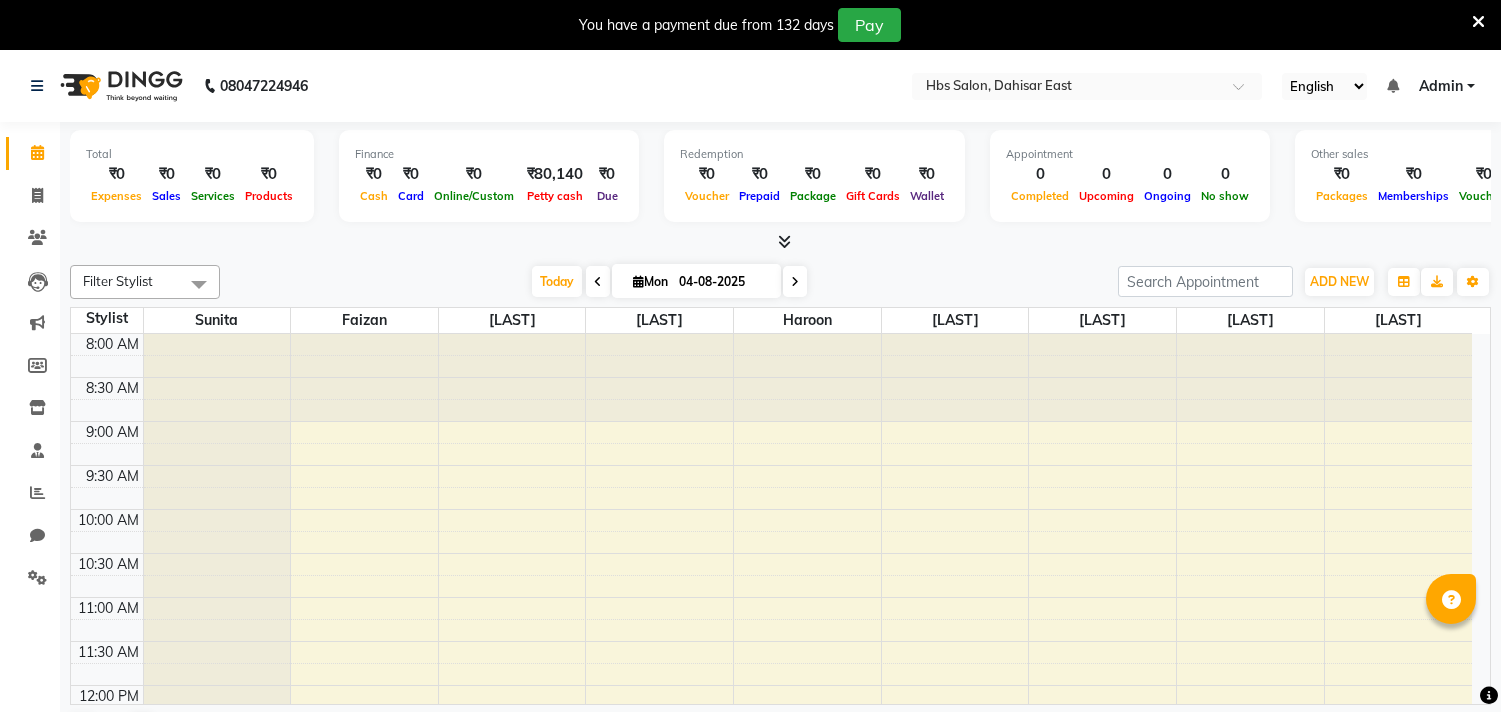 scroll, scrollTop: 0, scrollLeft: 0, axis: both 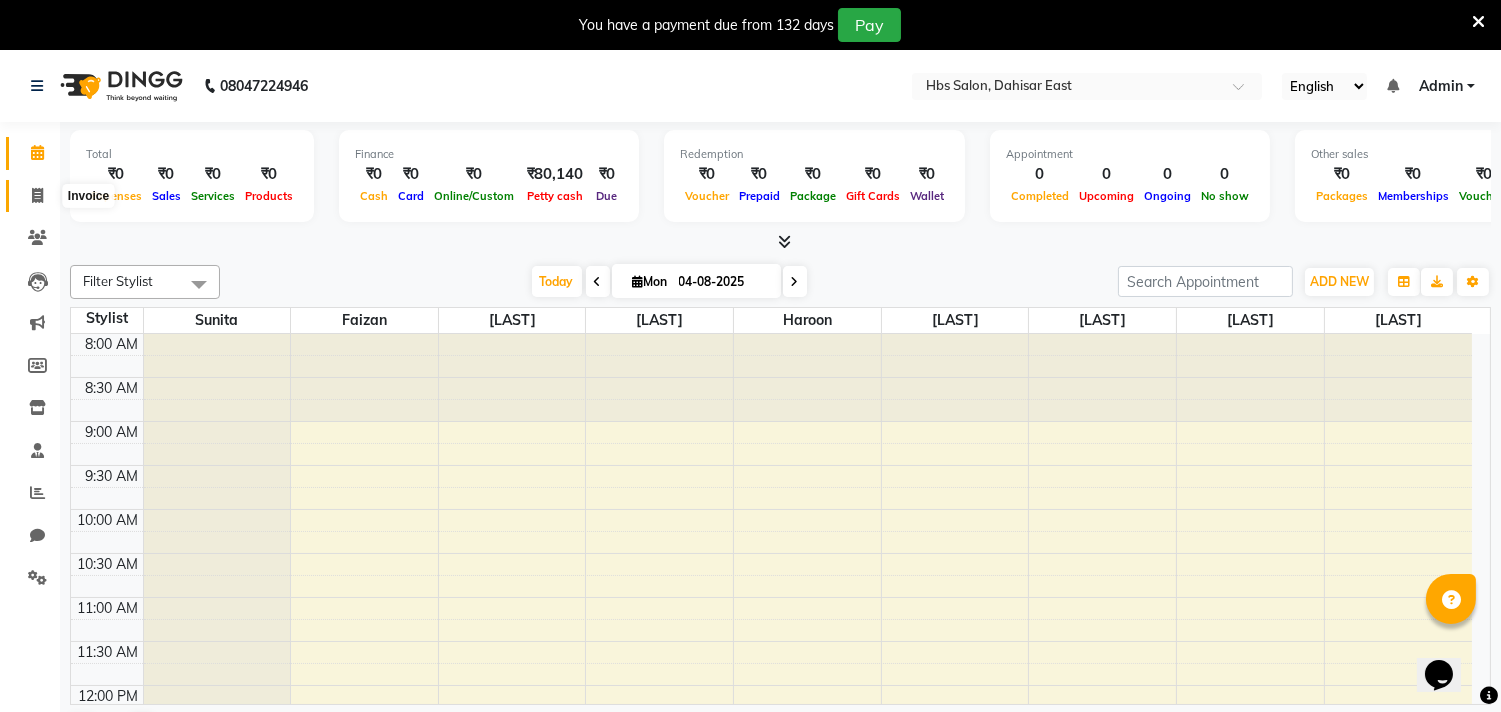 click 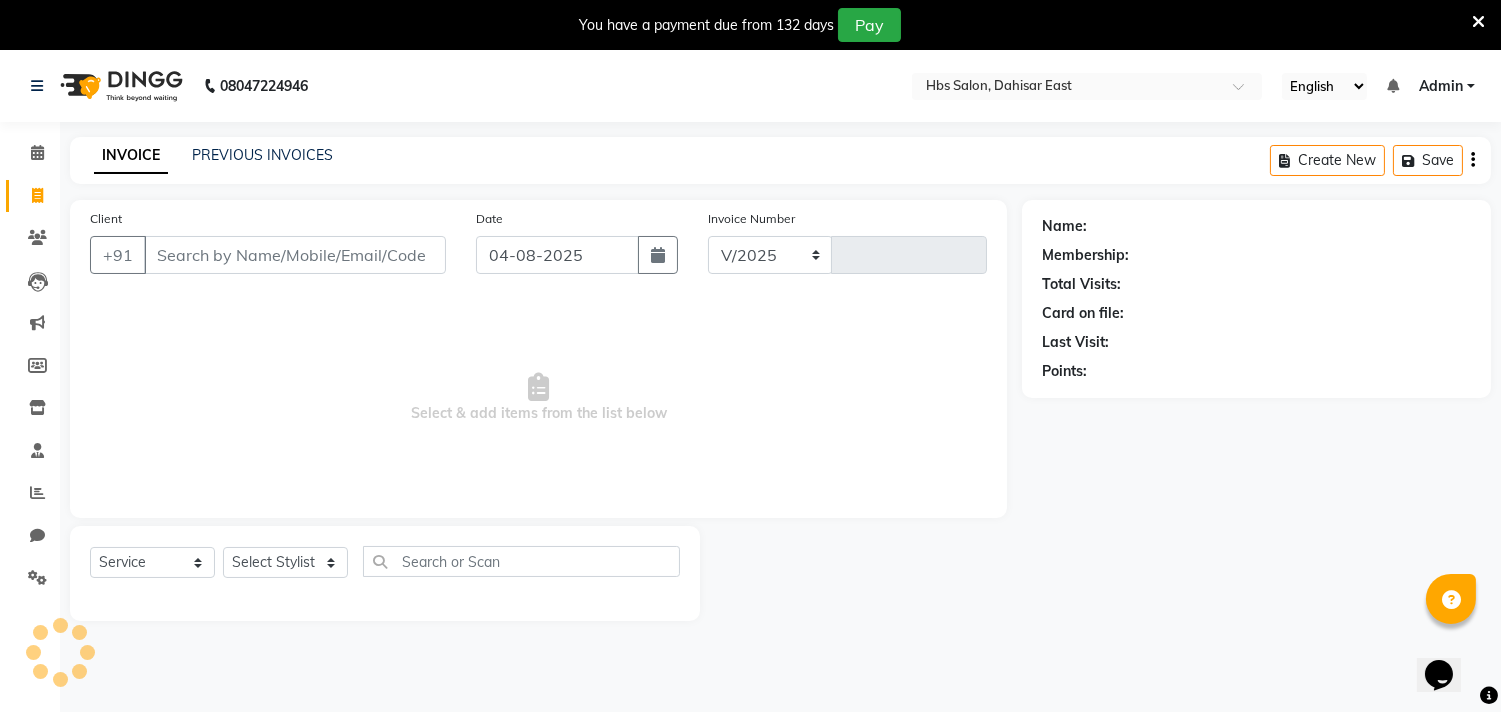 select on "7935" 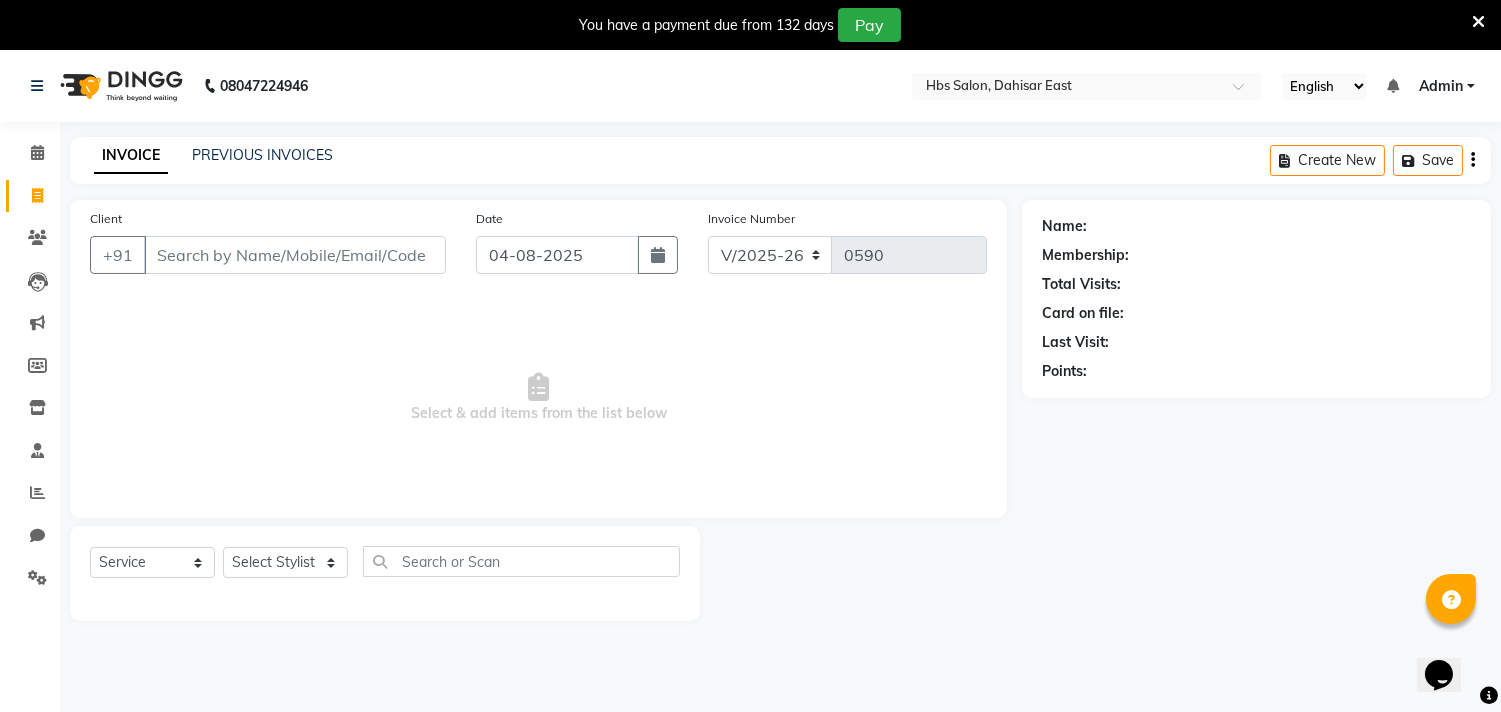 click on "Client" at bounding box center (295, 255) 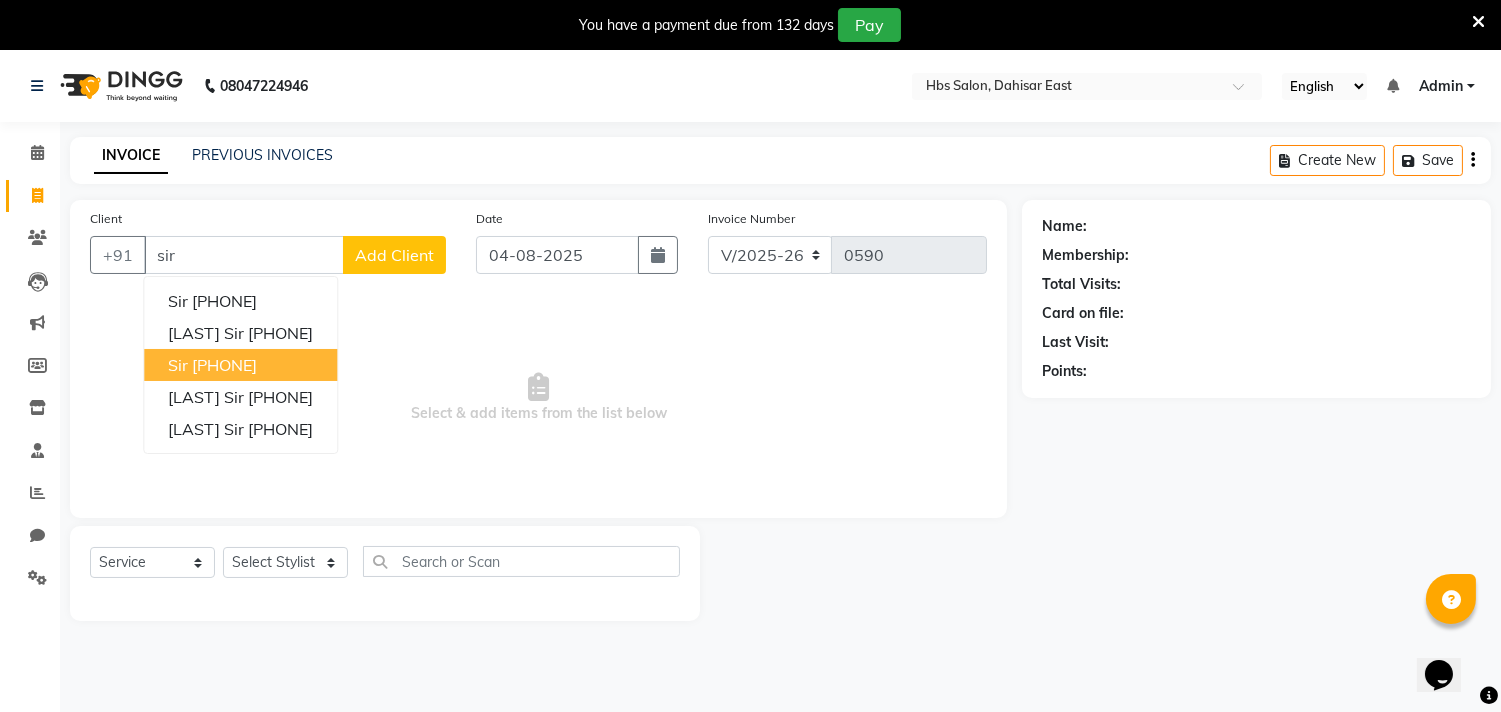 click on "sir" at bounding box center [178, 365] 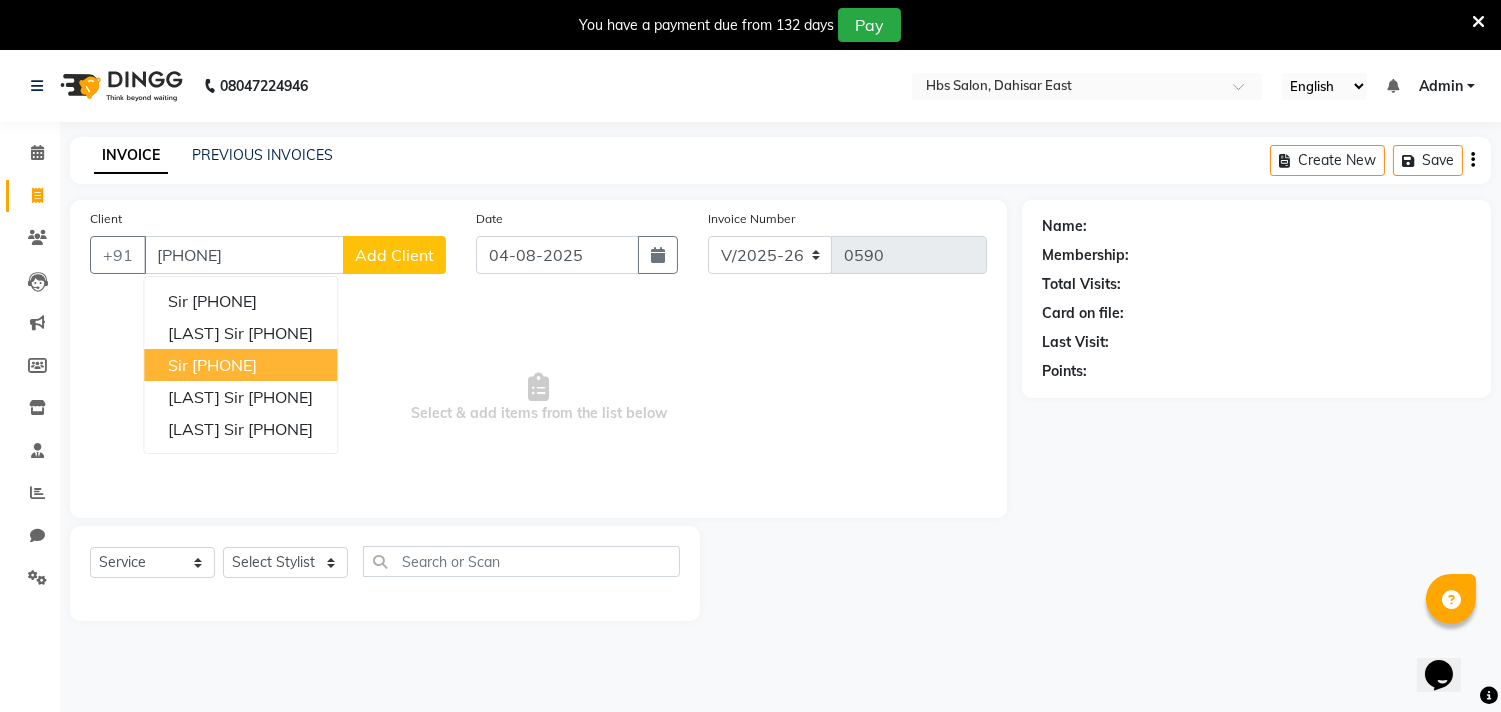 type on "[PHONE]" 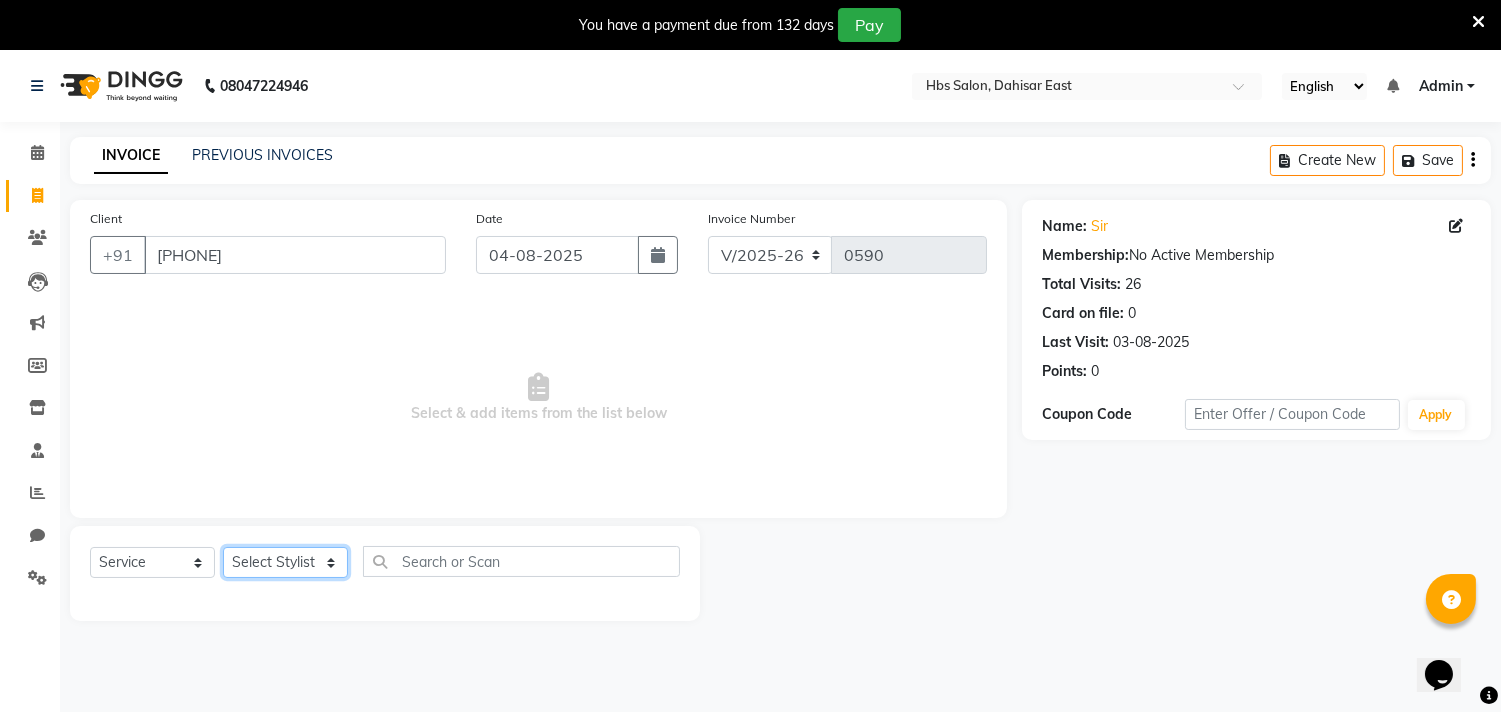 click on "Select Stylist [LAST] [LAST] [LAST] [LAST] [LAST]                                                                                                                                                  [LAST] [LAST] [LAST] [LAST] [LAST]                                                                                                                                                                 [LAST] [LAST] [LAST]" 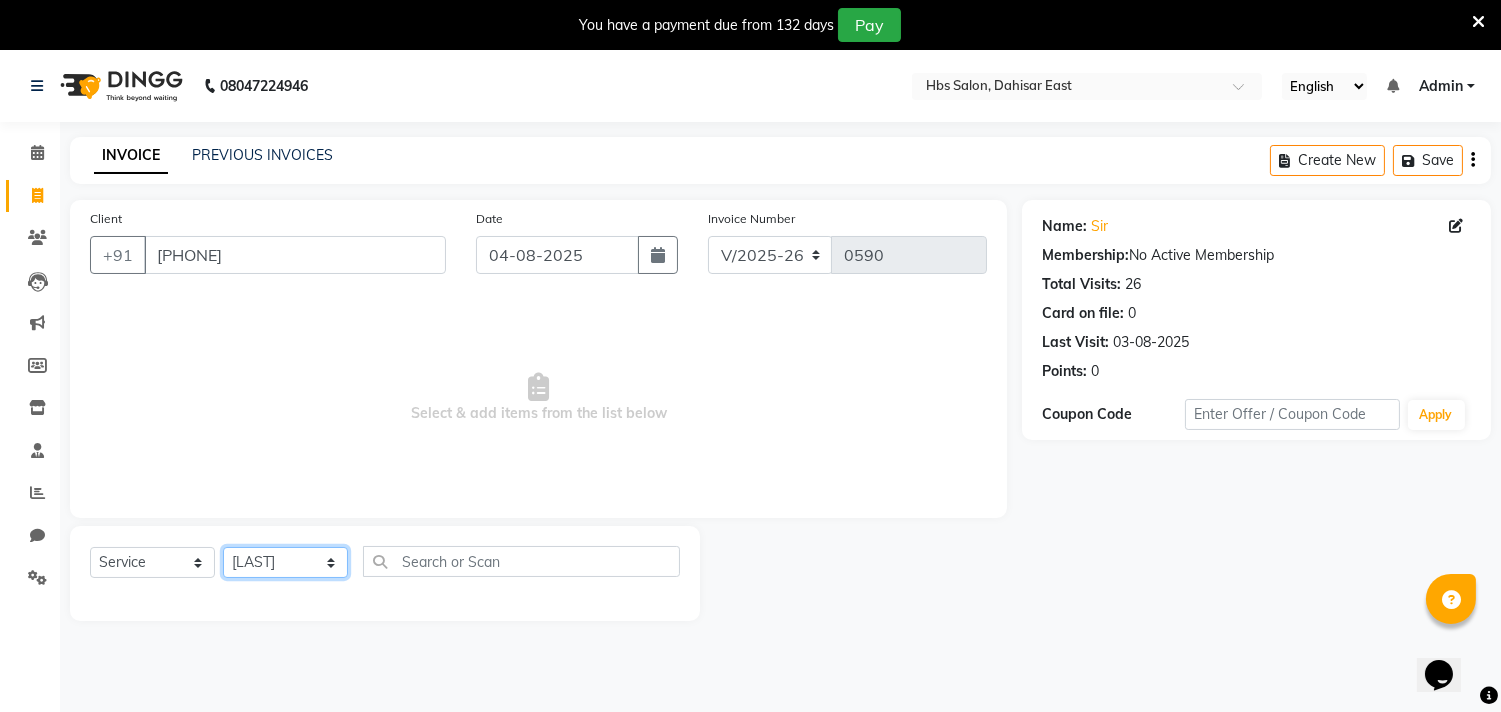 click on "Select Stylist [LAST] [LAST] [LAST] [LAST] [LAST]                                                                                                                                                  [LAST] [LAST] [LAST] [LAST] [LAST]                                                                                                                                                                 [LAST] [LAST] [LAST]" 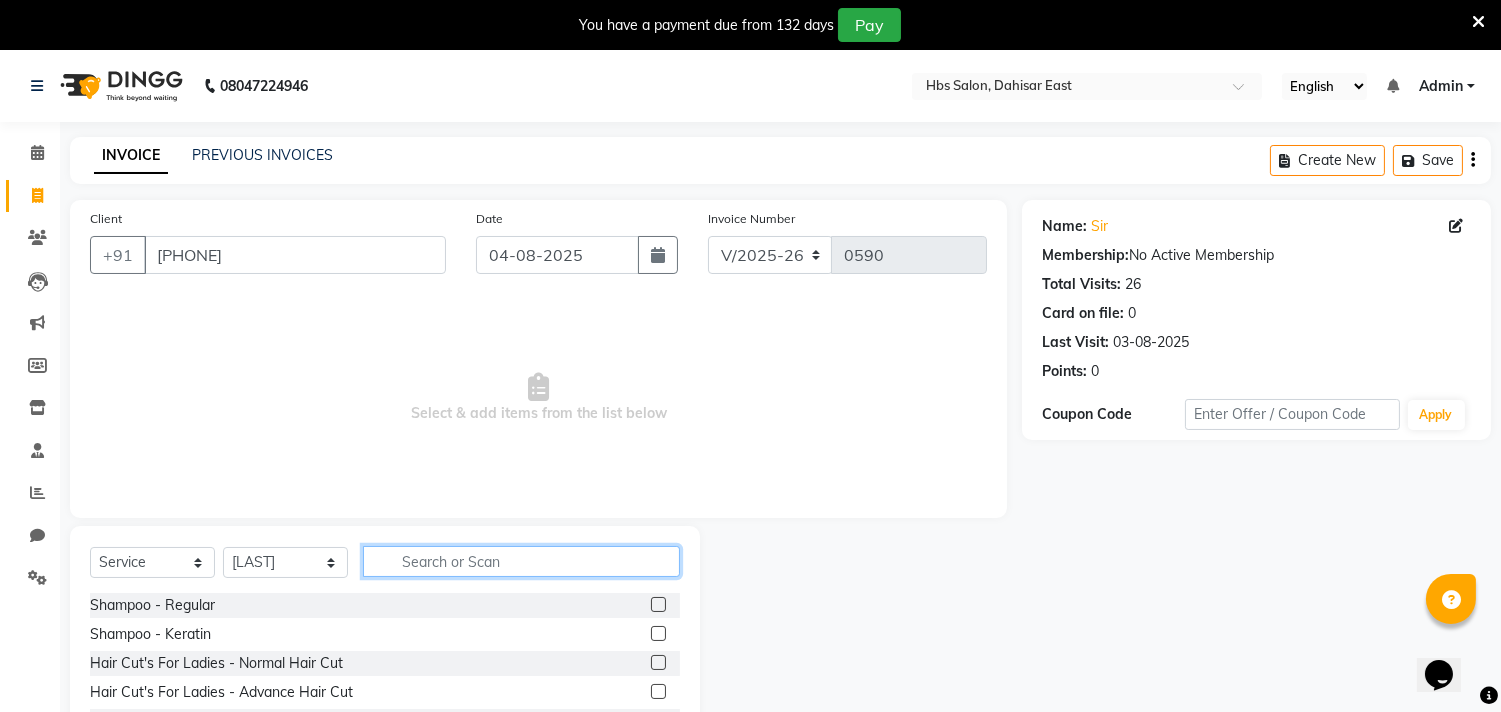 click 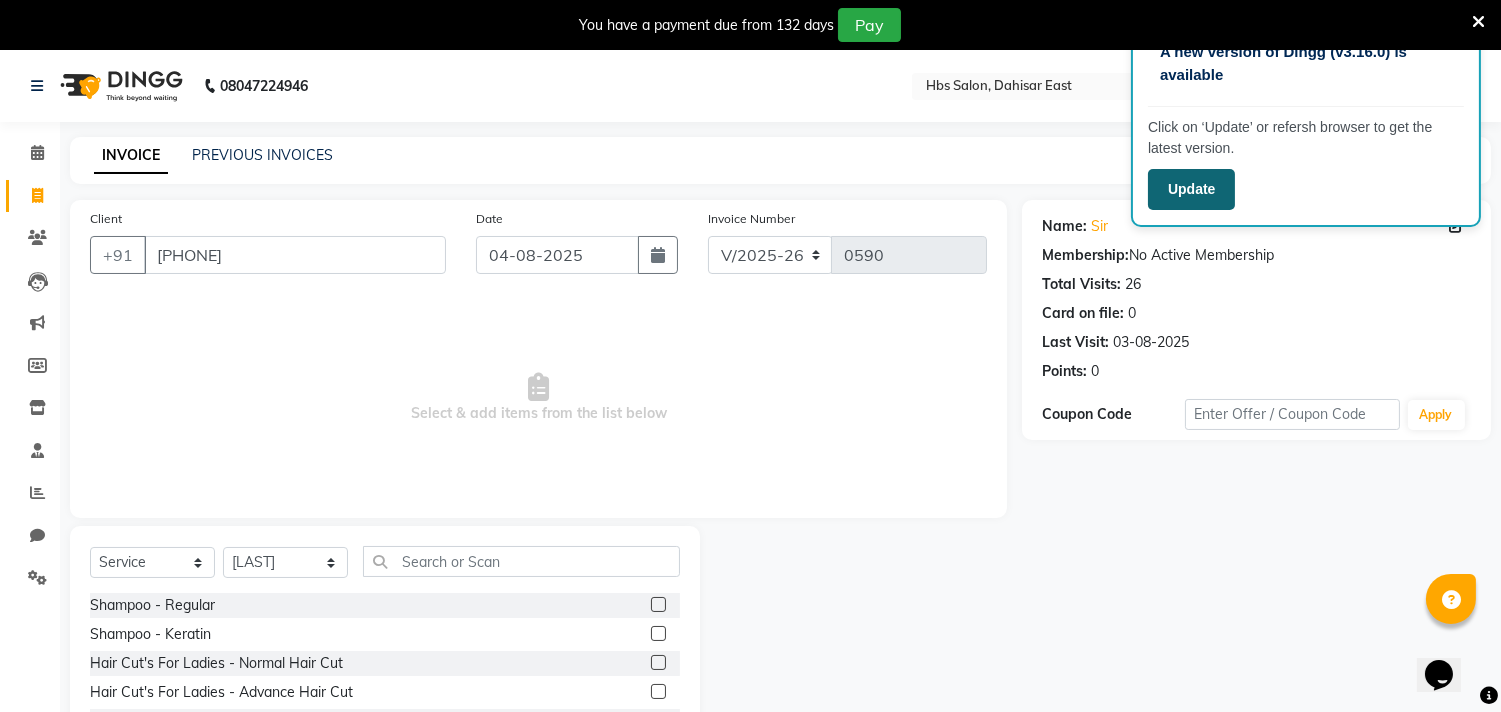 click on "Update" 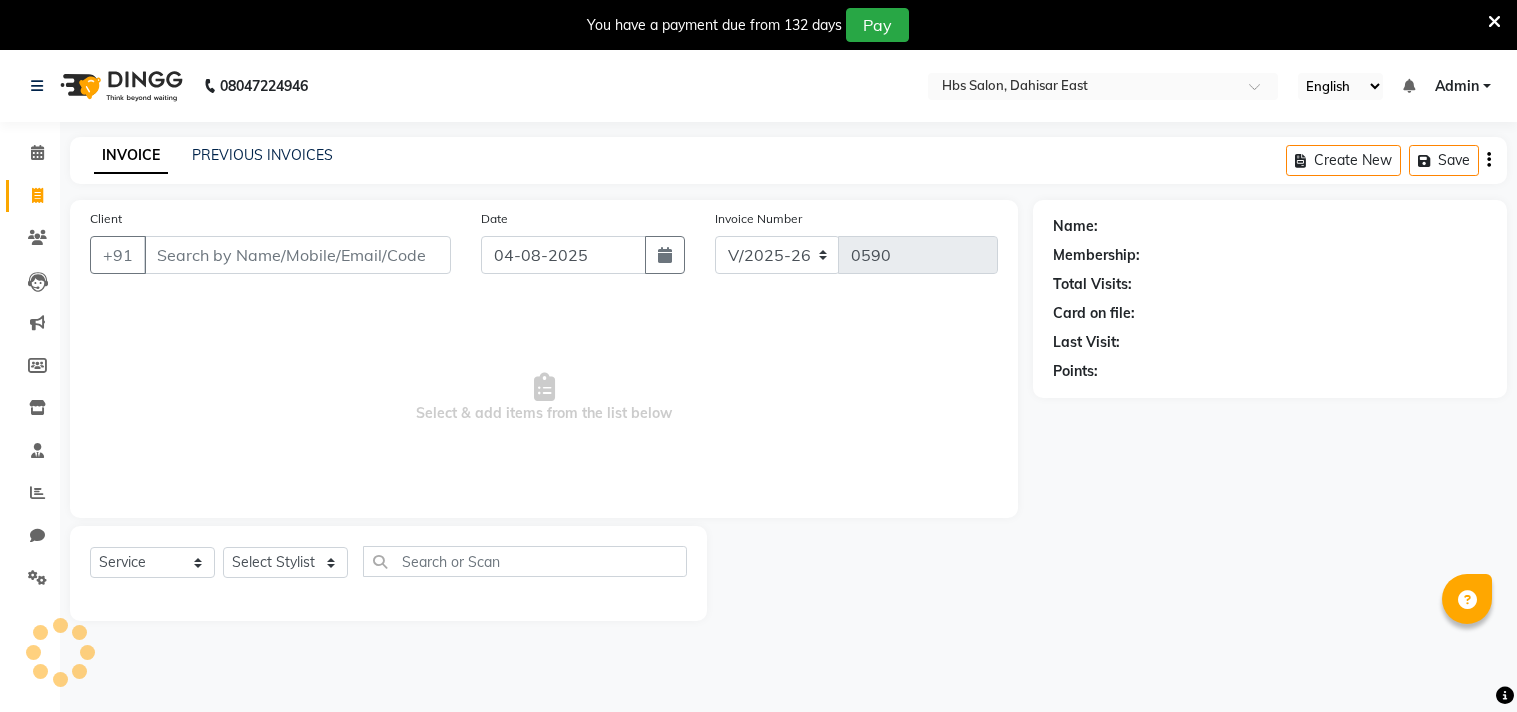 select on "7935" 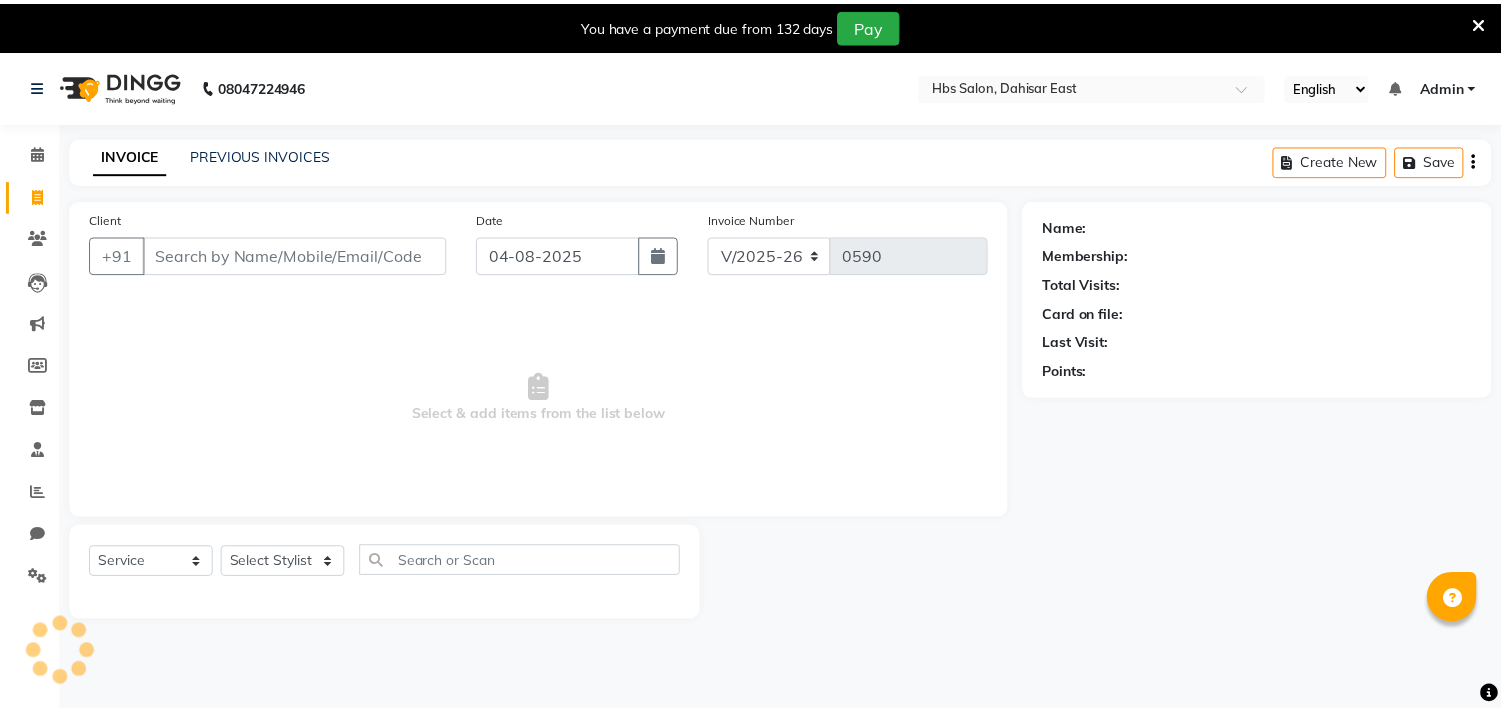 scroll, scrollTop: 0, scrollLeft: 0, axis: both 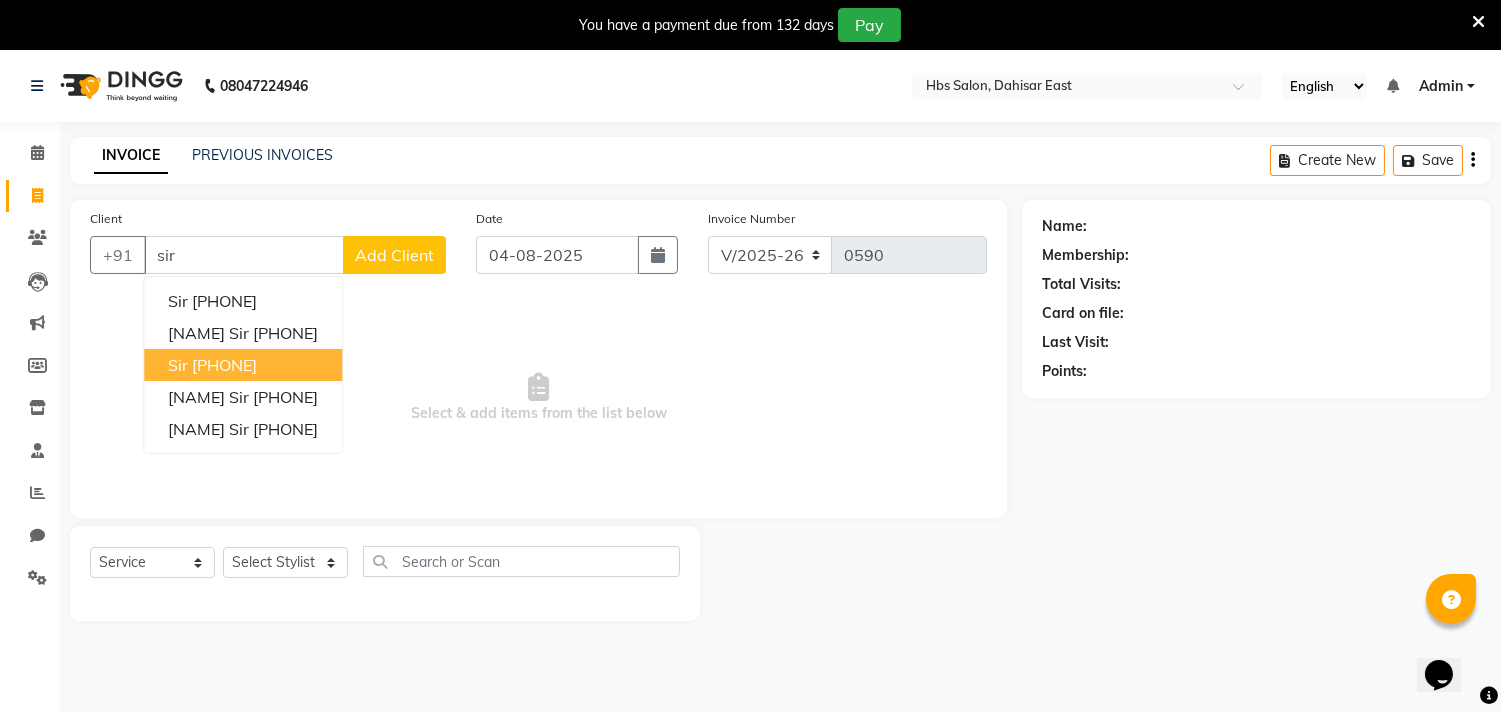 click on "[PHONE]" at bounding box center (224, 365) 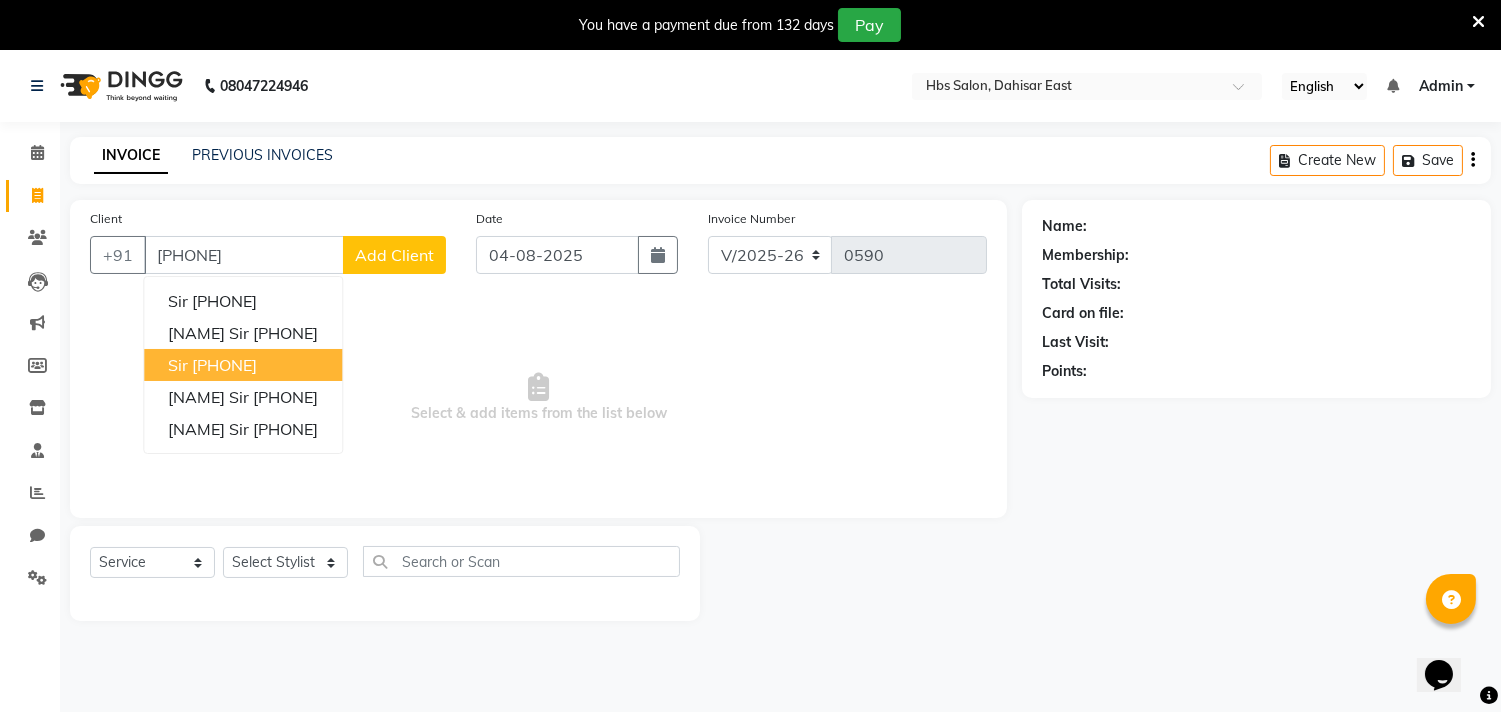 type on "[PHONE]" 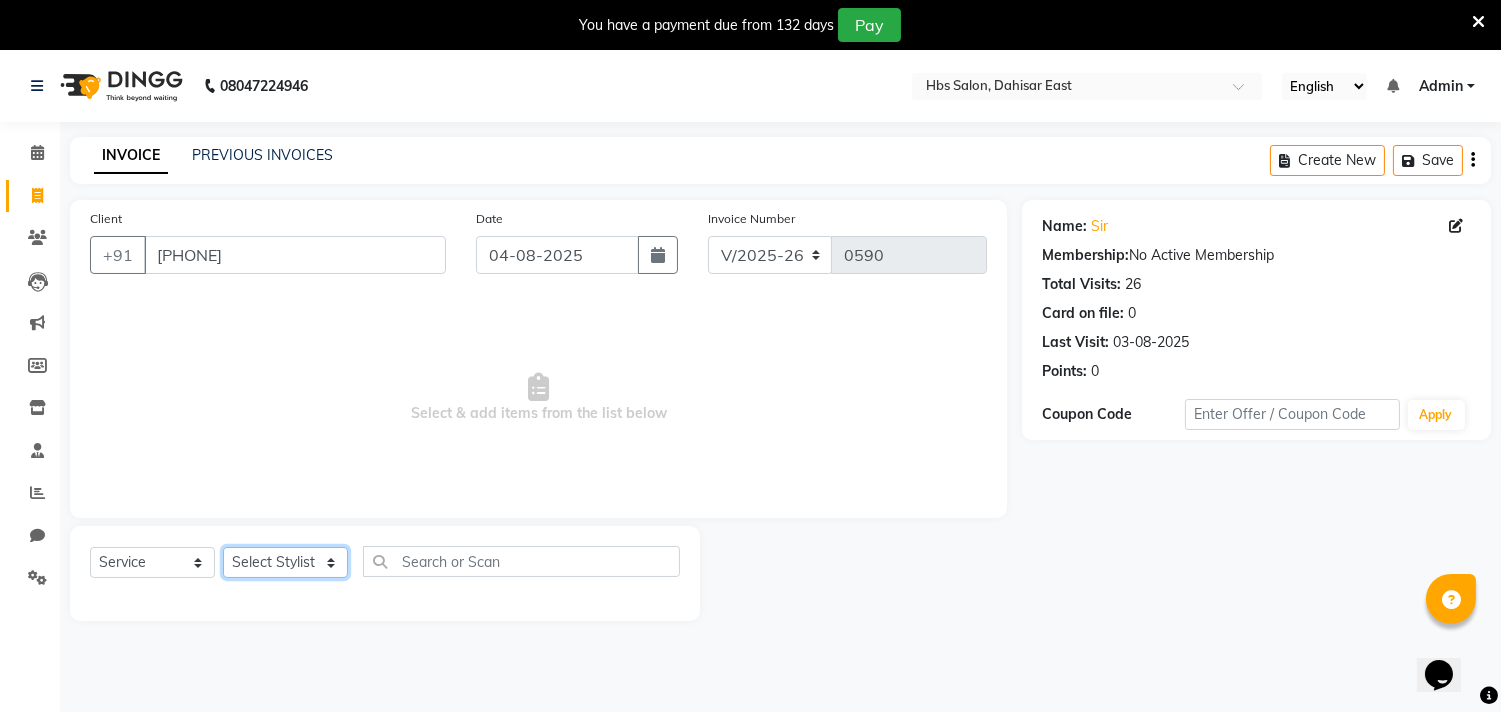 click on "Select Stylist [NAME] [NAME]                                                                                                                                                  [NAME] [NAME] [NAME] [NAME] [NAME] [NAME]                                                                                                                                                                 [NAME] [NAME] [NAME] [NAME] [NAME] [NAME]                                                                                                                                                                 [NAME] [NAME] [NAME] [NAME]" 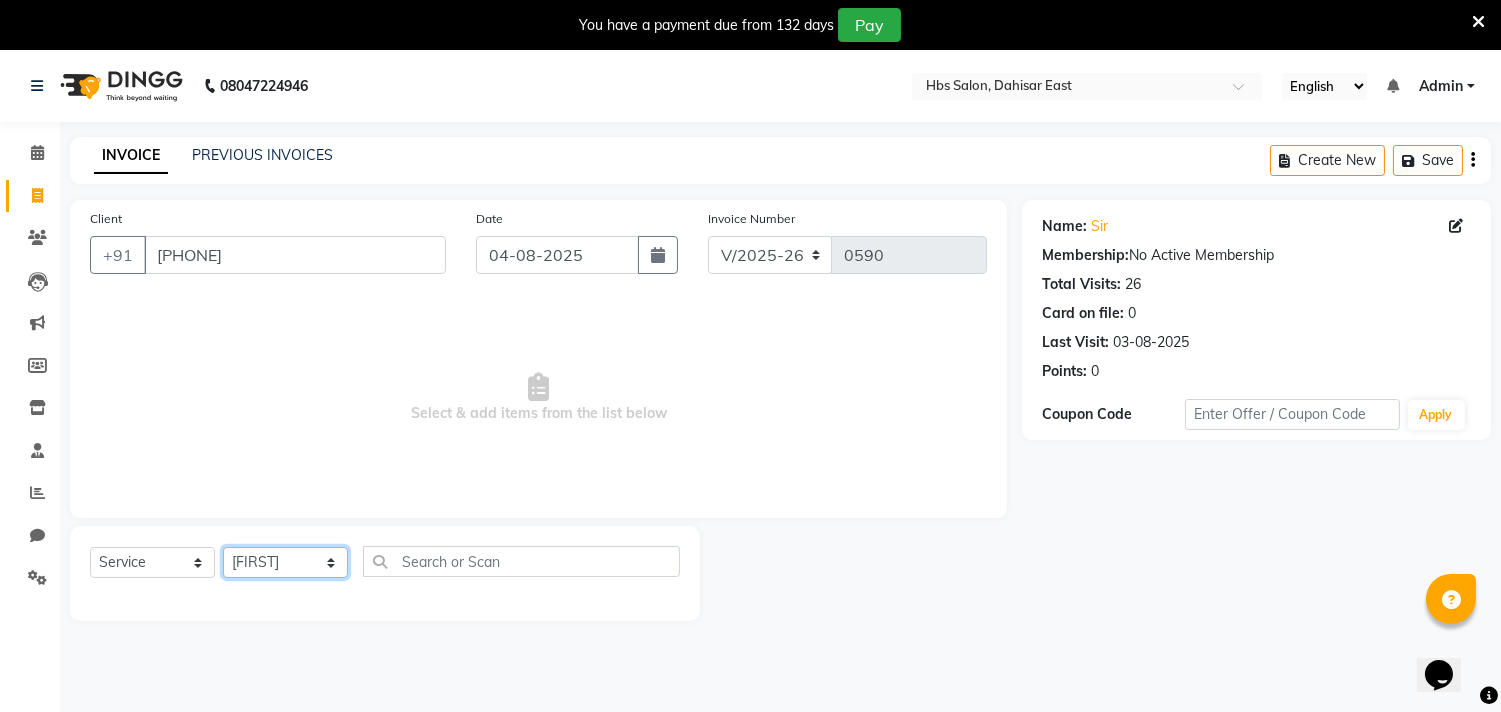 click on "Select Stylist [NAME] [NAME]                                                                                                                                                  [NAME] [NAME] [NAME] [NAME] [NAME] [NAME]                                                                                                                                                                 [NAME] [NAME] [NAME] [NAME] [NAME] [NAME]                                                                                                                                                                 [NAME] [NAME] [NAME] [NAME]" 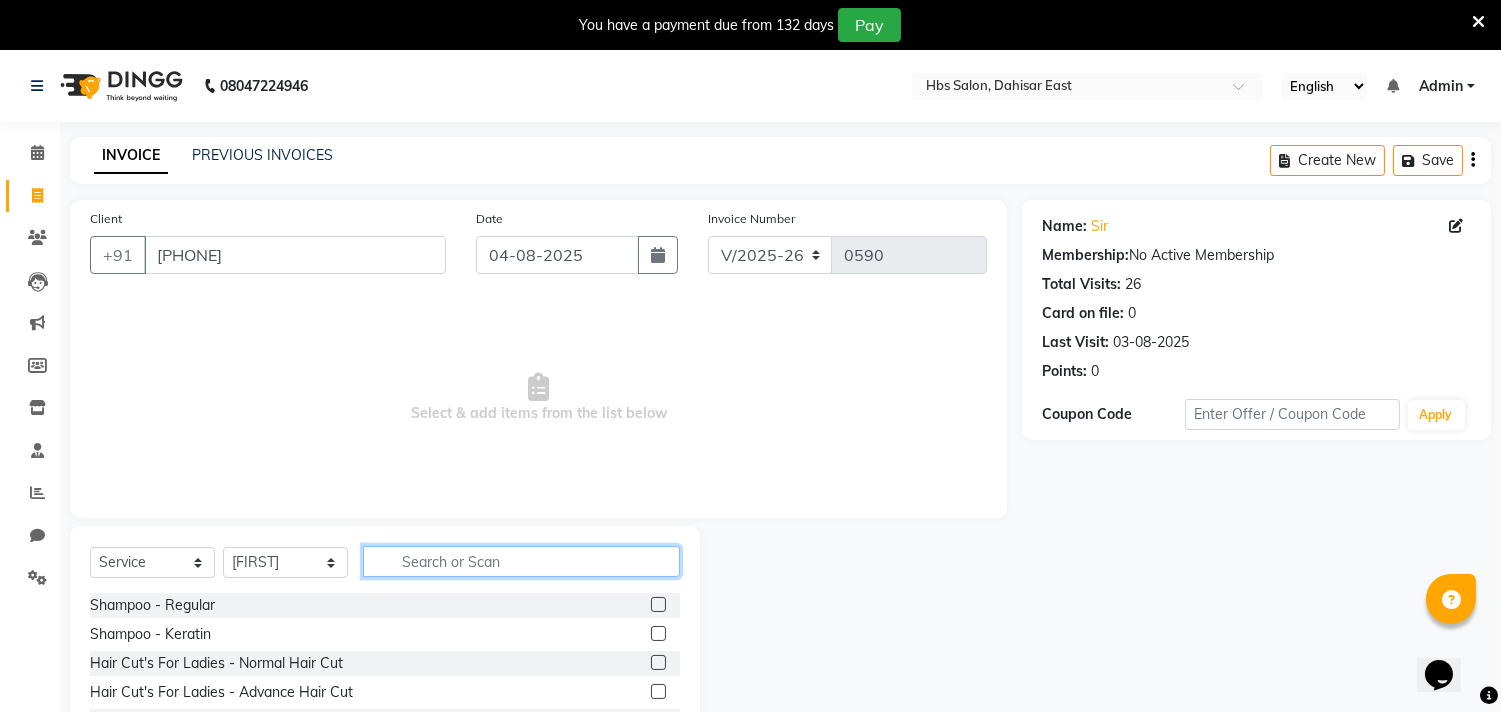 click 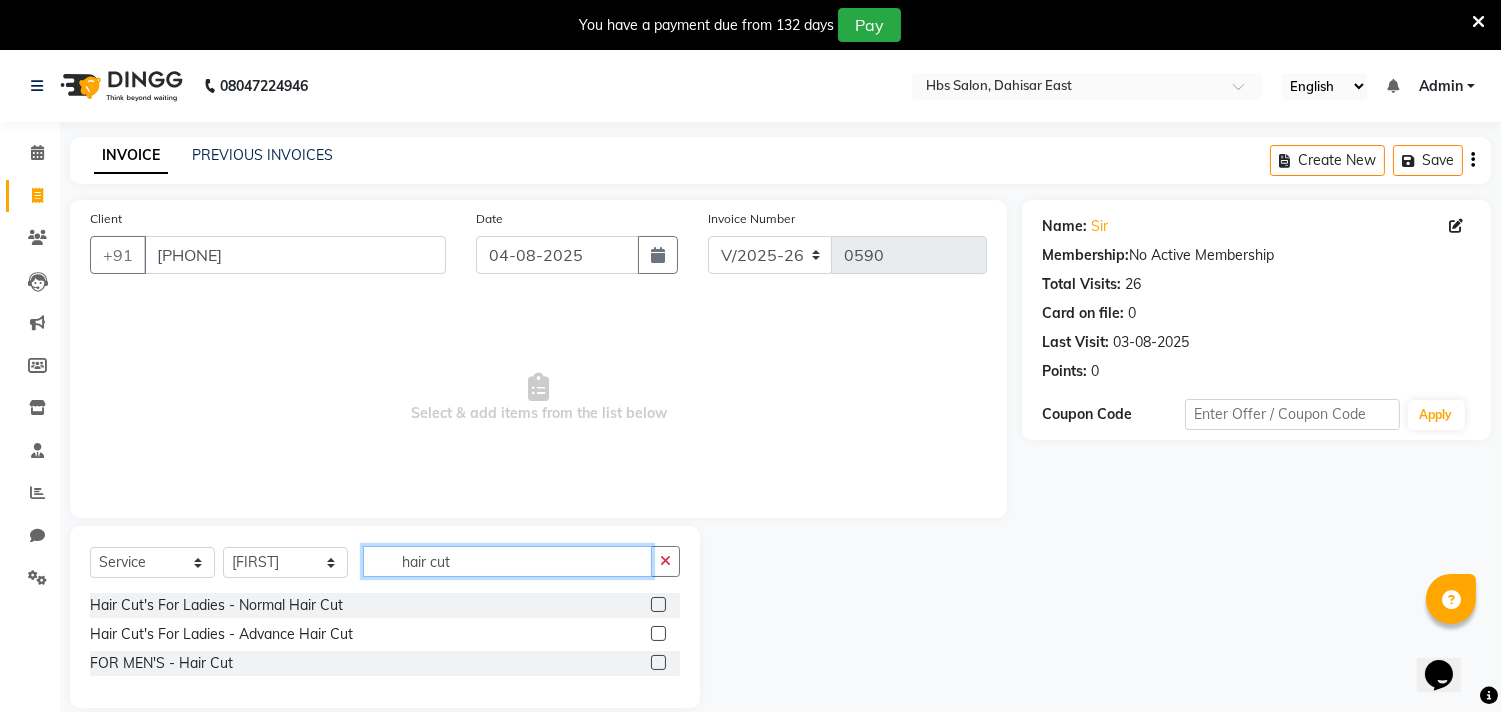 type on "hair cut" 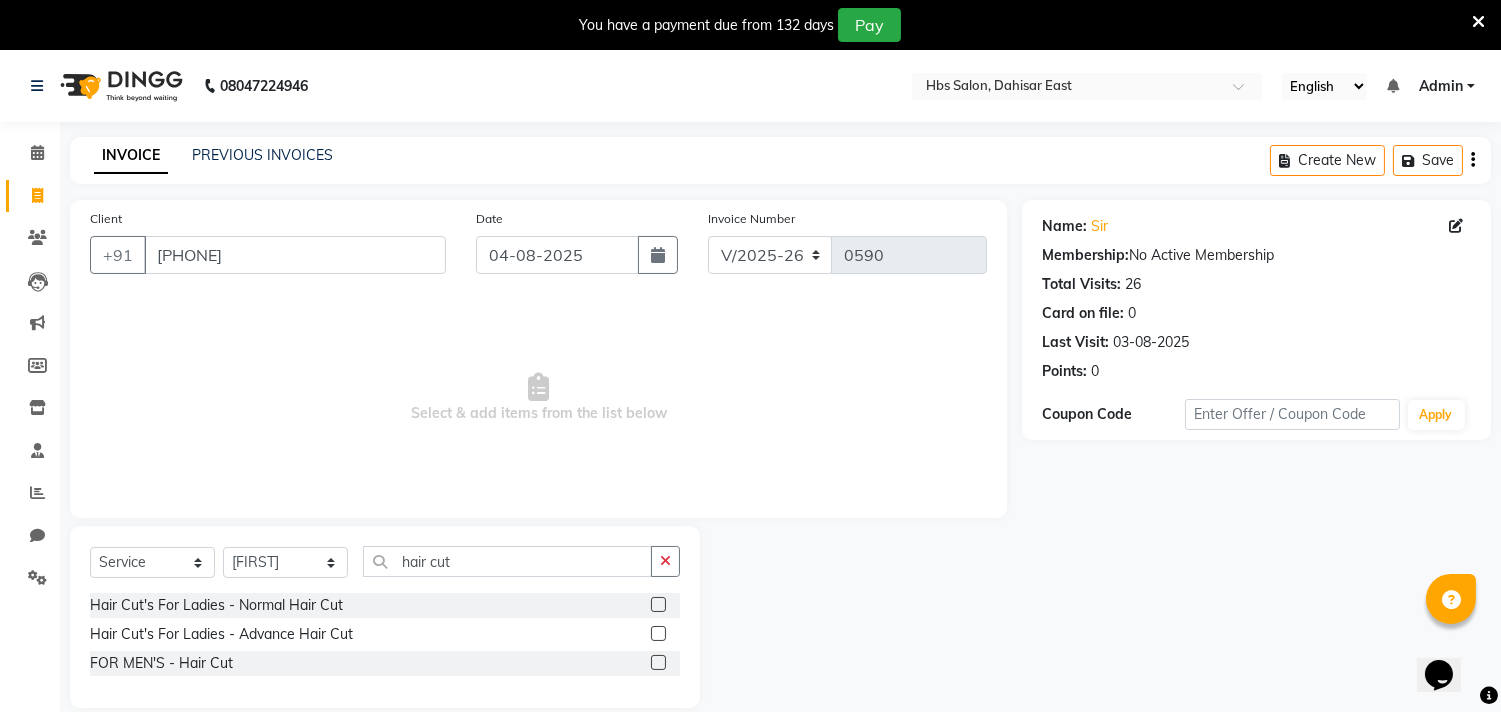 click 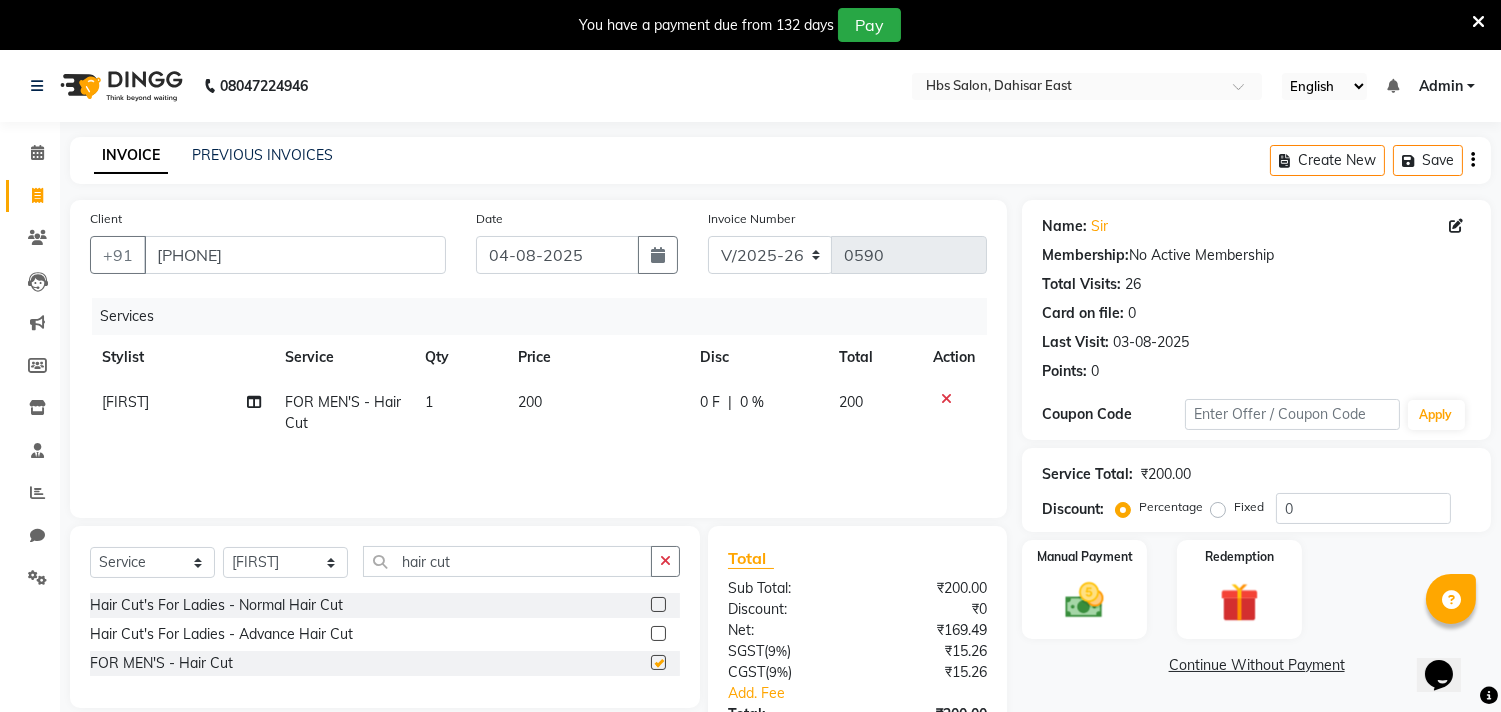 checkbox on "false" 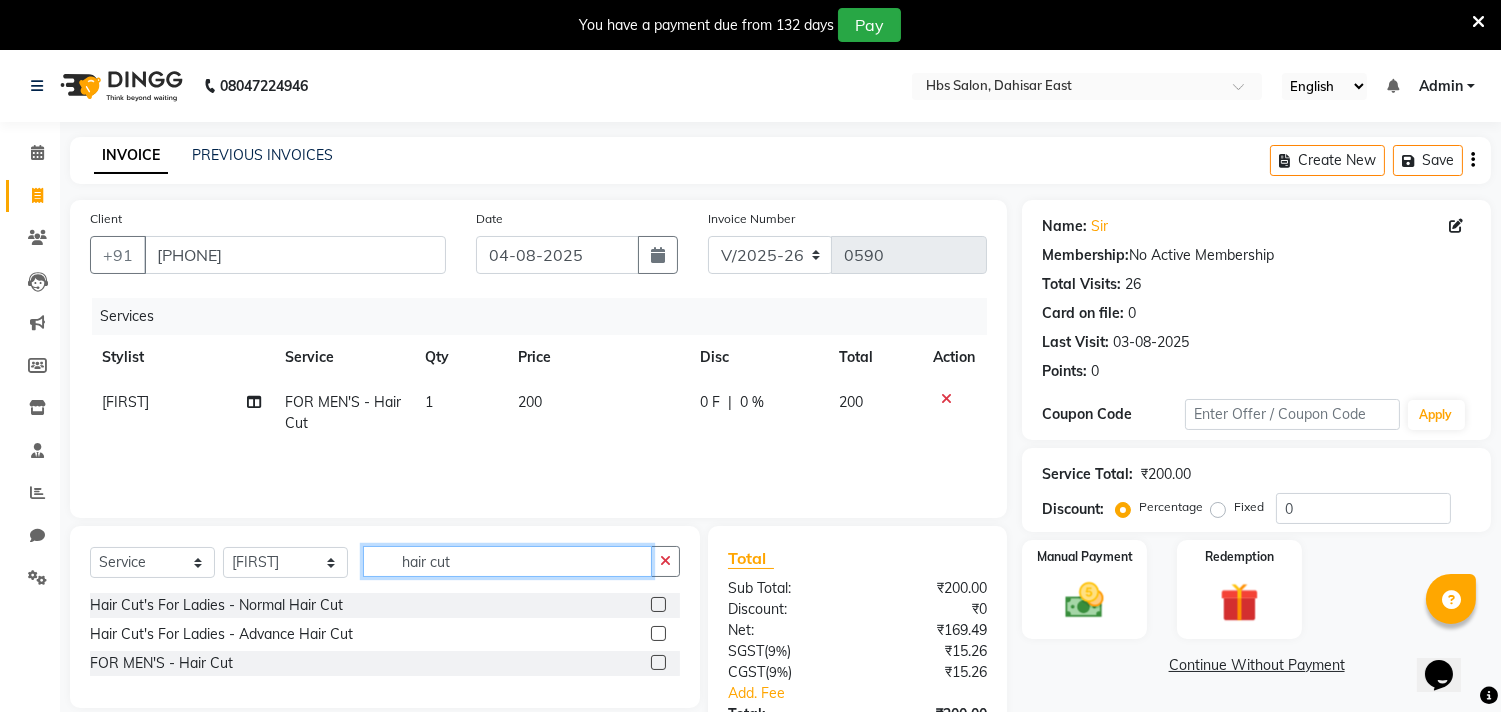 click on "hair cut" 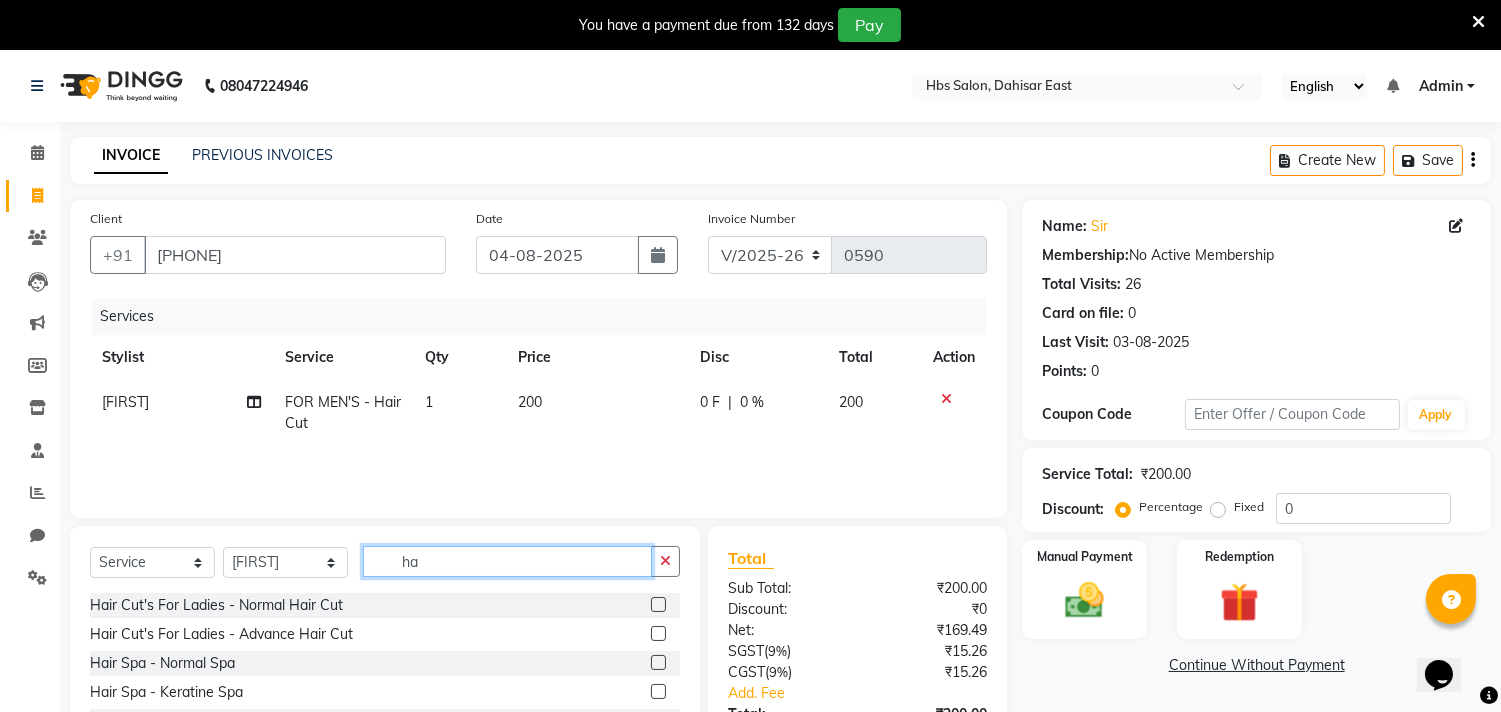 type on "h" 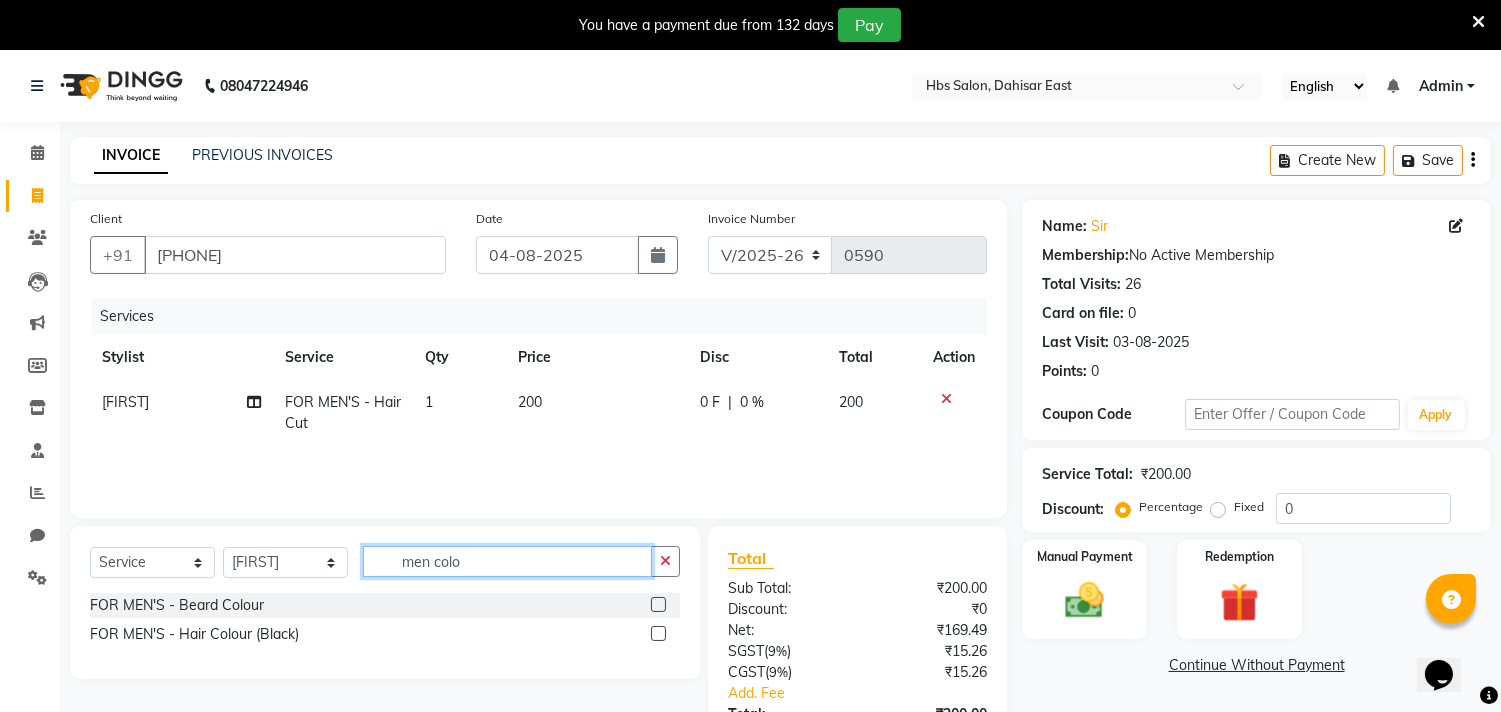 type on "men colo" 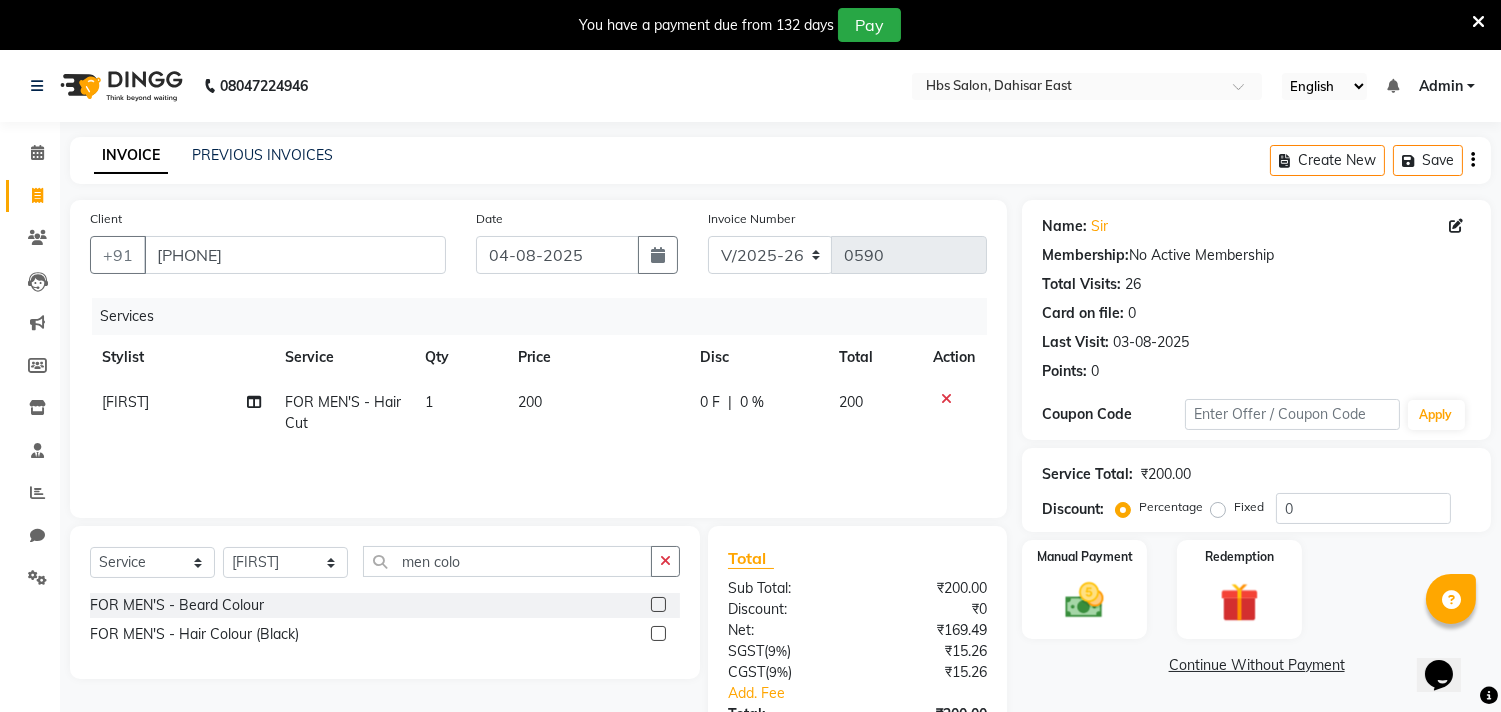 click 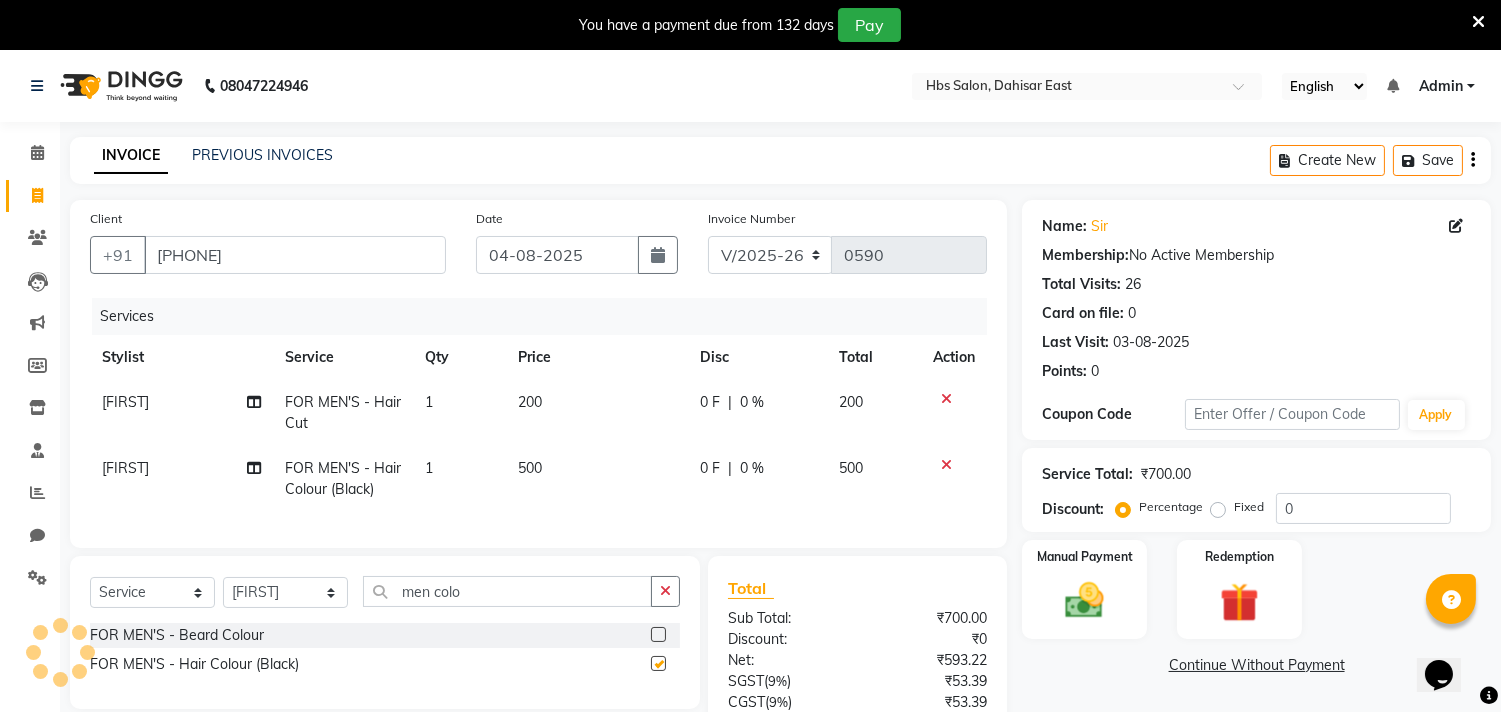checkbox on "false" 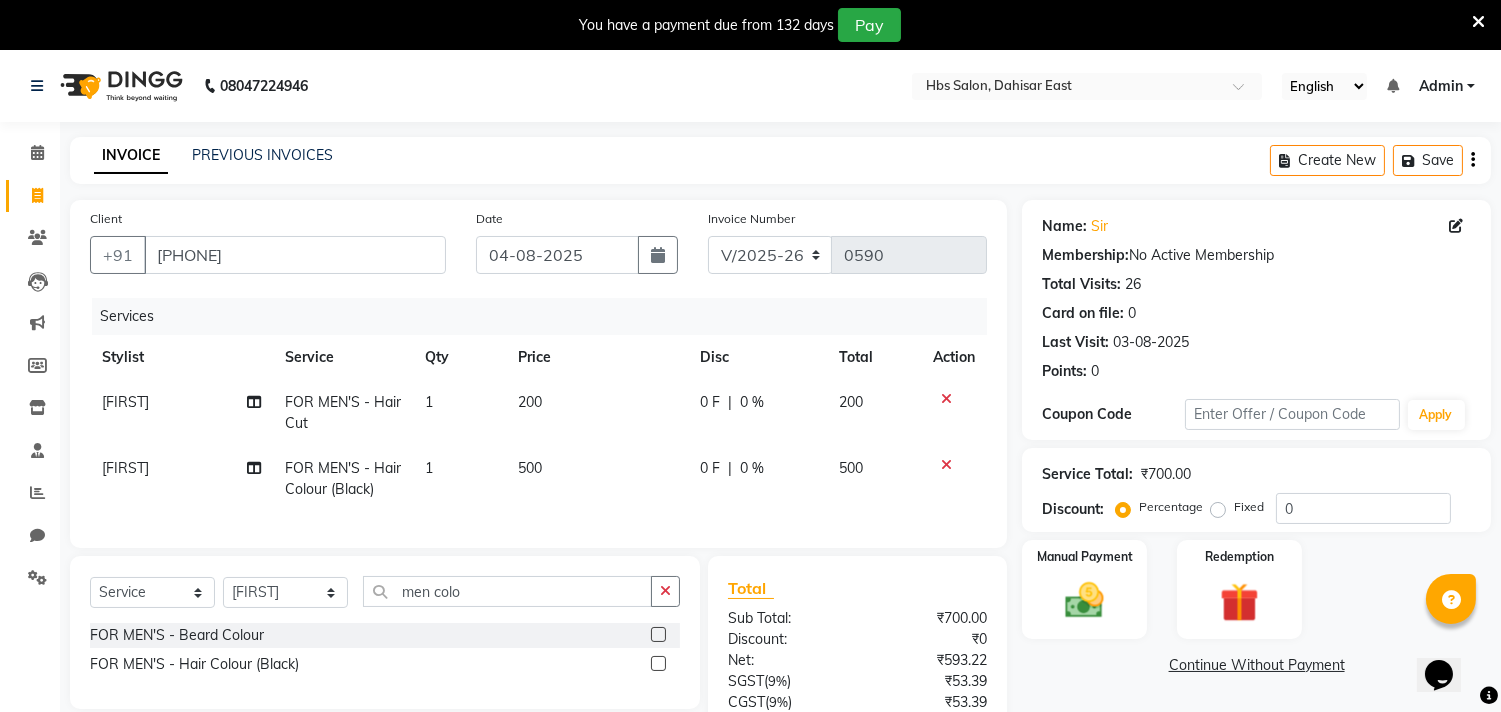click 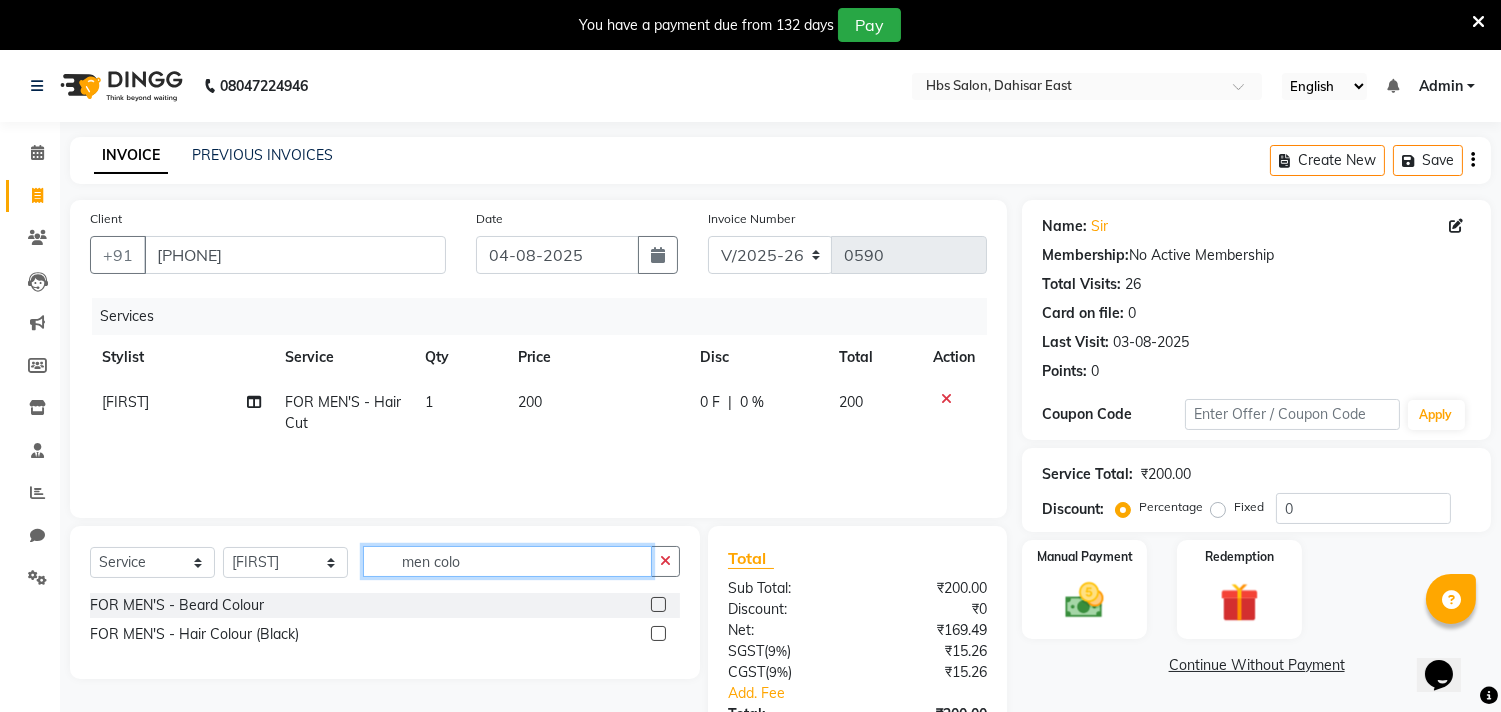 click on "men colo" 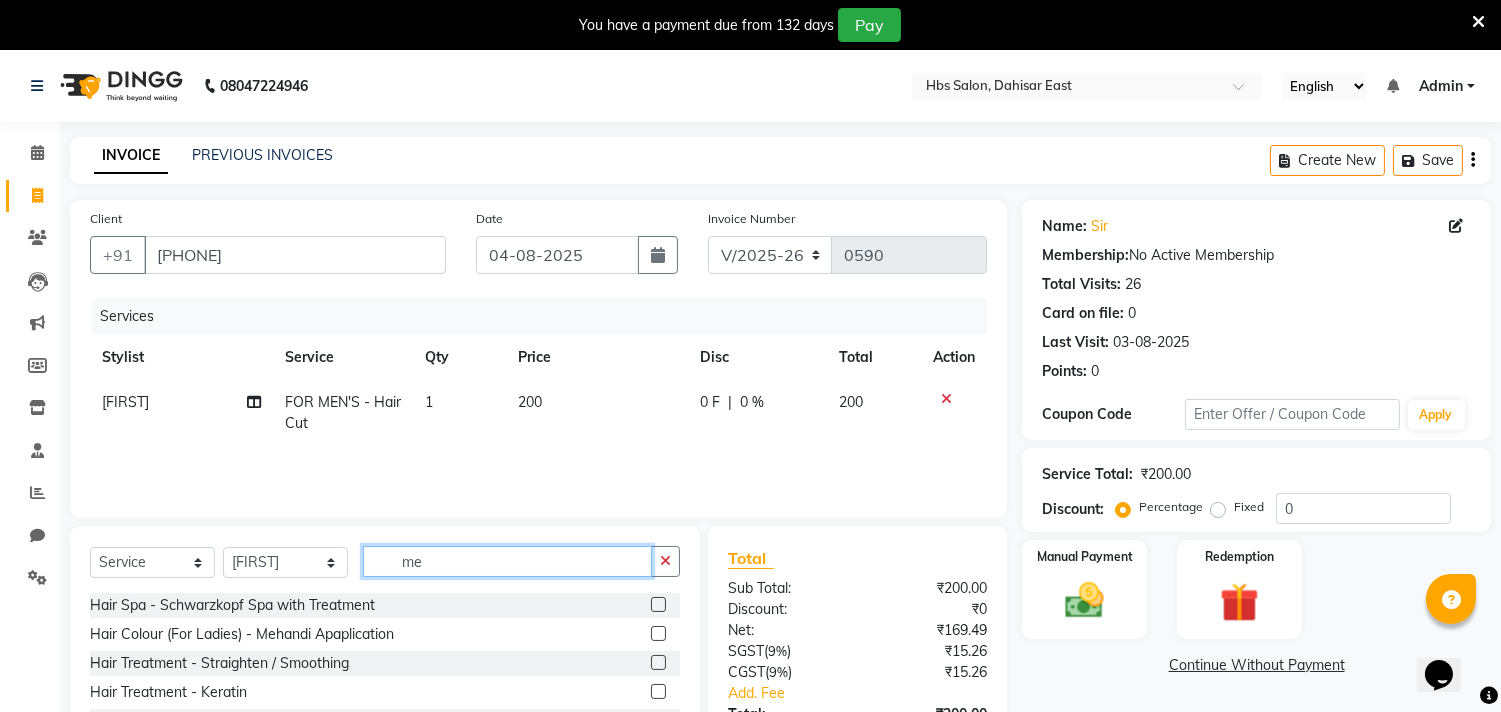 type on "m" 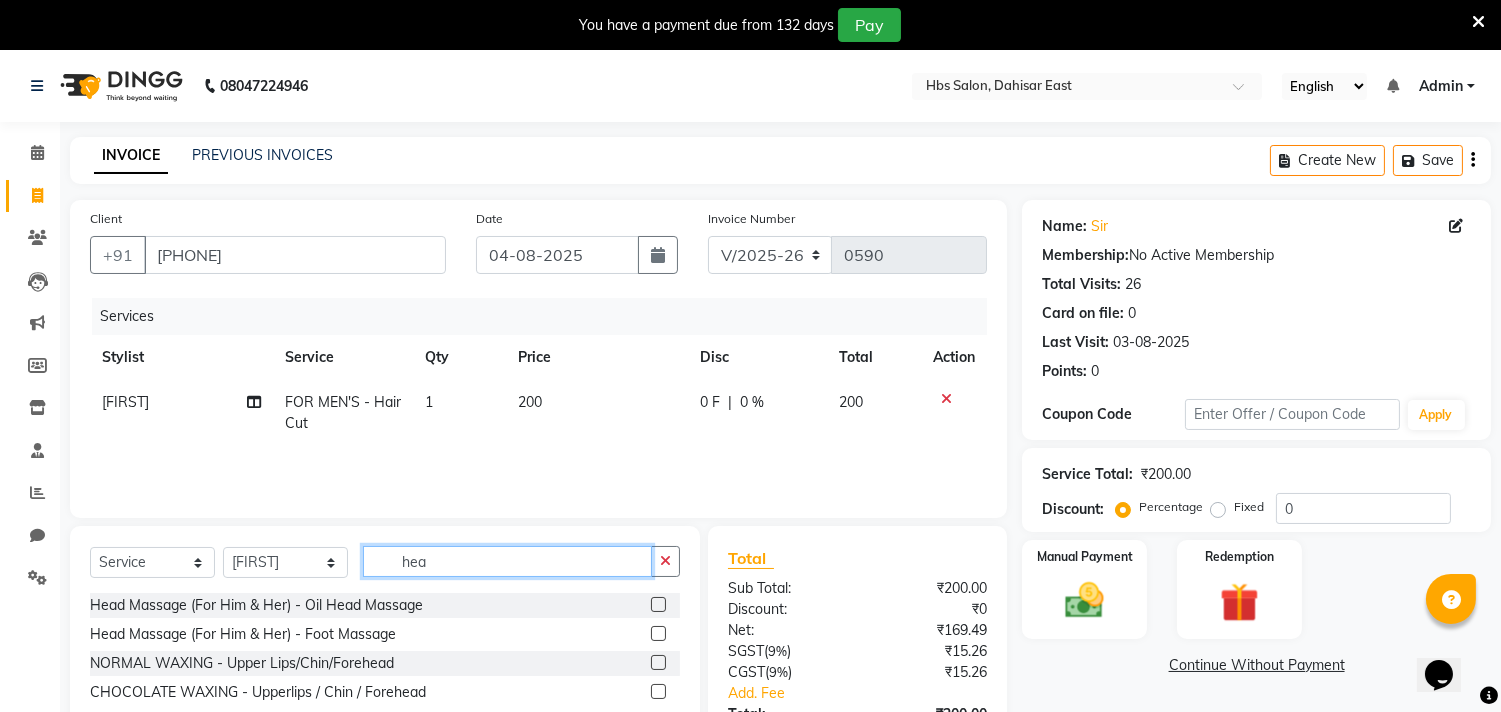 type on "hea" 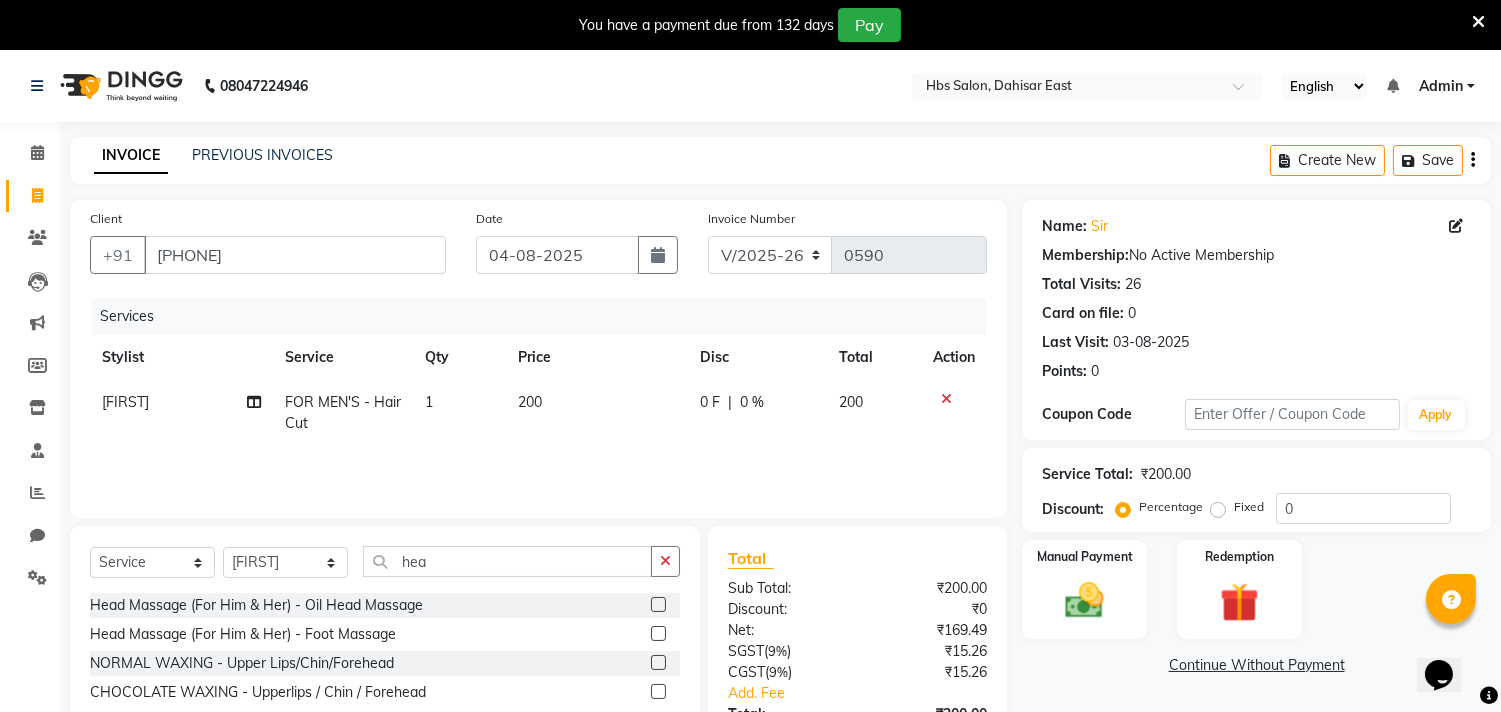 click 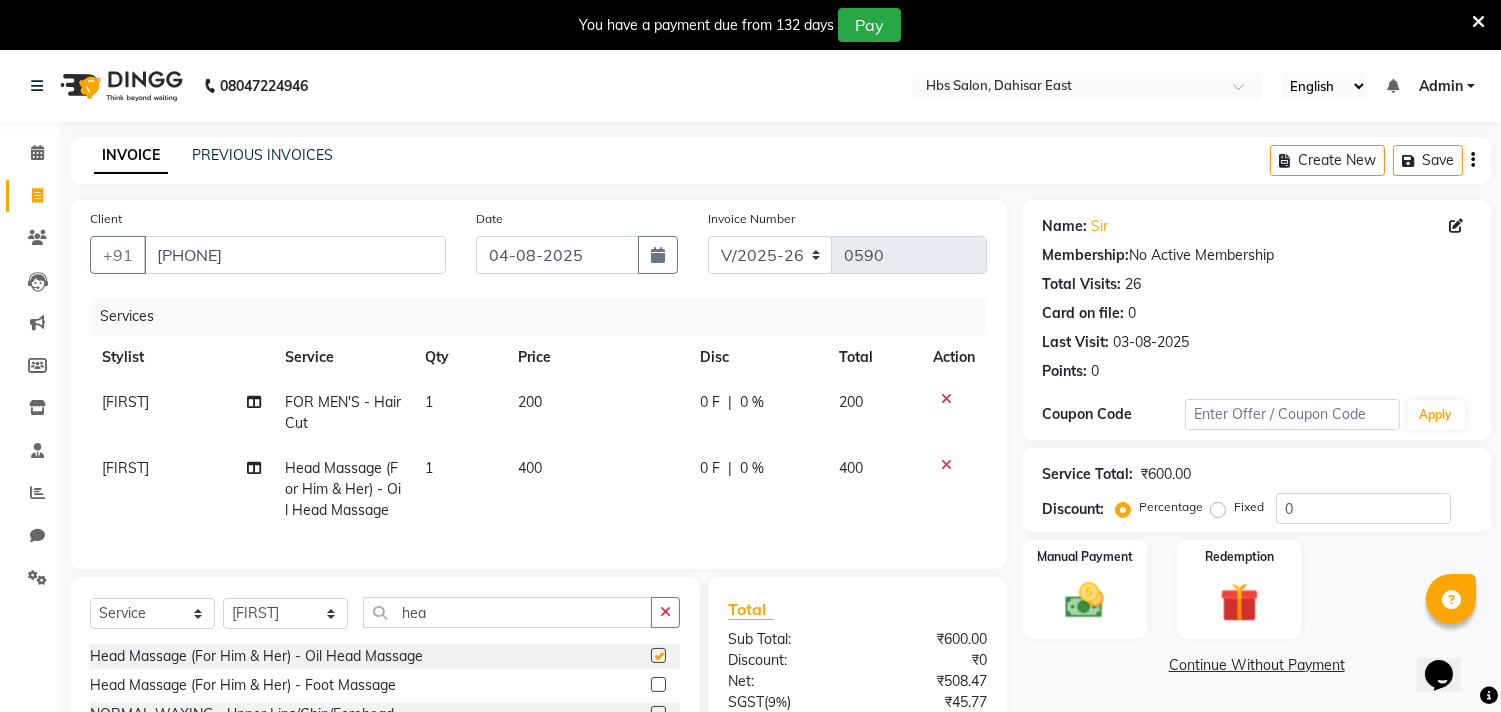 checkbox on "false" 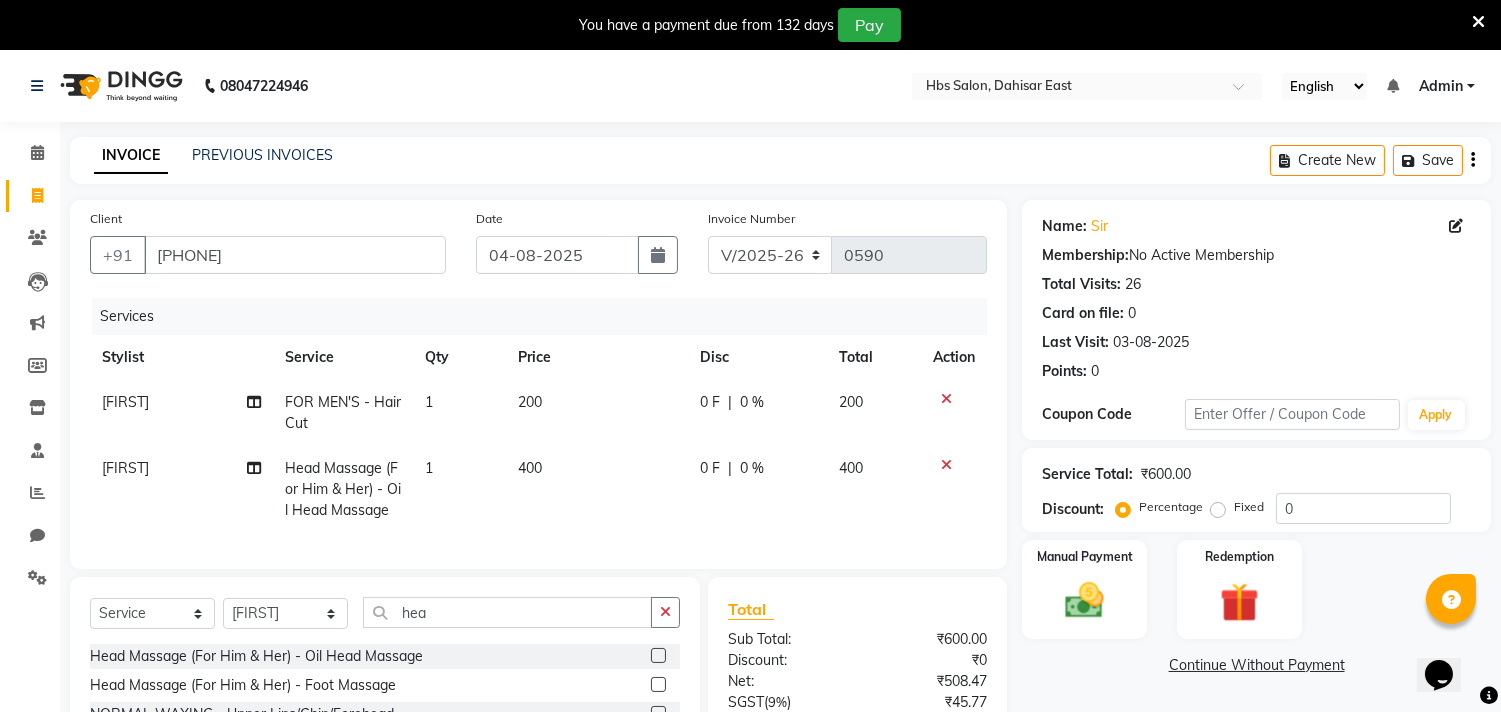 click 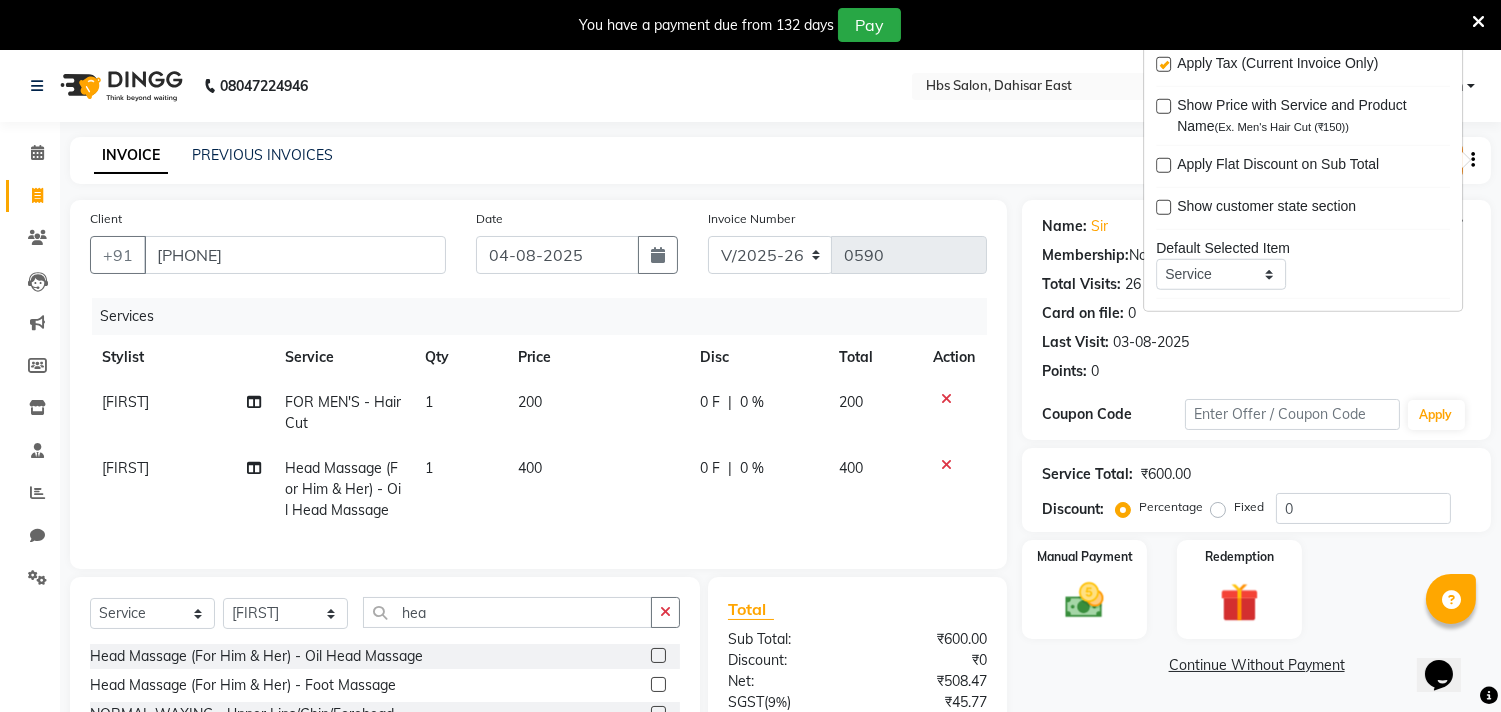 click at bounding box center (1163, 64) 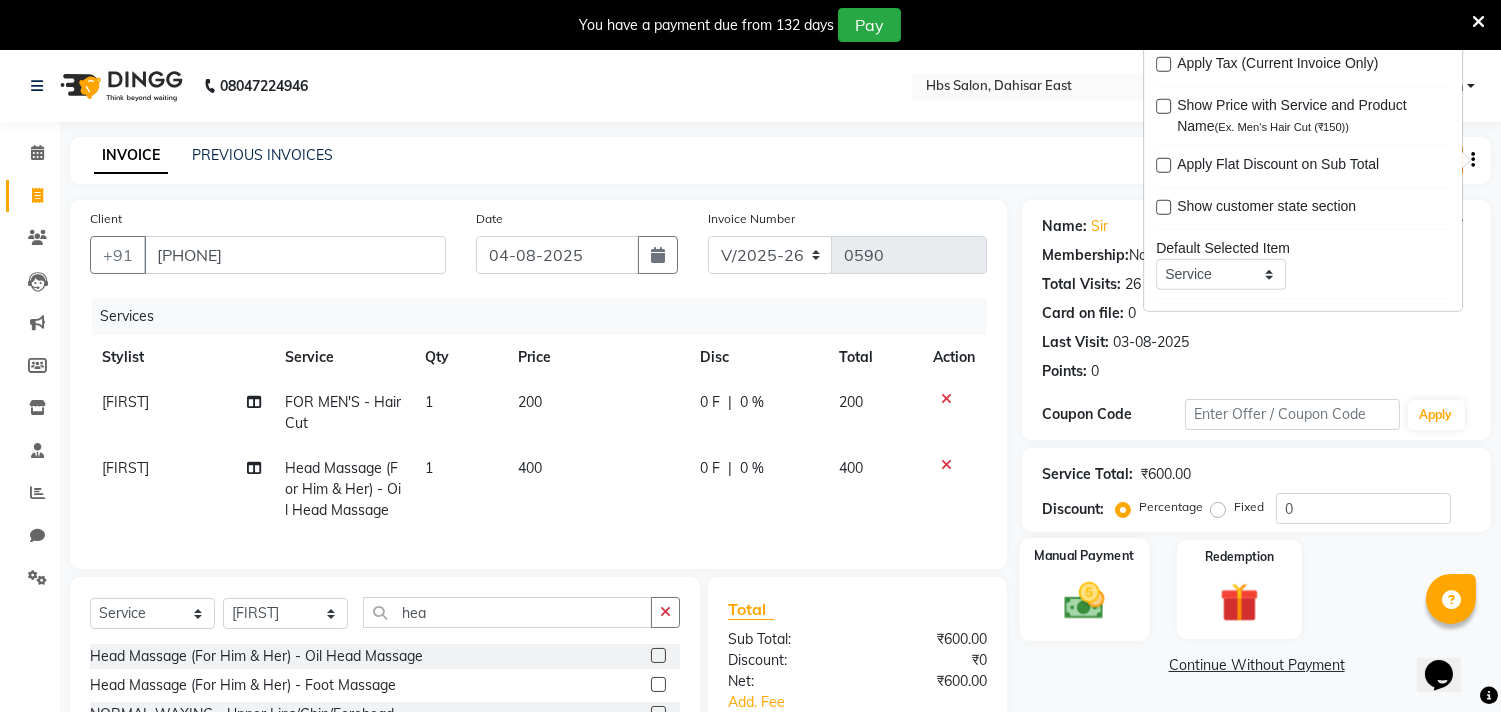 click 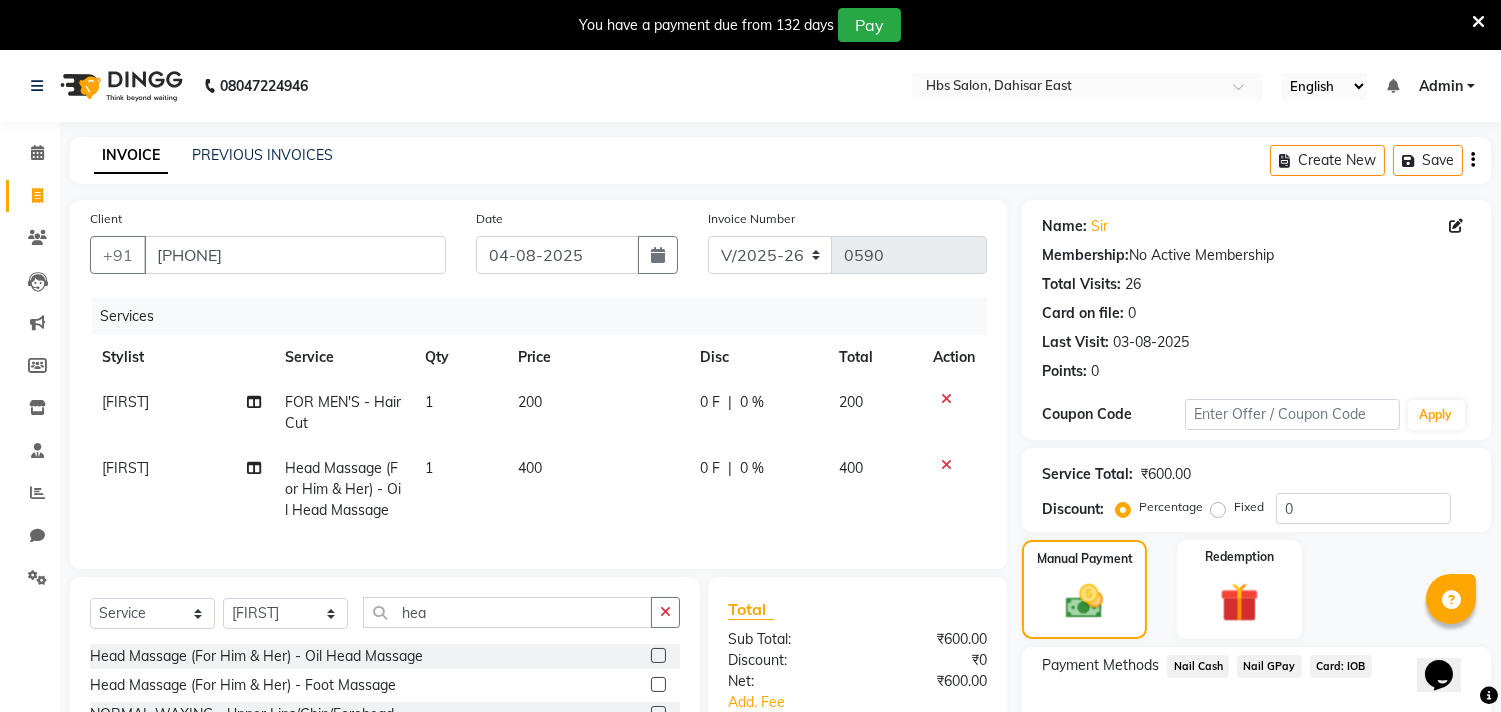 click on "Nail GPay" 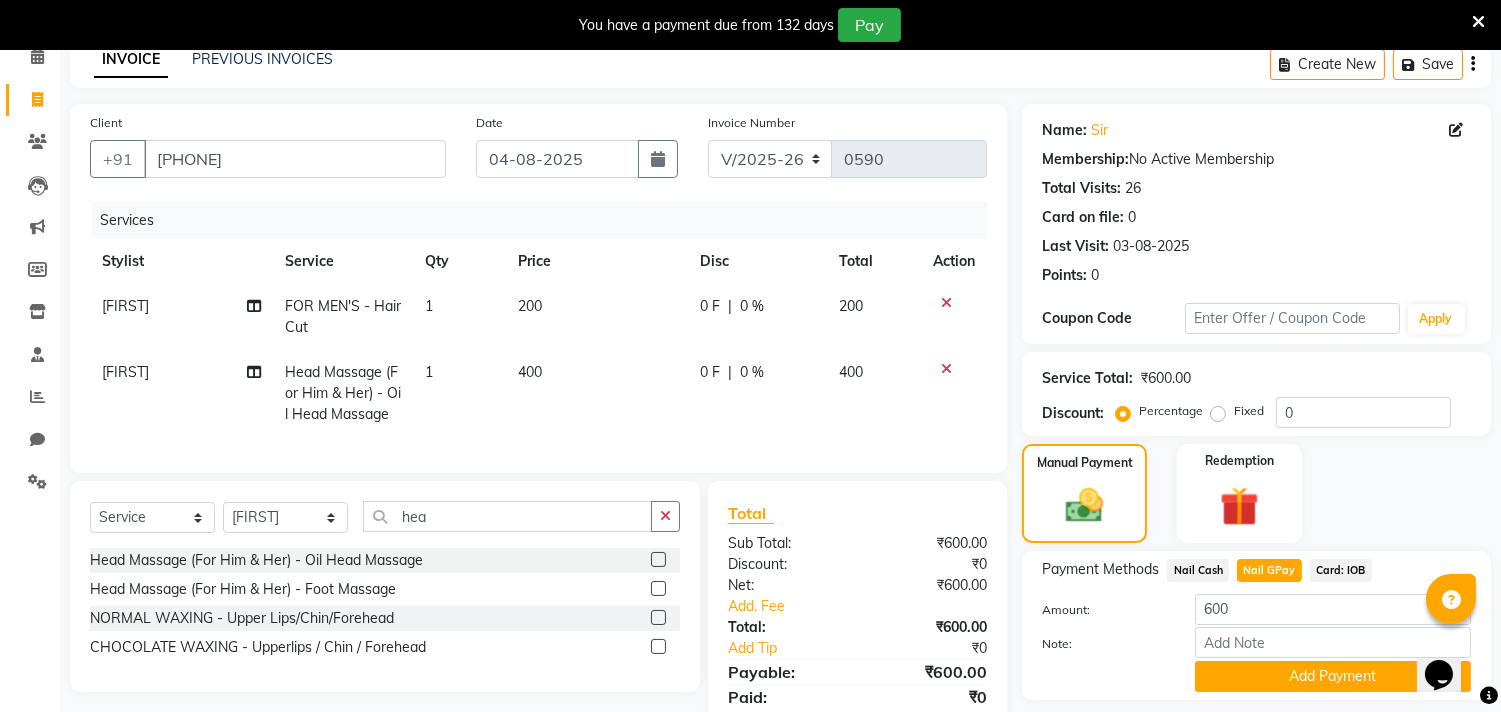scroll, scrollTop: 133, scrollLeft: 0, axis: vertical 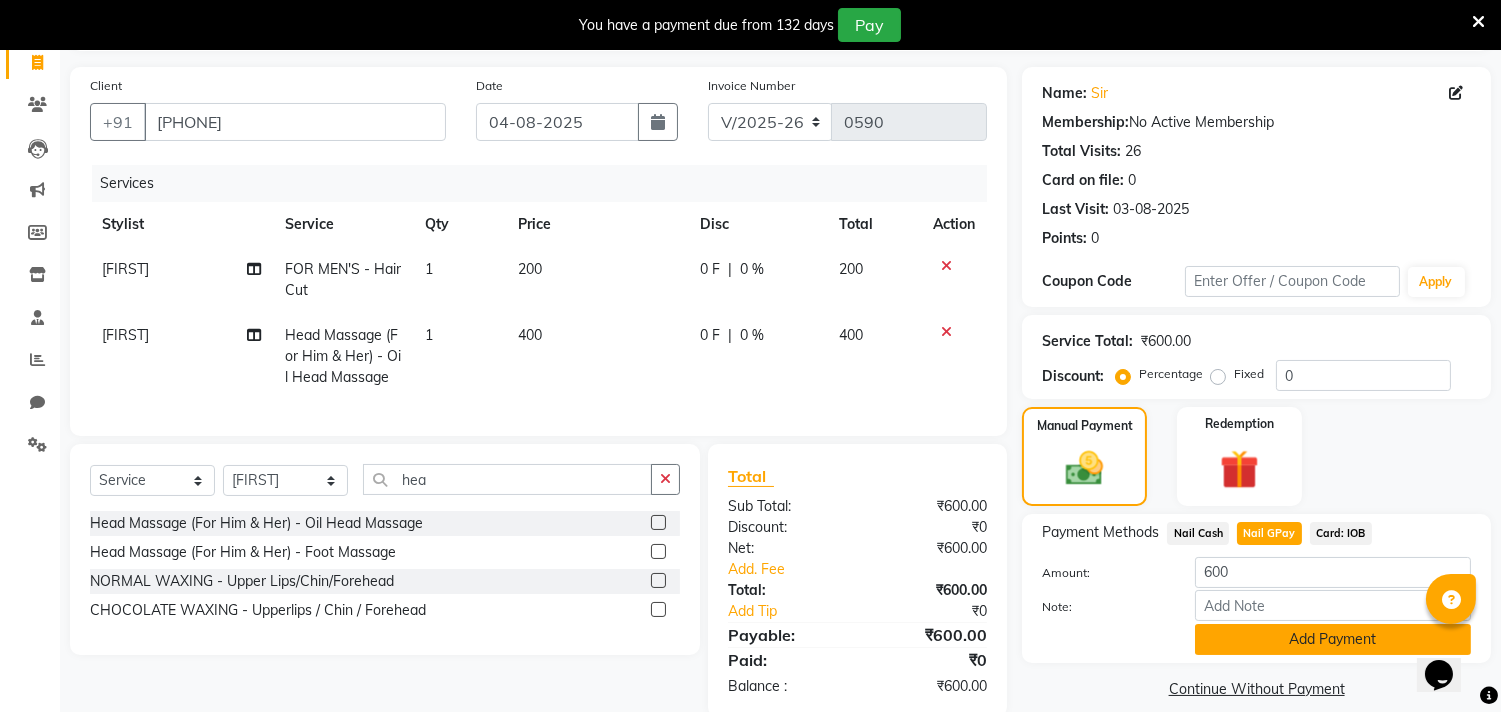 click on "Add Payment" 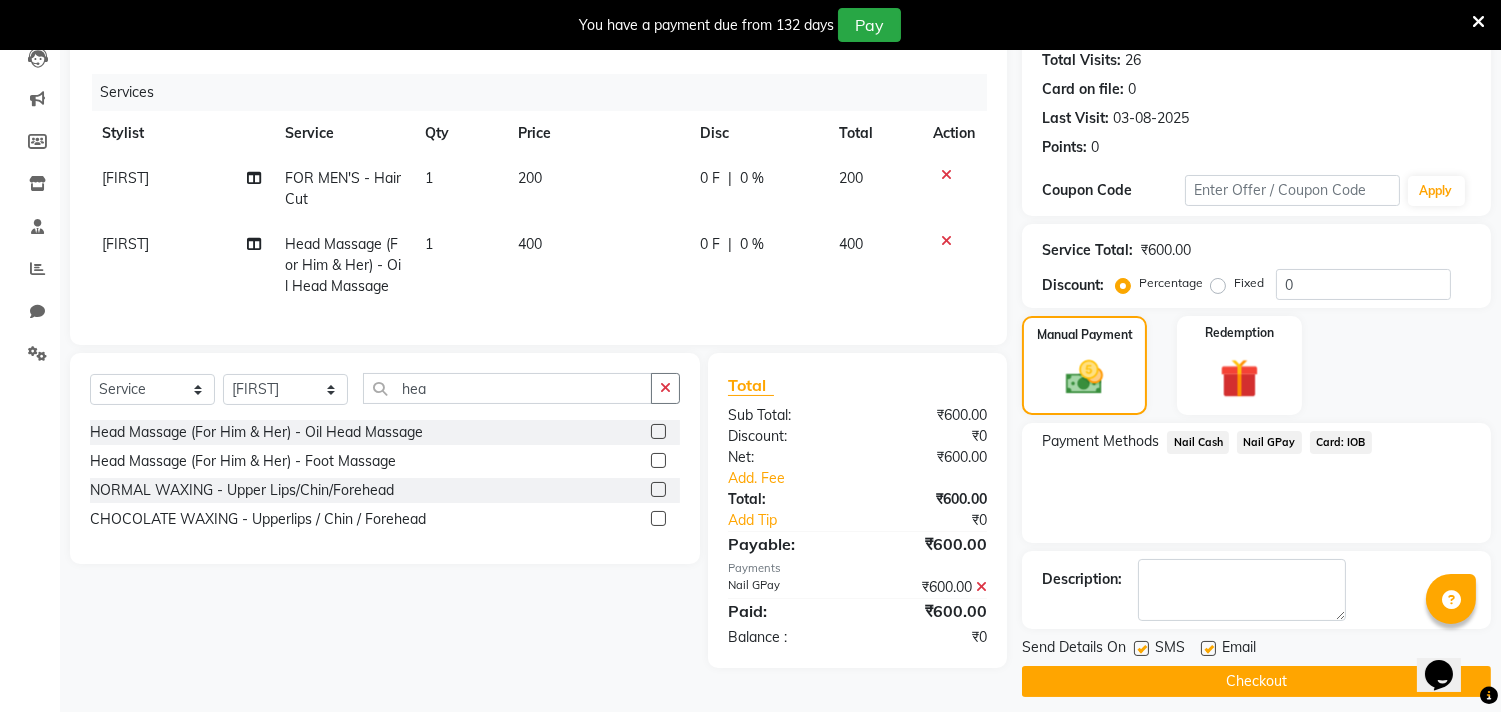 scroll, scrollTop: 237, scrollLeft: 0, axis: vertical 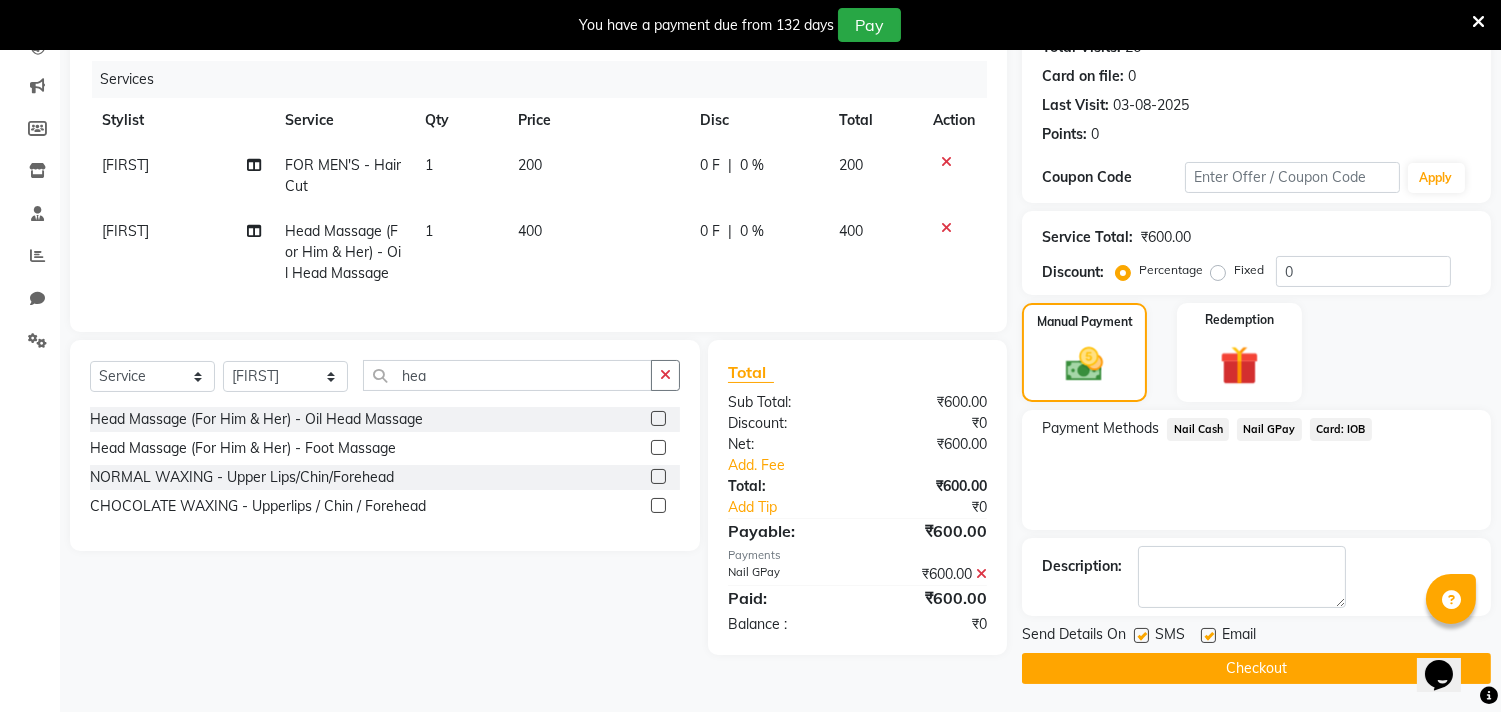 click on "Checkout" 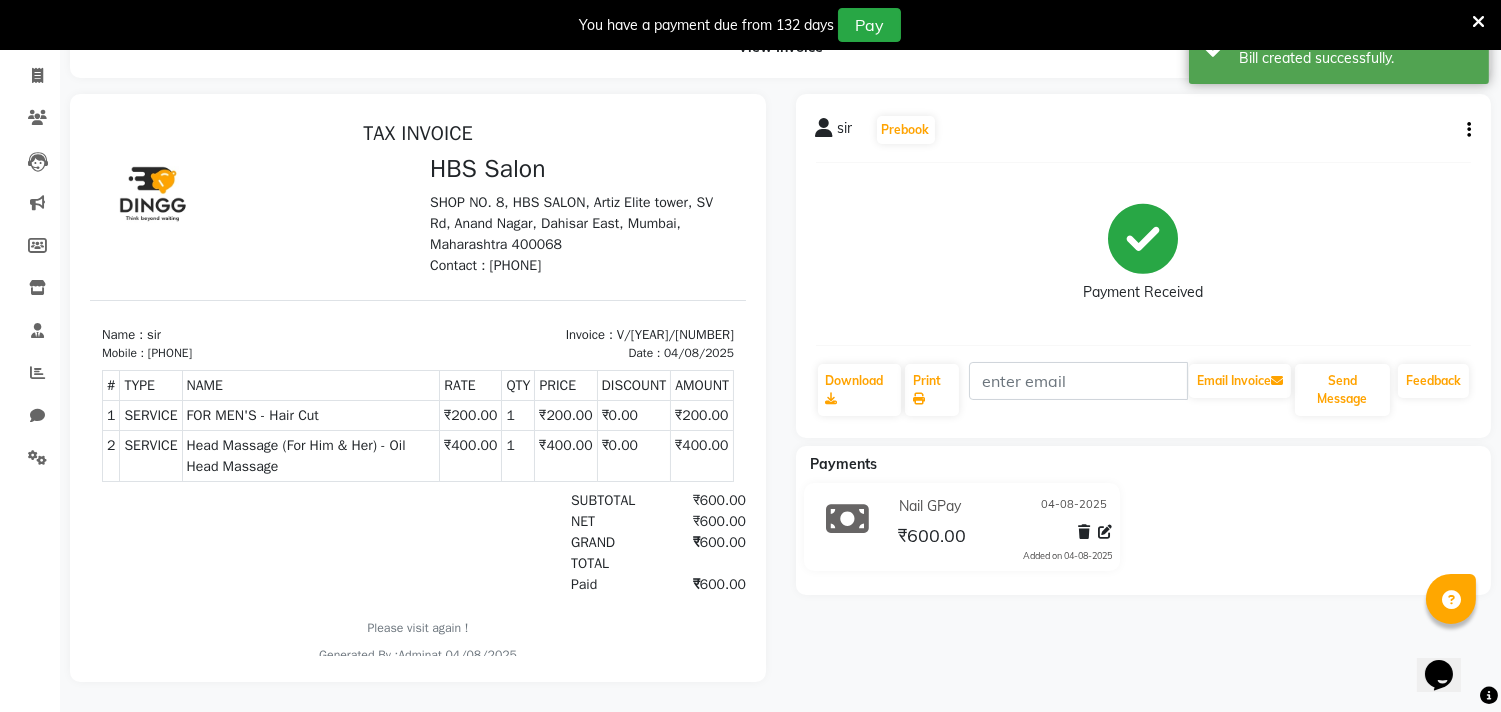 scroll, scrollTop: 0, scrollLeft: 0, axis: both 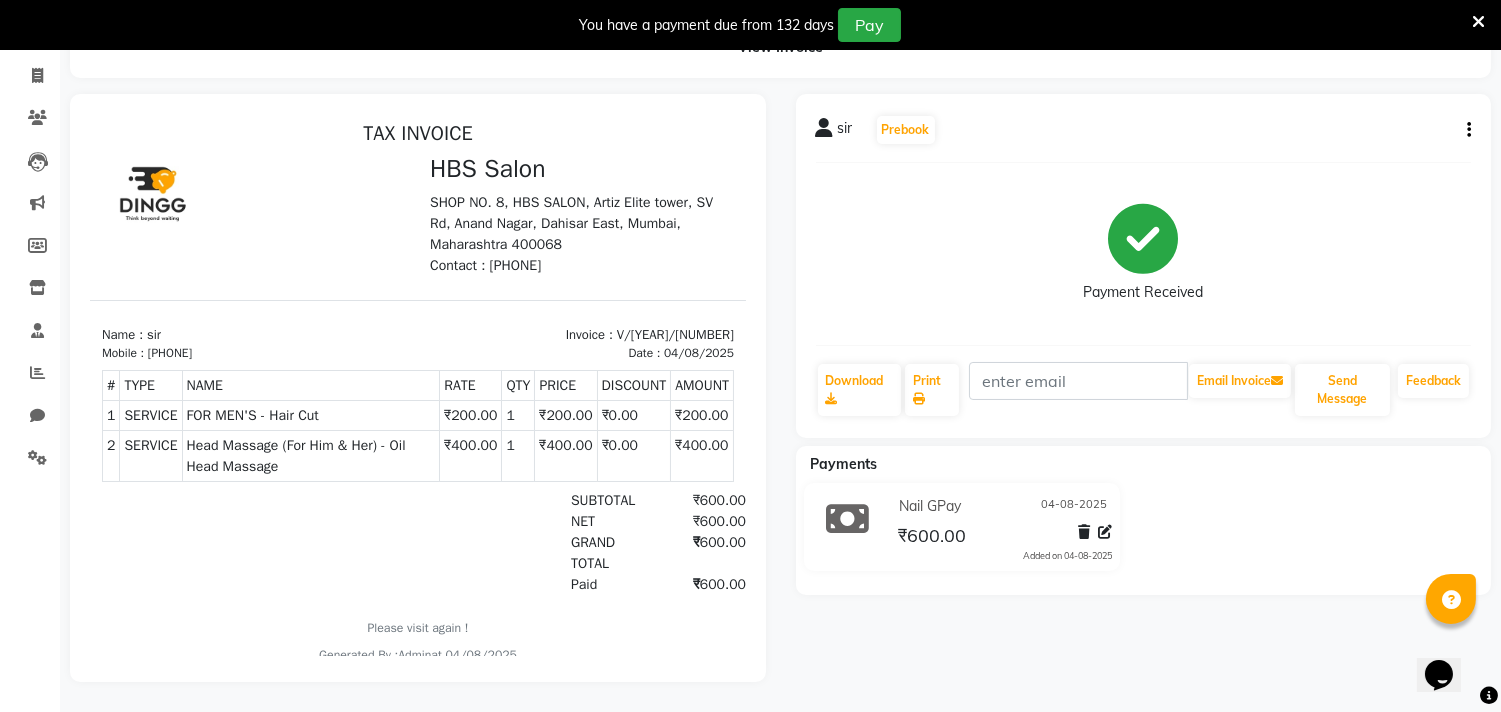 select on "7935" 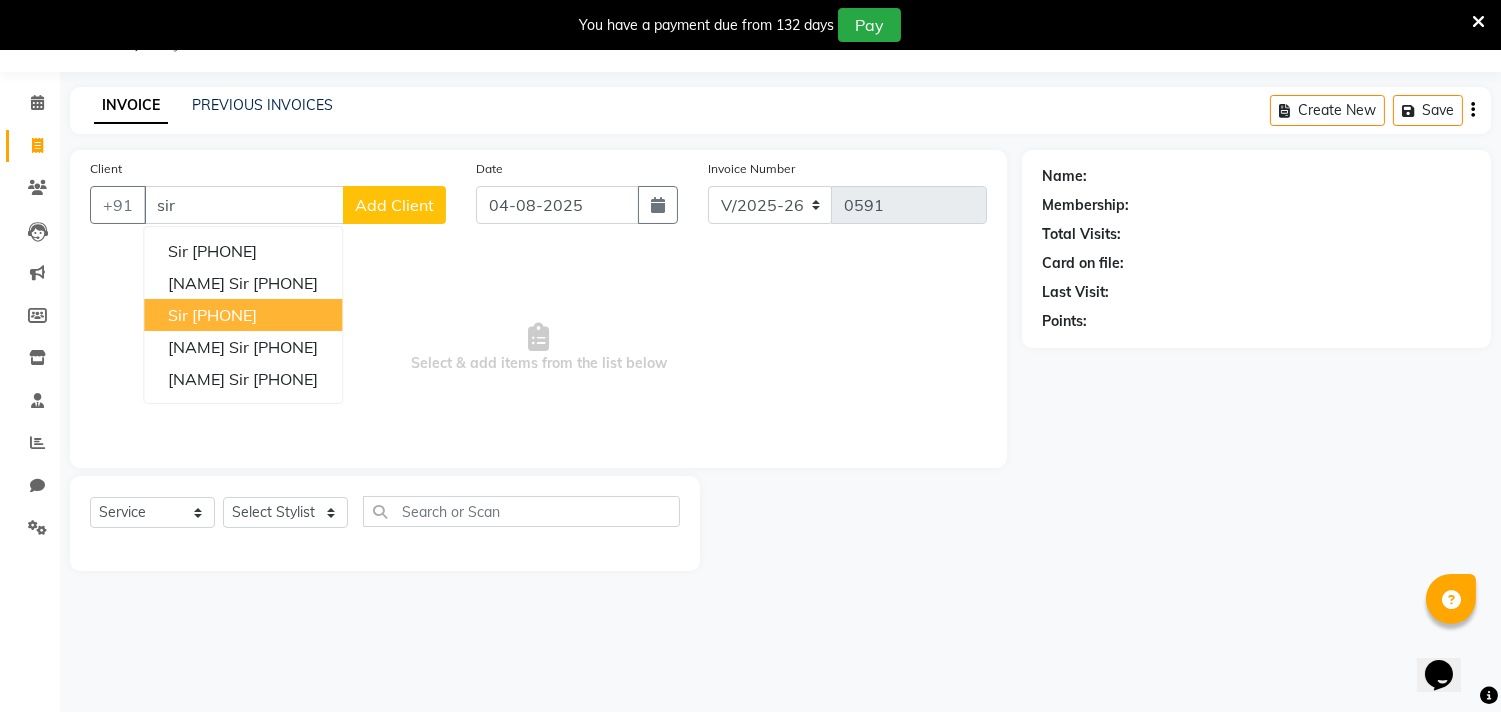 click on "[PHONE]" at bounding box center (224, 315) 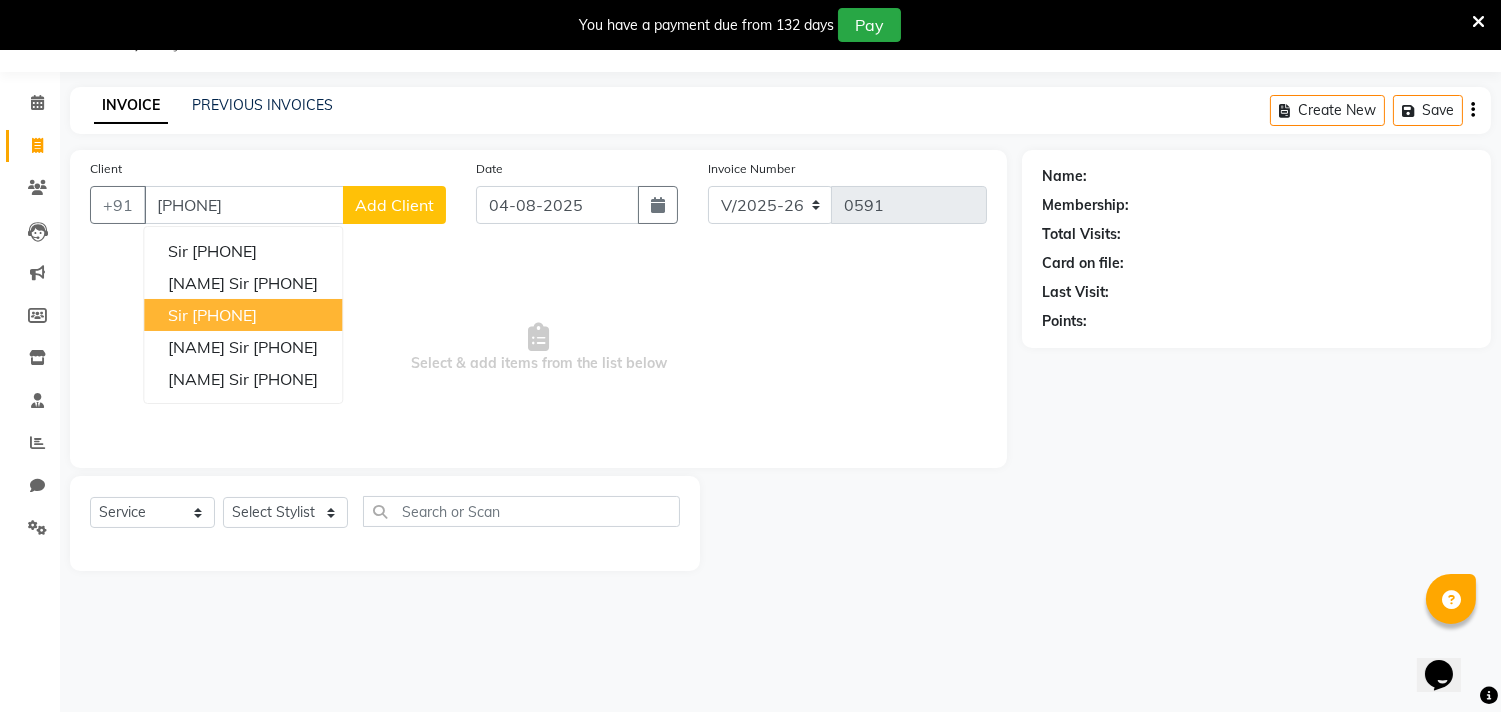 type on "[PHONE]" 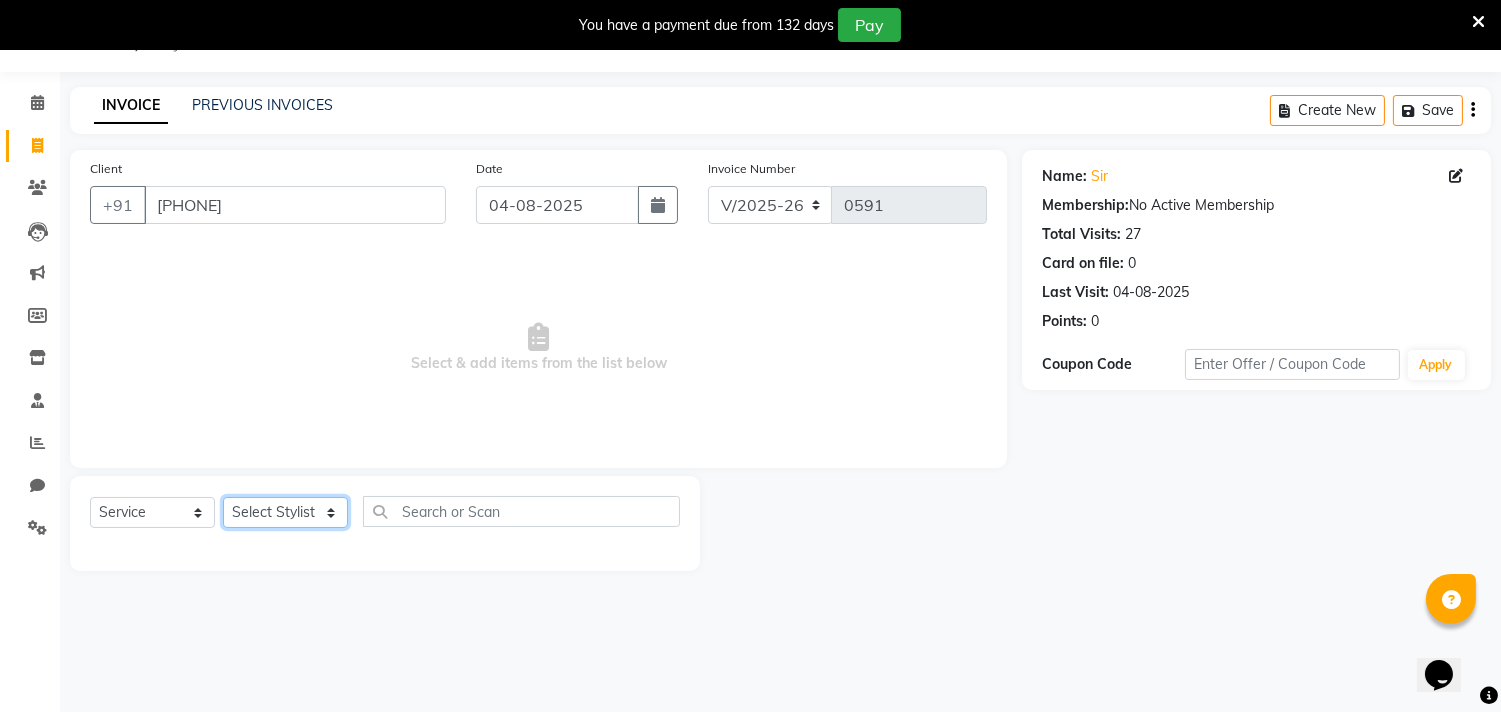 click on "Select Stylist [NAME] [NAME]                                                                                                                                                  [NAME] [NAME] [NAME] [NAME] [NAME] [NAME]                                                                                                                                                                 [NAME] [NAME] [NAME] [NAME] [NAME] [NAME]                                                                                                                                                                 [NAME] [NAME] [NAME] [NAME]" 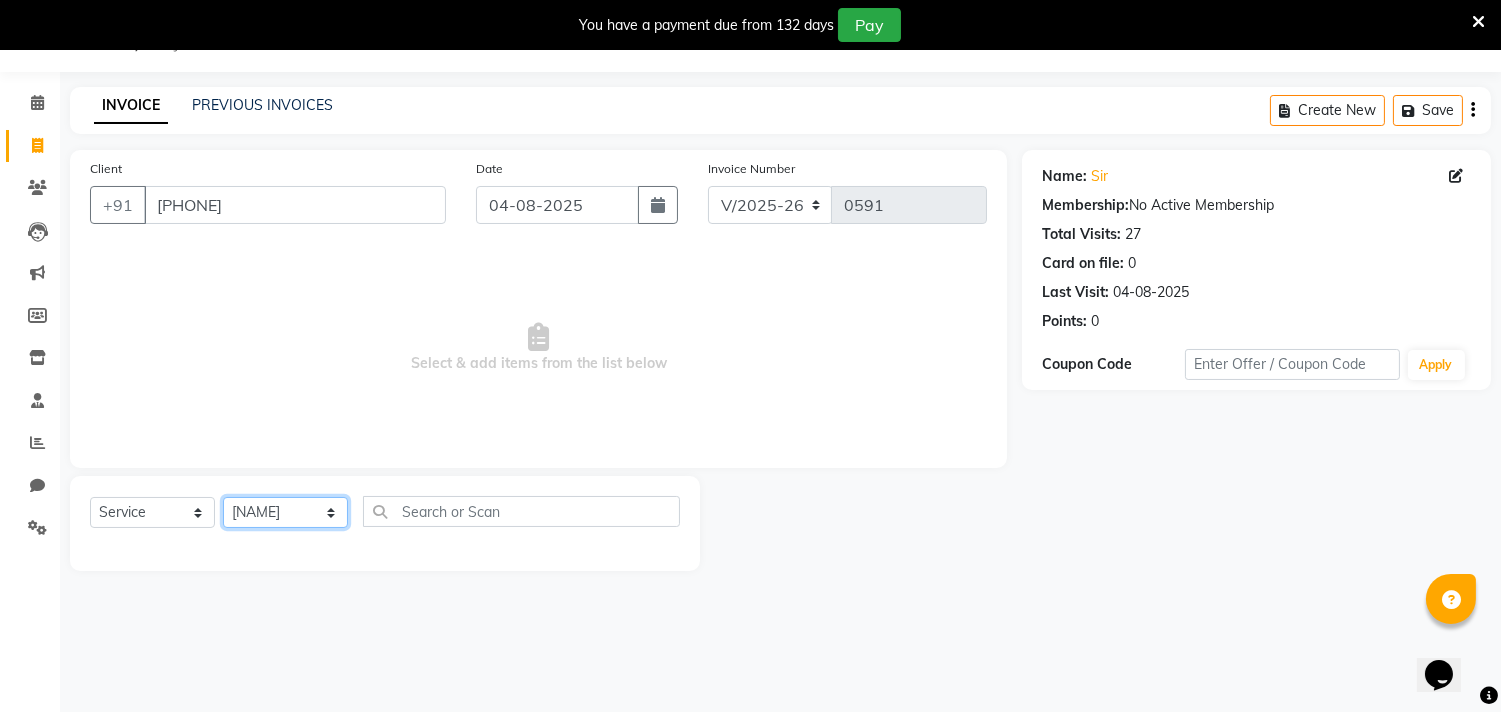 click on "Select Stylist [NAME] [NAME]                                                                                                                                                  [NAME] [NAME] [NAME] [NAME] [NAME] [NAME]                                                                                                                                                                 [NAME] [NAME] [NAME] [NAME] [NAME] [NAME]                                                                                                                                                                 [NAME] [NAME] [NAME] [NAME]" 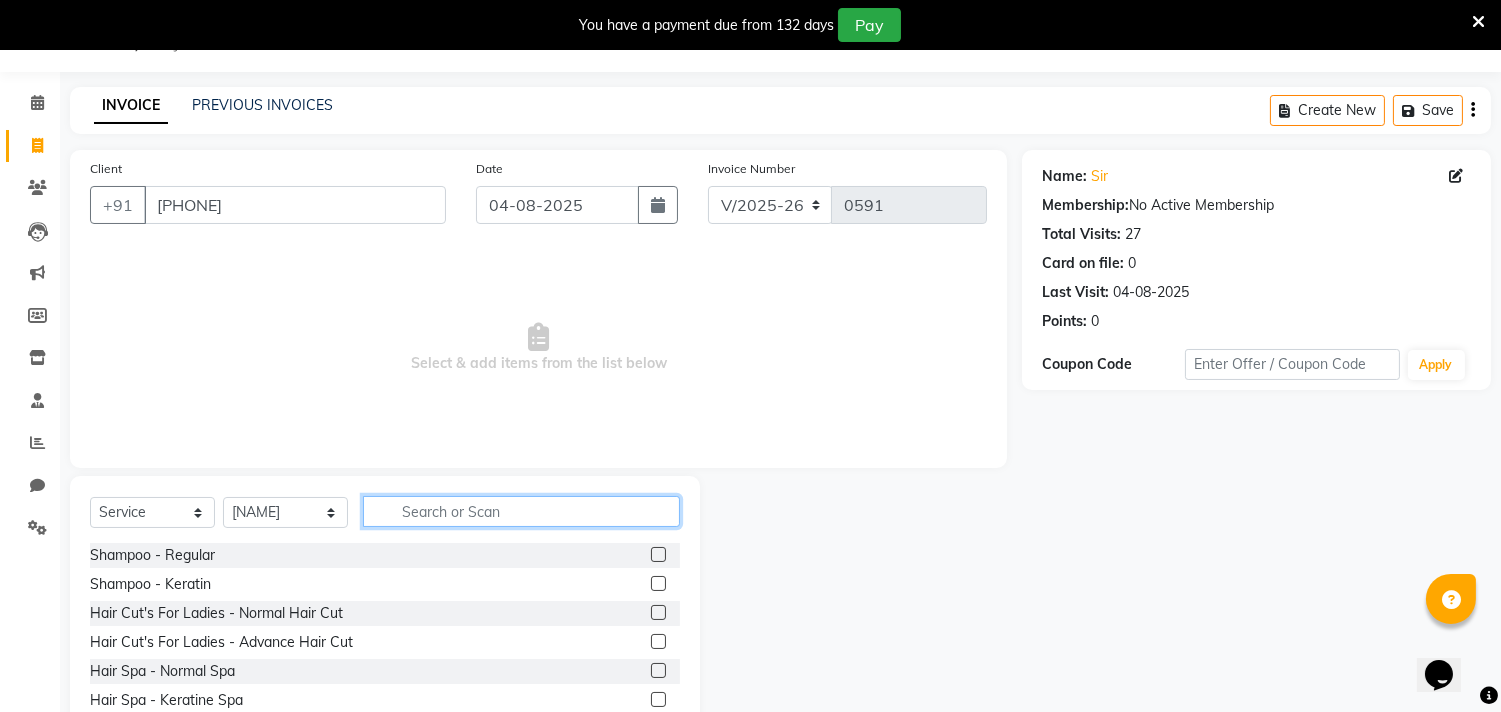 click 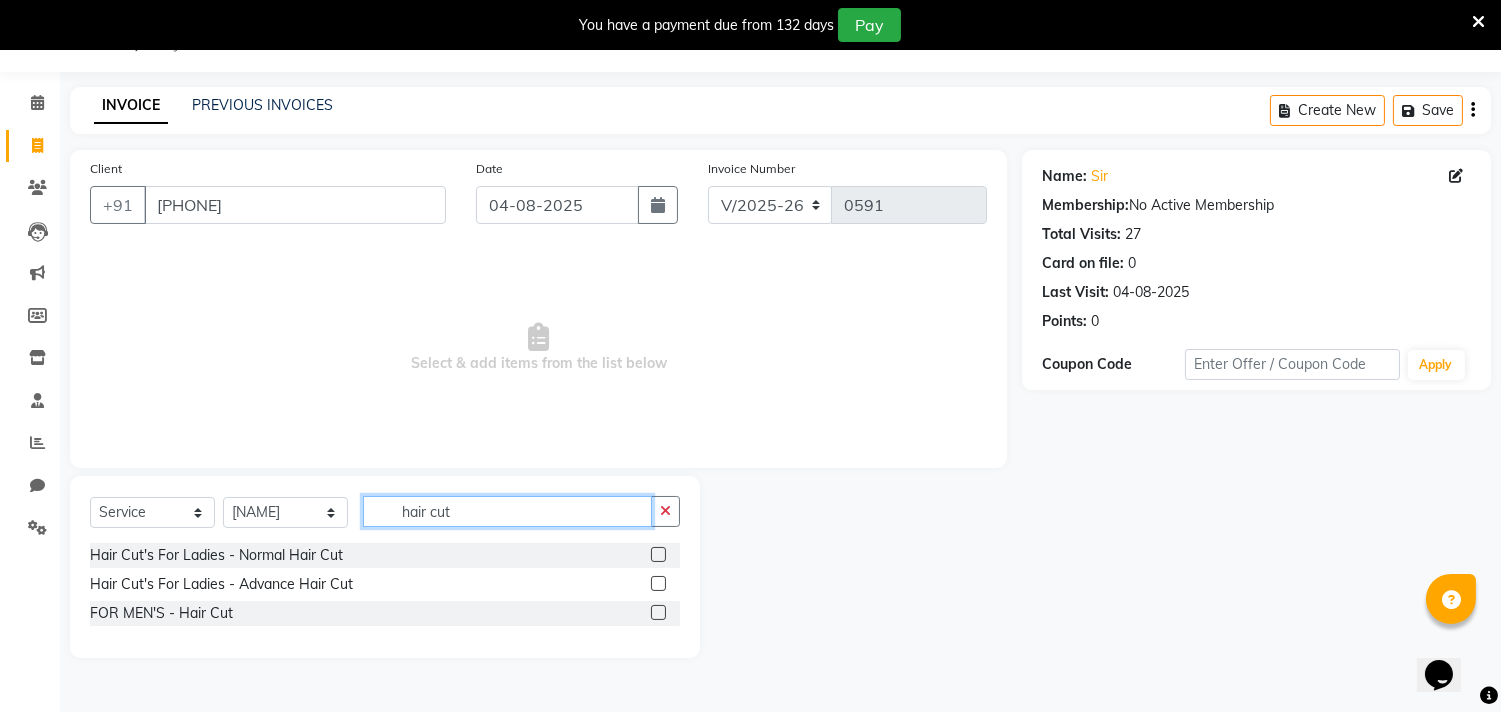 type on "hair cut" 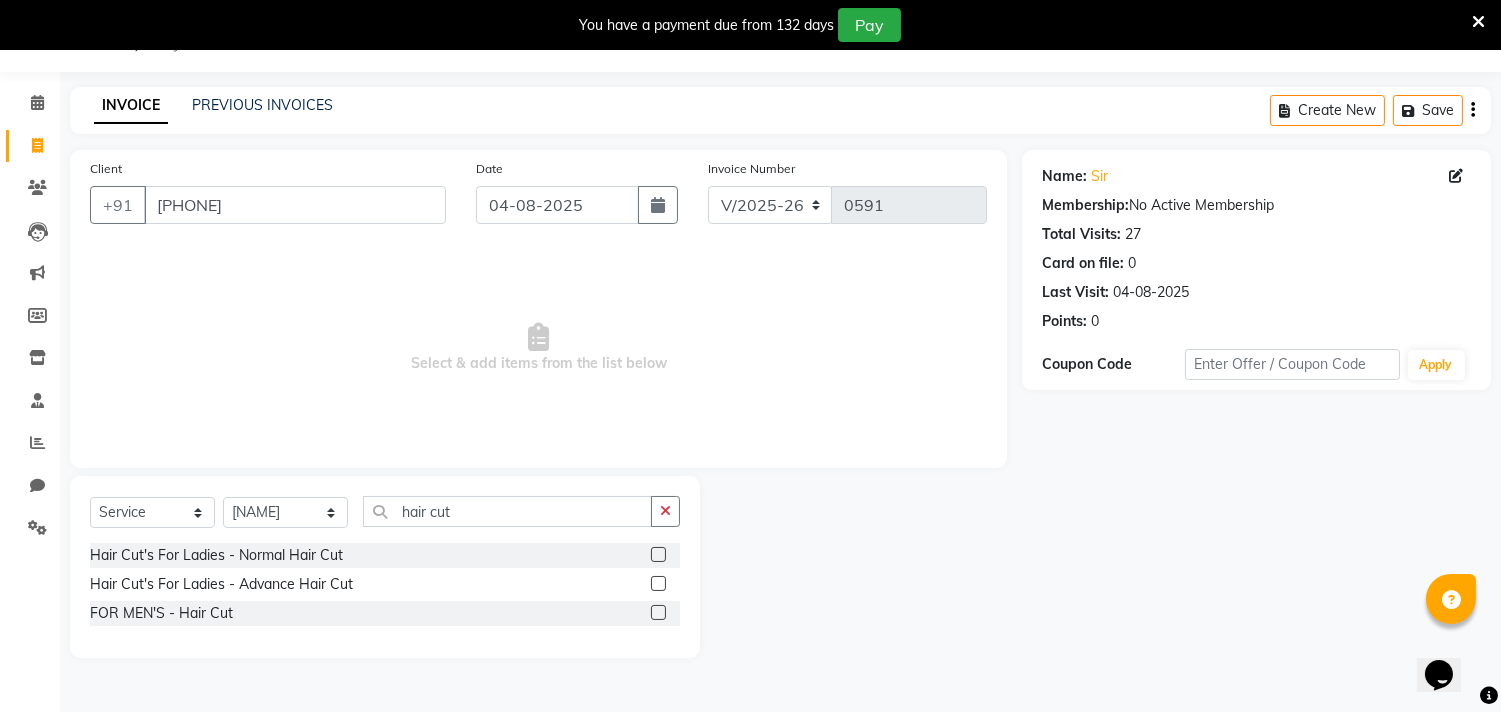 click 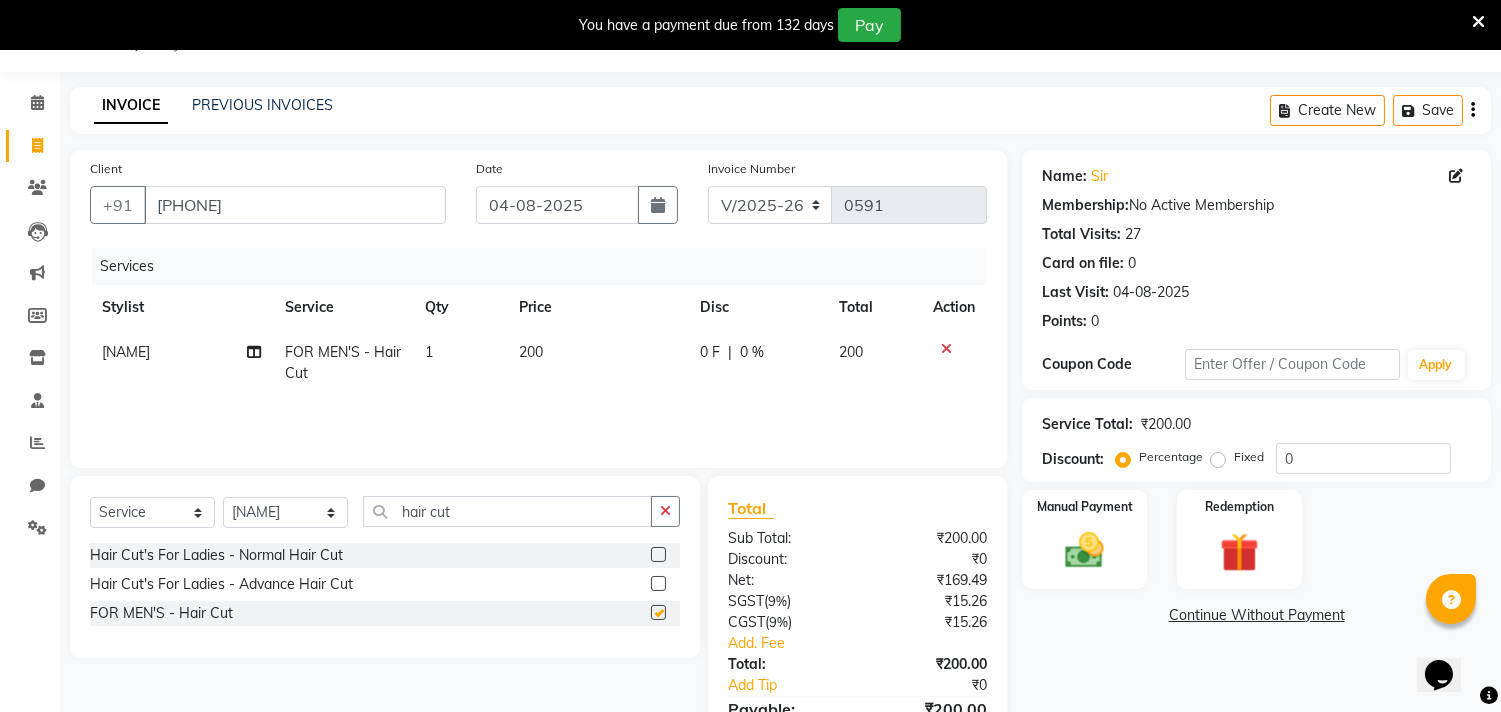 checkbox on "false" 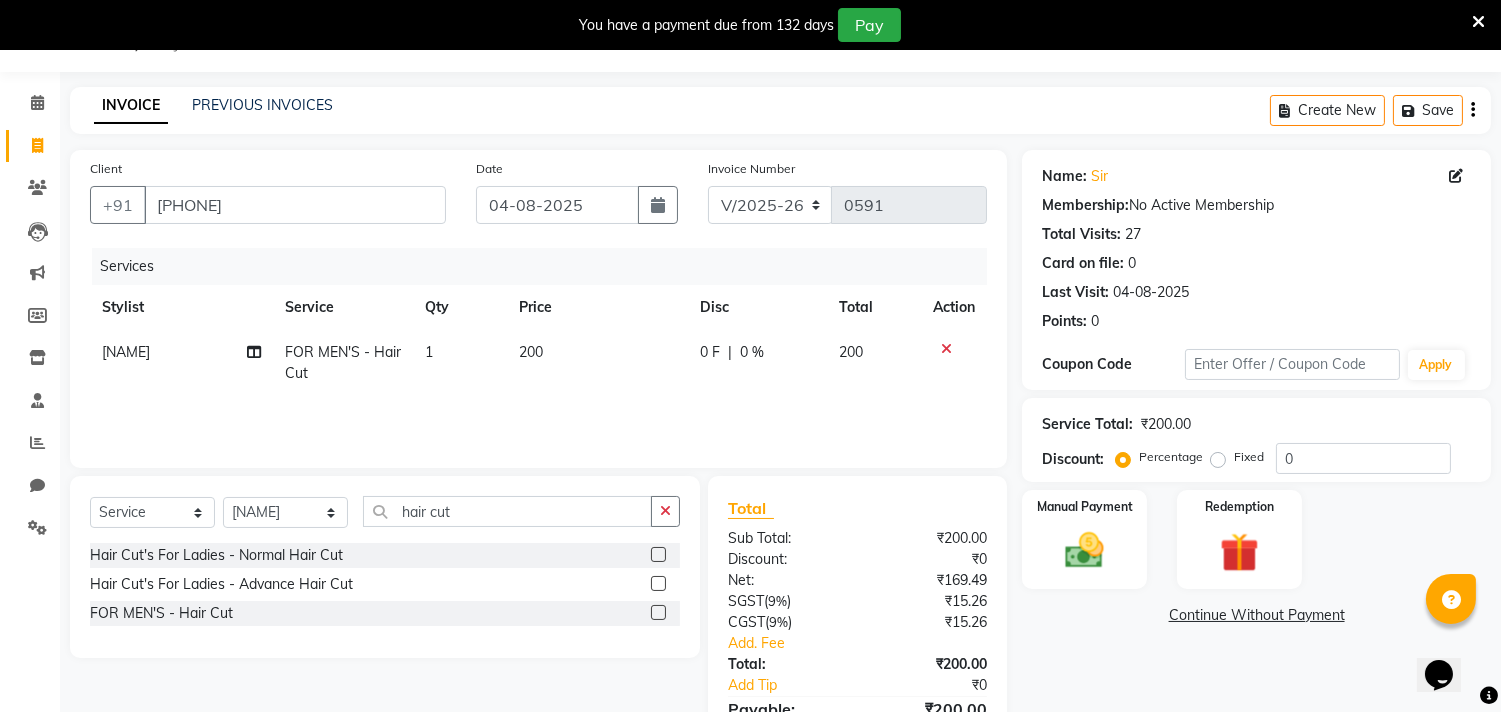 click 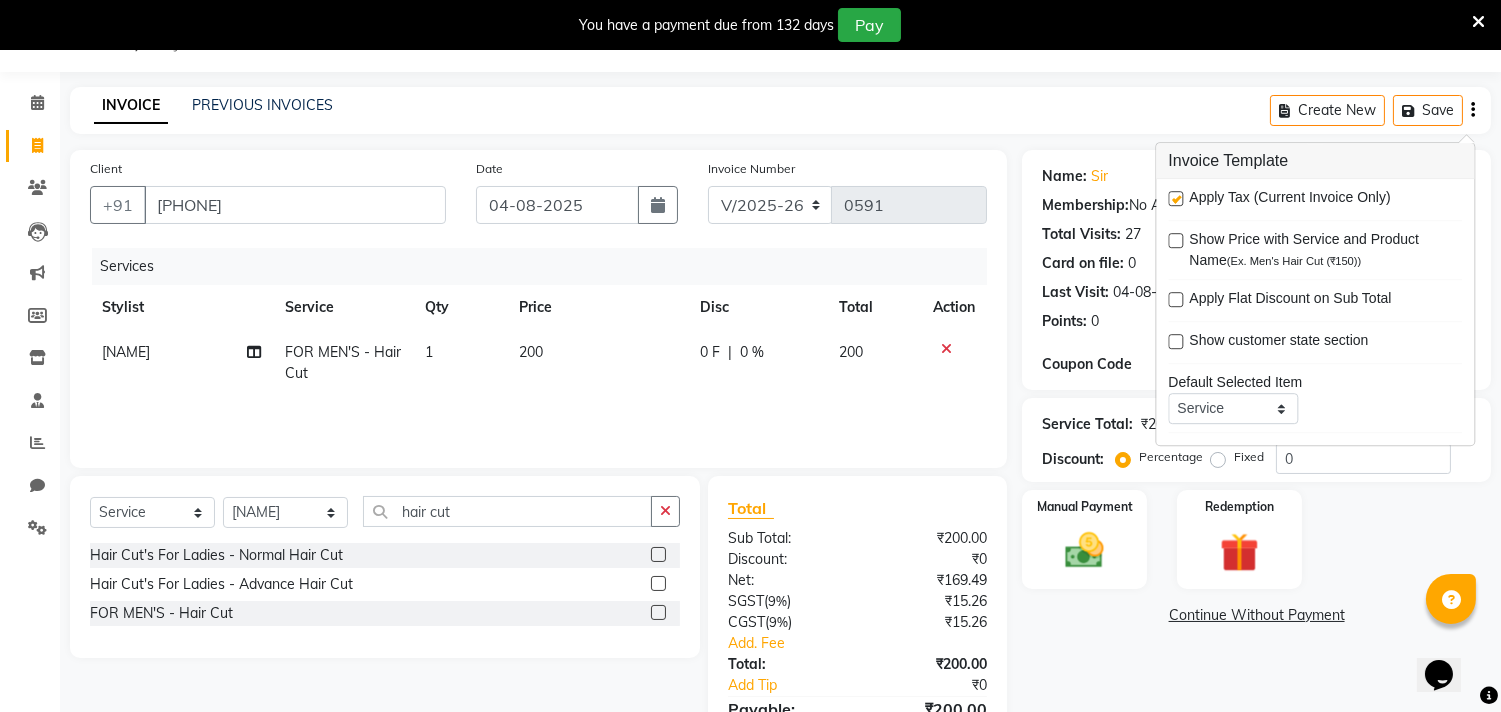 click at bounding box center (1175, 198) 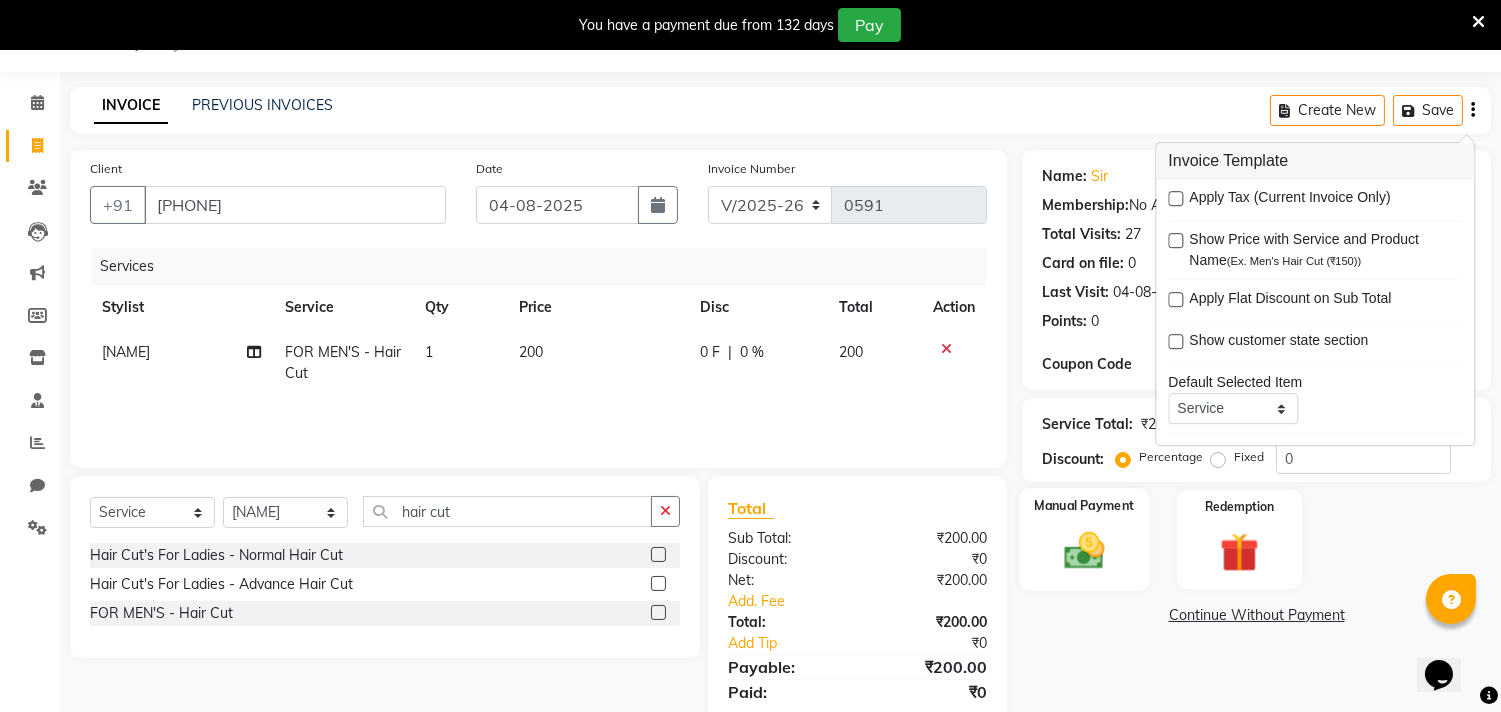 click 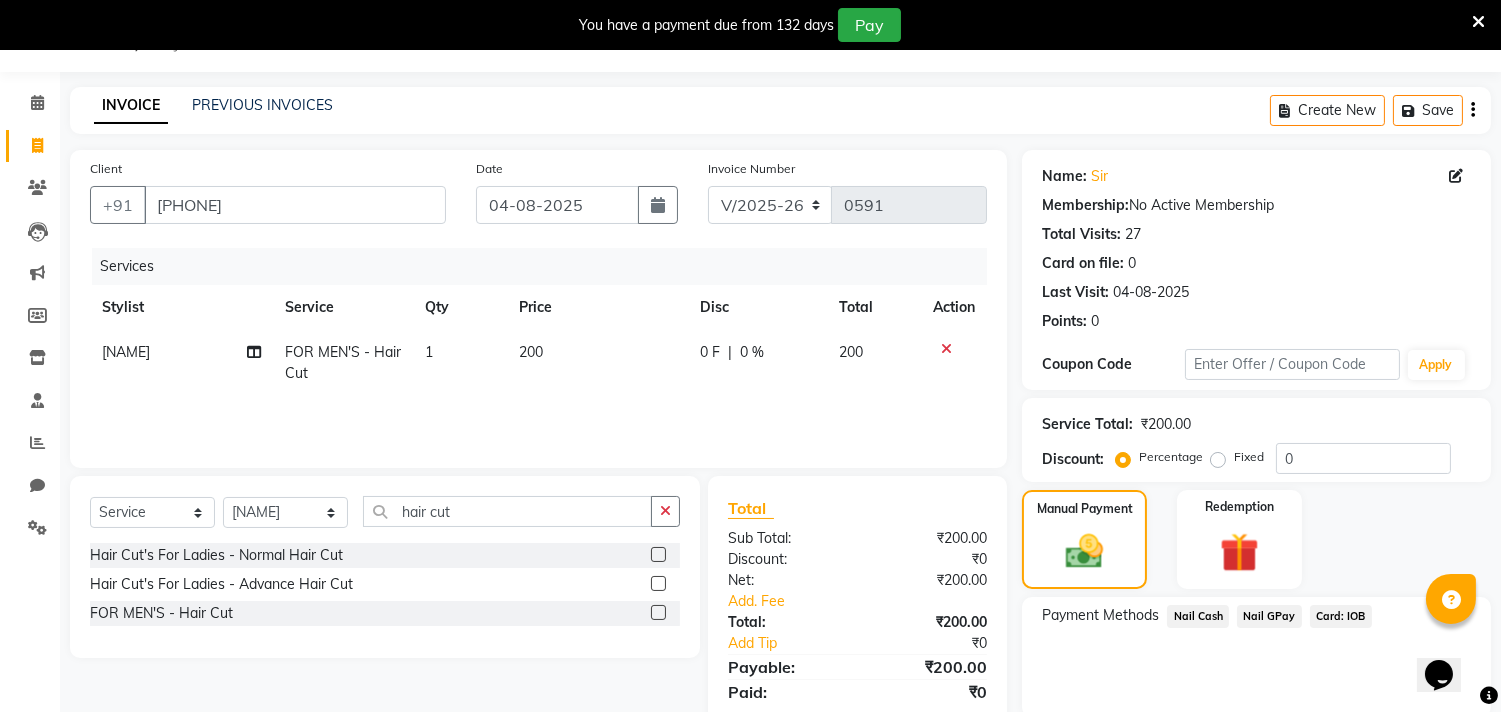 click on "Nail Cash" 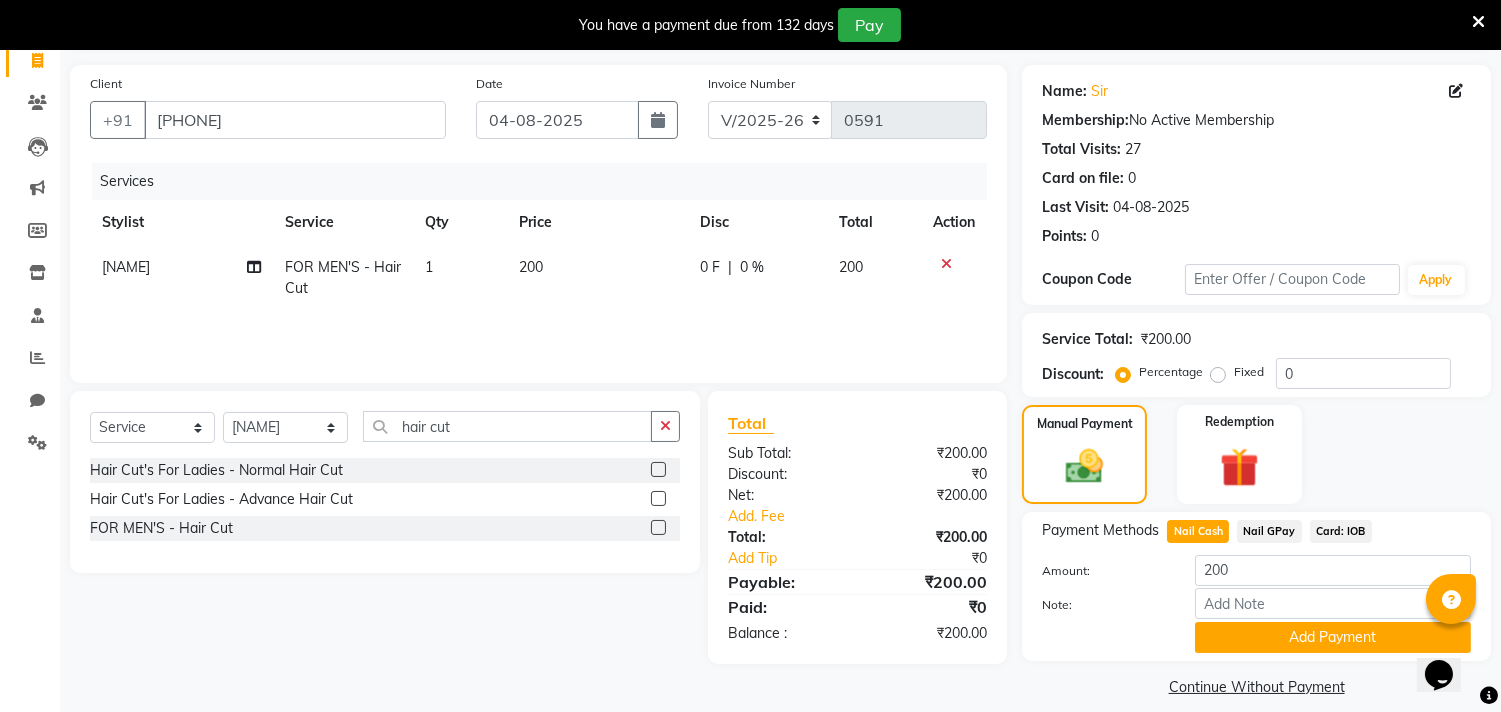scroll, scrollTop: 138, scrollLeft: 0, axis: vertical 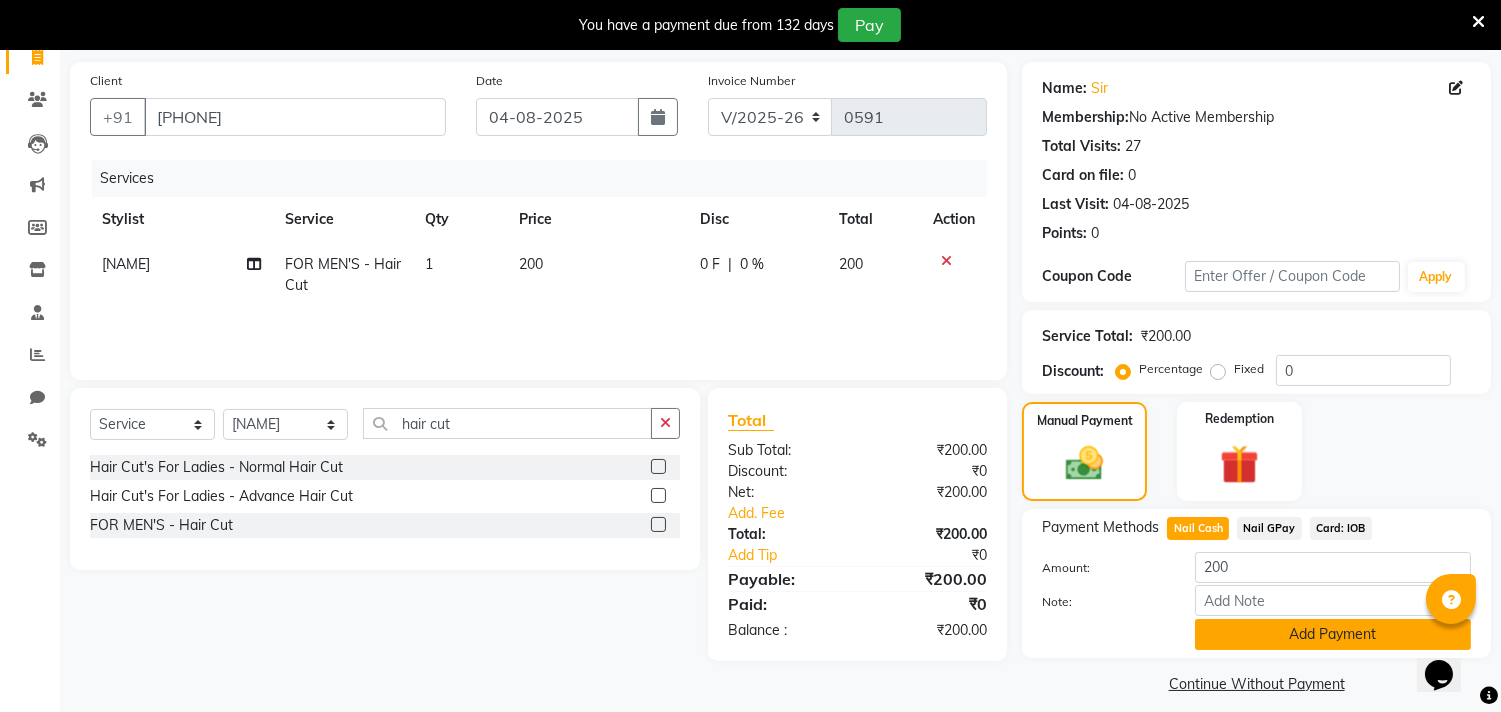click on "Add Payment" 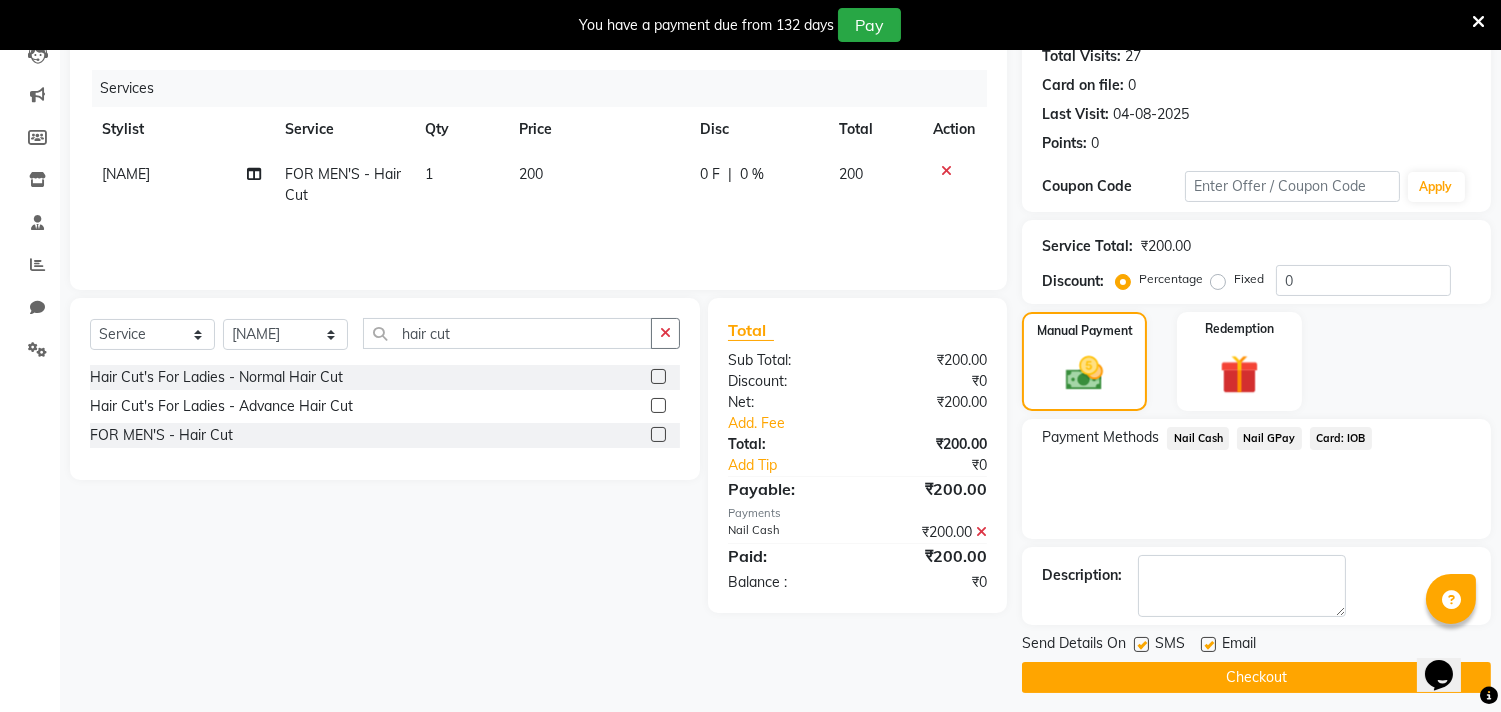 scroll, scrollTop: 237, scrollLeft: 0, axis: vertical 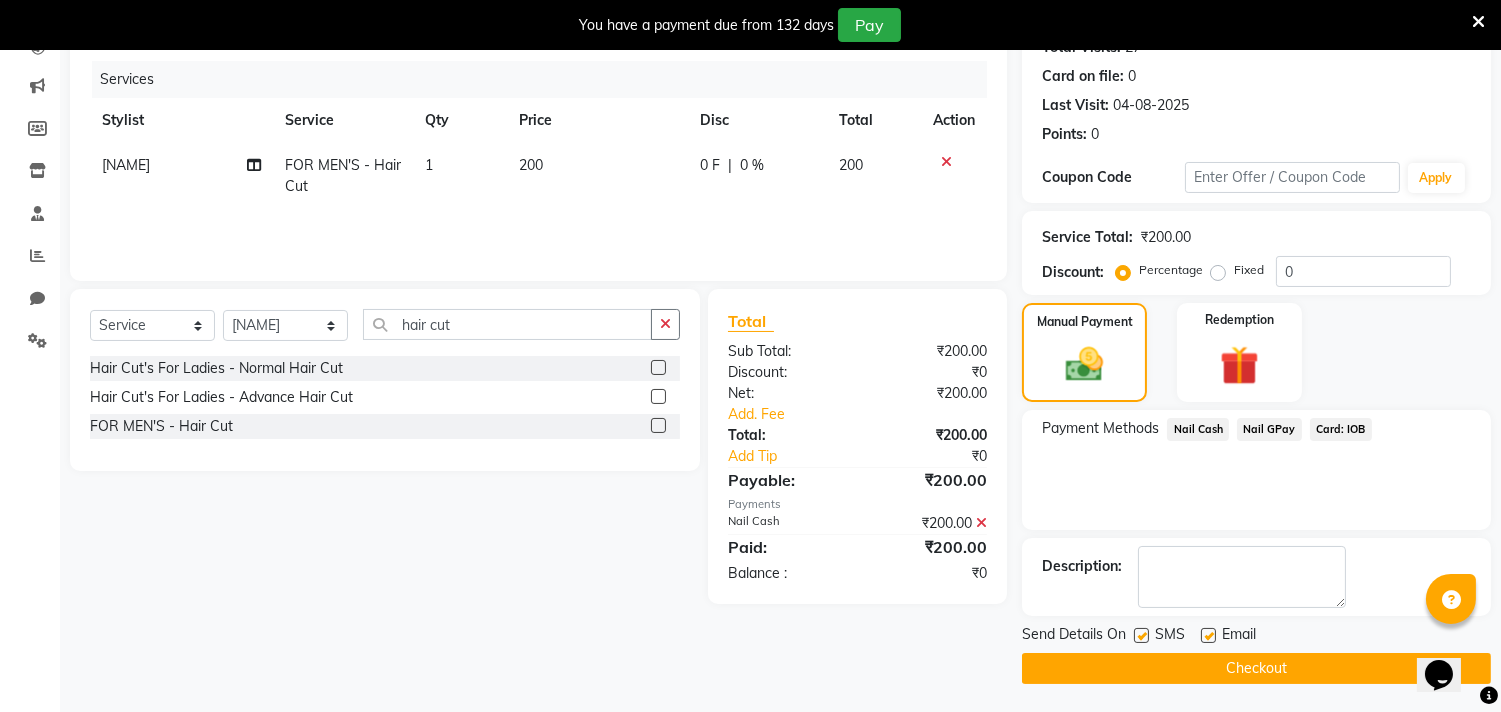 click on "Checkout" 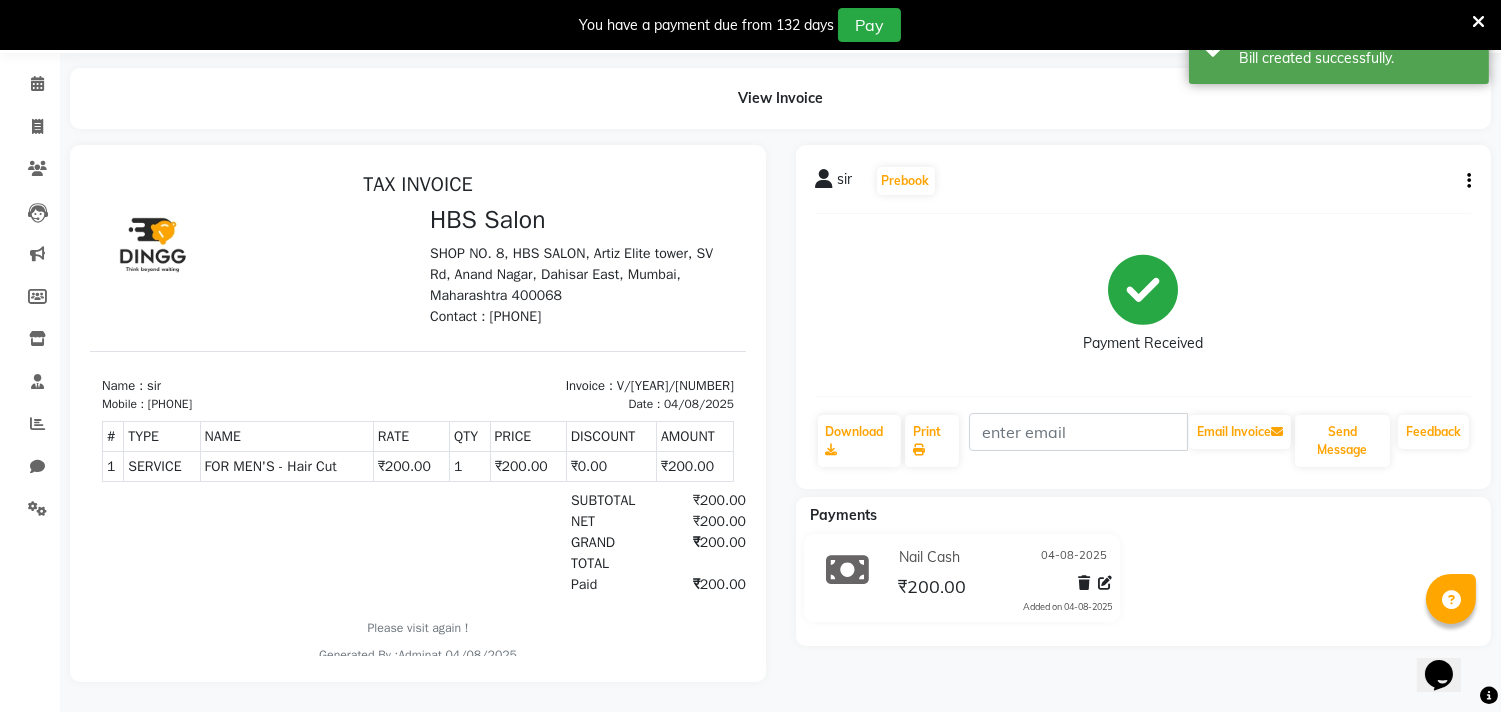 scroll, scrollTop: 0, scrollLeft: 0, axis: both 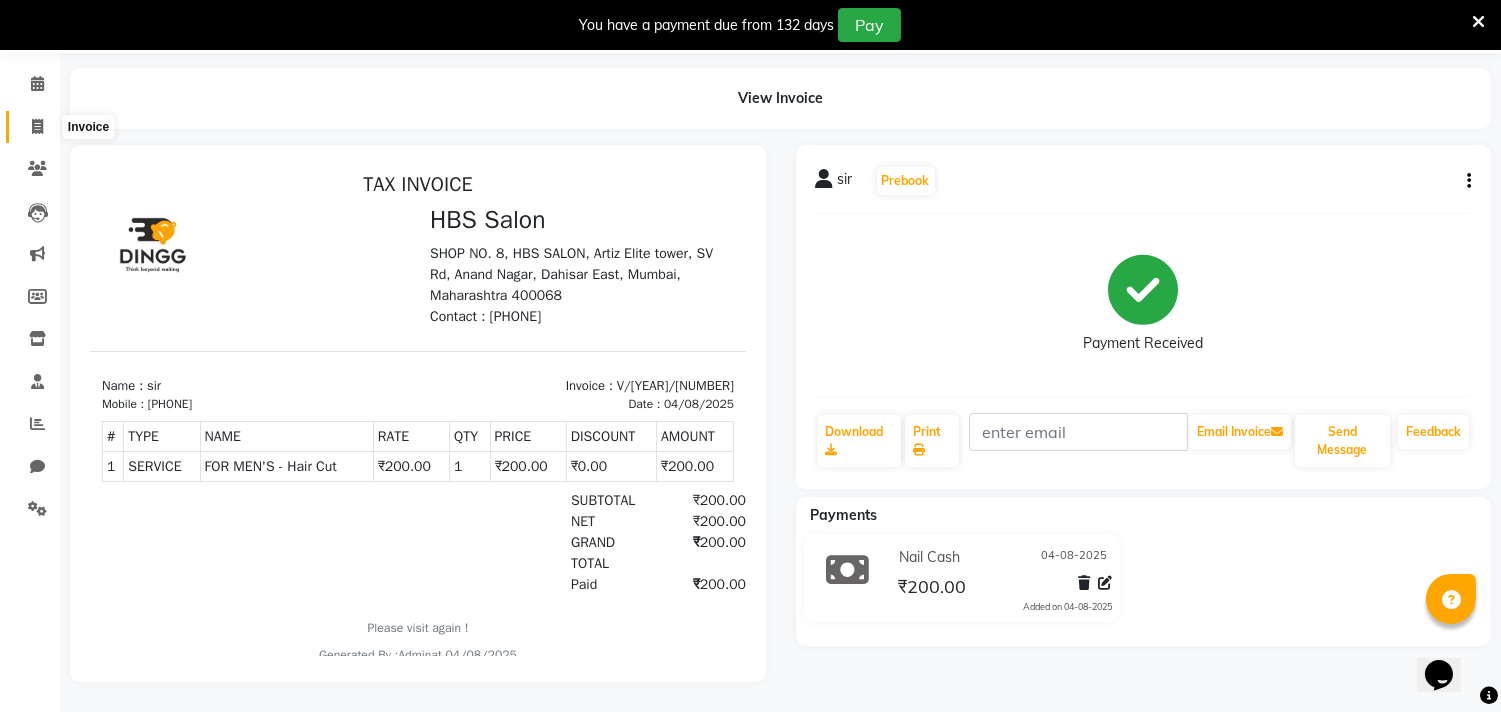 click 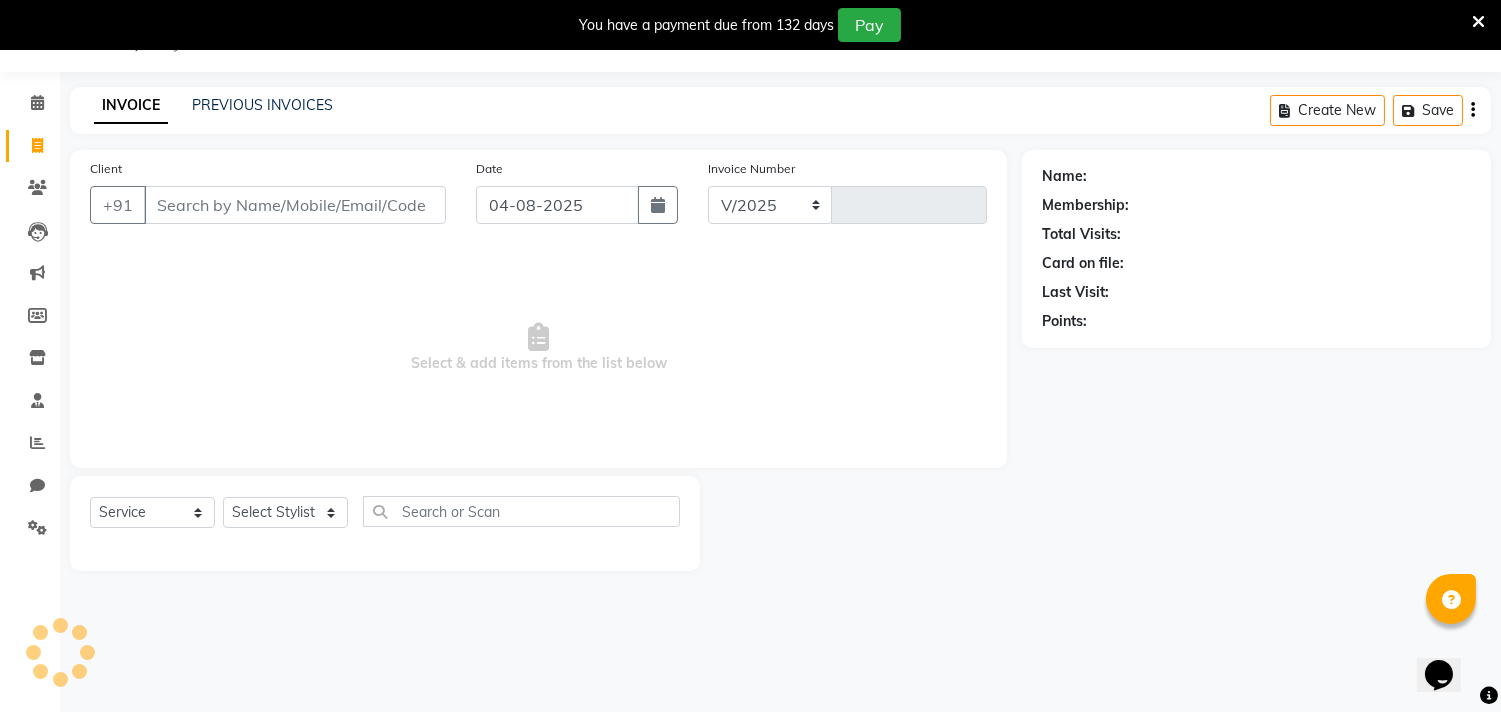 scroll, scrollTop: 50, scrollLeft: 0, axis: vertical 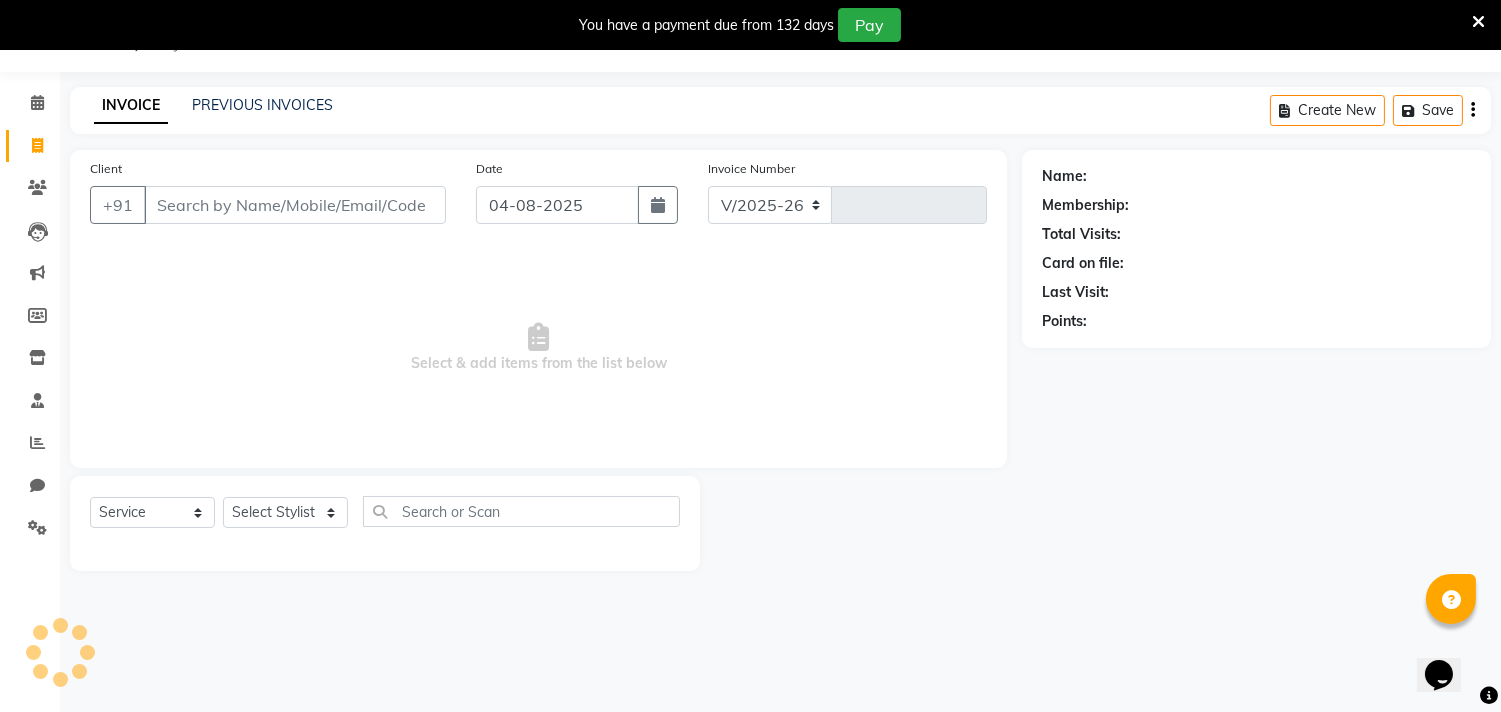 type on "0592" 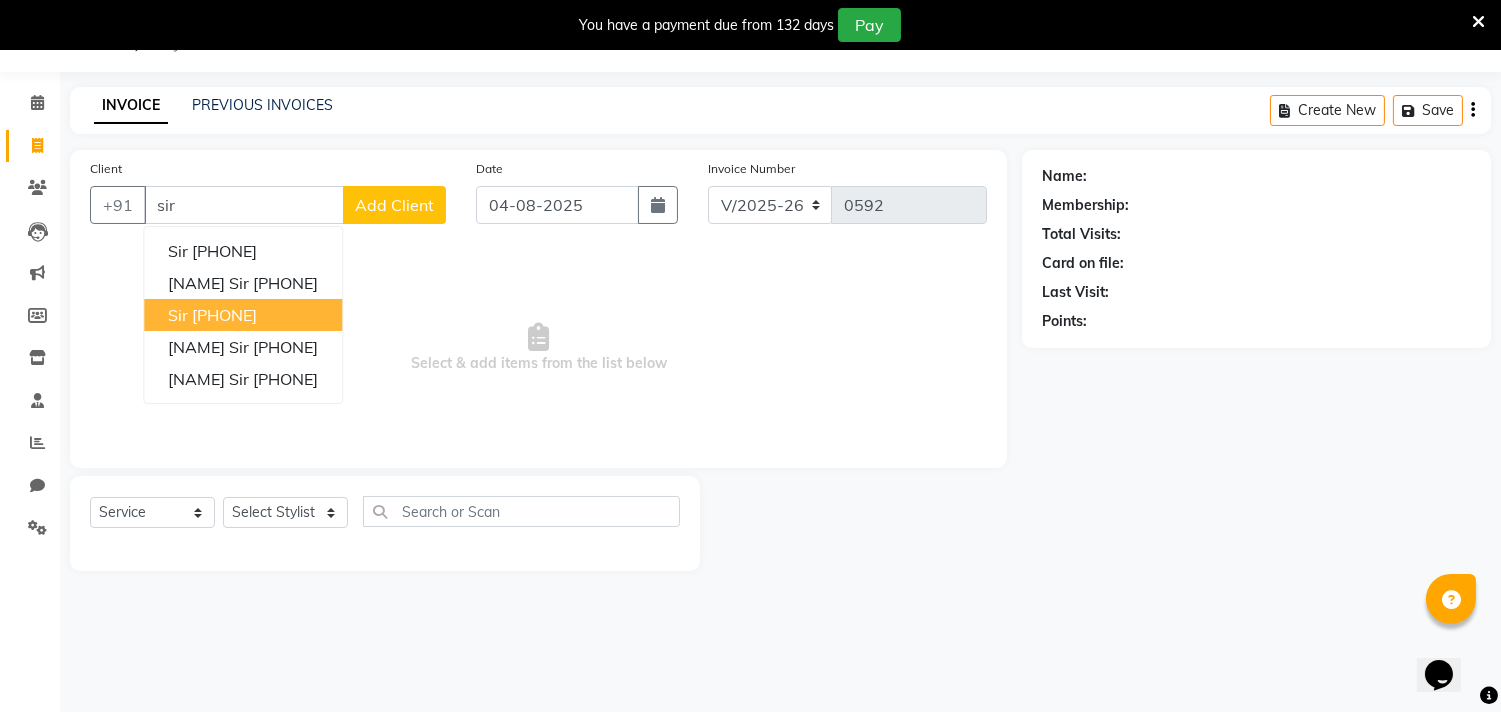 click on "[PHONE]" at bounding box center [224, 315] 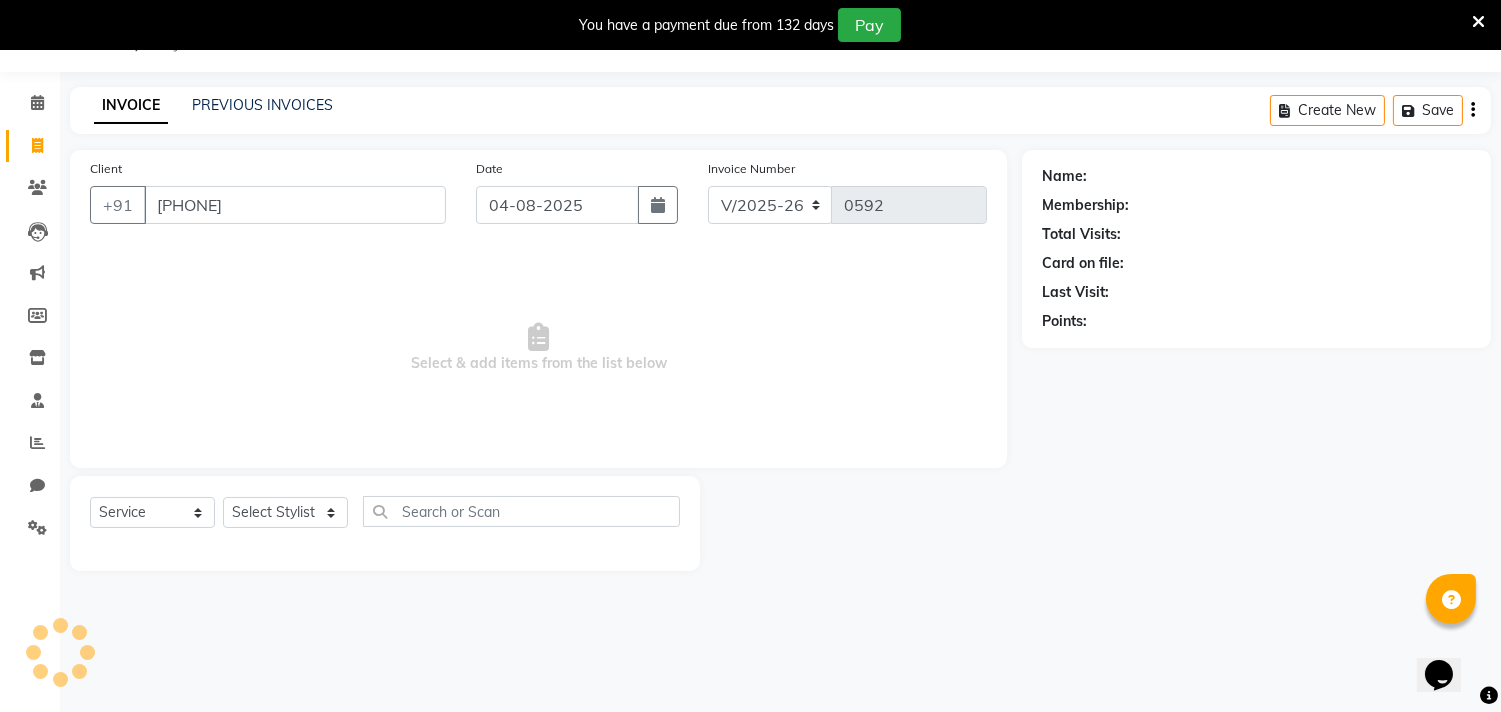 type on "[PHONE]" 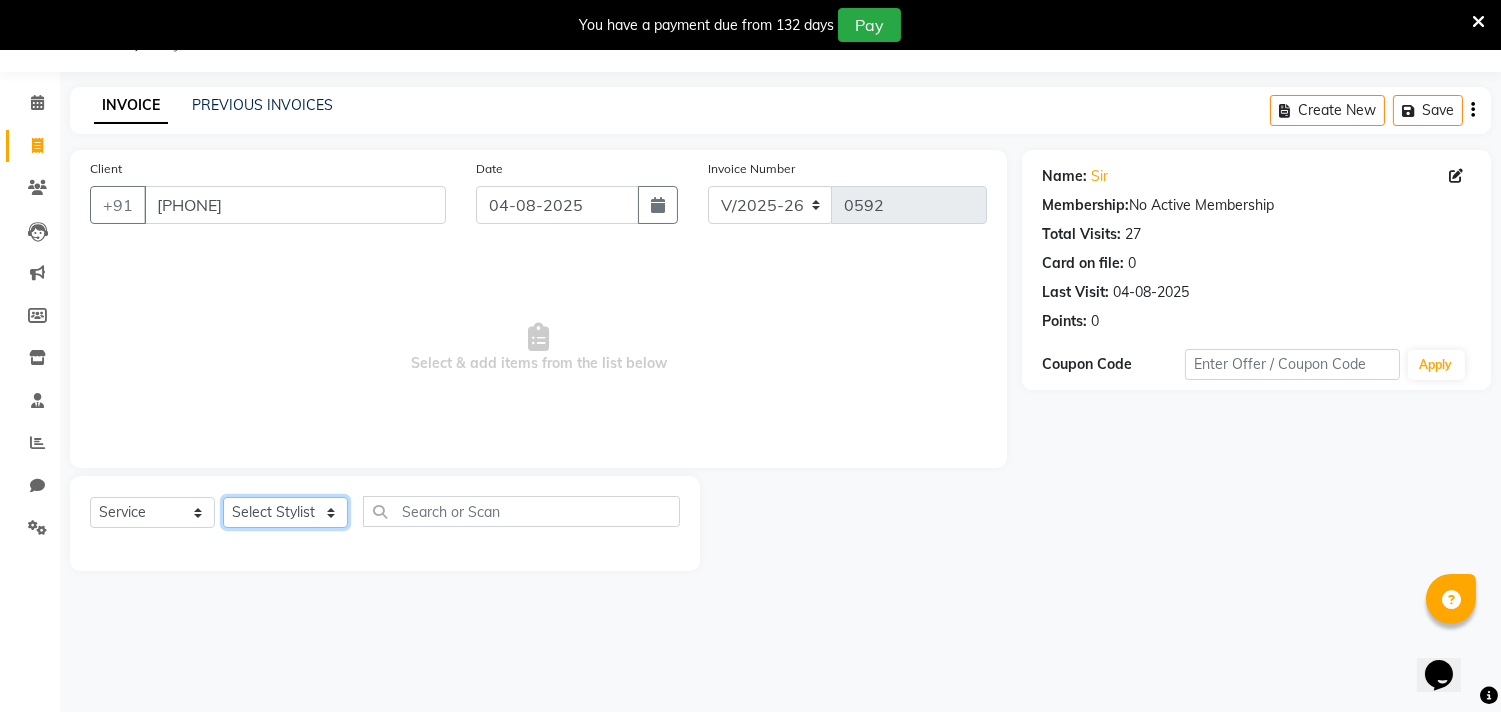 click on "Select Stylist [NAME] [NAME]                                                                                                                                                  [NAME] [NAME] [NAME] [NAME] [NAME] [NAME]                                                                                                                                                                 [NAME] [NAME] [NAME] [NAME] [NAME] [NAME]                                                                                                                                                                 [NAME] [NAME] [NAME] [NAME]" 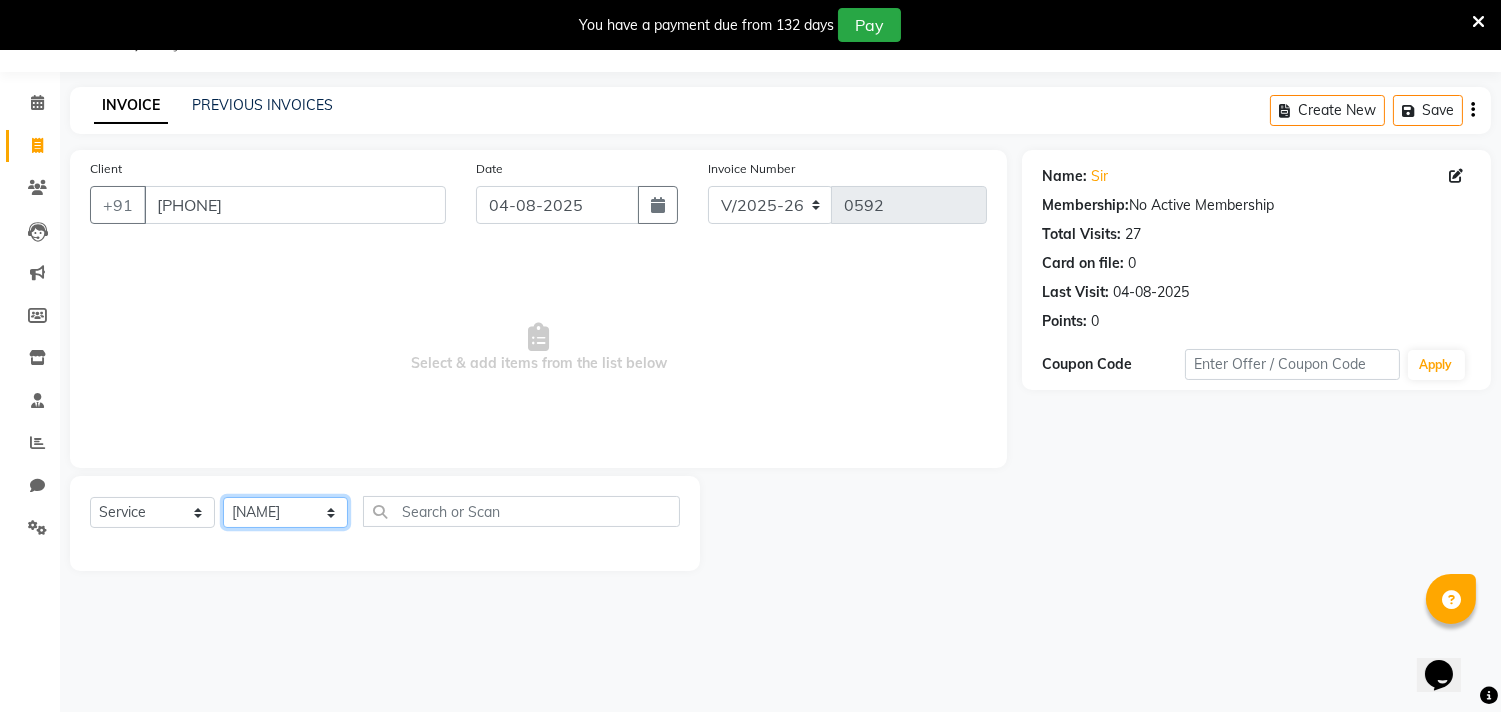 click on "Select Stylist [NAME] [NAME]                                                                                                                                                  [NAME] [NAME] [NAME] [NAME] [NAME] [NAME]                                                                                                                                                                 [NAME] [NAME] [NAME] [NAME] [NAME] [NAME]                                                                                                                                                                 [NAME] [NAME] [NAME] [NAME]" 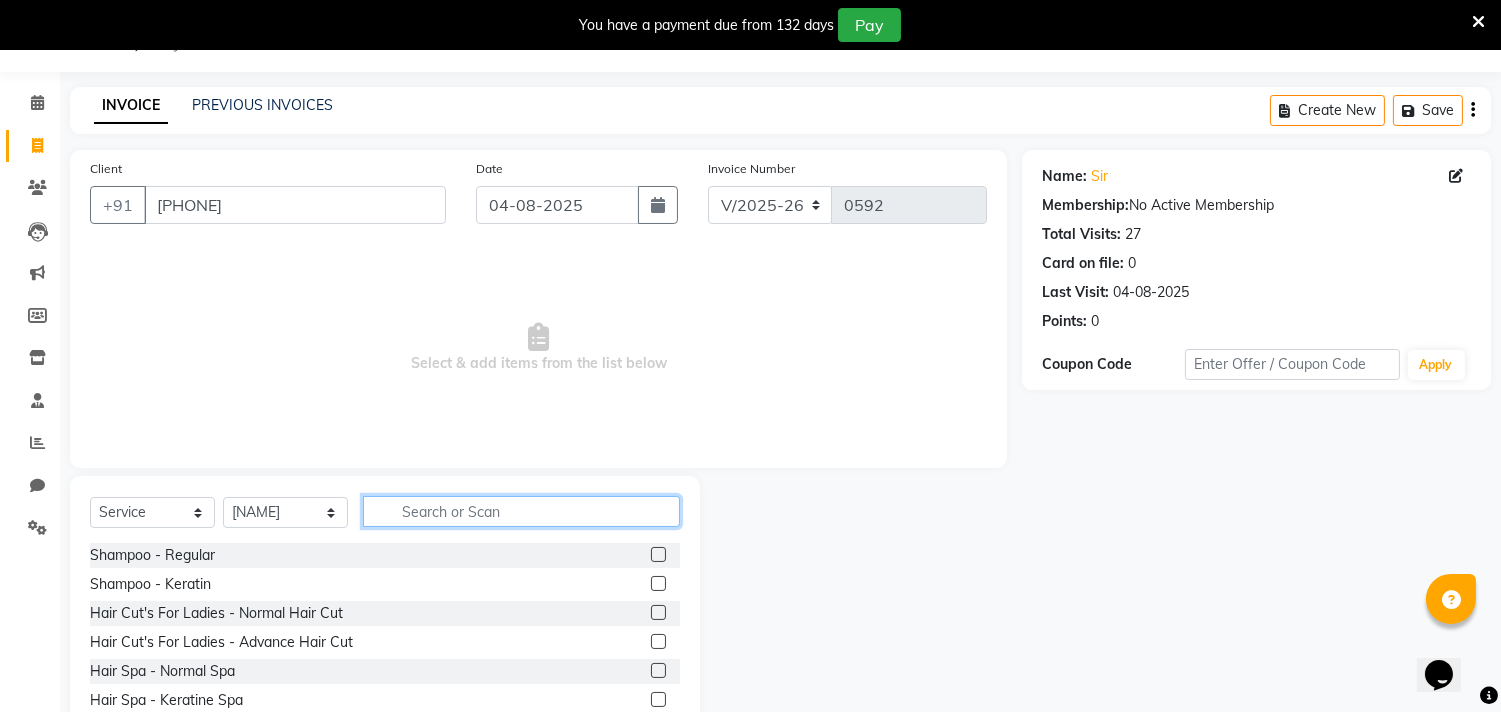 click 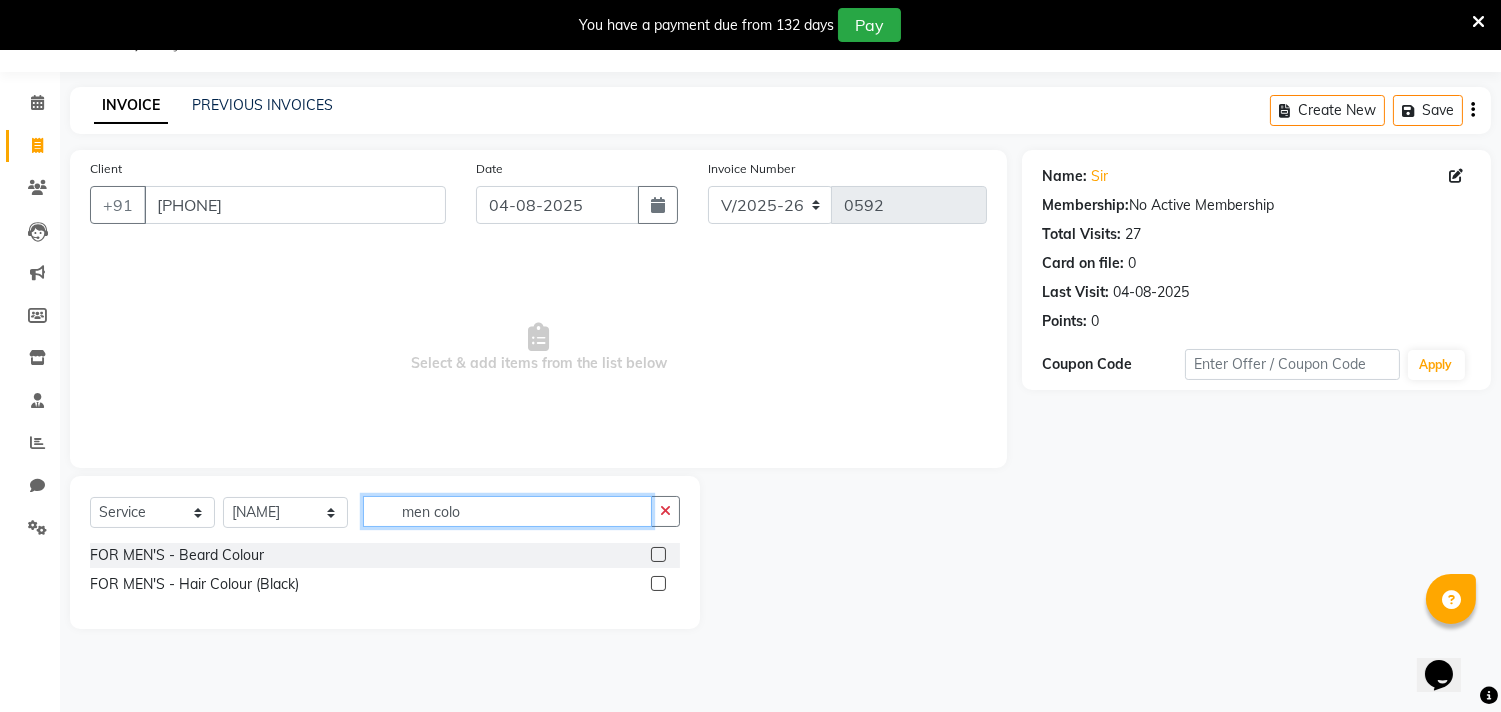 type on "men colo" 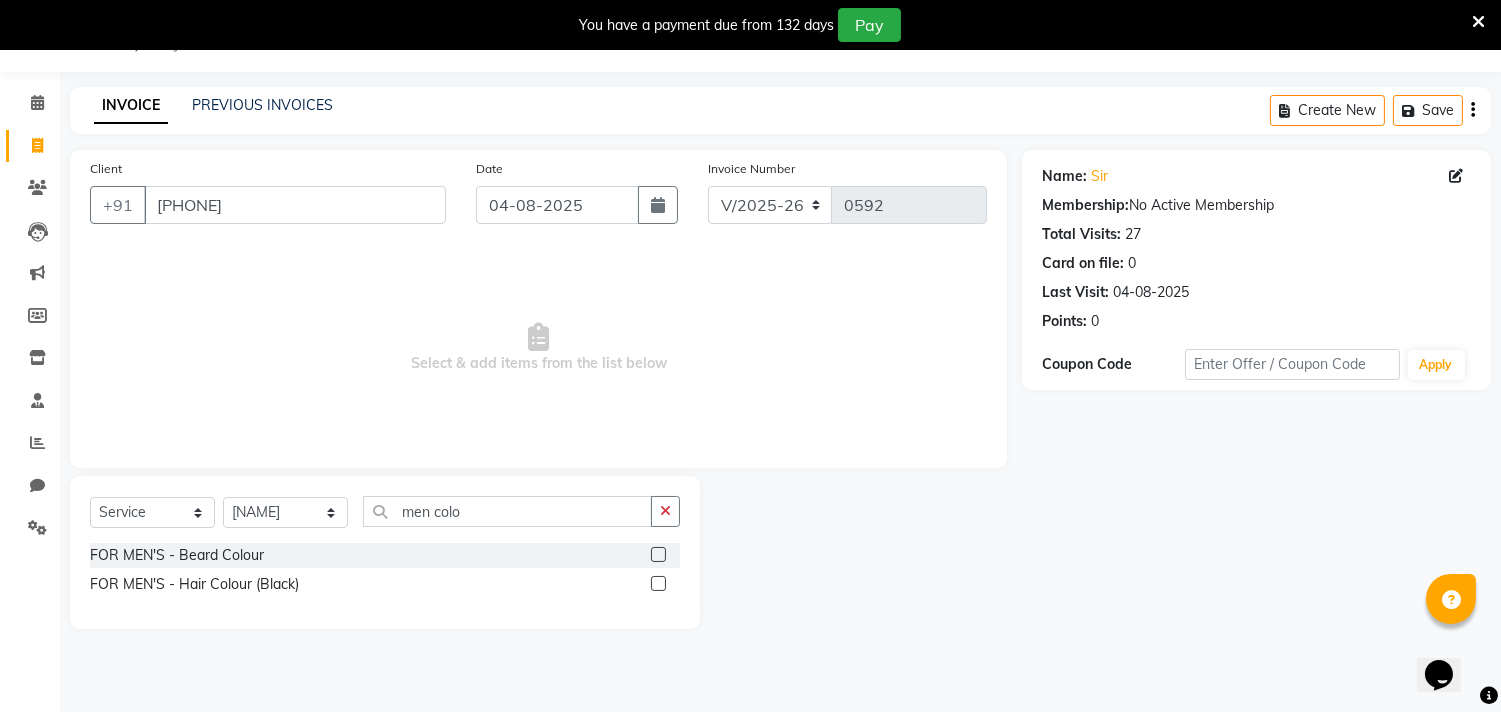 click 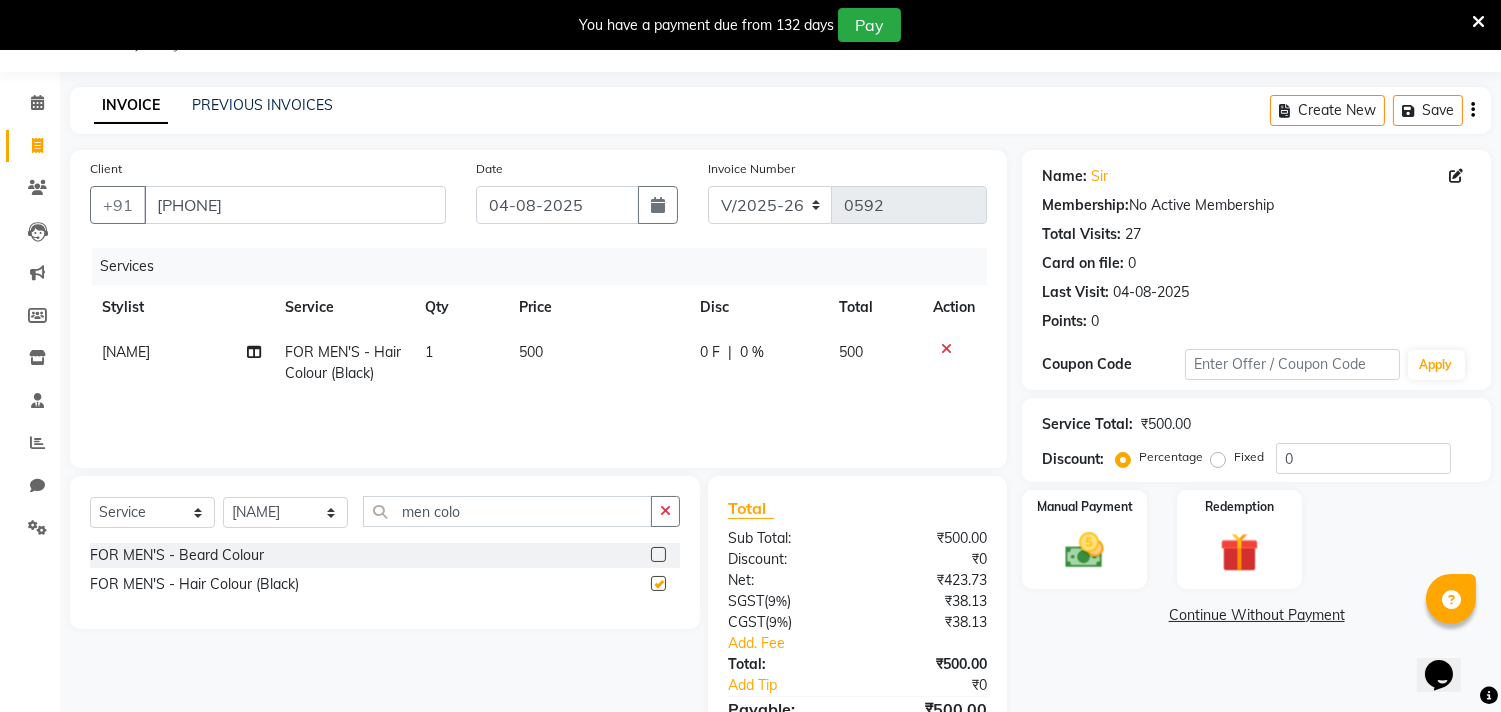 checkbox on "false" 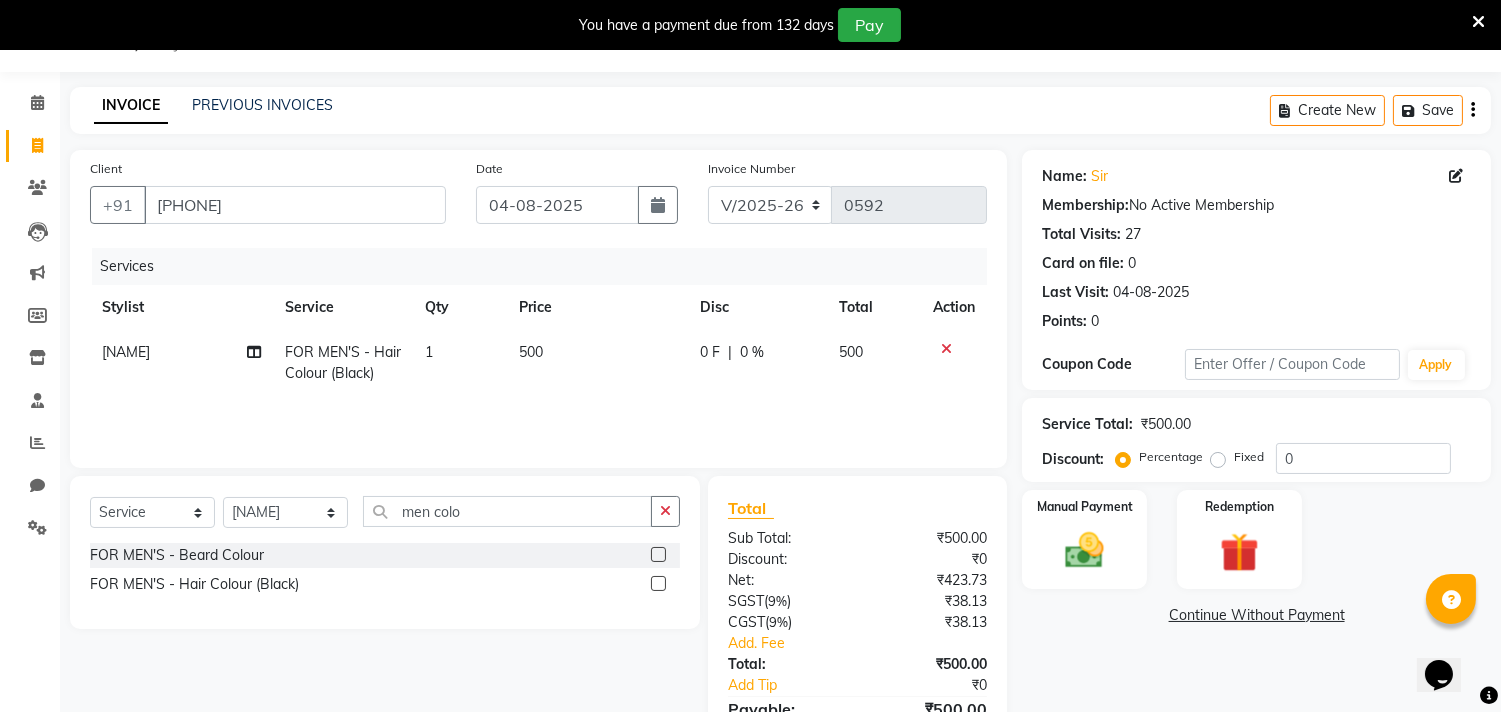 click on "500" 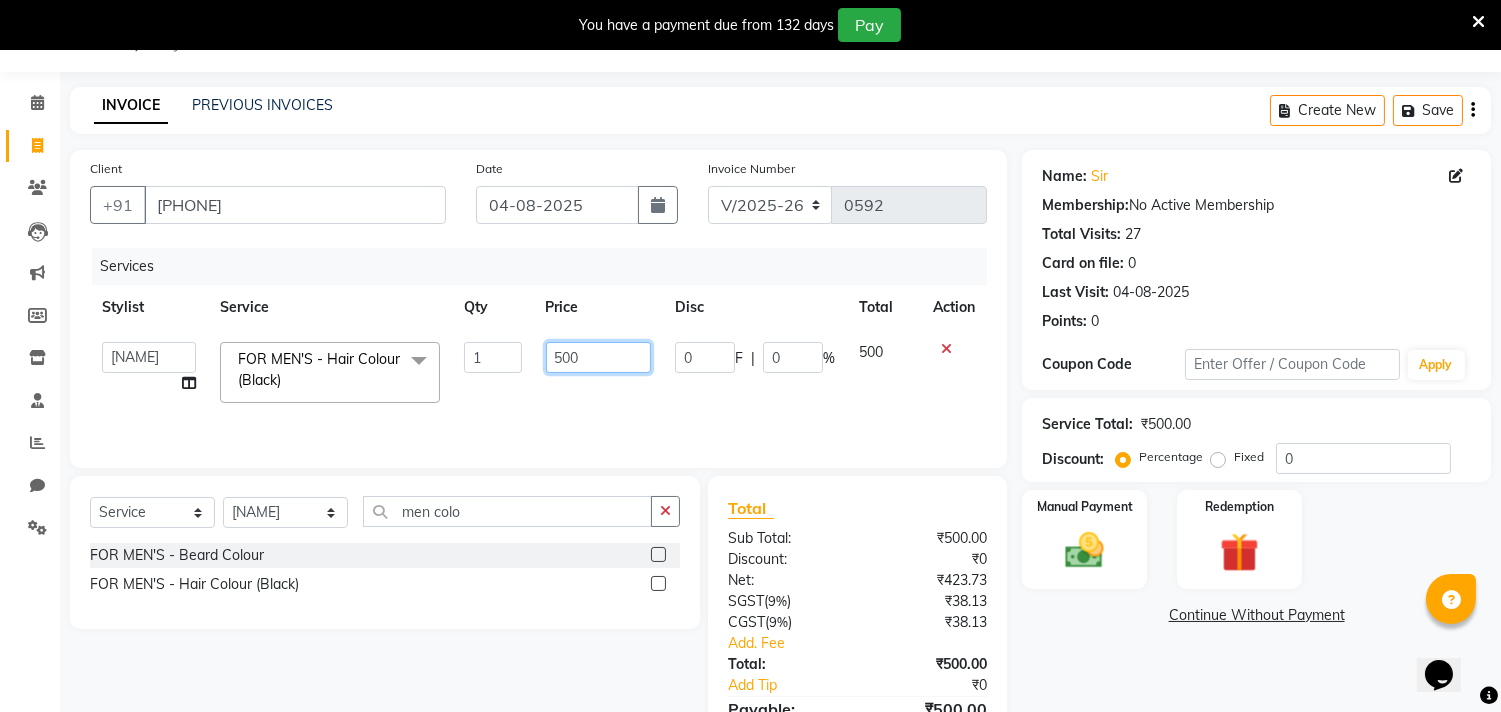 click on "500" 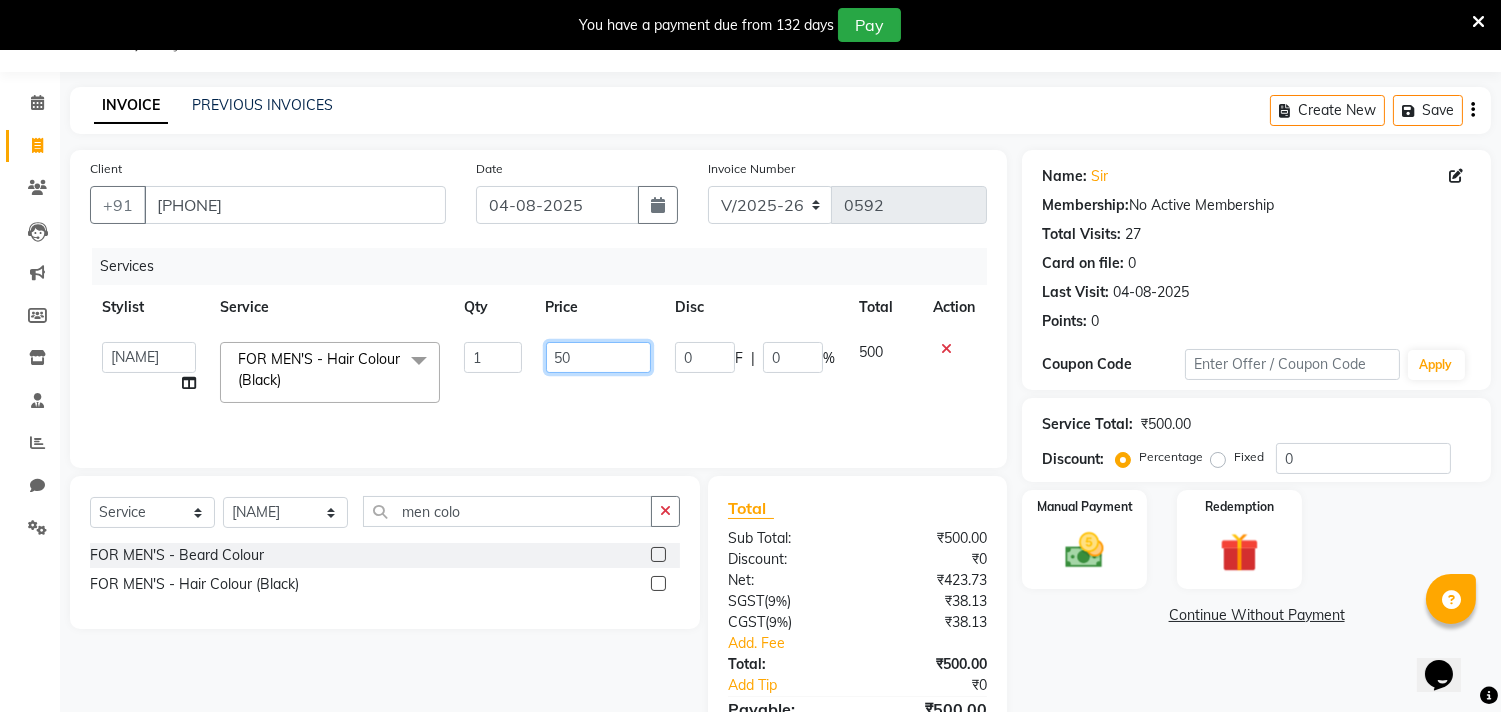 type on "5" 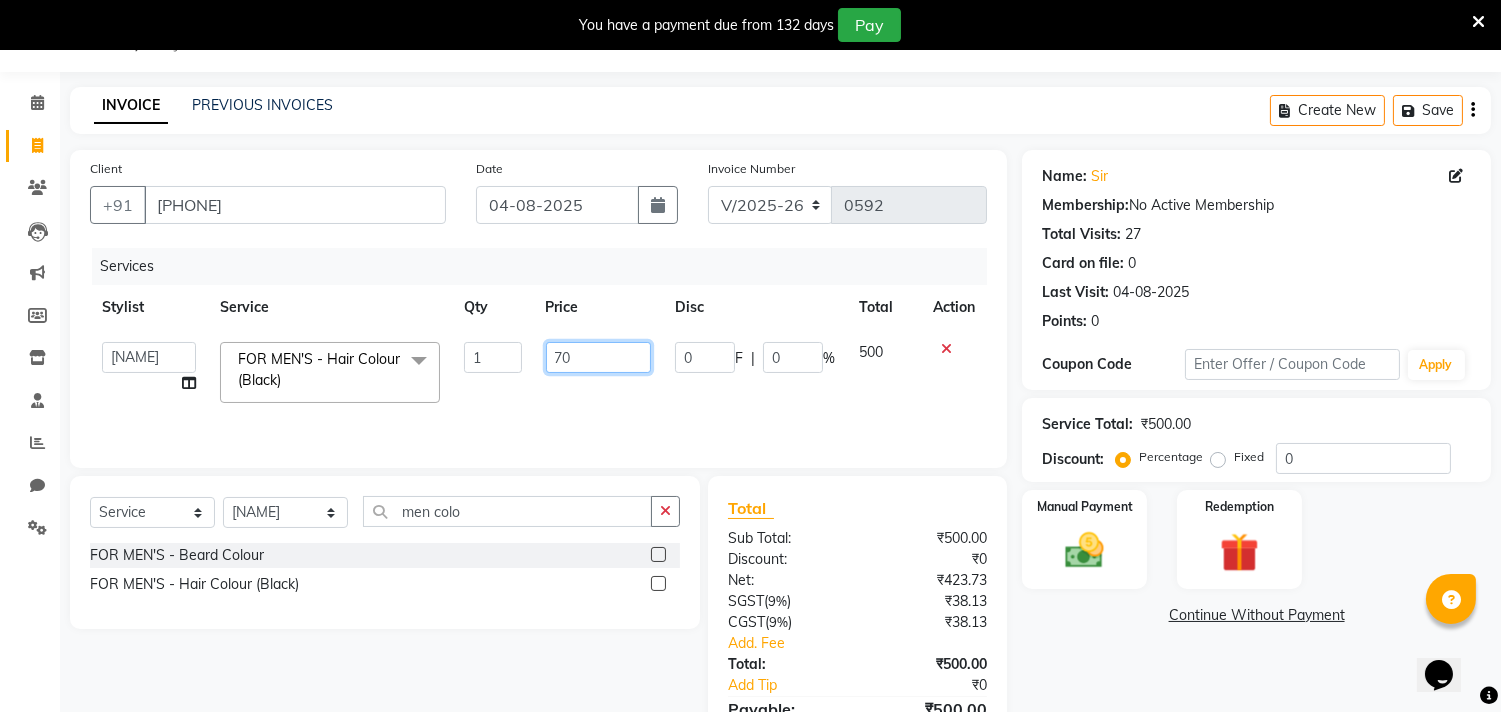 type on "700" 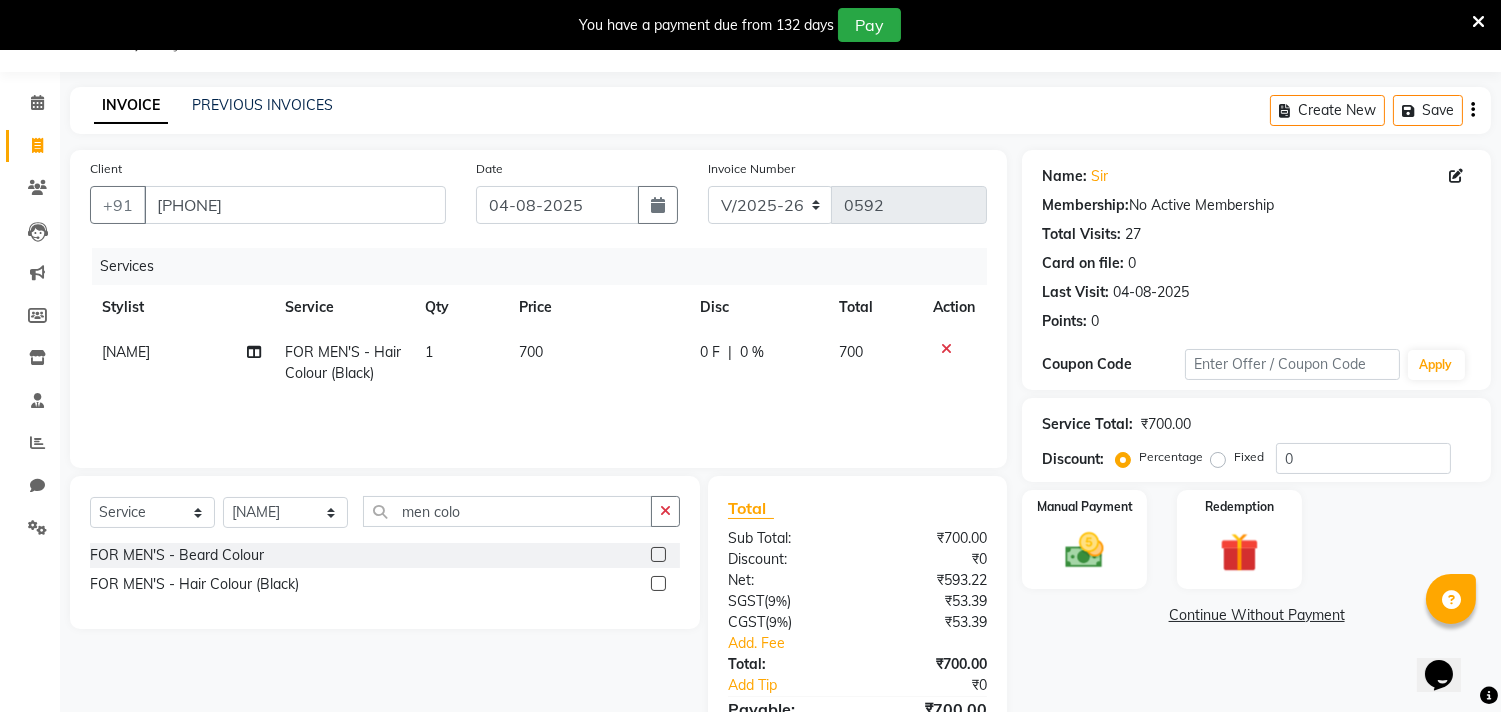 click on "700" 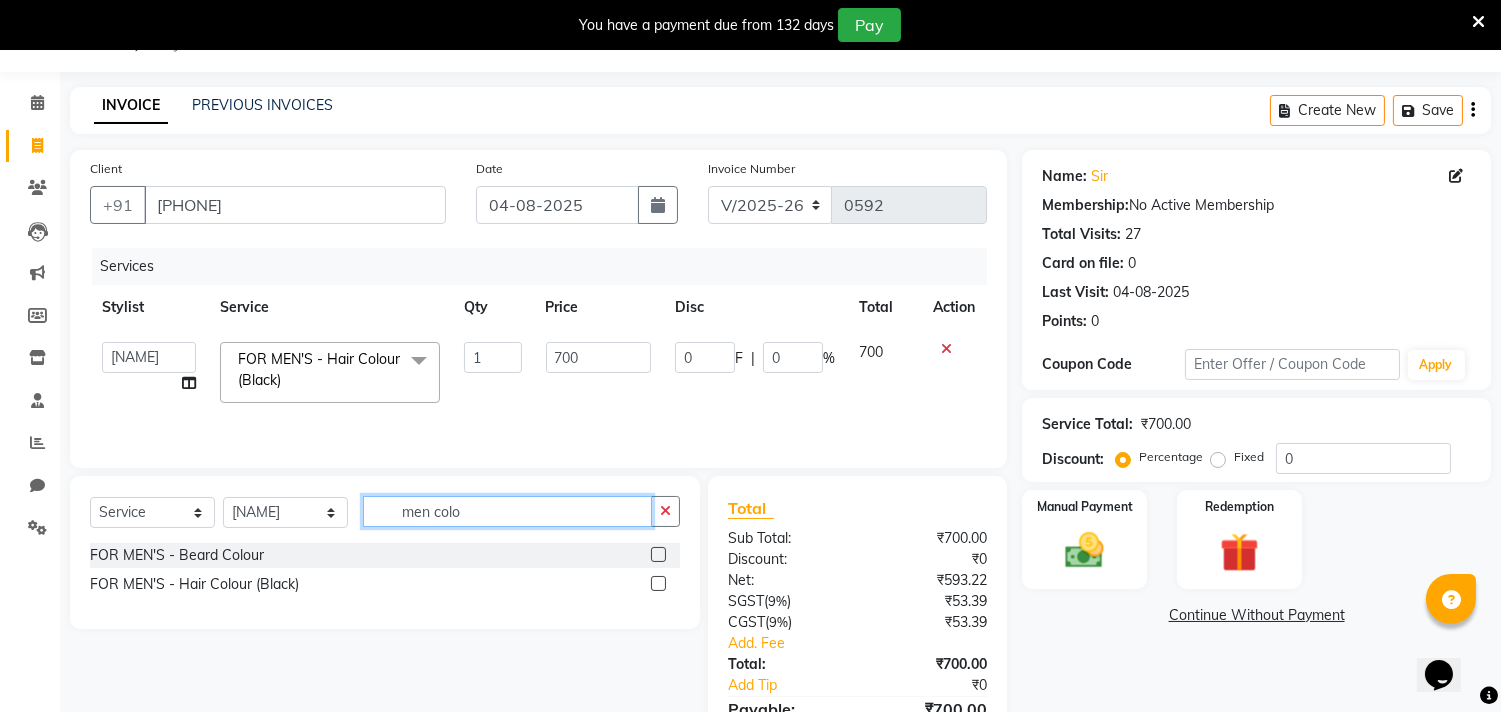 click on "men colo" 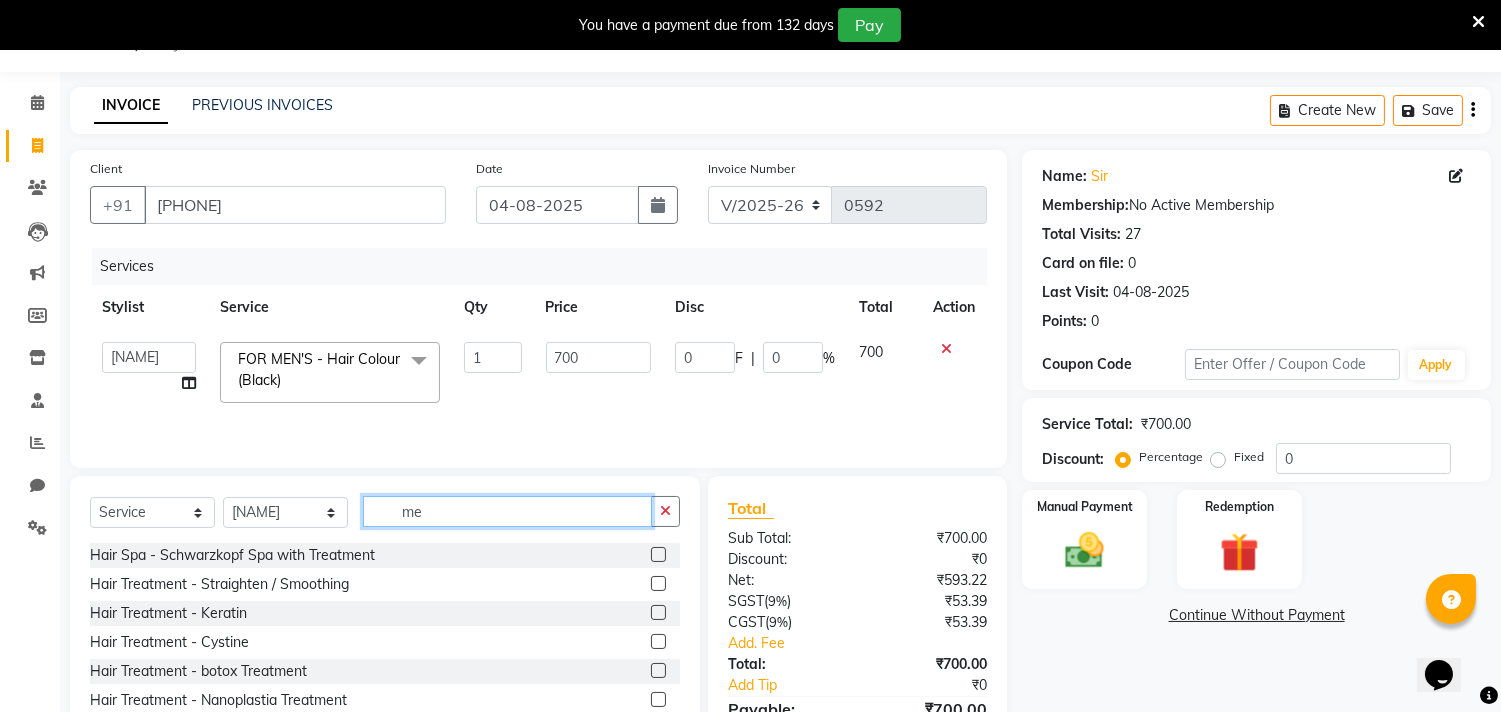 type on "m" 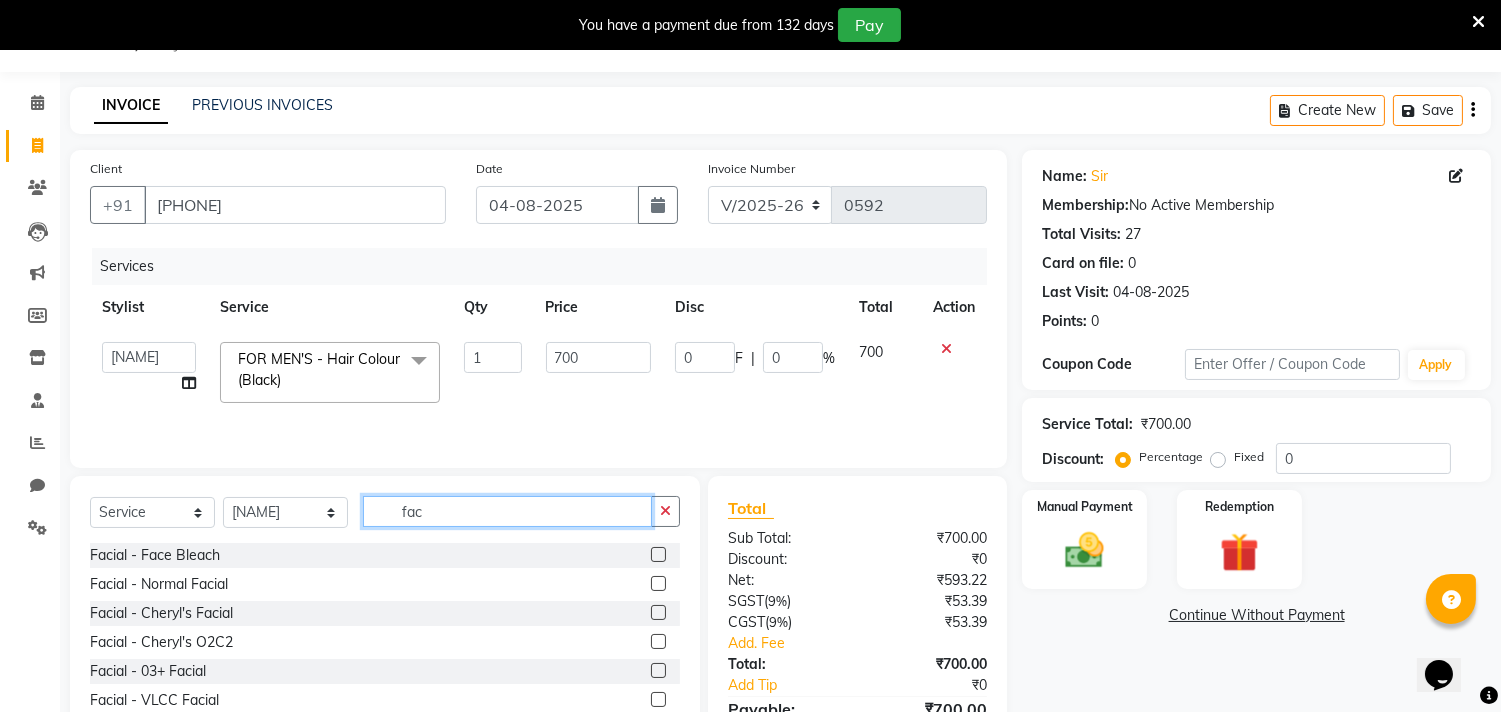 type on "fac" 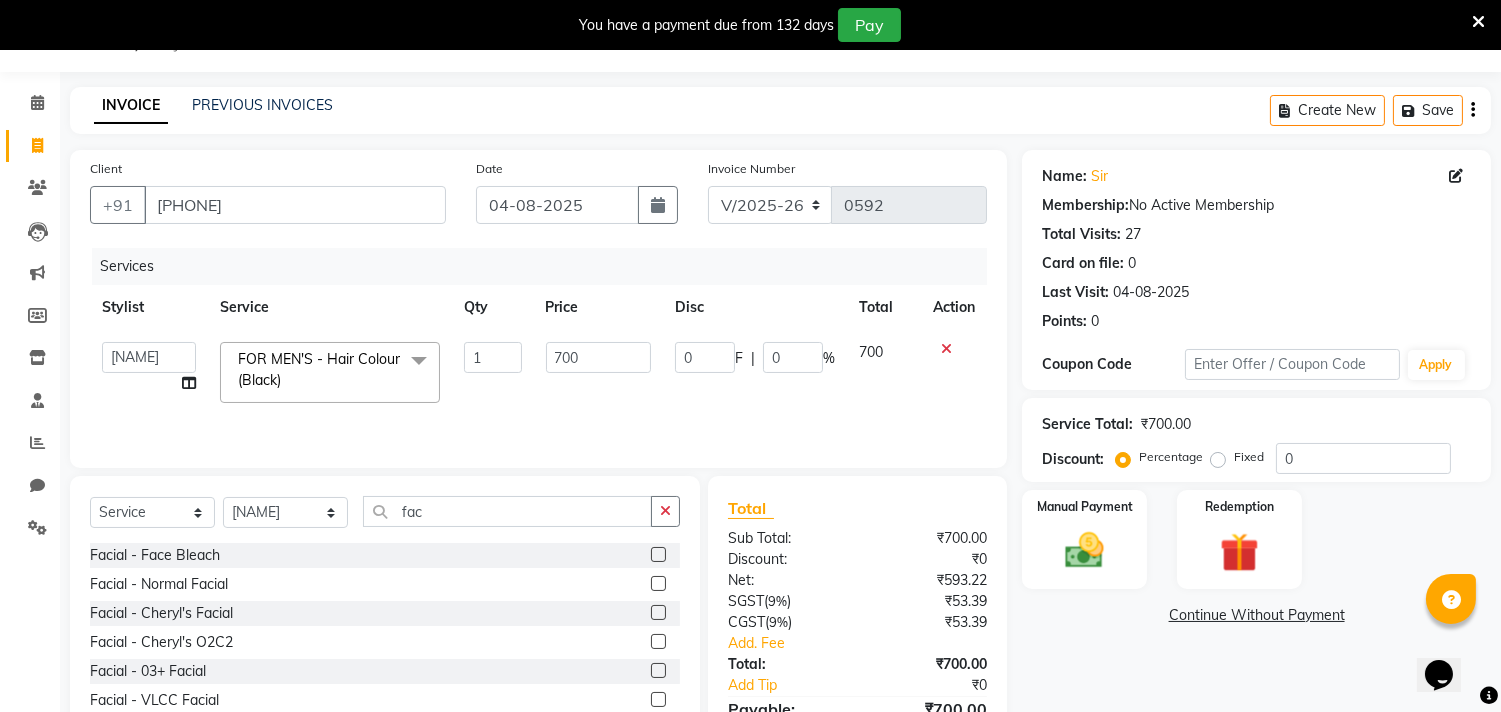 click 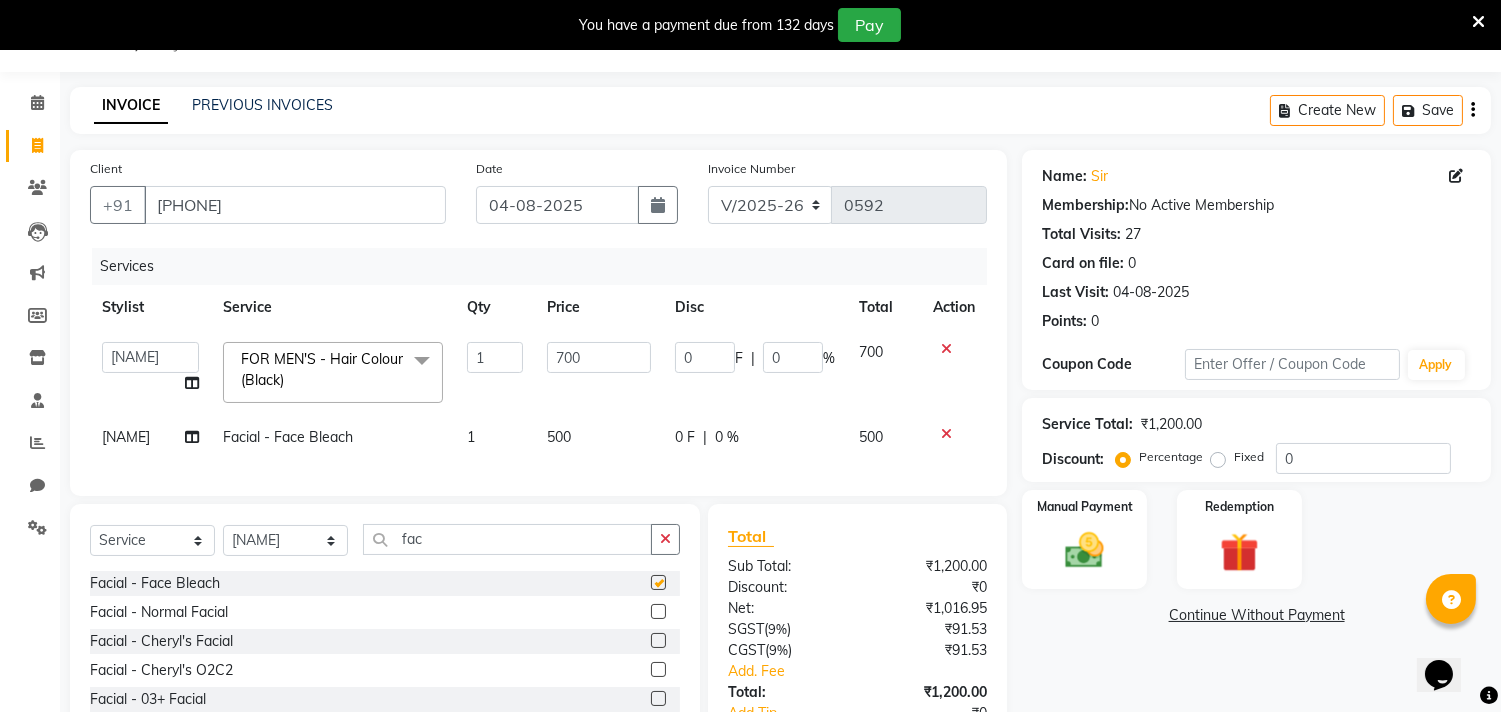 checkbox on "false" 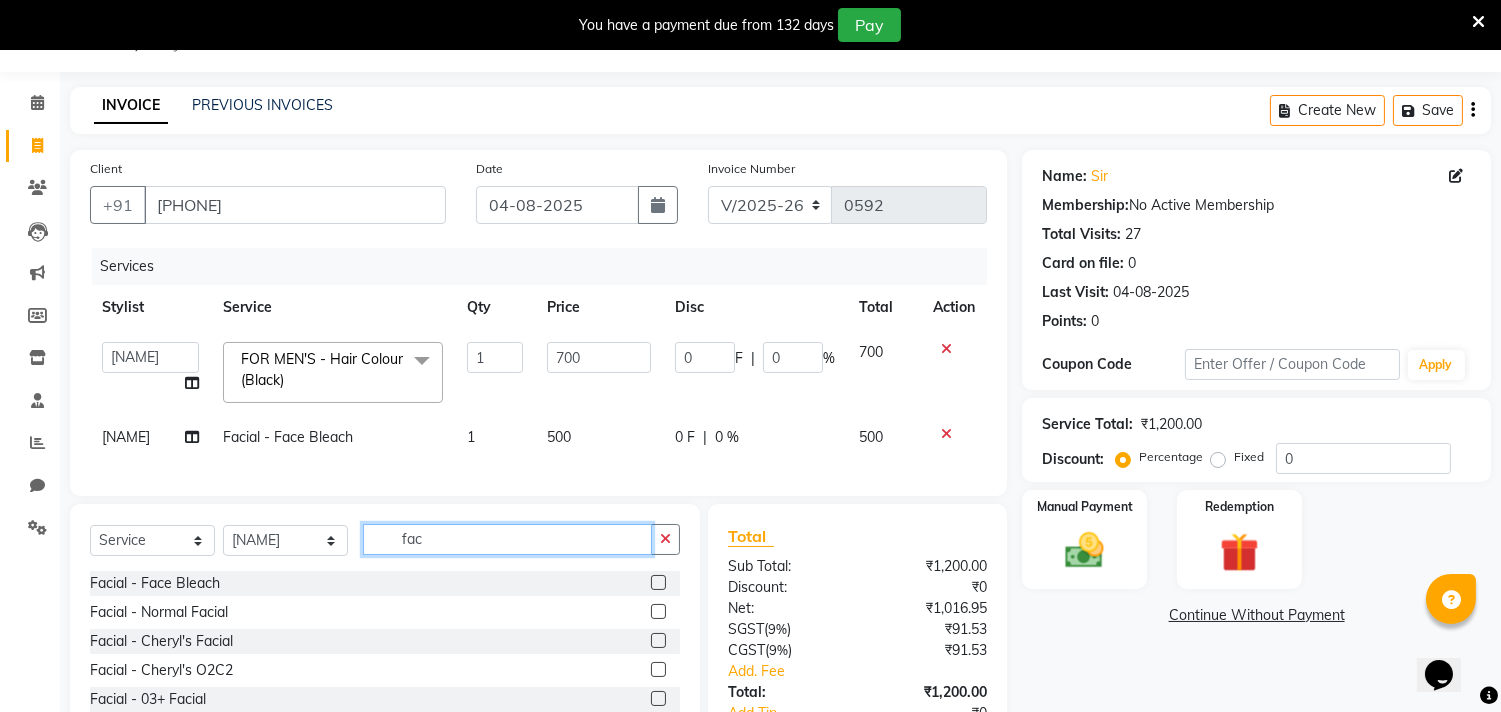 click on "fac" 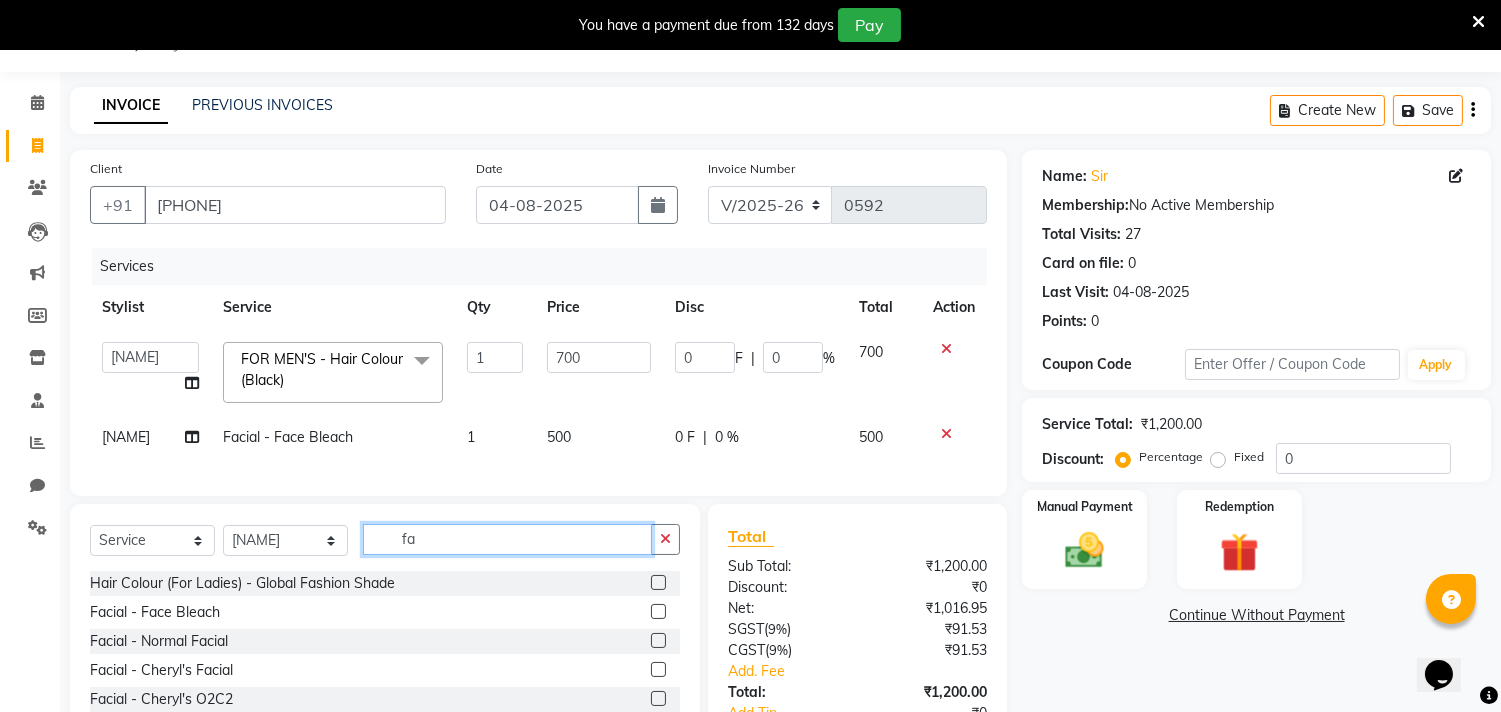 type on "f" 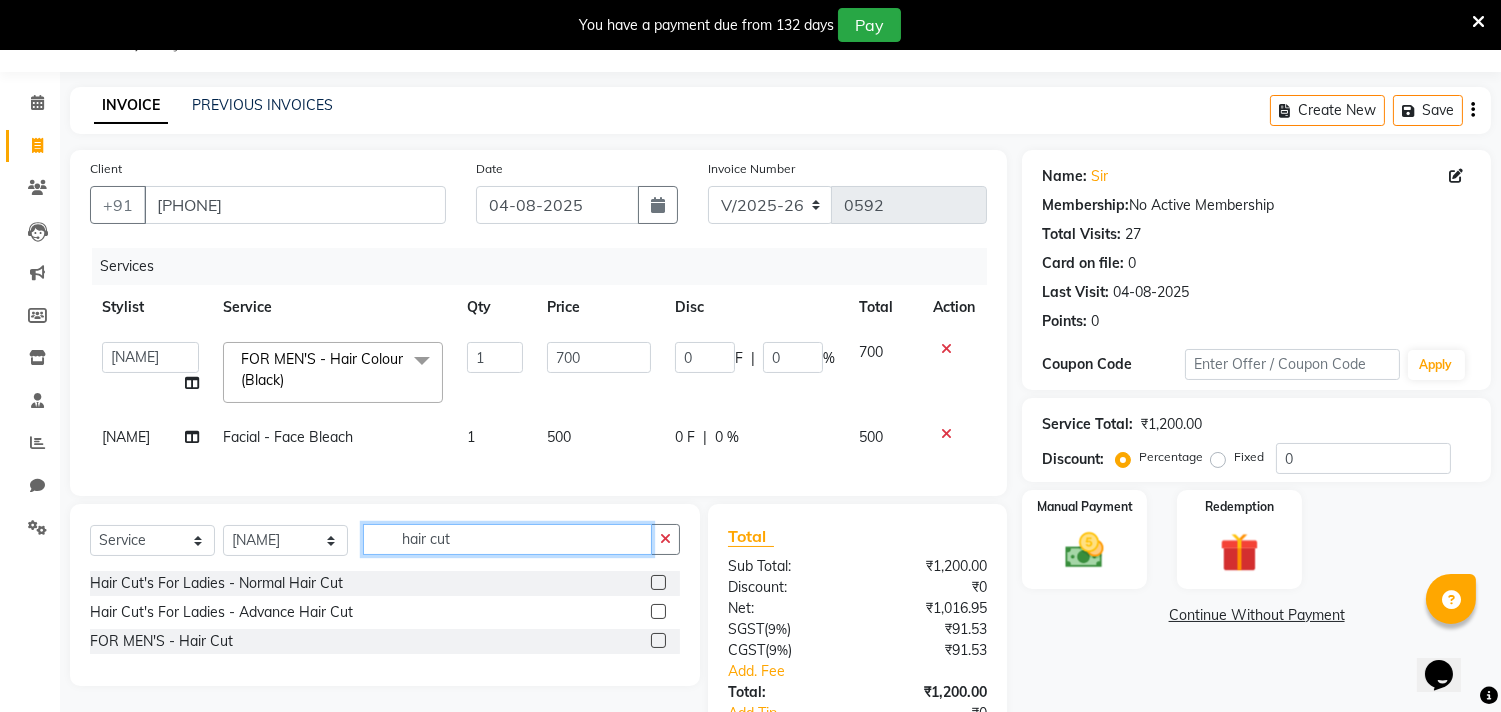 type on "hair cut" 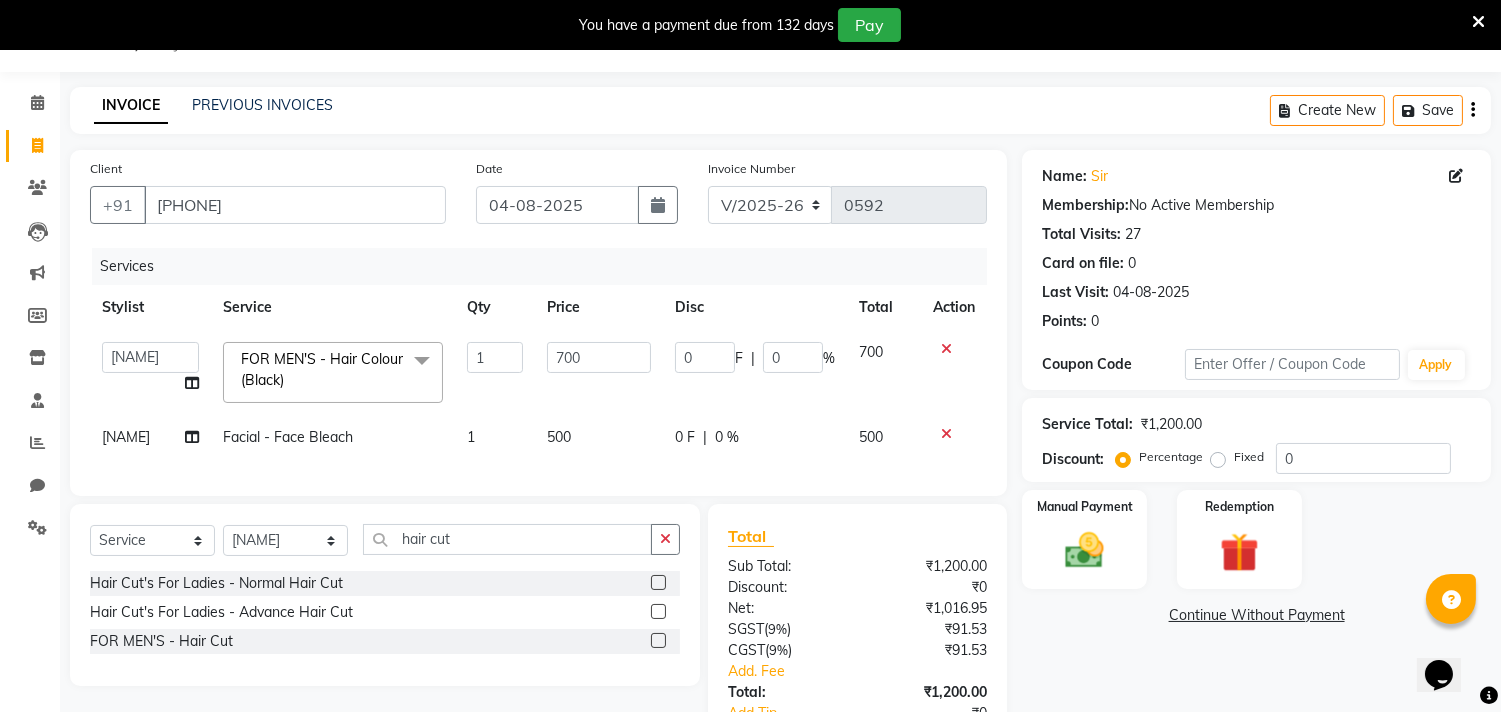 click 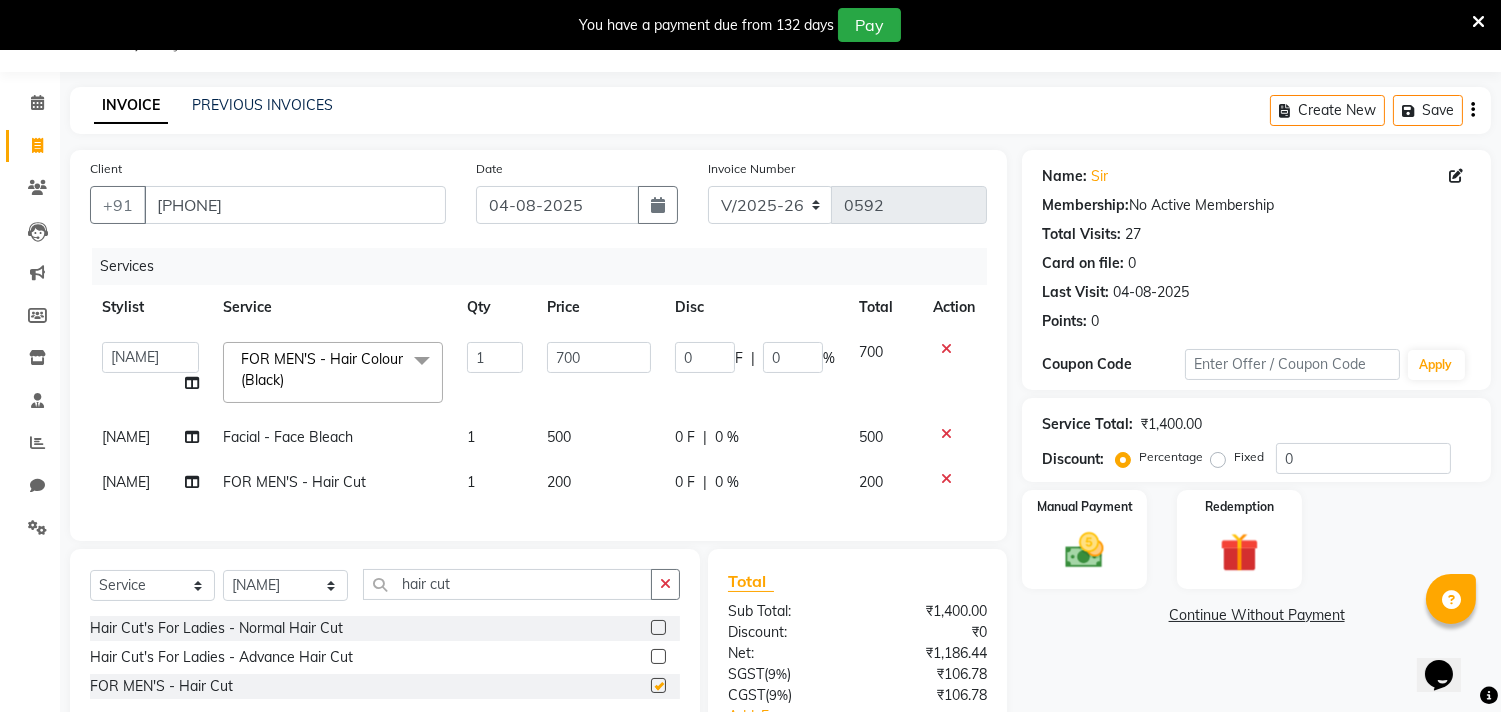 checkbox on "false" 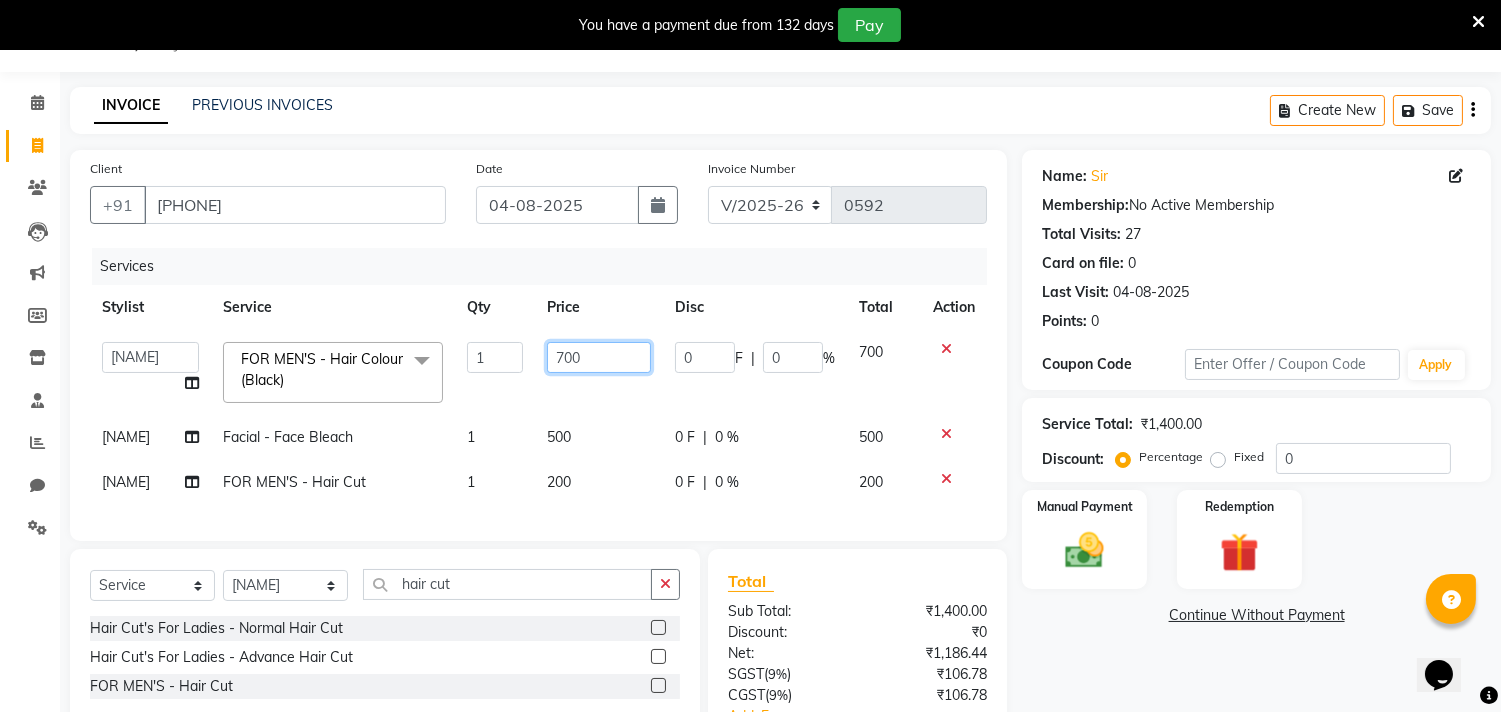 click on "700" 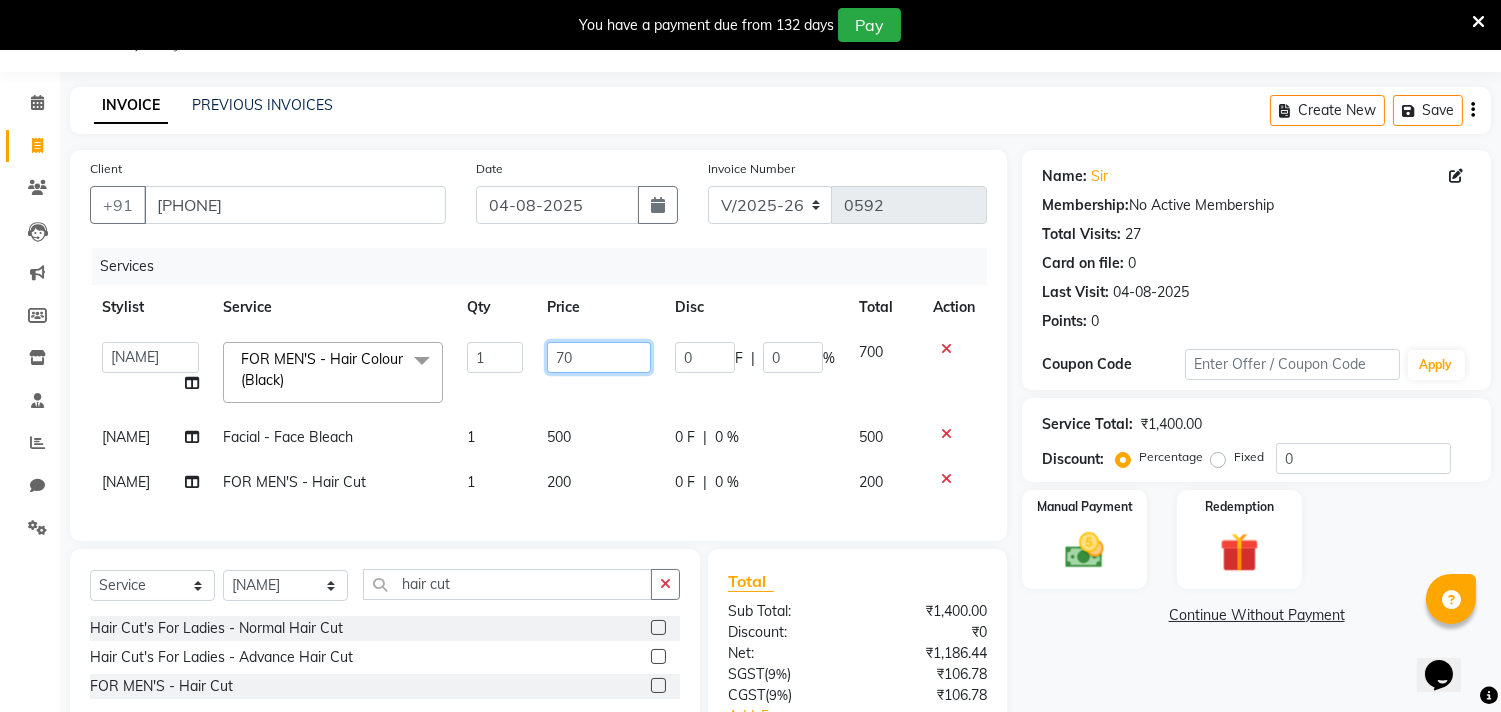 type on "7" 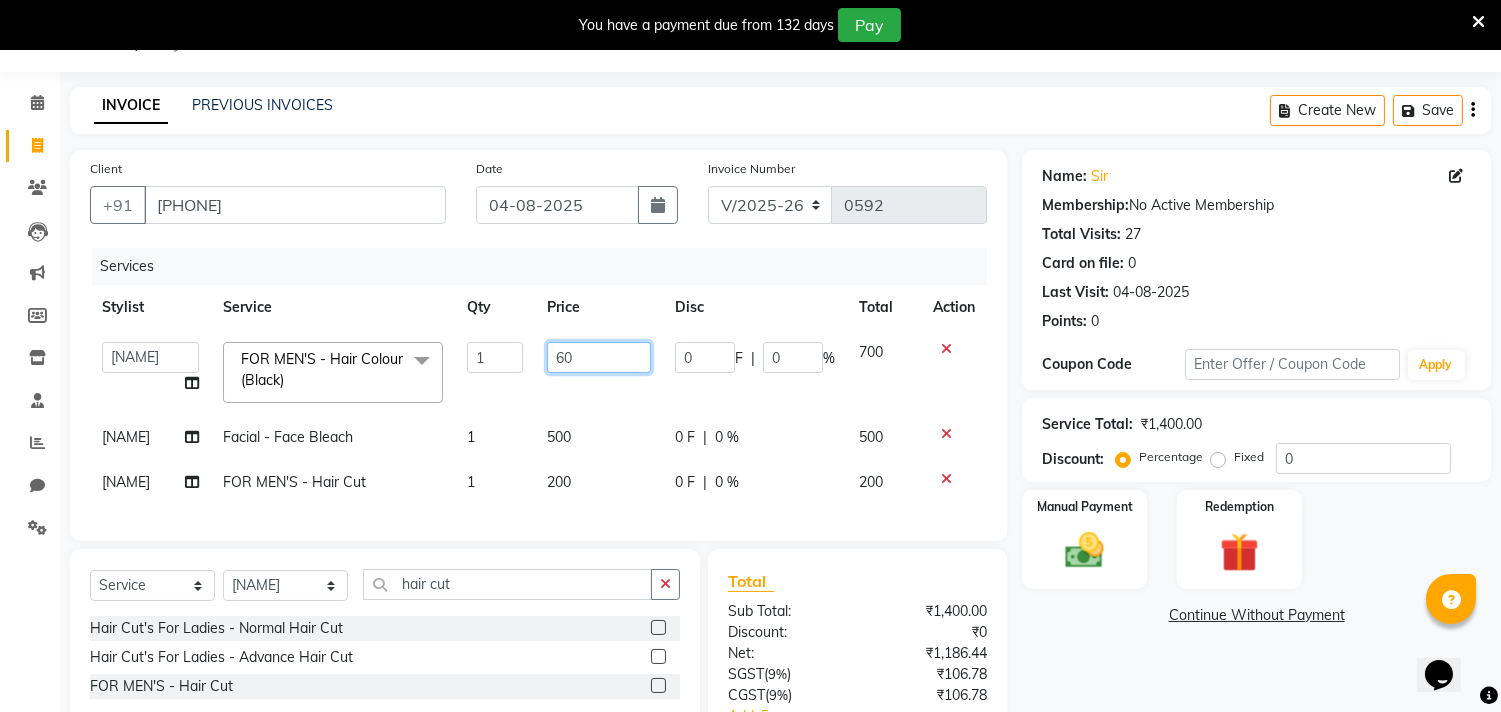 type on "600" 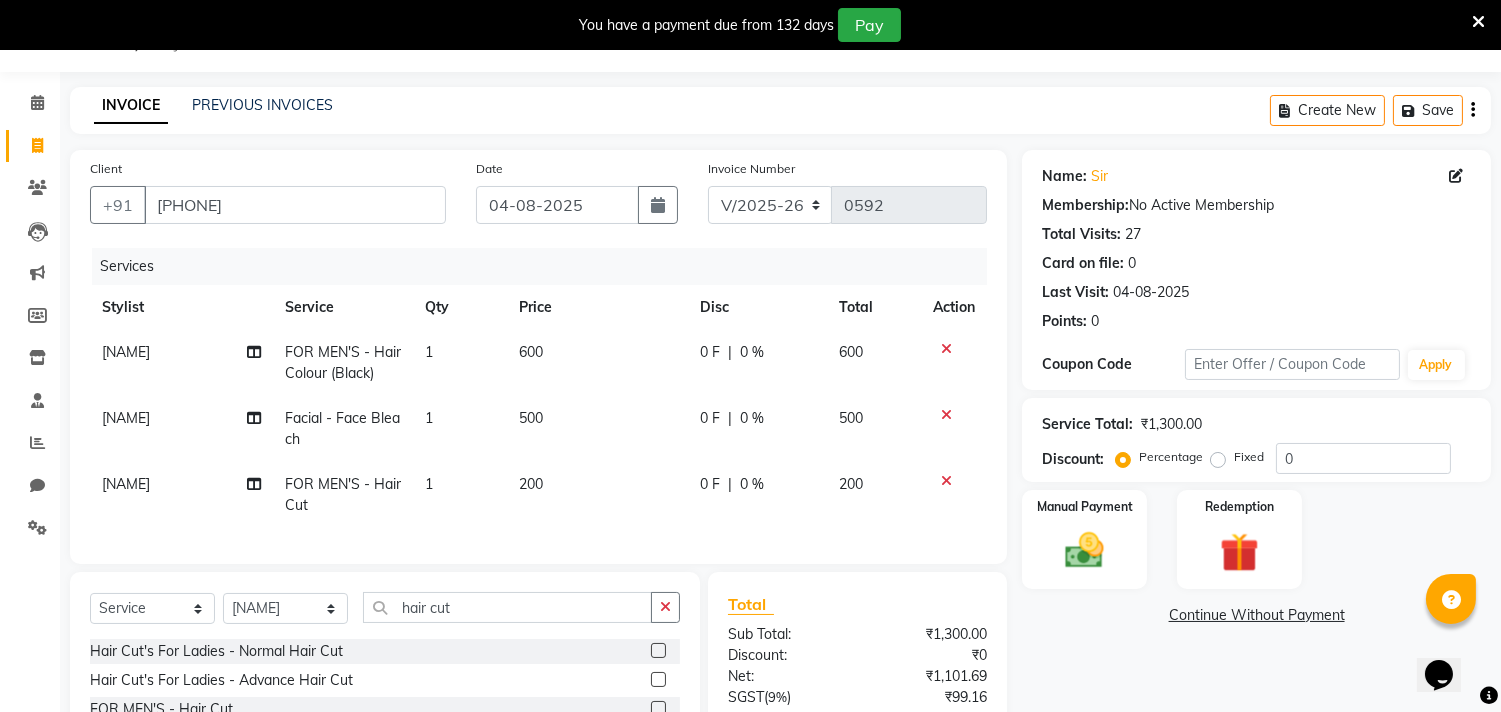 click on "600" 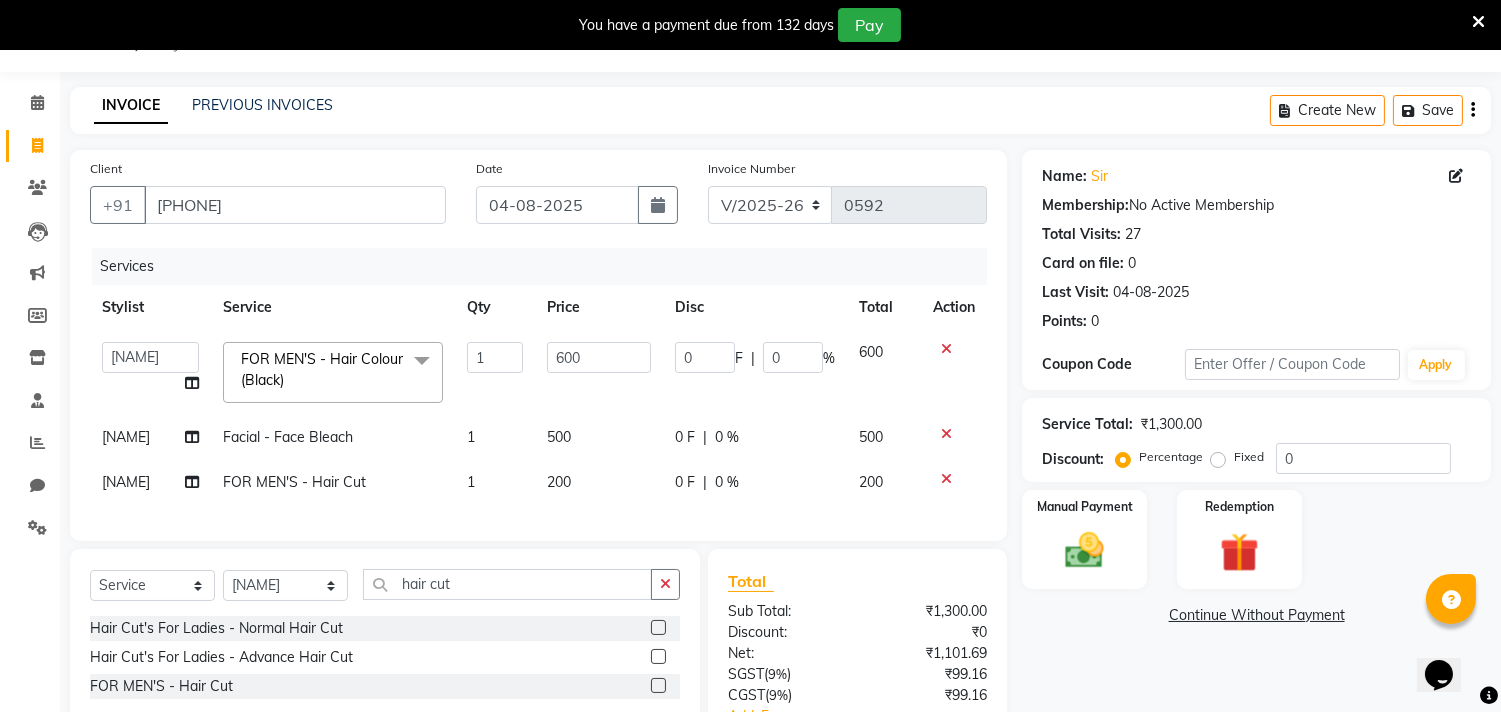 click on "Create New   Save" 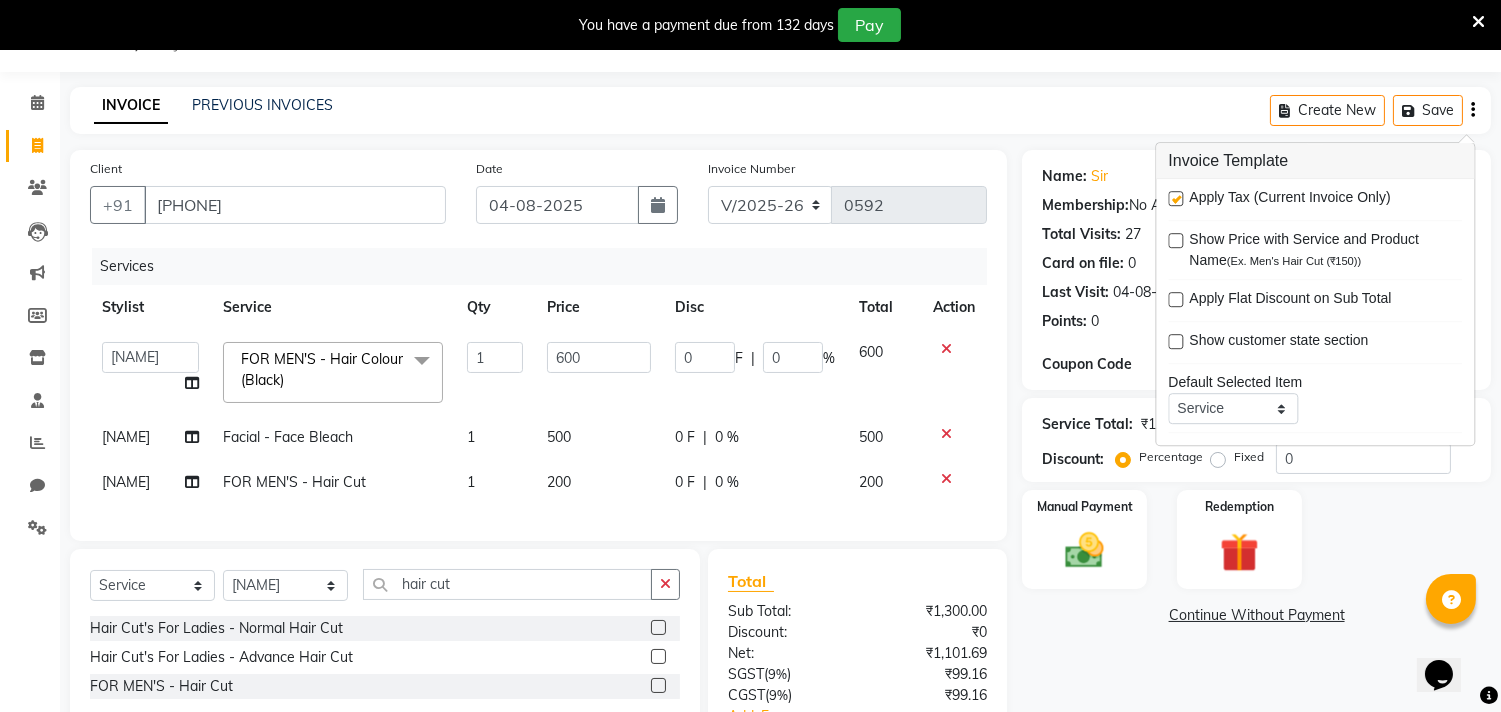 click at bounding box center (1175, 198) 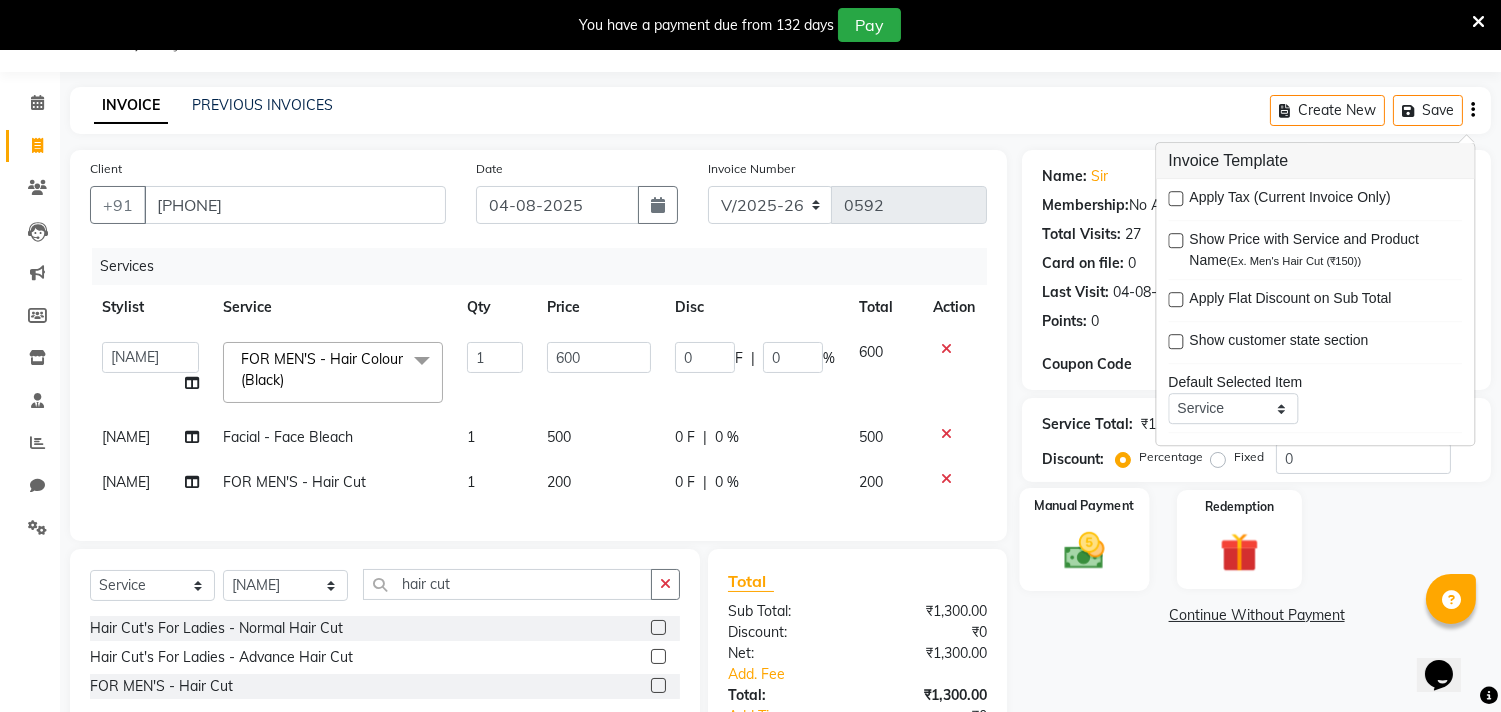 click 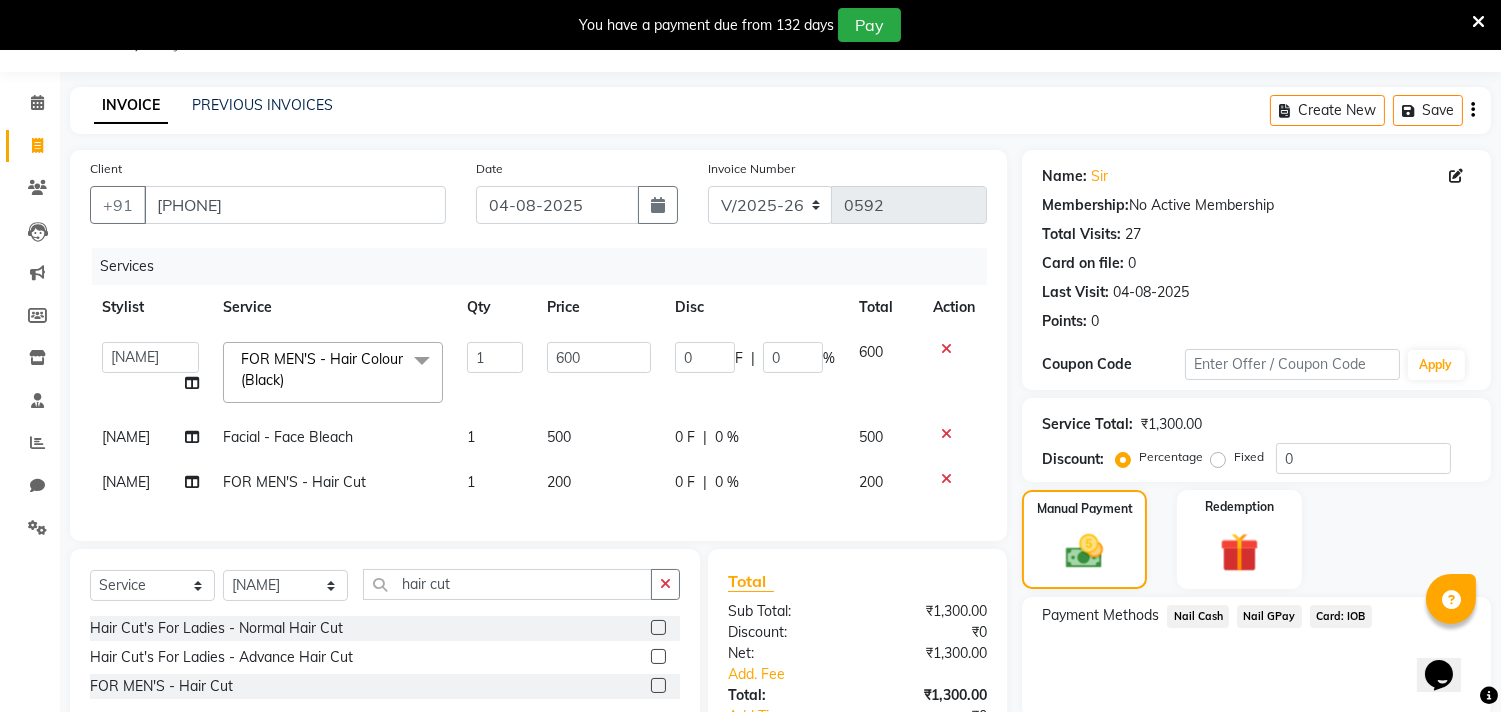 click on "Nail GPay" 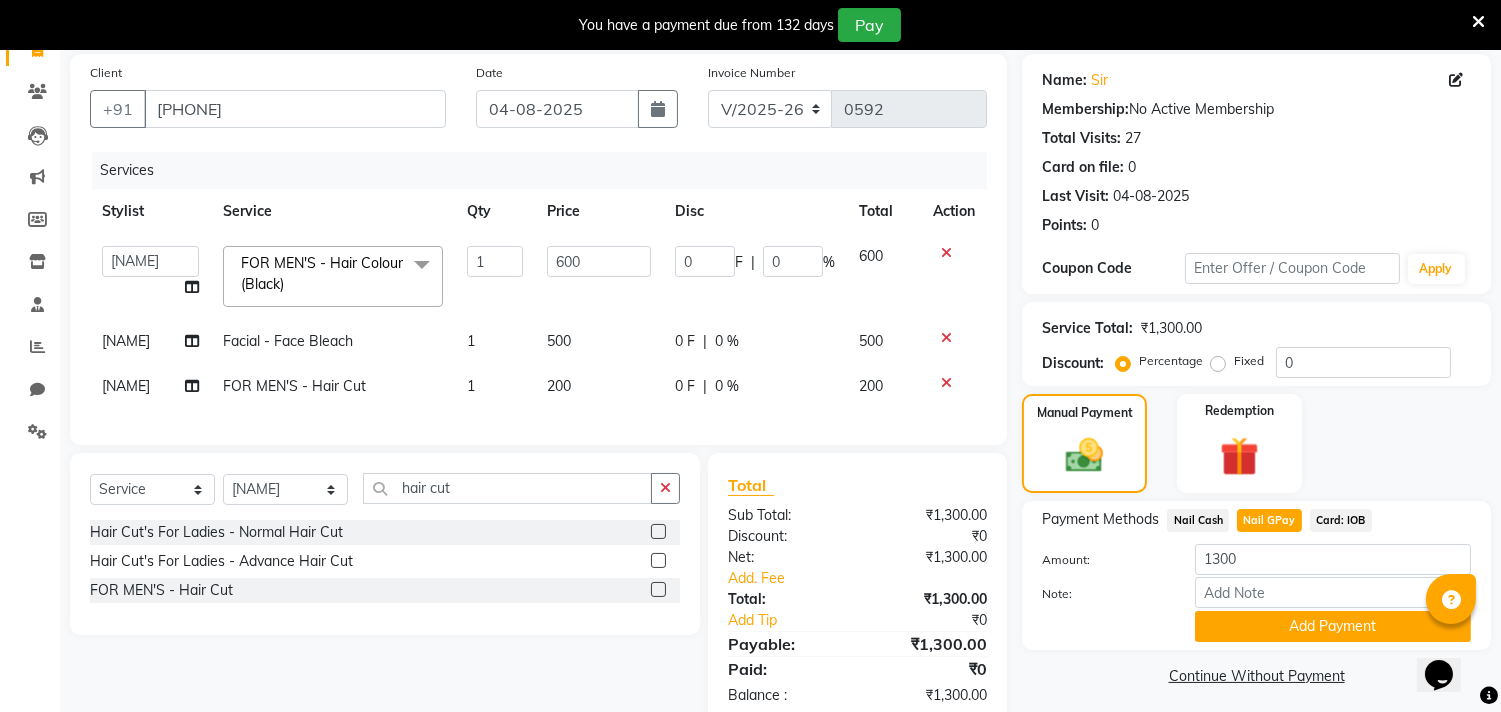 scroll, scrollTop: 183, scrollLeft: 0, axis: vertical 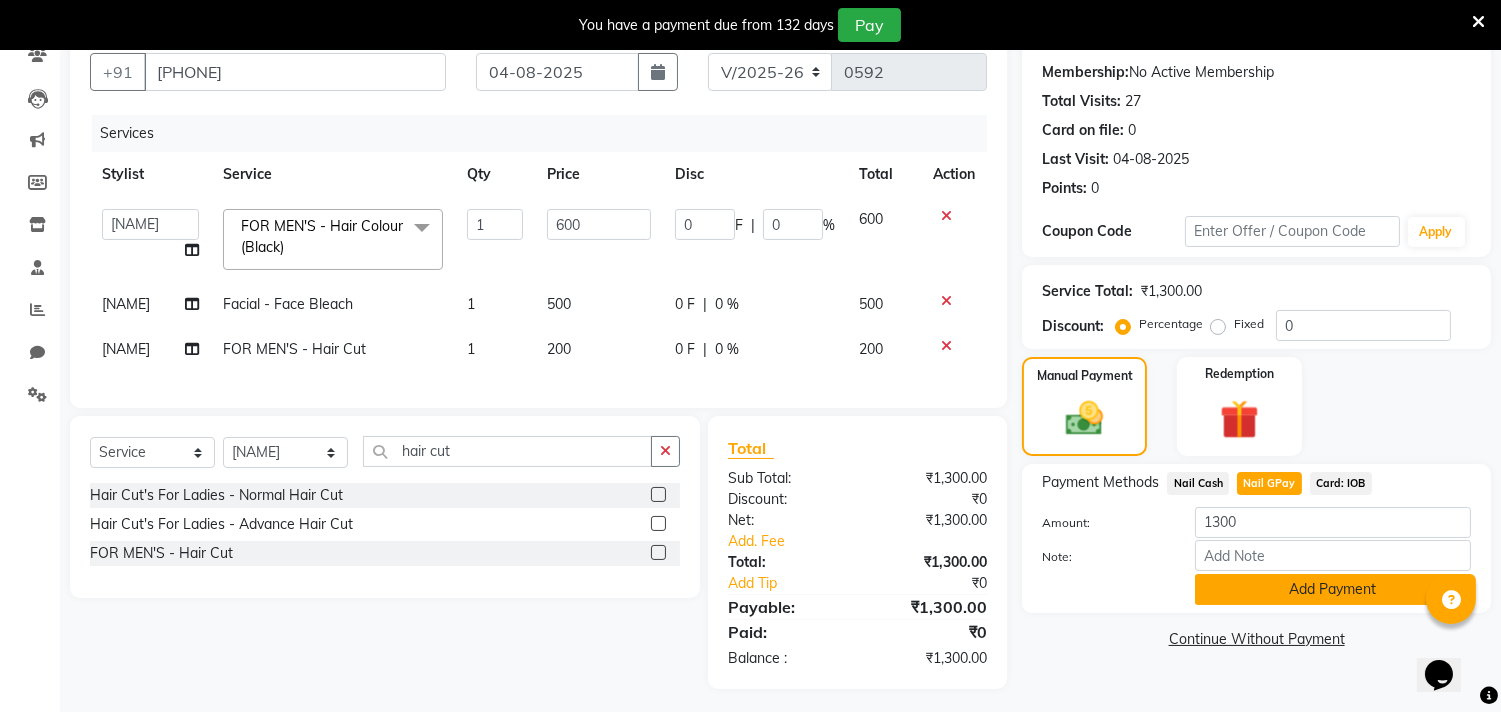 click on "Add Payment" 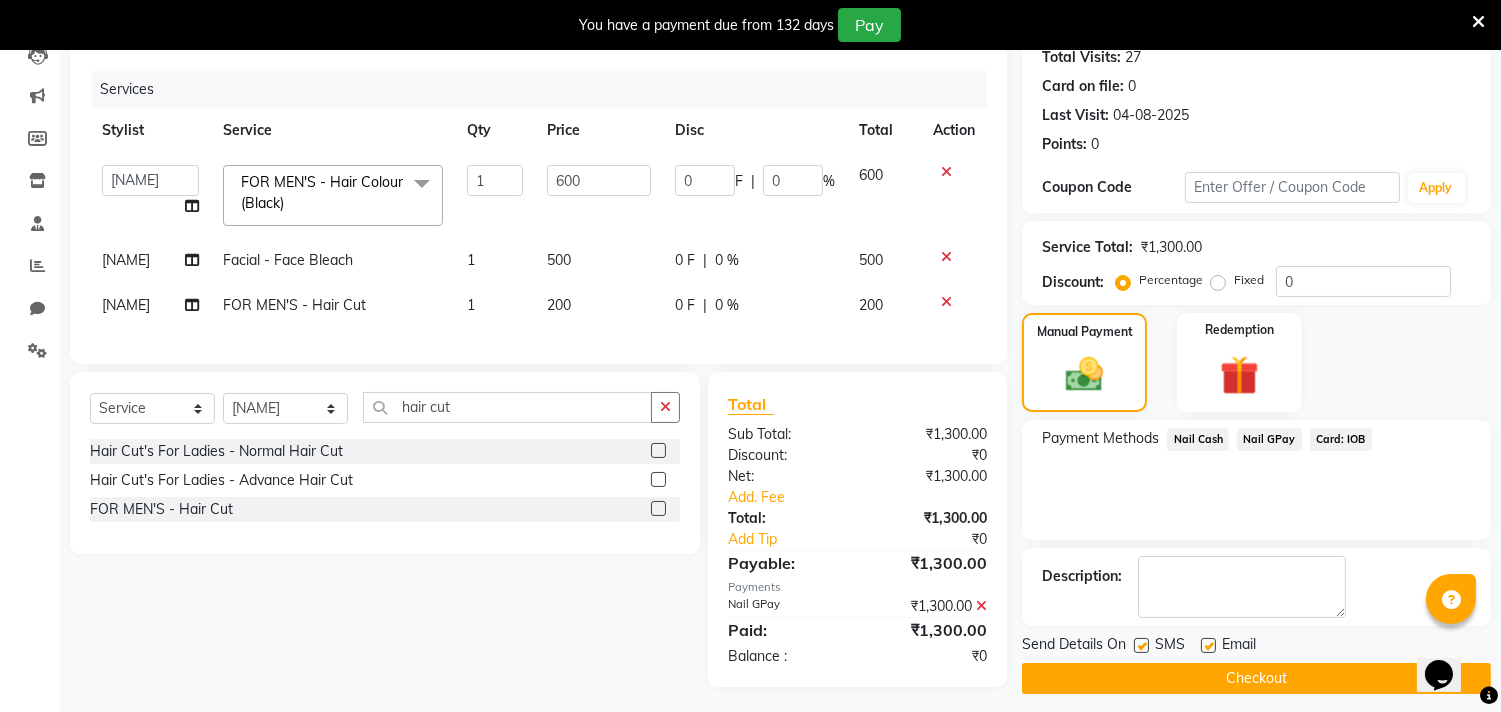 scroll, scrollTop: 248, scrollLeft: 0, axis: vertical 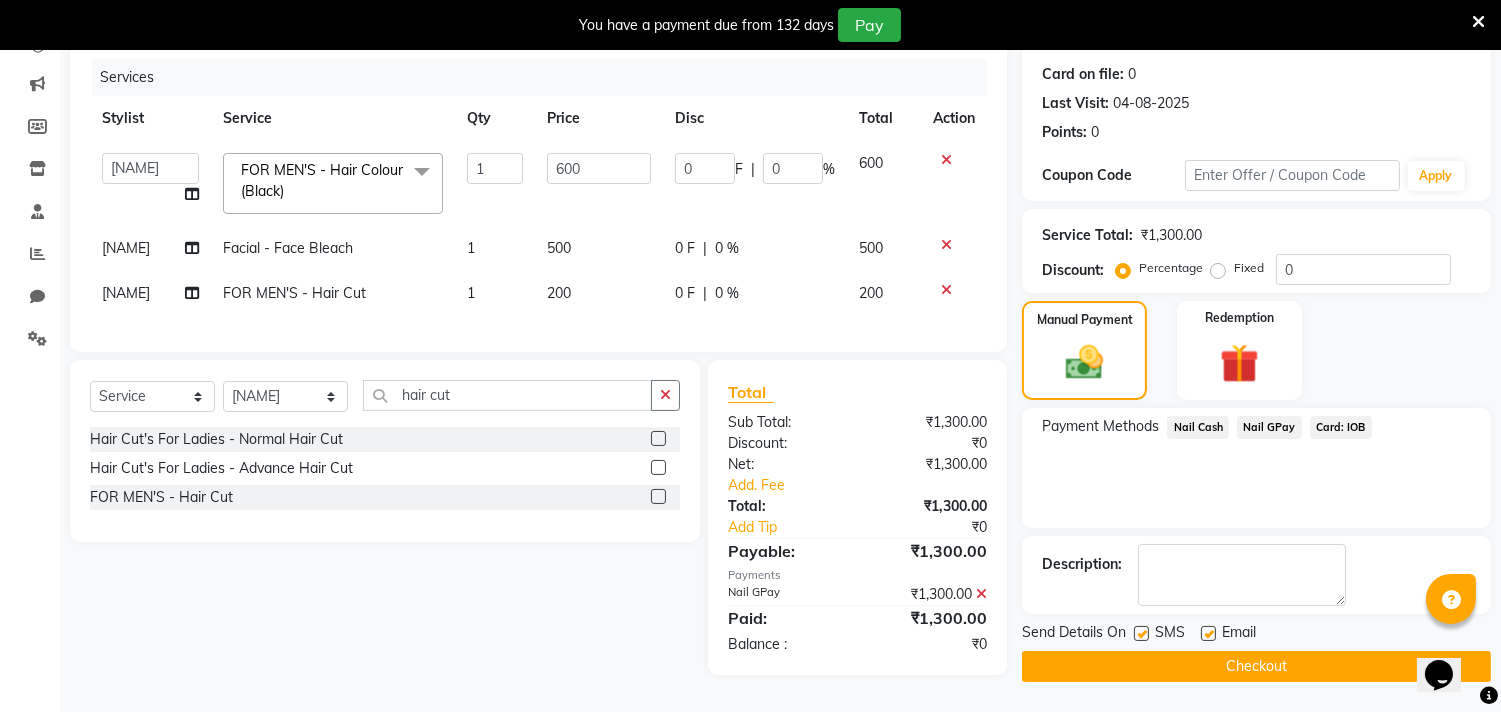 click on "Checkout" 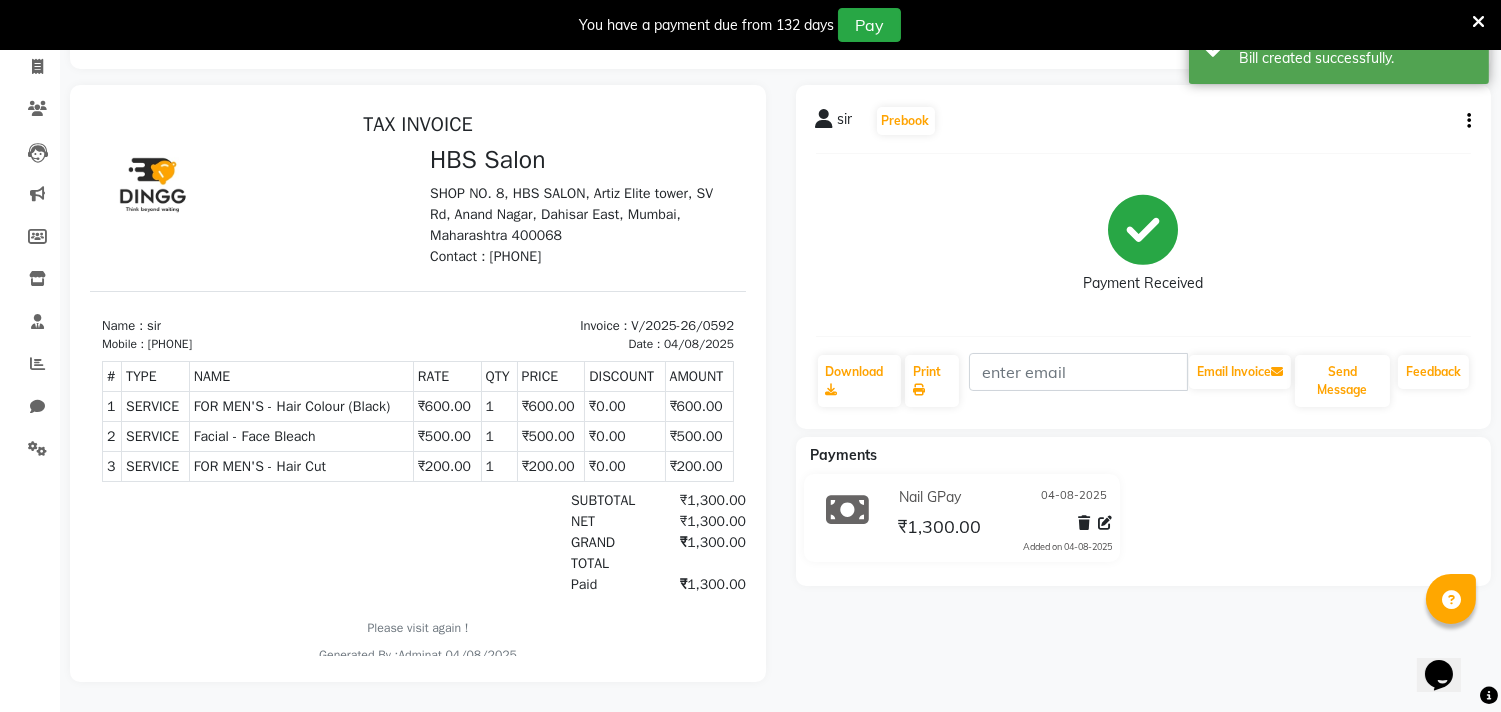 scroll, scrollTop: 0, scrollLeft: 0, axis: both 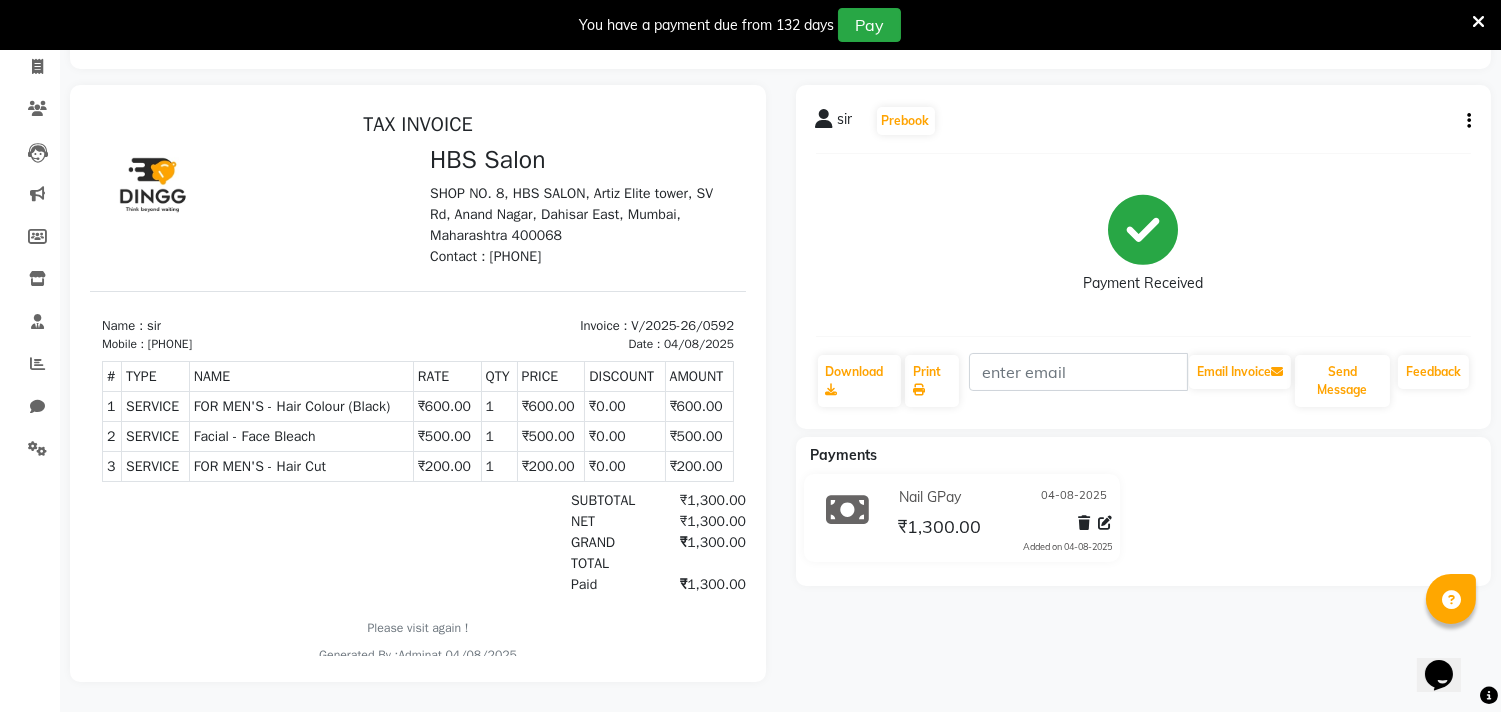 click on "You have a payment due from [NUMBER] days   Pay" at bounding box center [750, 25] 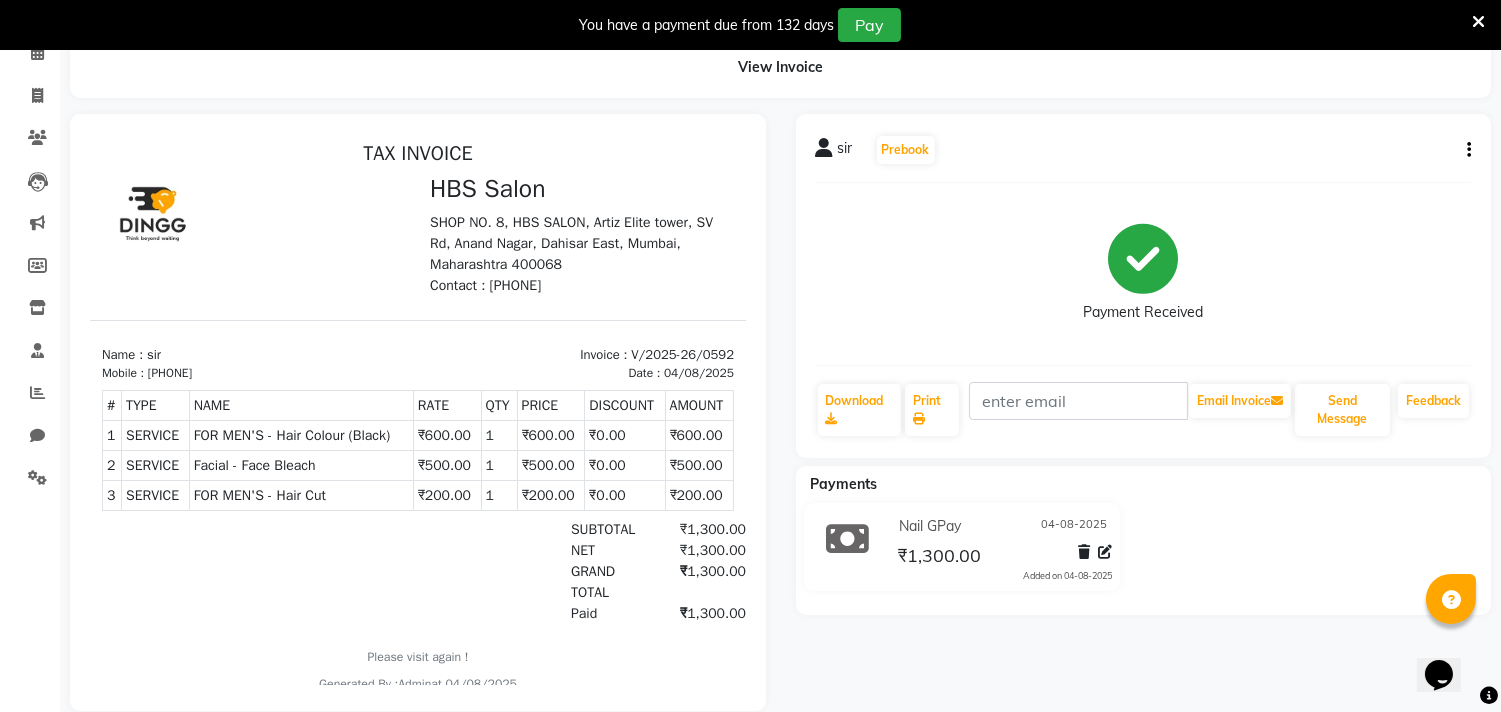 scroll, scrollTop: 55, scrollLeft: 0, axis: vertical 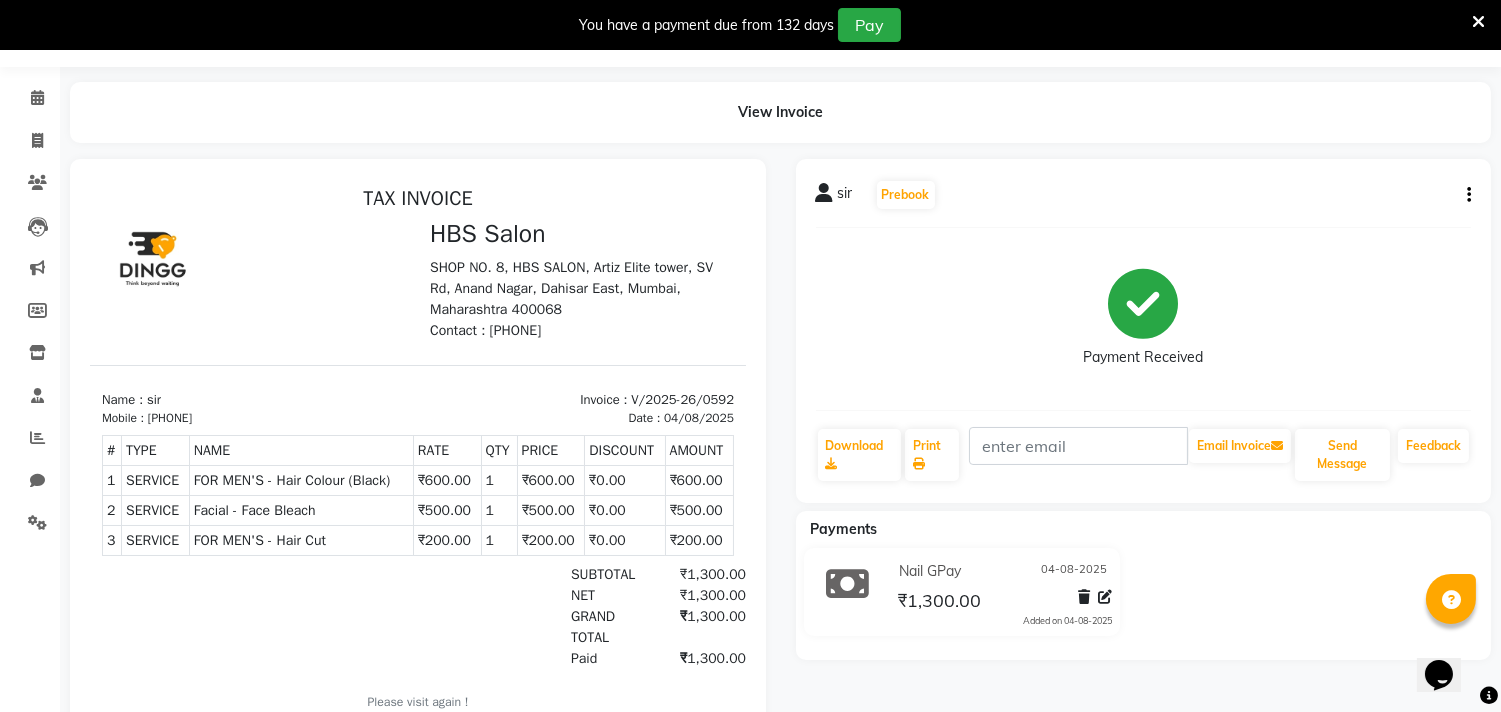 click on "You have a payment due from [NUMBER] days   Pay" at bounding box center [750, 25] 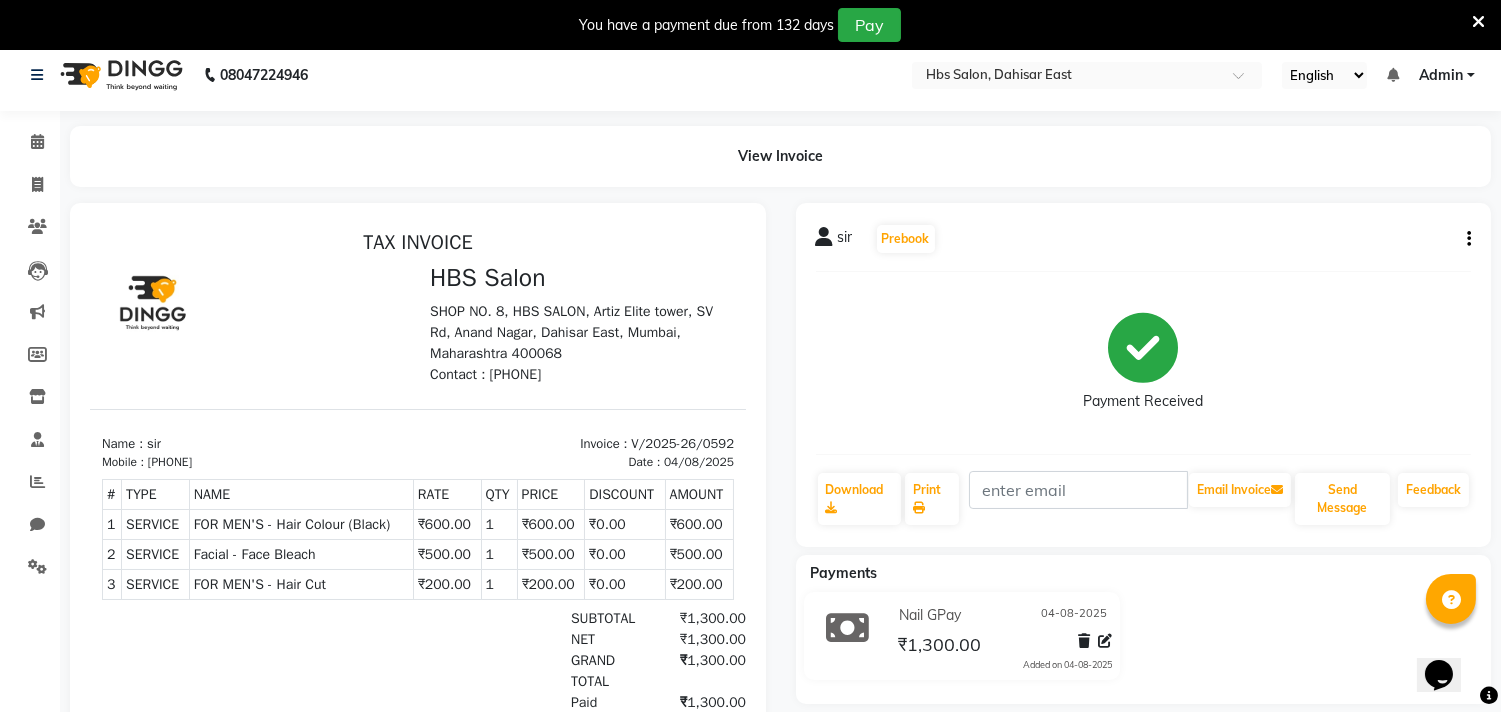 scroll, scrollTop: 0, scrollLeft: 0, axis: both 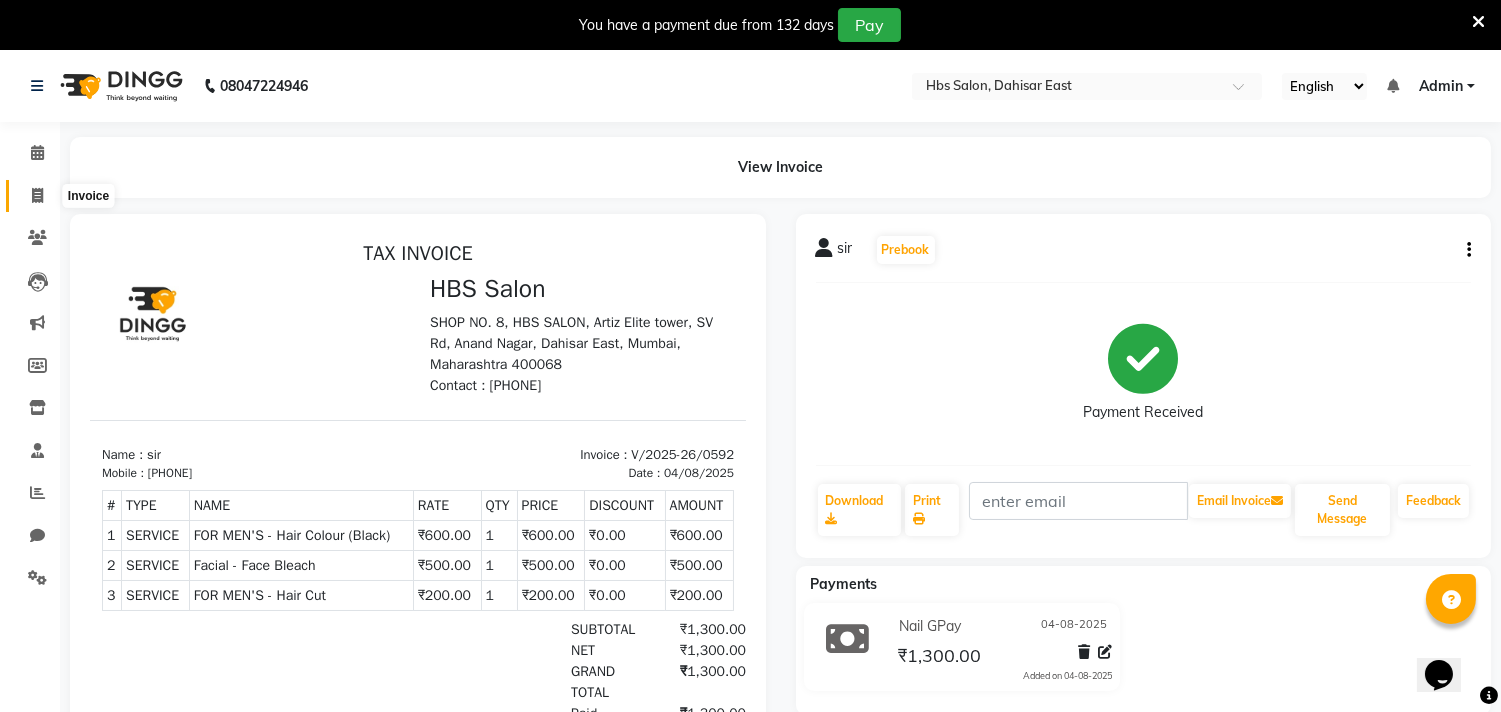 click 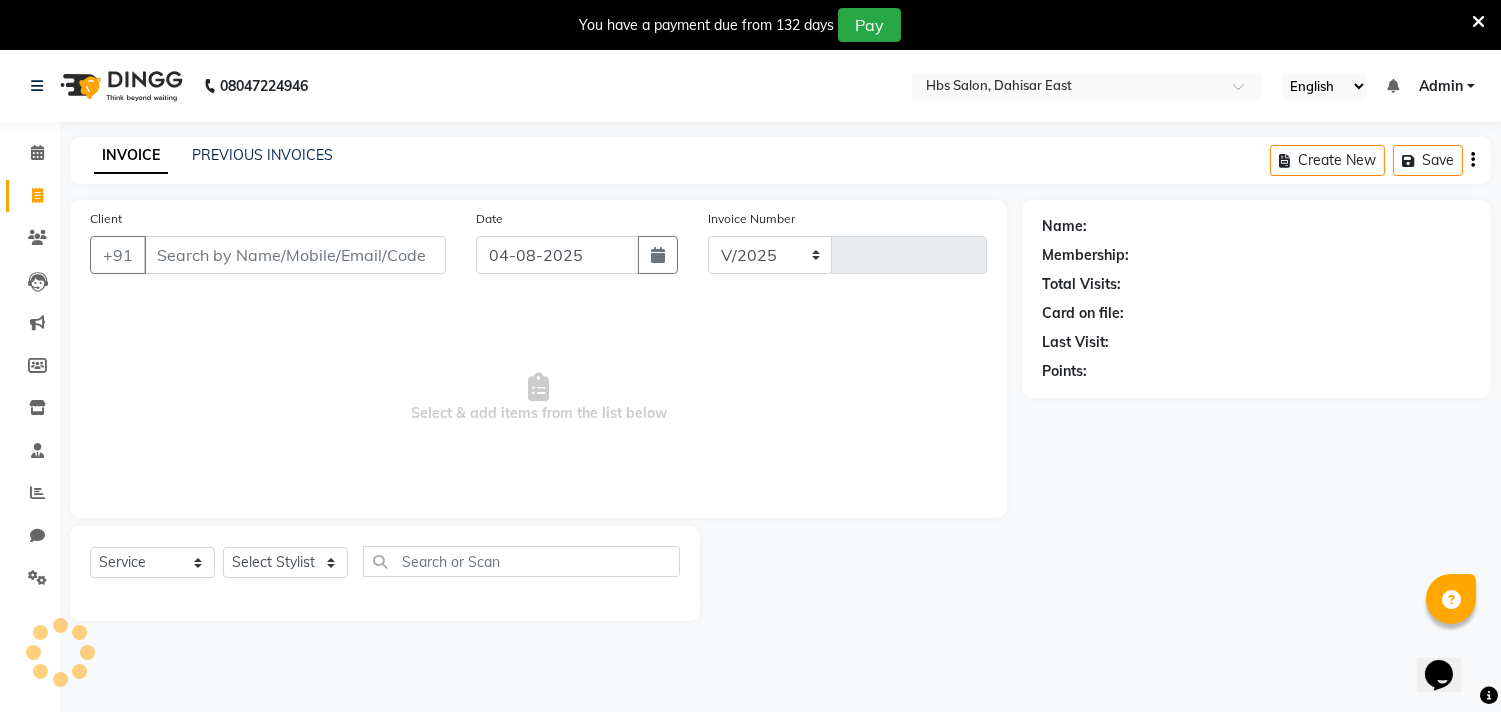 select on "7935" 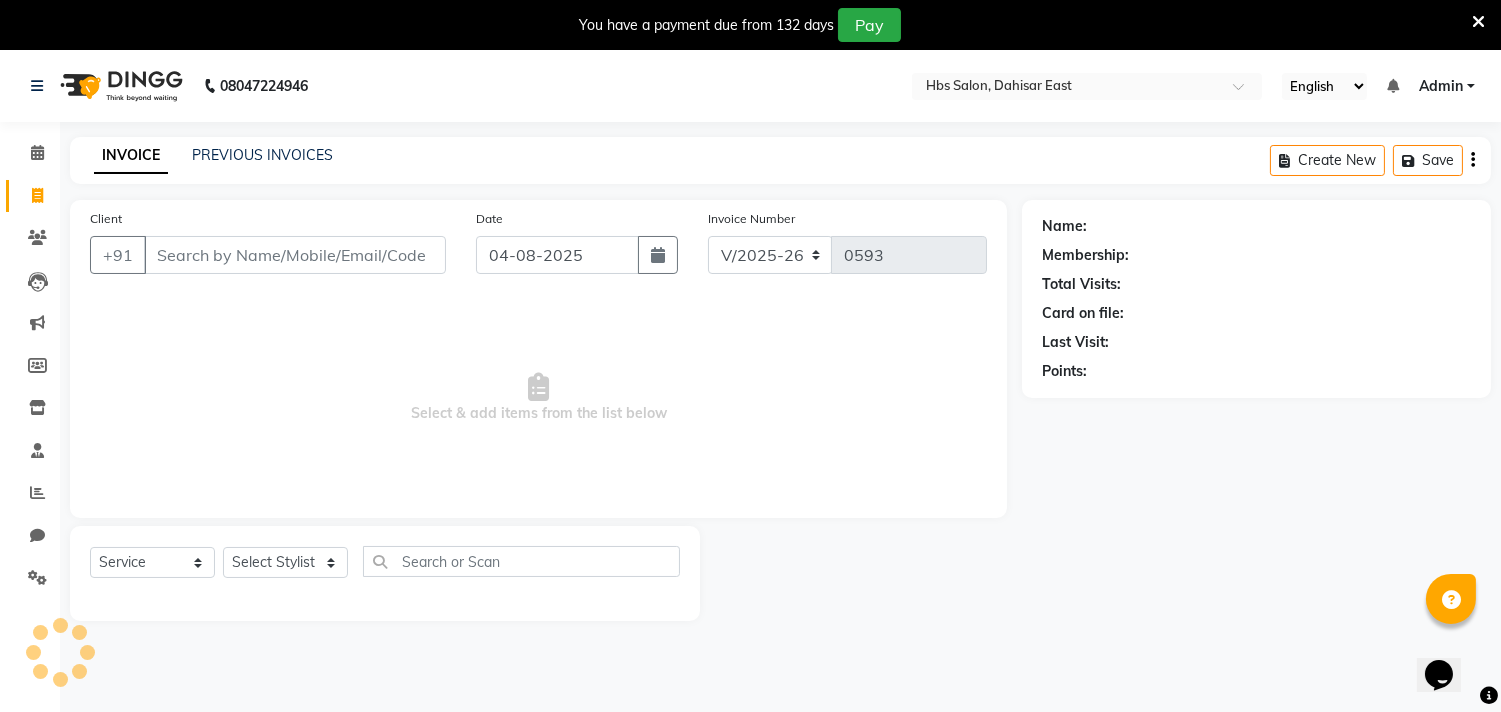 scroll, scrollTop: 50, scrollLeft: 0, axis: vertical 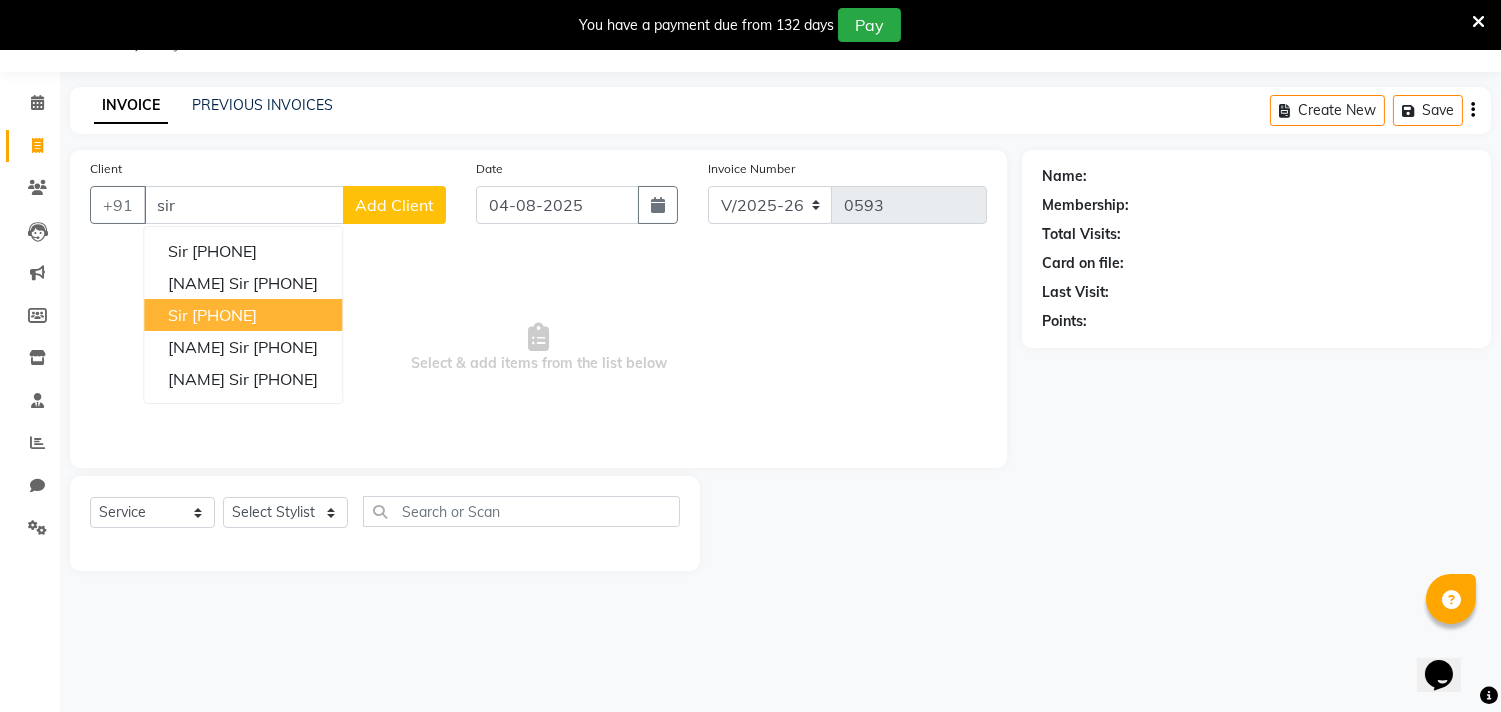 click on "sir  [PHONE]" at bounding box center (243, 315) 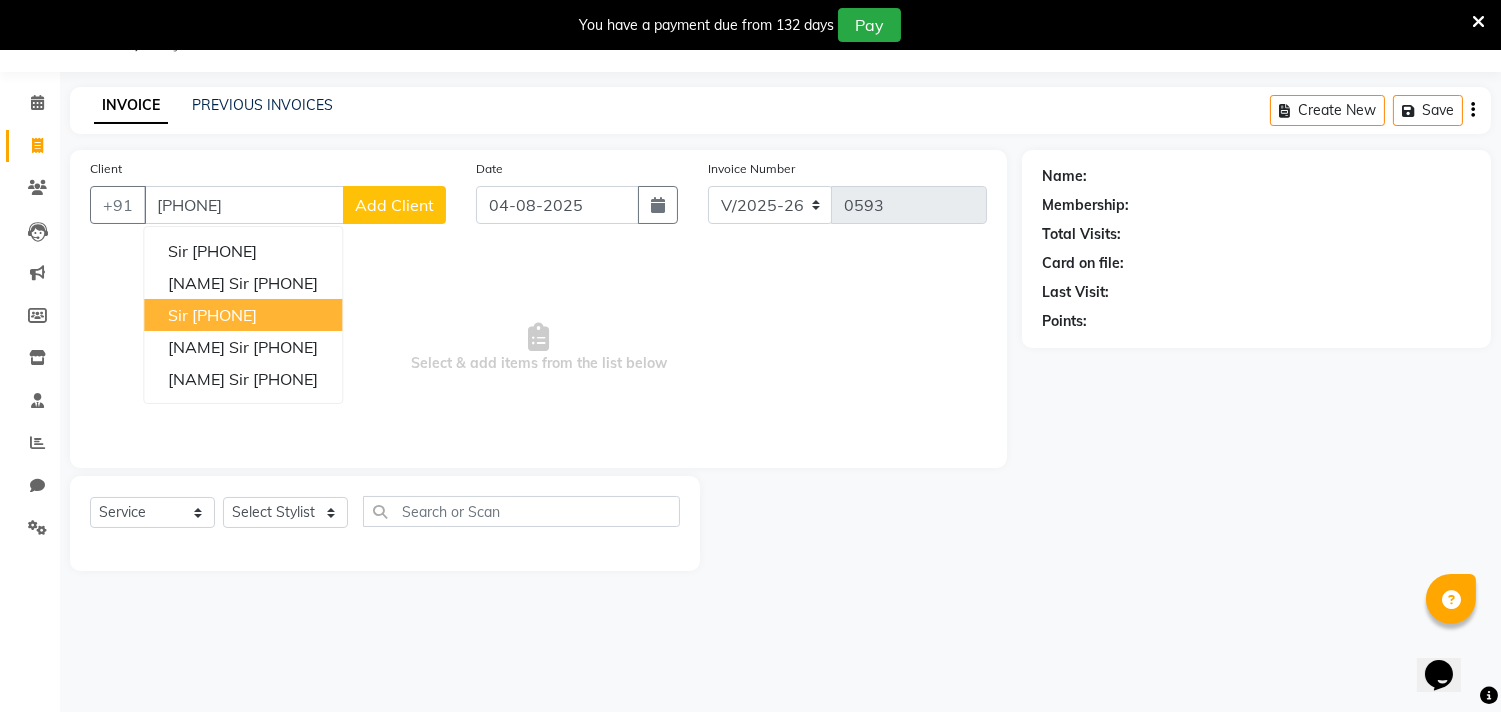 type on "[PHONE]" 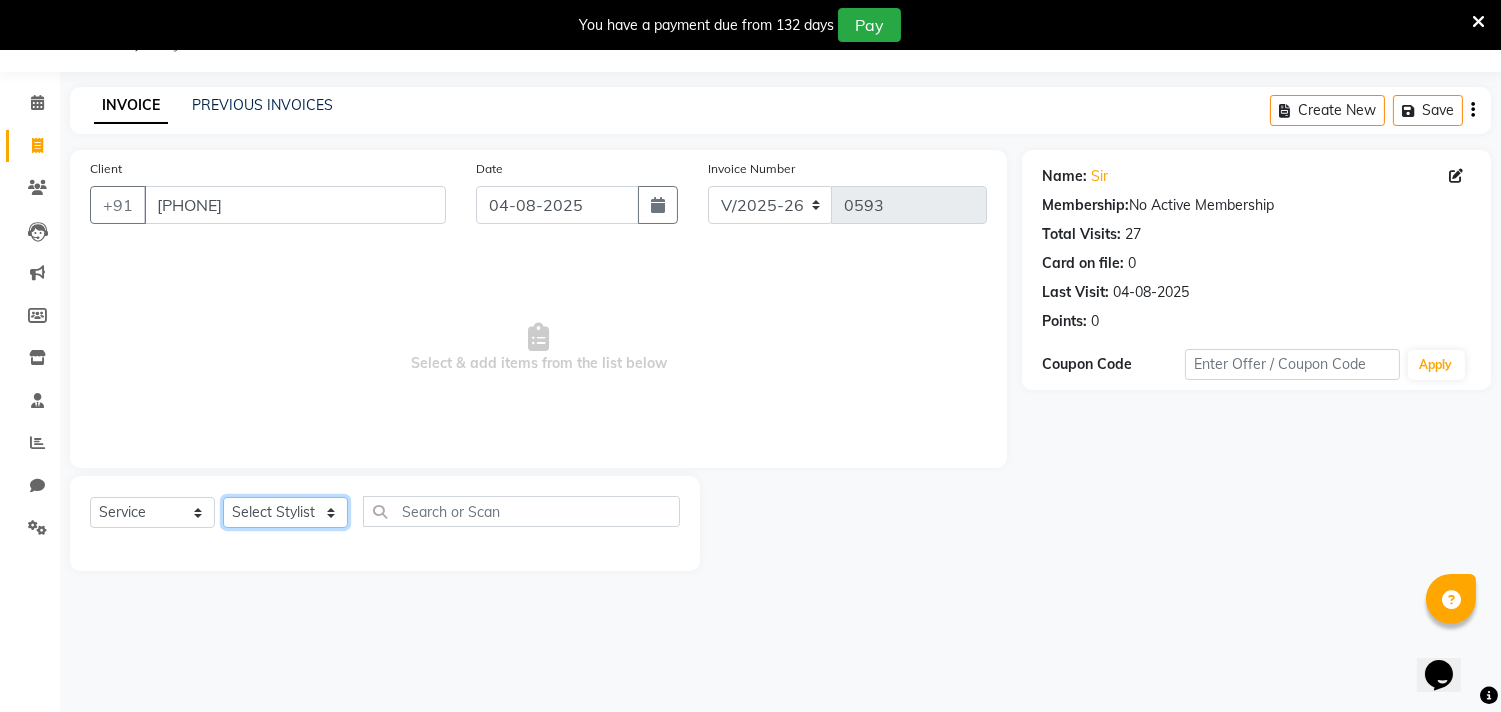 click on "Select Stylist [NAME] [NAME]                                                                                                                                                  [NAME] [NAME] [NAME] [NAME] [NAME] [NAME]                                                                                                                                                                 [NAME] [NAME] [NAME] [NAME] [NAME] [NAME]                                                                                                                                                                 [NAME] [NAME] [NAME] [NAME]" 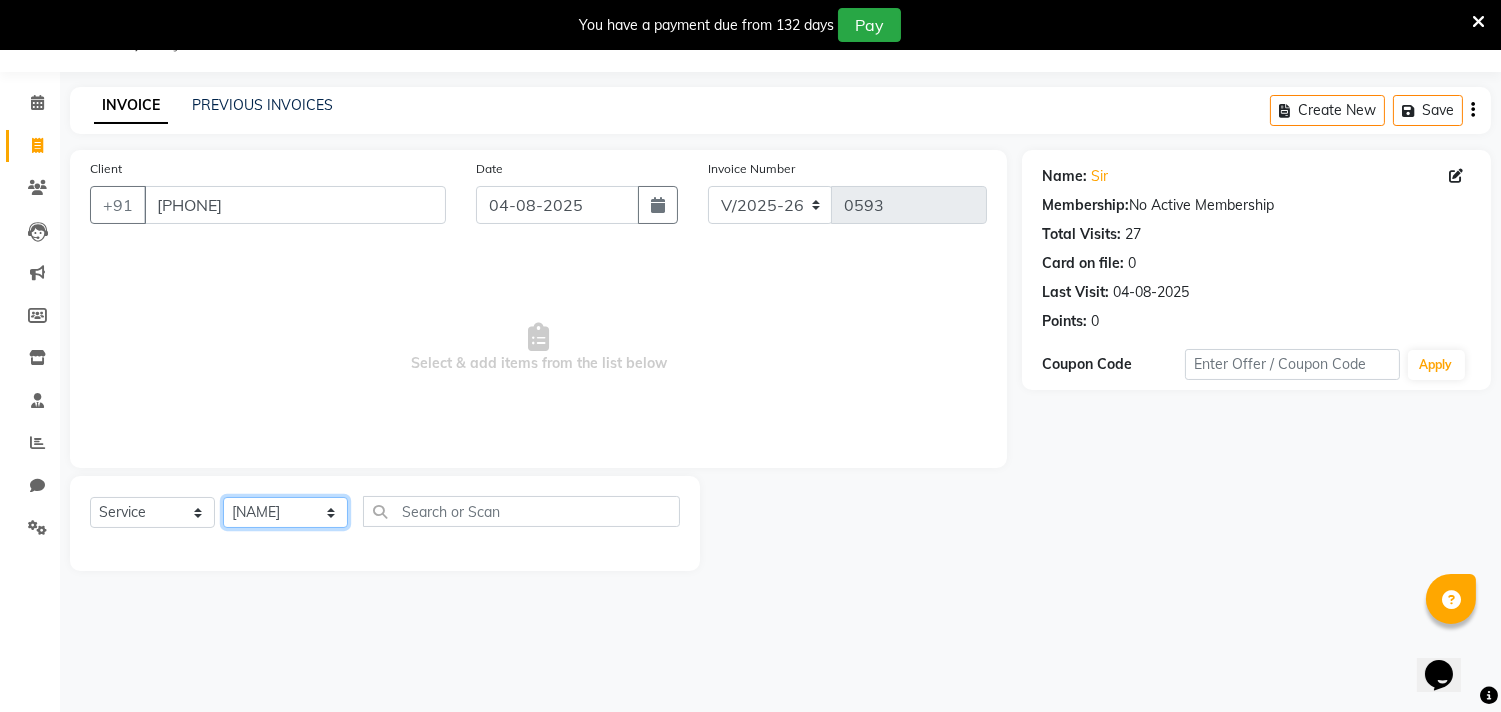 click on "Select Stylist [NAME] [NAME]                                                                                                                                                  [NAME] [NAME] [NAME] [NAME] [NAME] [NAME]                                                                                                                                                                 [NAME] [NAME] [NAME] [NAME] [NAME] [NAME]                                                                                                                                                                 [NAME] [NAME] [NAME] [NAME]" 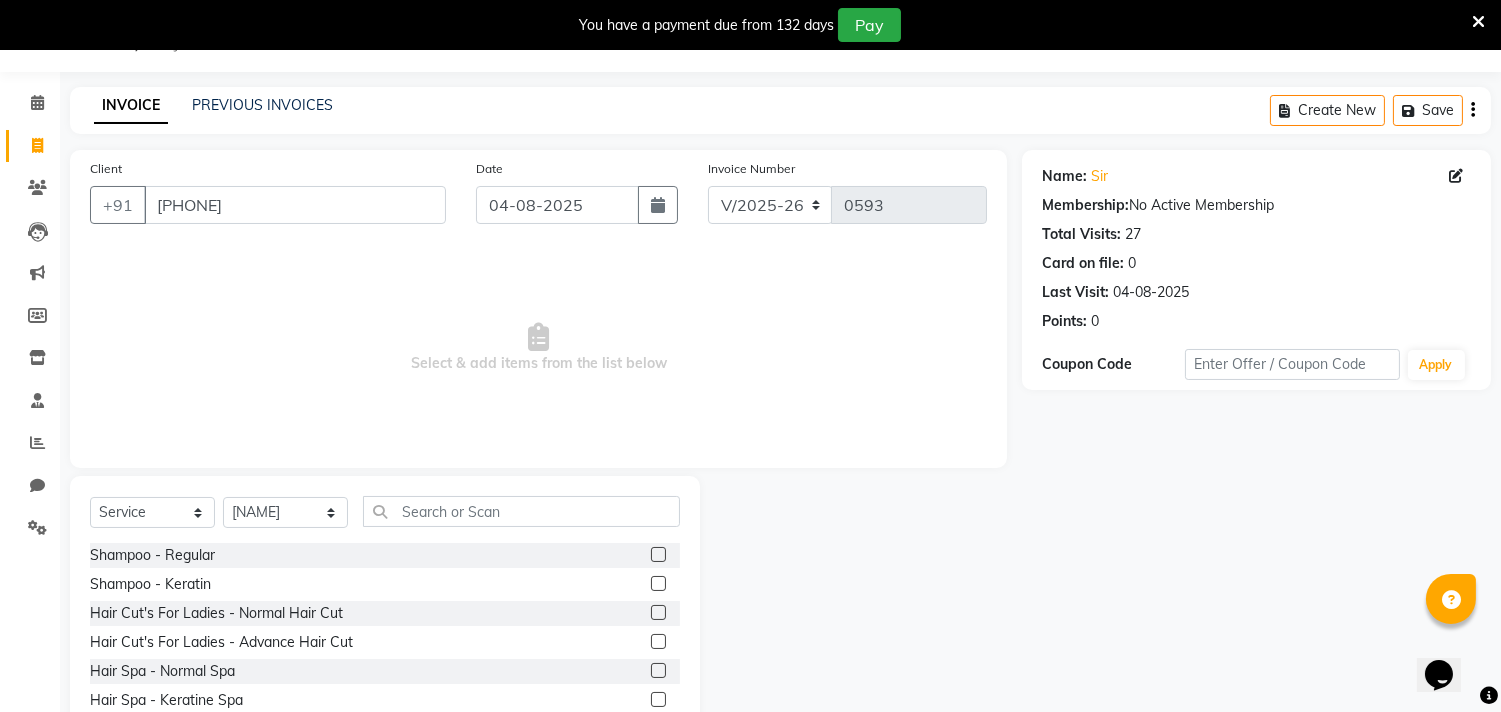 click on "Select  Service  Product  Membership  Package Voucher Prepaid Gift Card  Select Stylist [NAME] [NAME]                                                                                                                                                  [NAME] [NAME] [NAME] [NAME] [NAME] [NAME]                                                                                                                                                                 [NAME] [NAME] [NAME] [NAME] [NAME] [NAME]                                                                                                                                                                 [NAME] [NAME] [NAME] [NAME]" 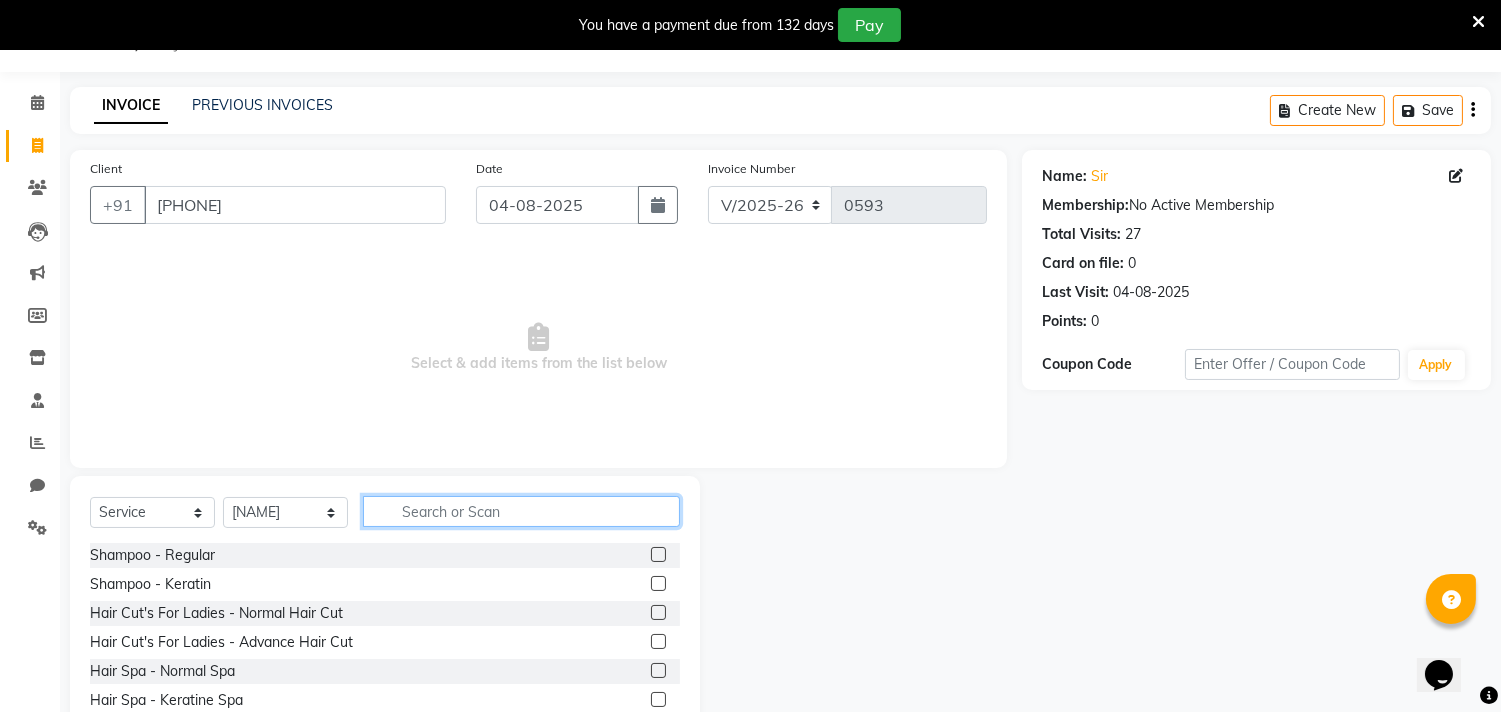 click 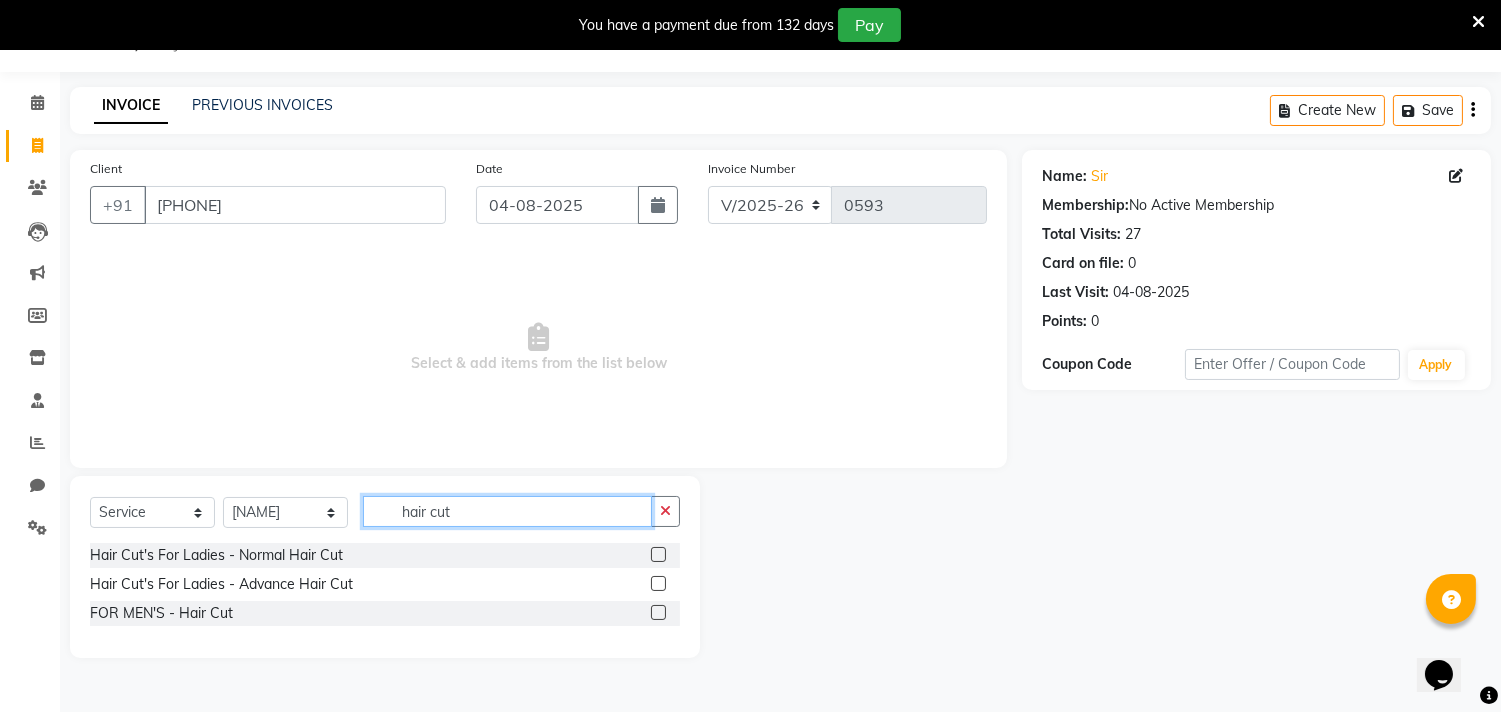 type on "hair cut" 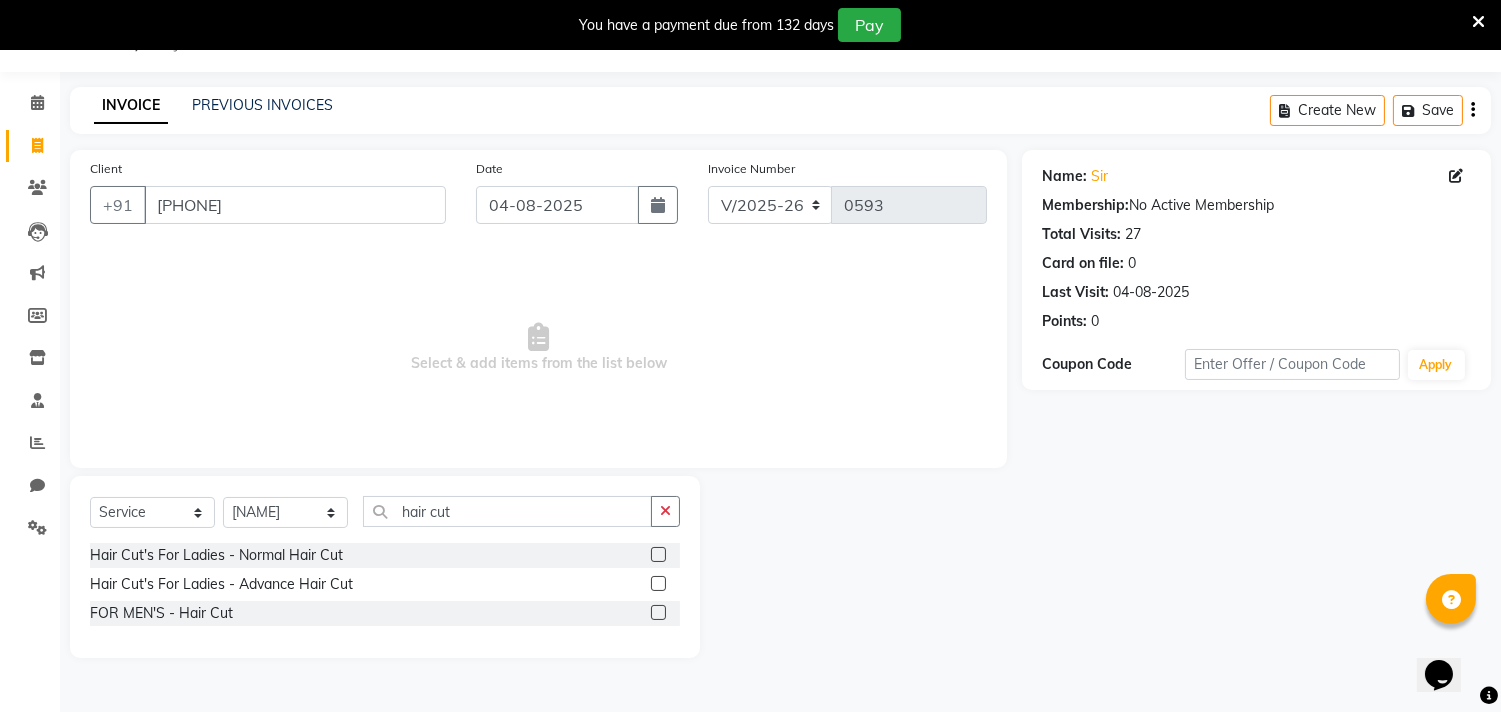 click 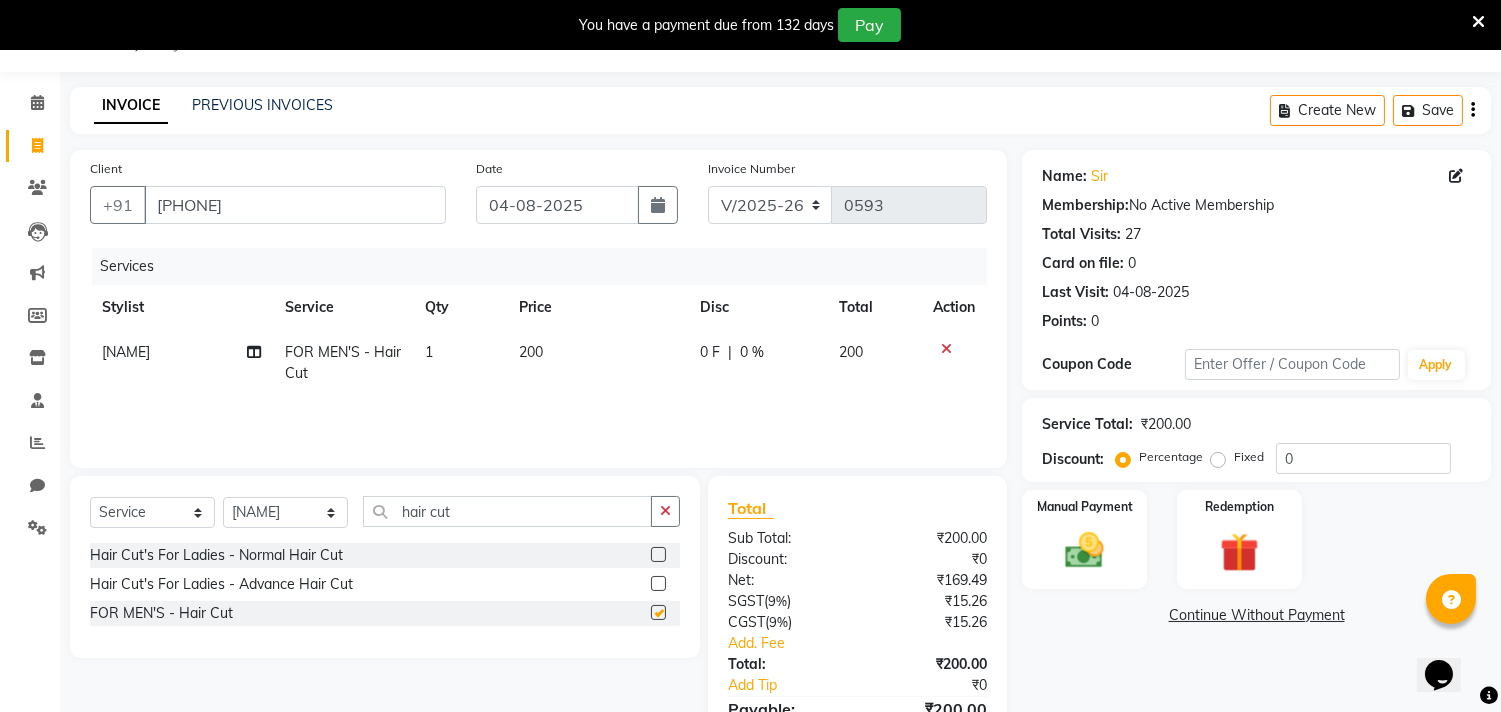 checkbox on "false" 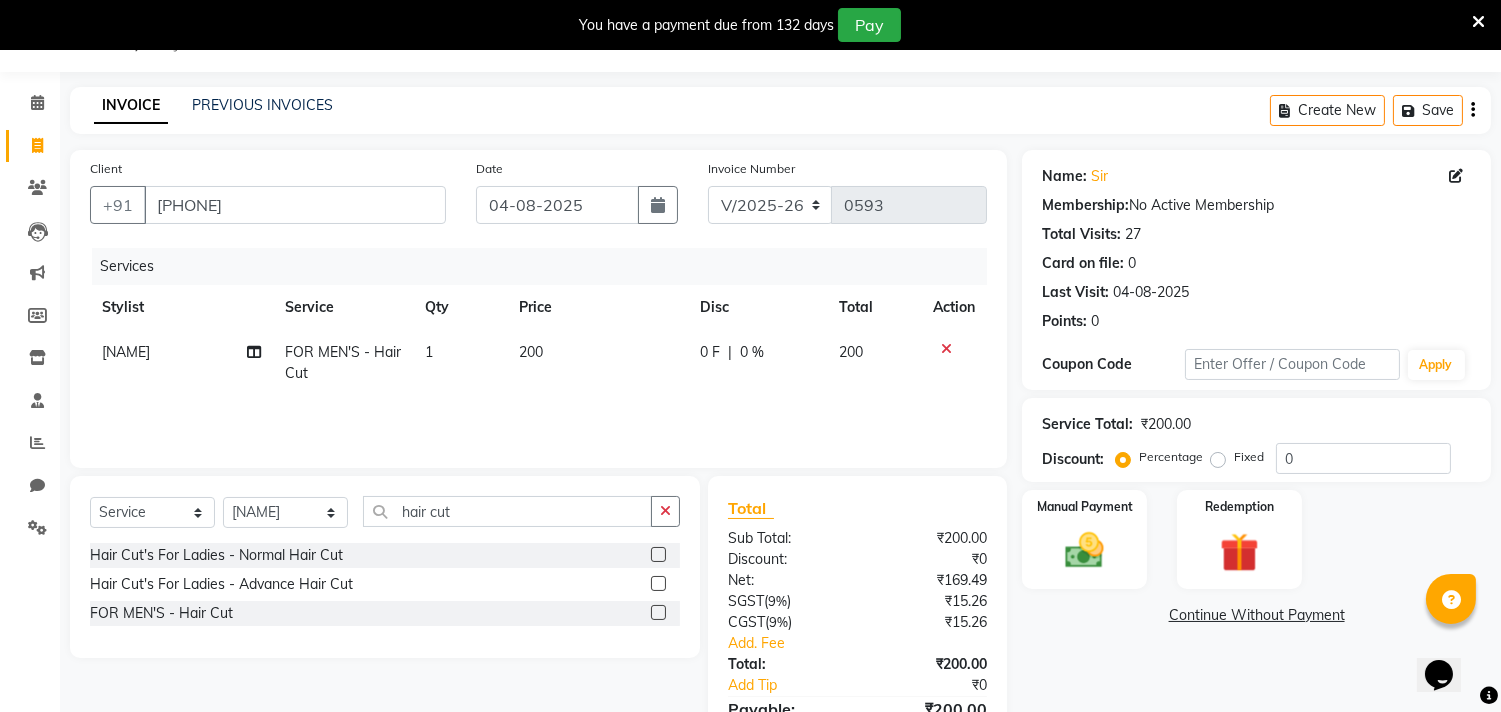 click on "Create New   Save" 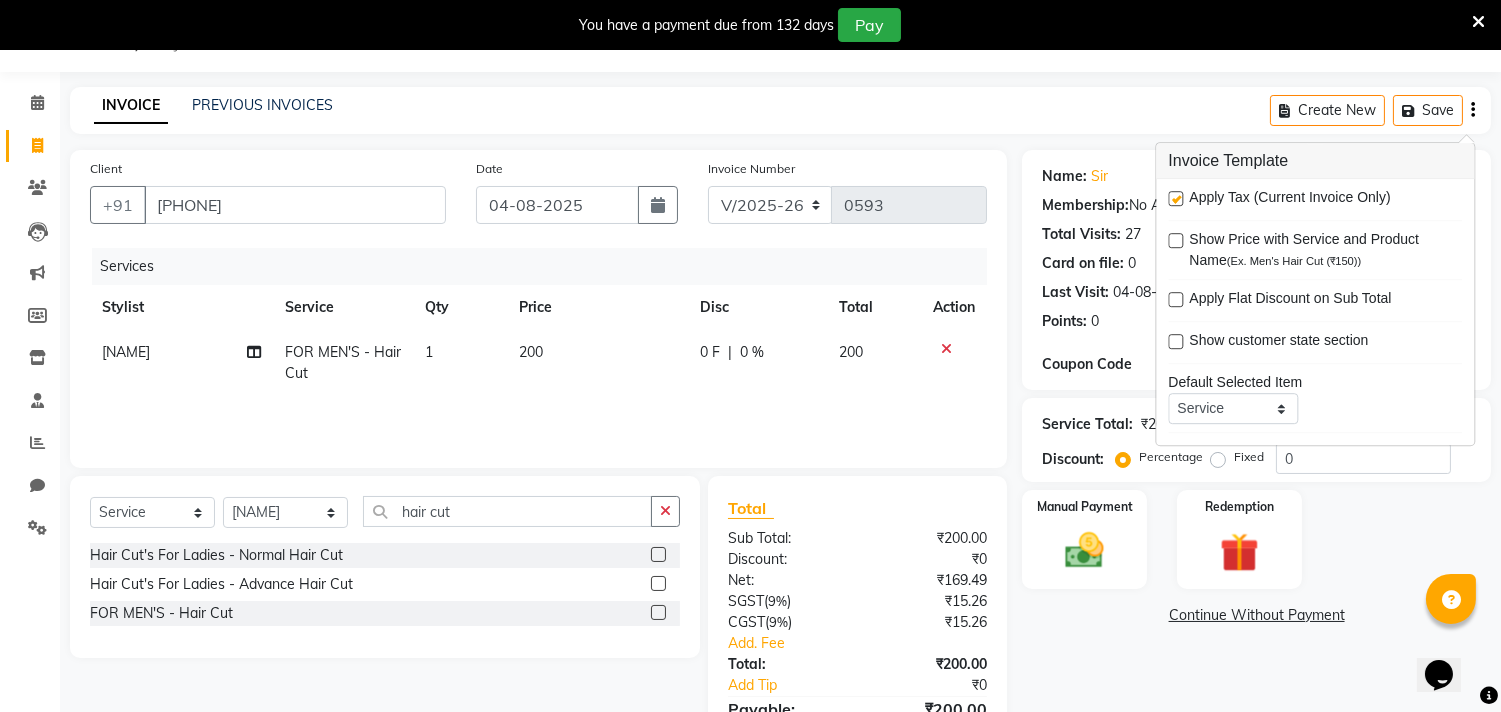 click at bounding box center (1175, 198) 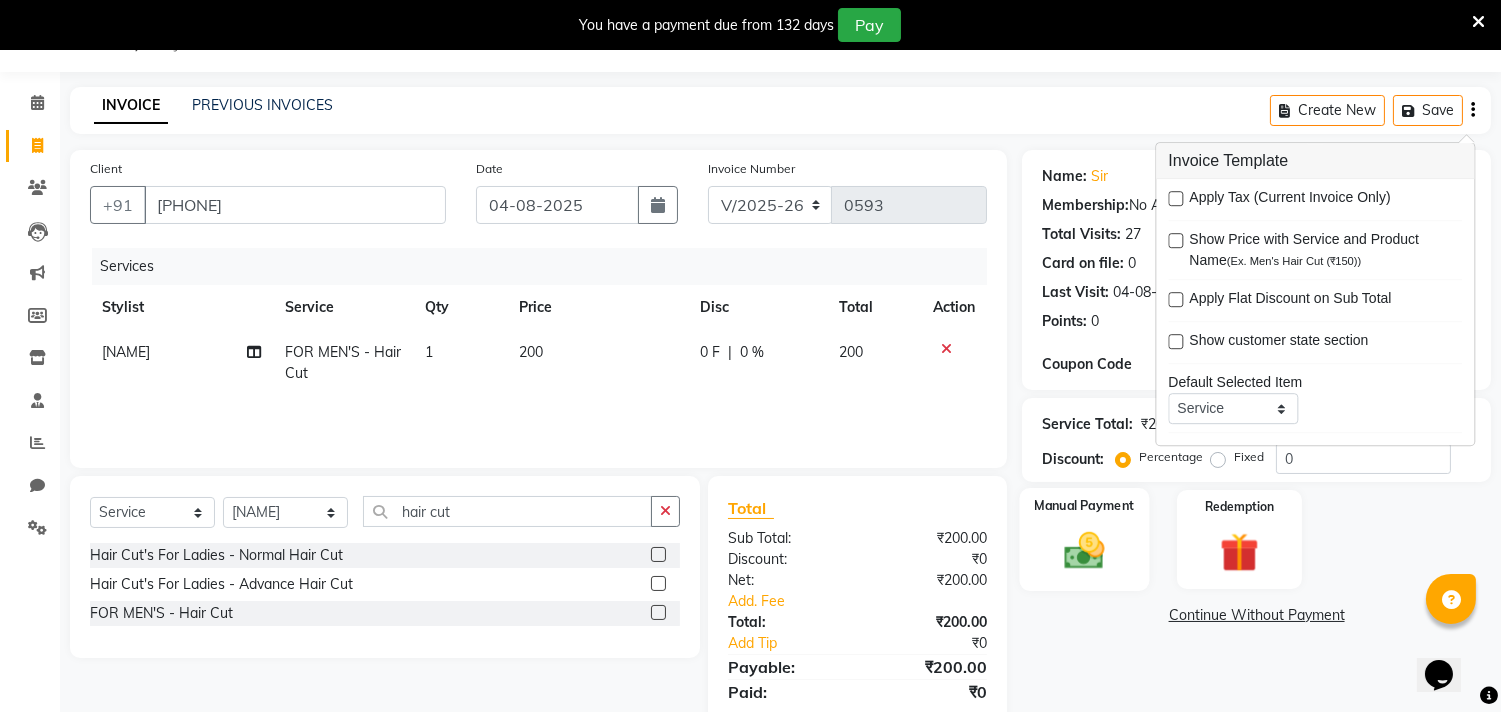 click 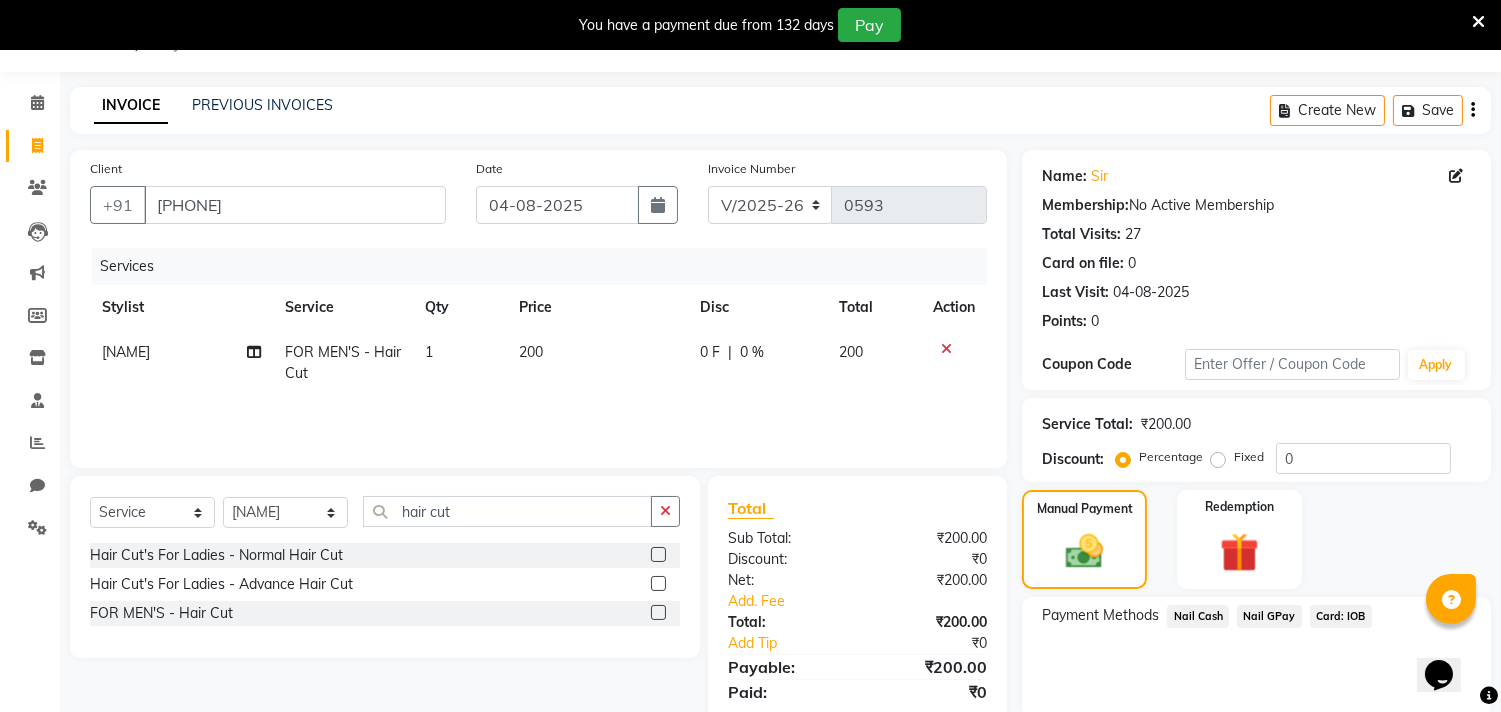 click on "Nail GPay" 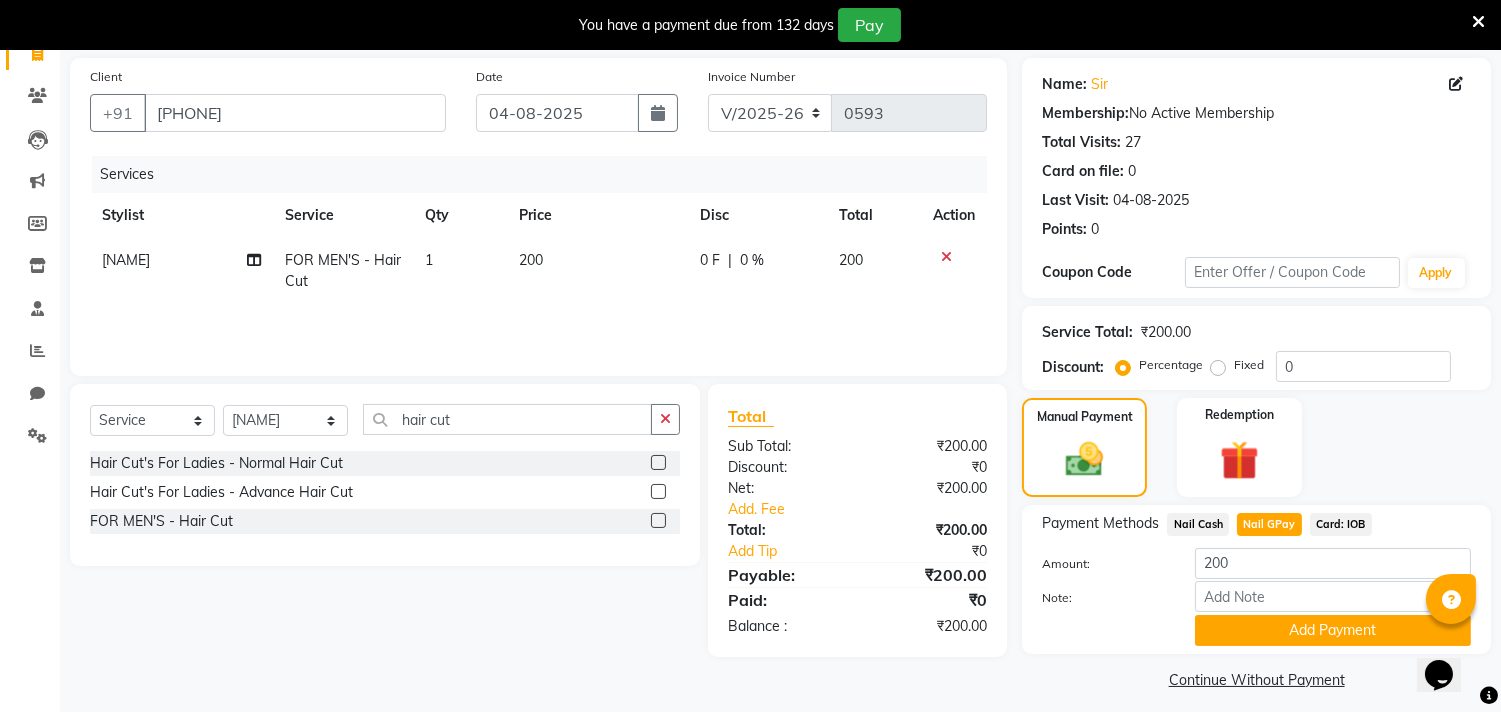 scroll, scrollTop: 154, scrollLeft: 0, axis: vertical 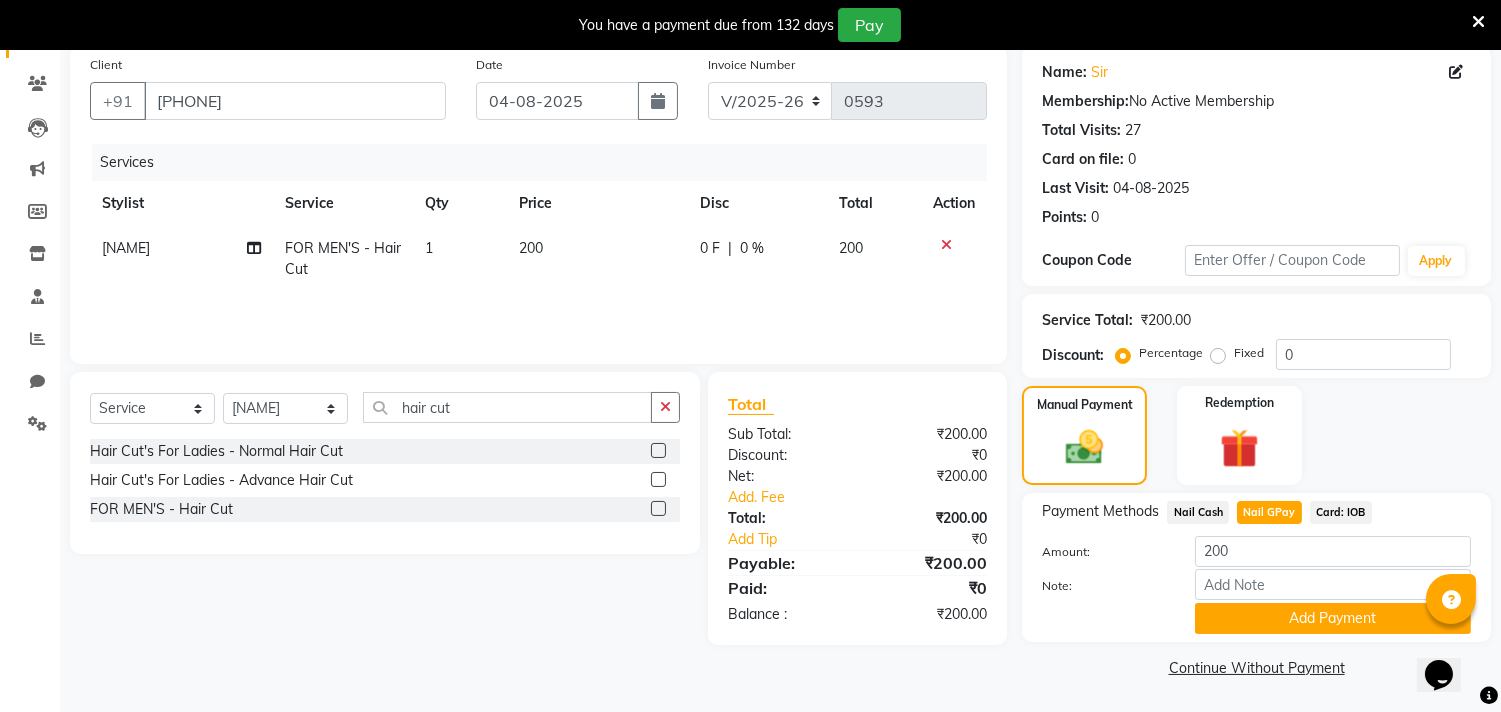 click on "Add Payment" 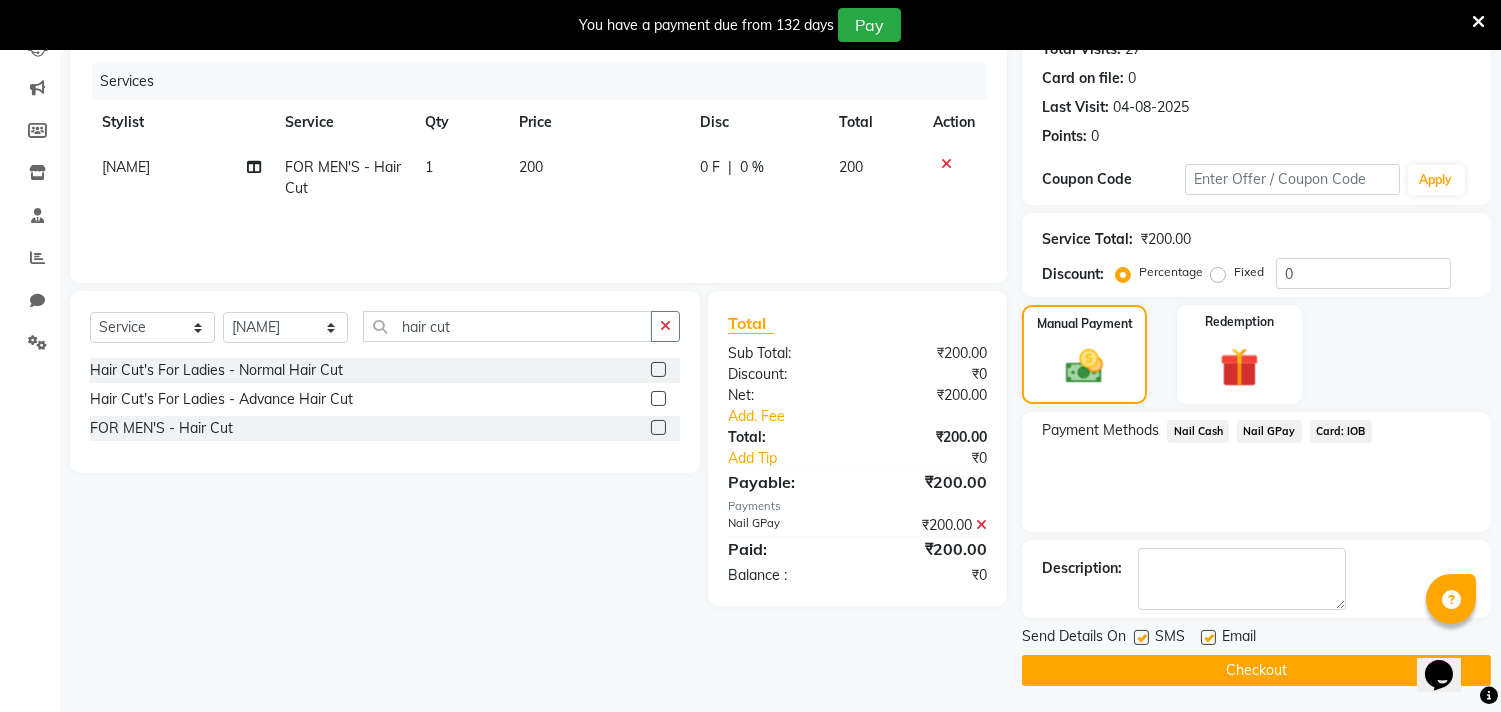 scroll, scrollTop: 237, scrollLeft: 0, axis: vertical 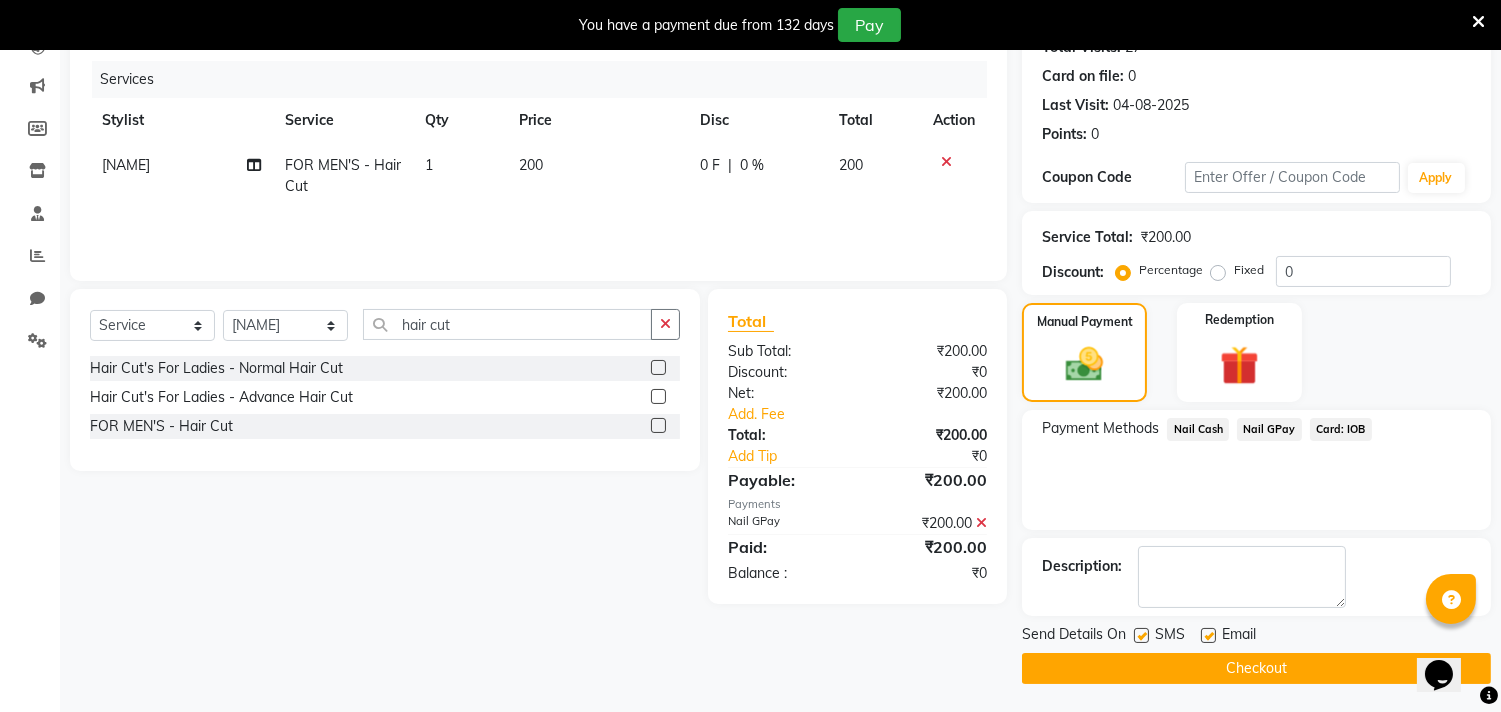 click on "Checkout" 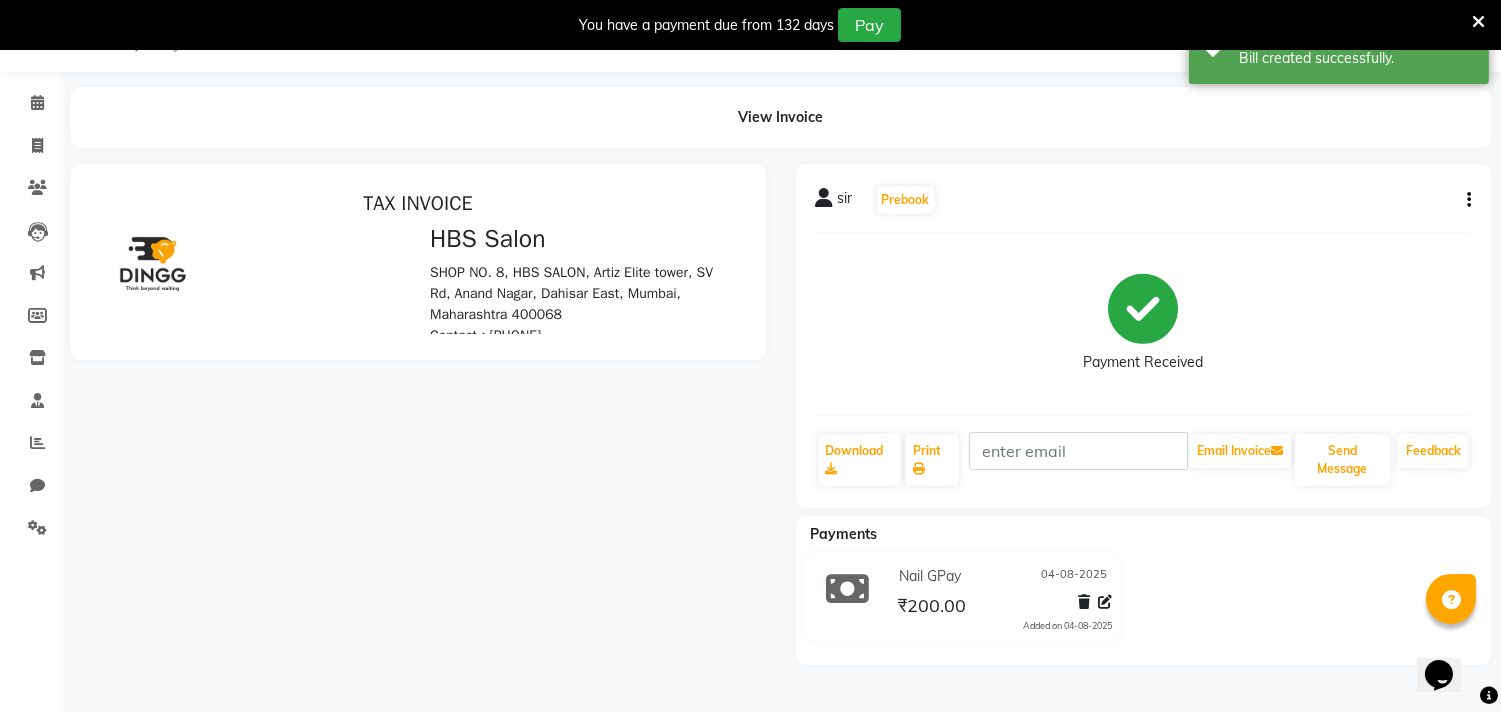 scroll, scrollTop: 0, scrollLeft: 0, axis: both 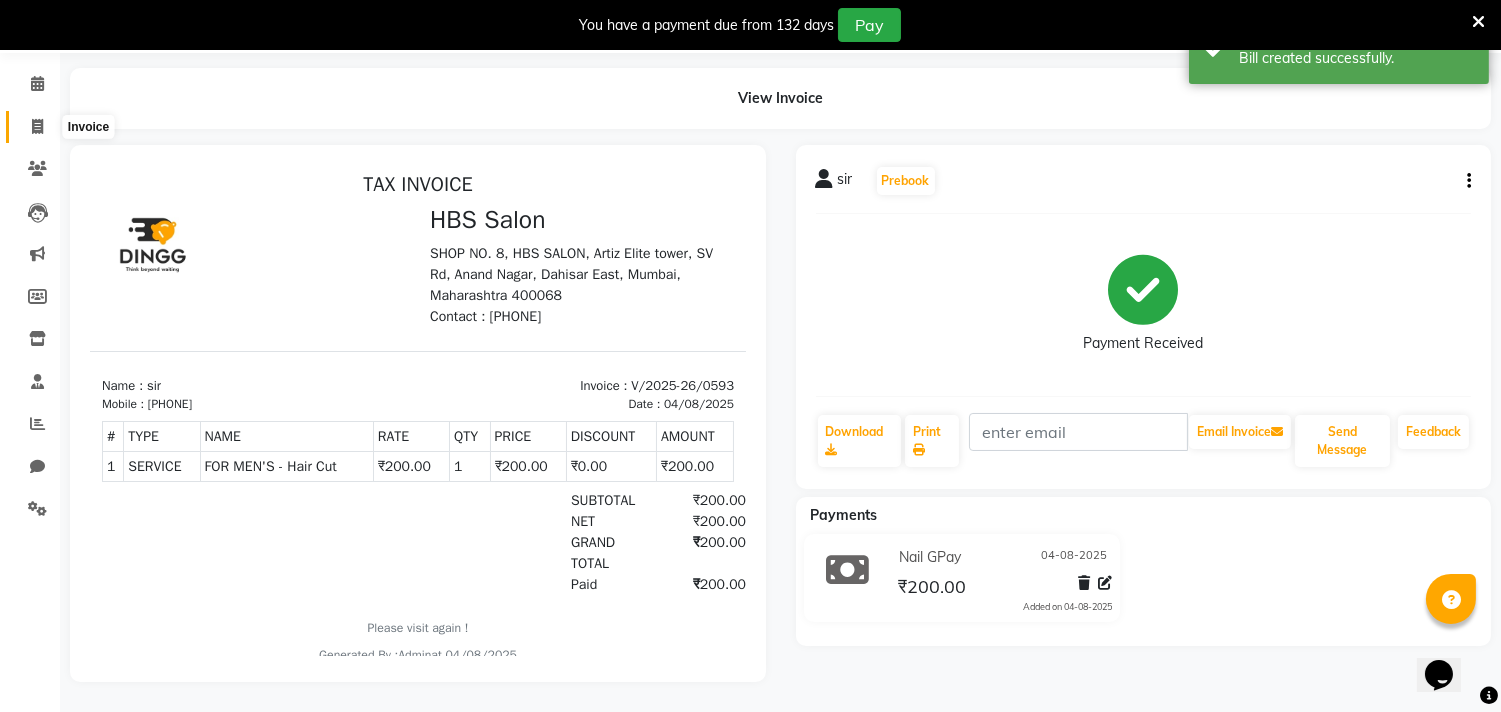 click 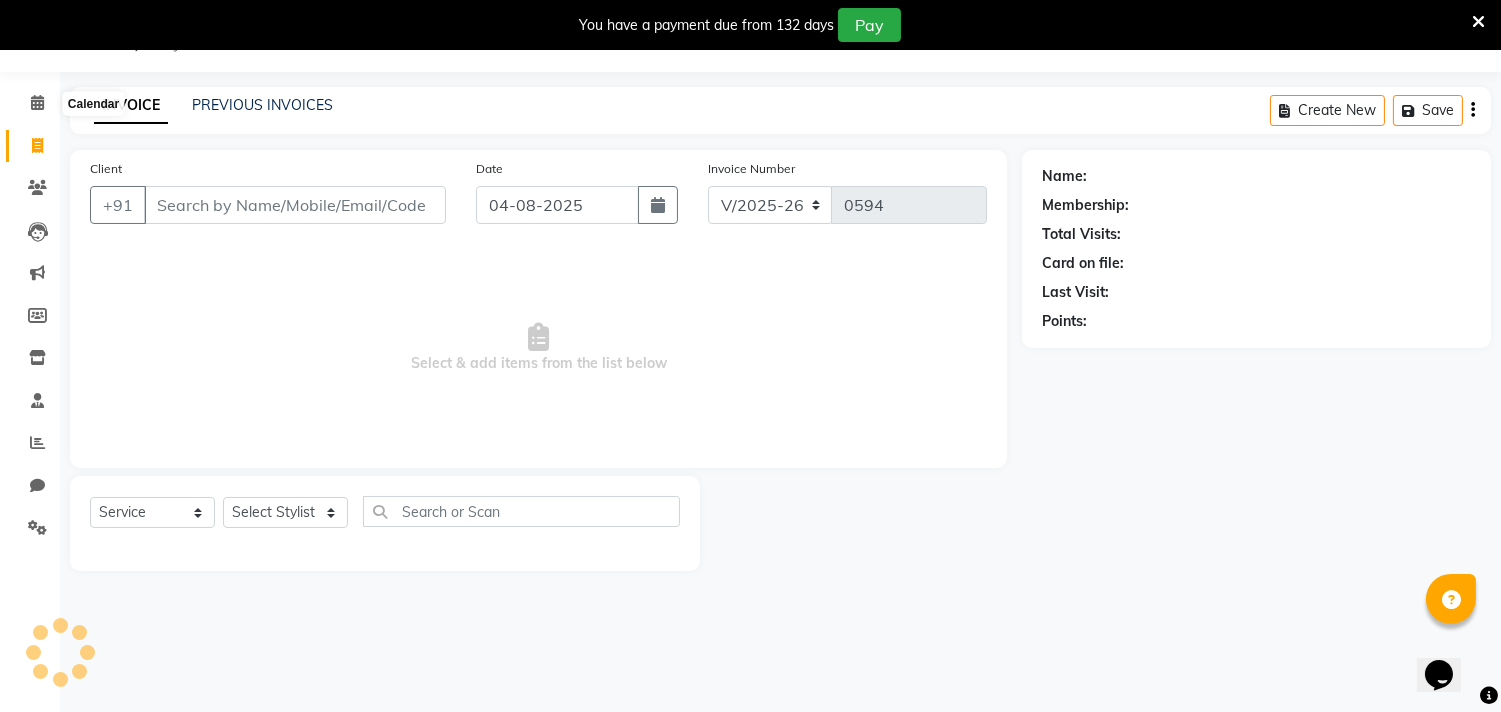 scroll, scrollTop: 50, scrollLeft: 0, axis: vertical 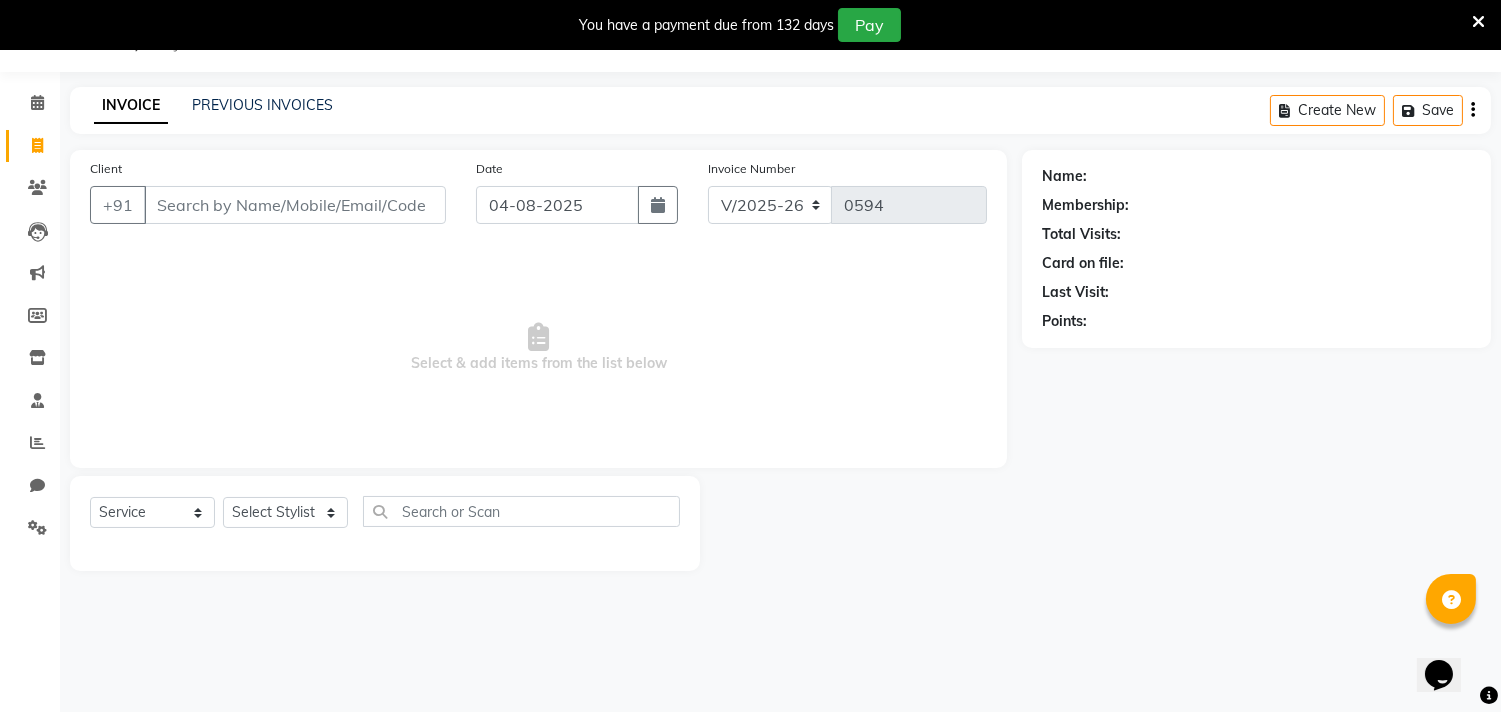 click on "Client" at bounding box center [295, 205] 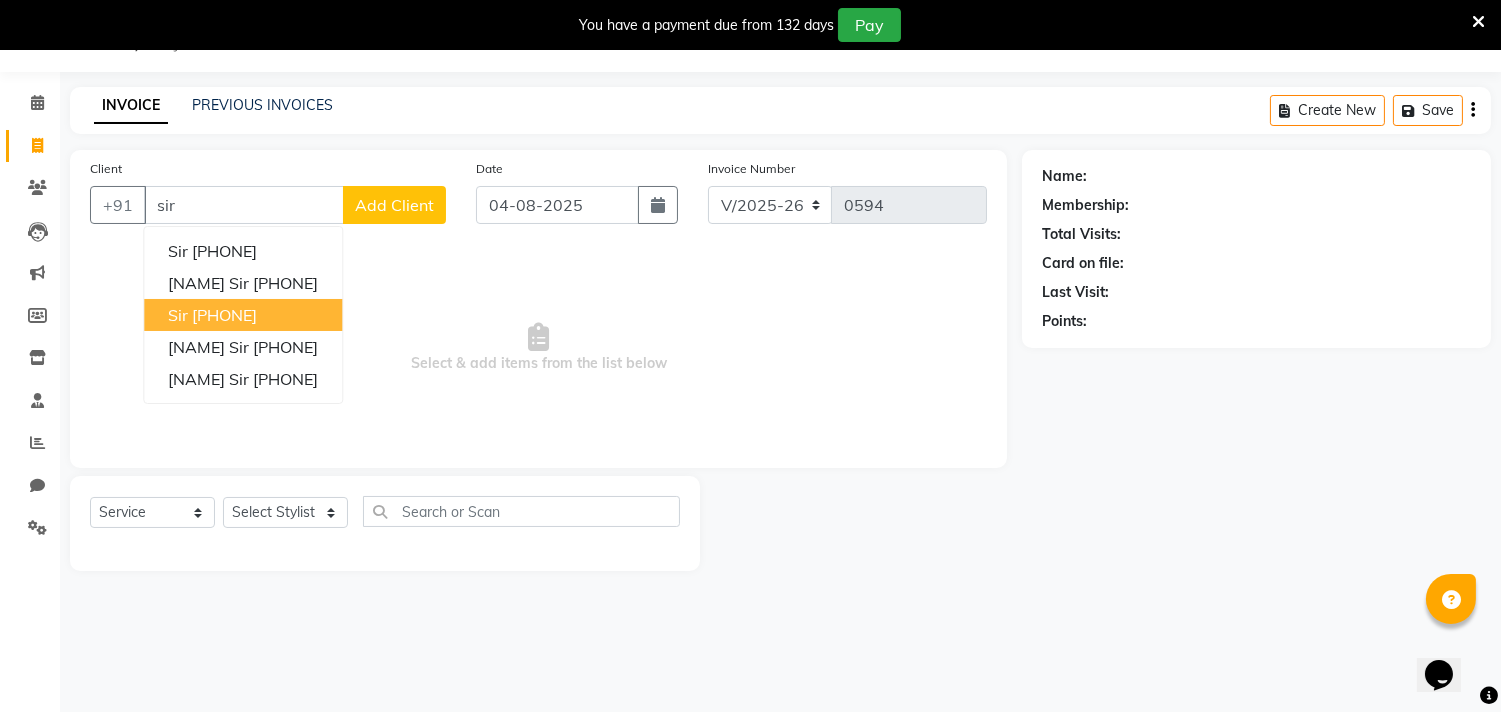 click on "[PHONE]" at bounding box center (224, 315) 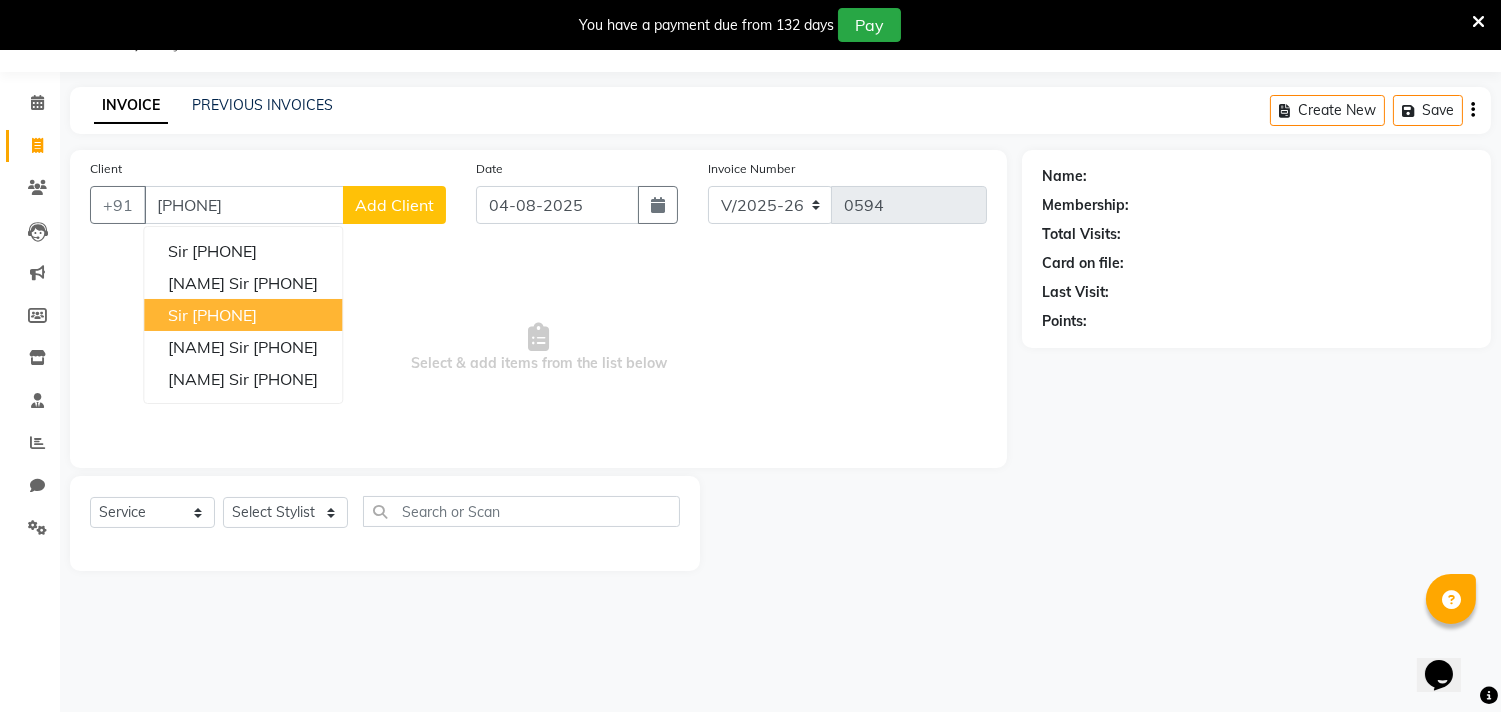 type on "[PHONE]" 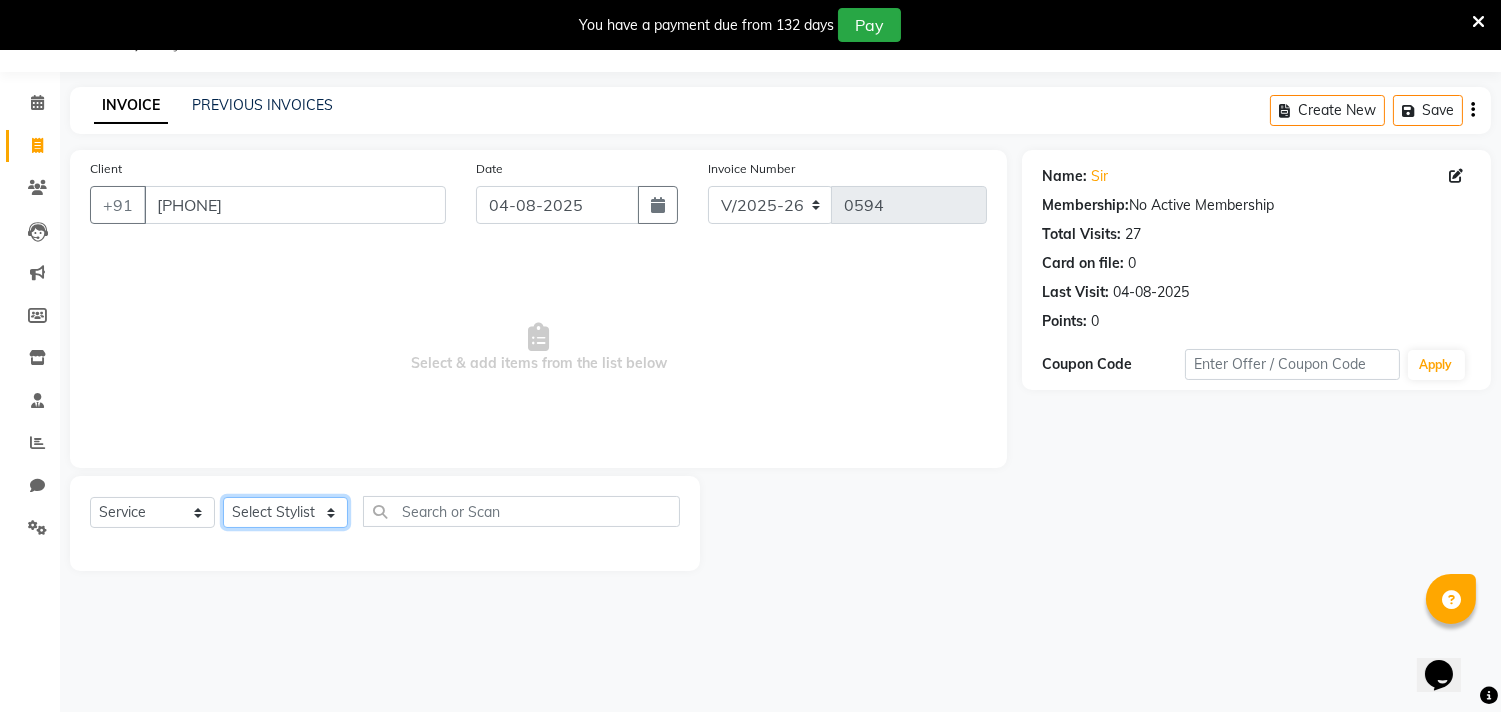click on "Select Stylist [NAME] [NAME]                                                                                                                                                  [NAME] [NAME] [NAME] [NAME] [NAME] [NAME]                                                                                                                                                                 [NAME] [NAME] [NAME] [NAME] [NAME] [NAME]                                                                                                                                                                 [NAME] [NAME] [NAME] [NAME]" 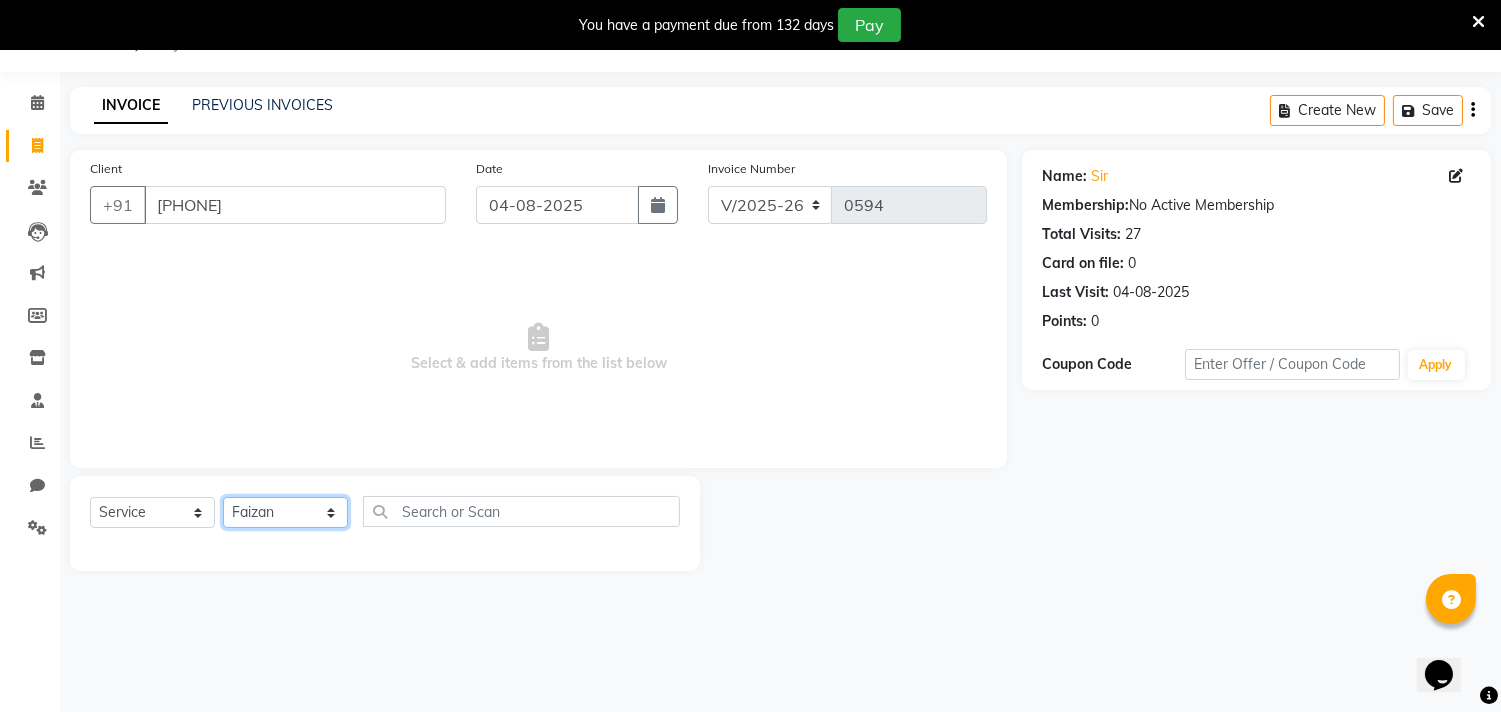 click on "Select Stylist [NAME] [NAME]                                                                                                                                                  [NAME] [NAME] [NAME] [NAME] [NAME] [NAME]                                                                                                                                                                 [NAME] [NAME] [NAME] [NAME] [NAME] [NAME]                                                                                                                                                                 [NAME] [NAME] [NAME] [NAME]" 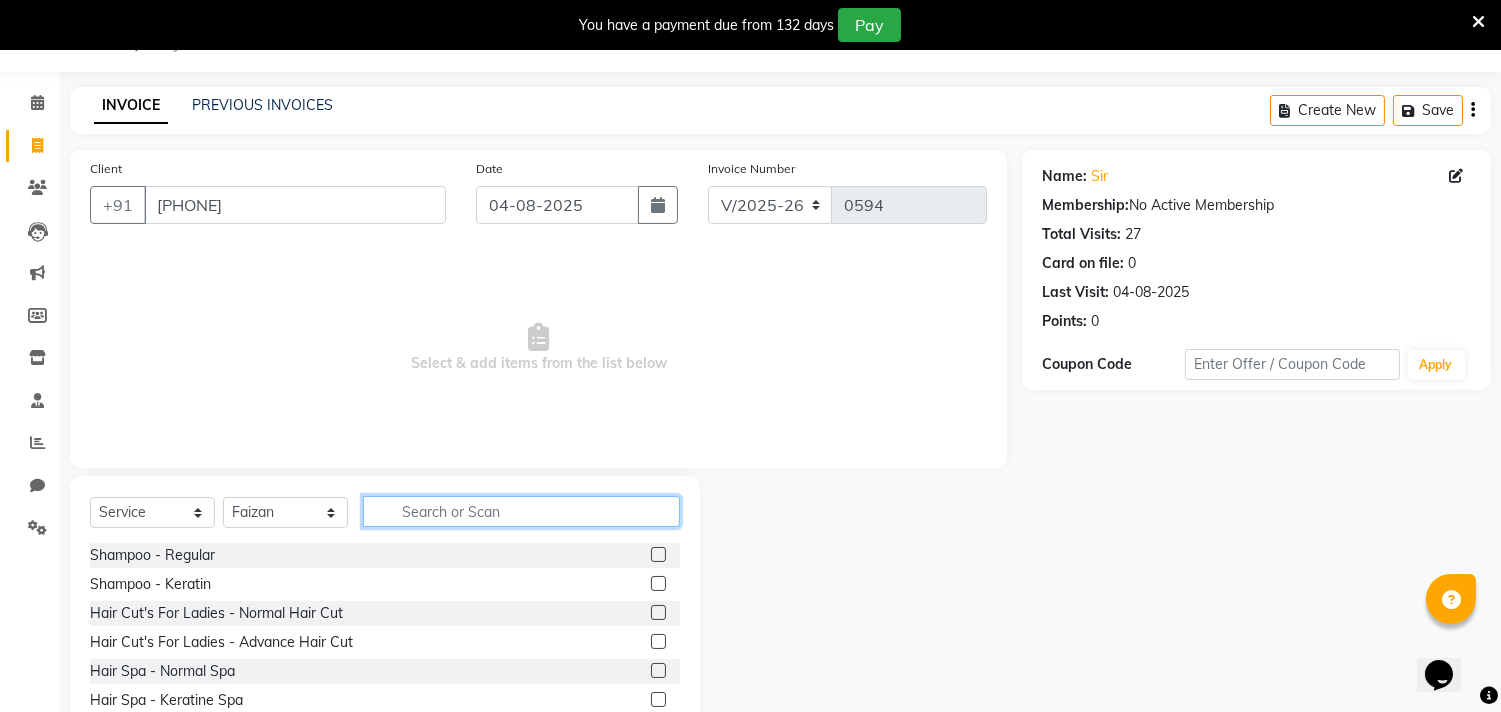 click 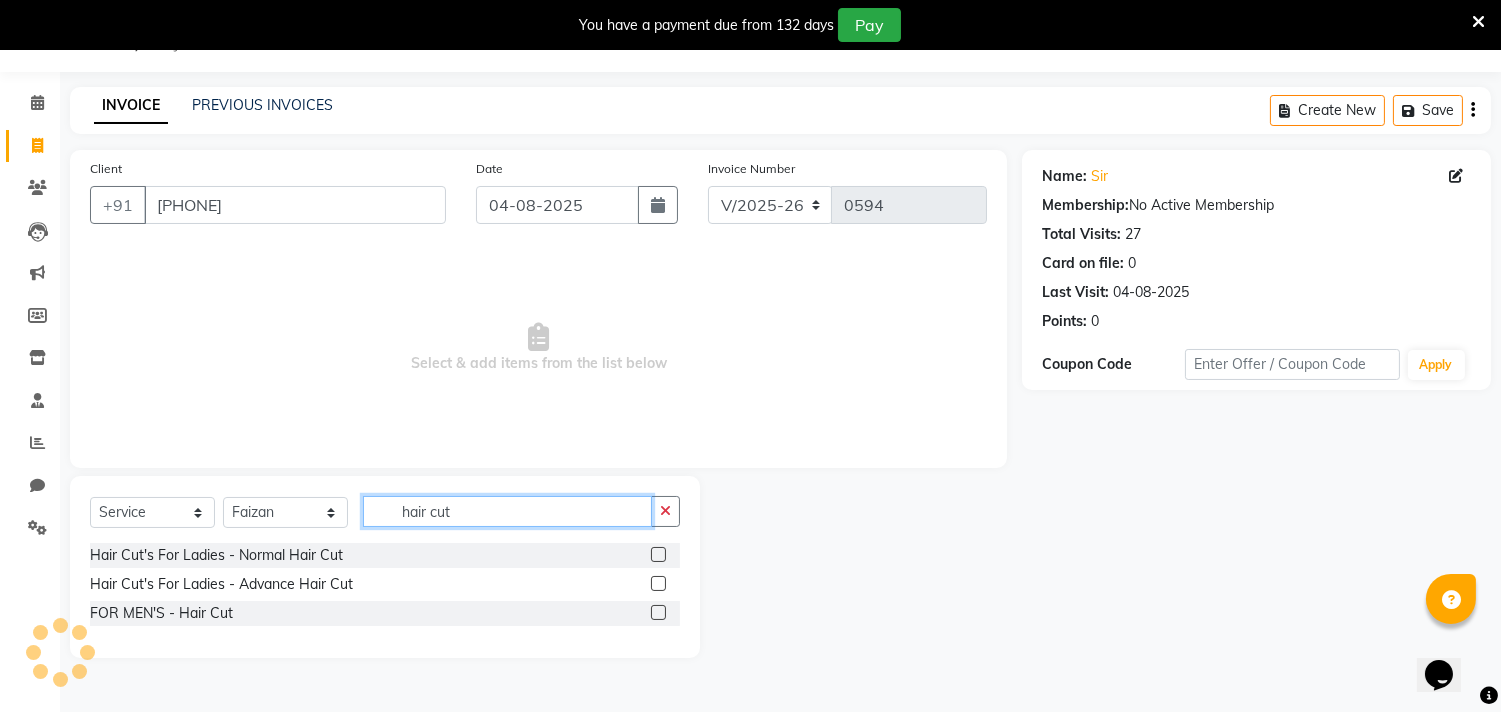 type on "hair cut" 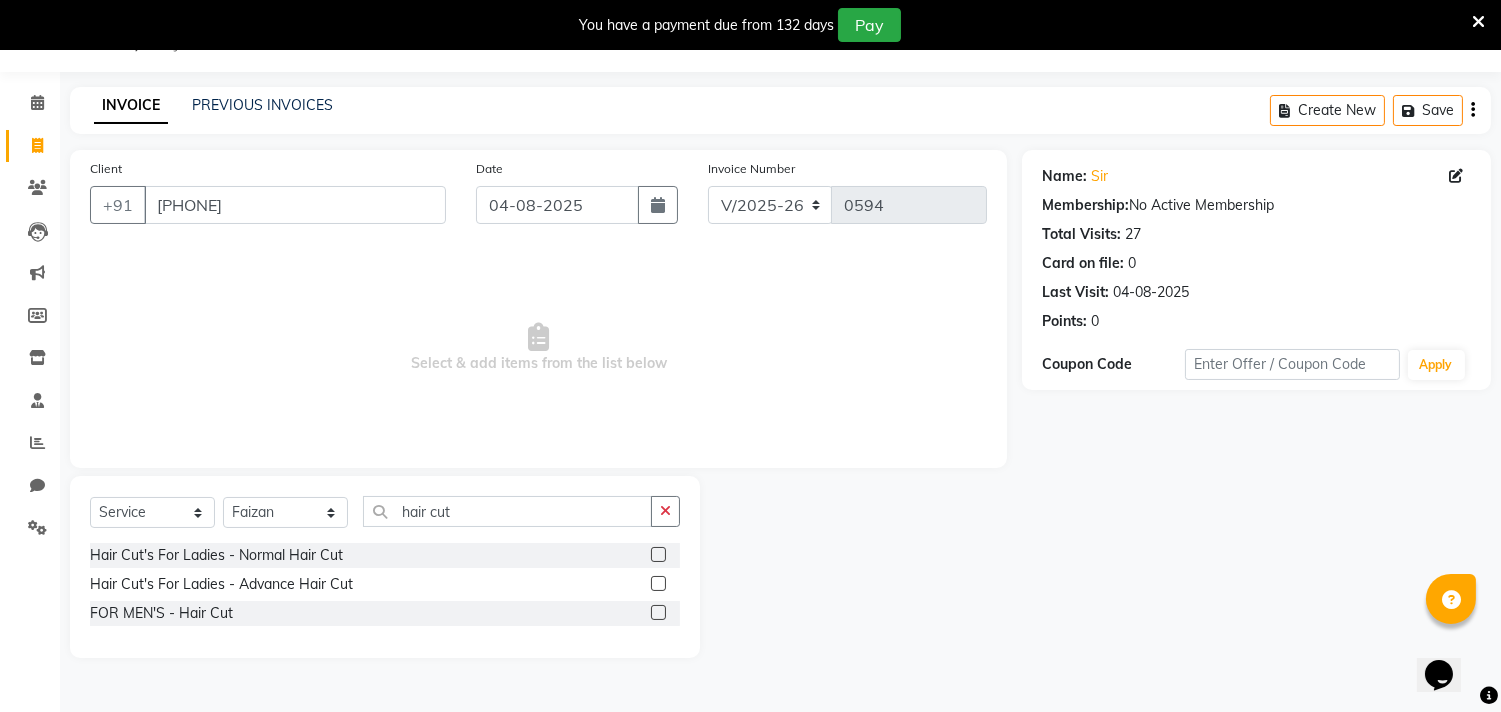 click 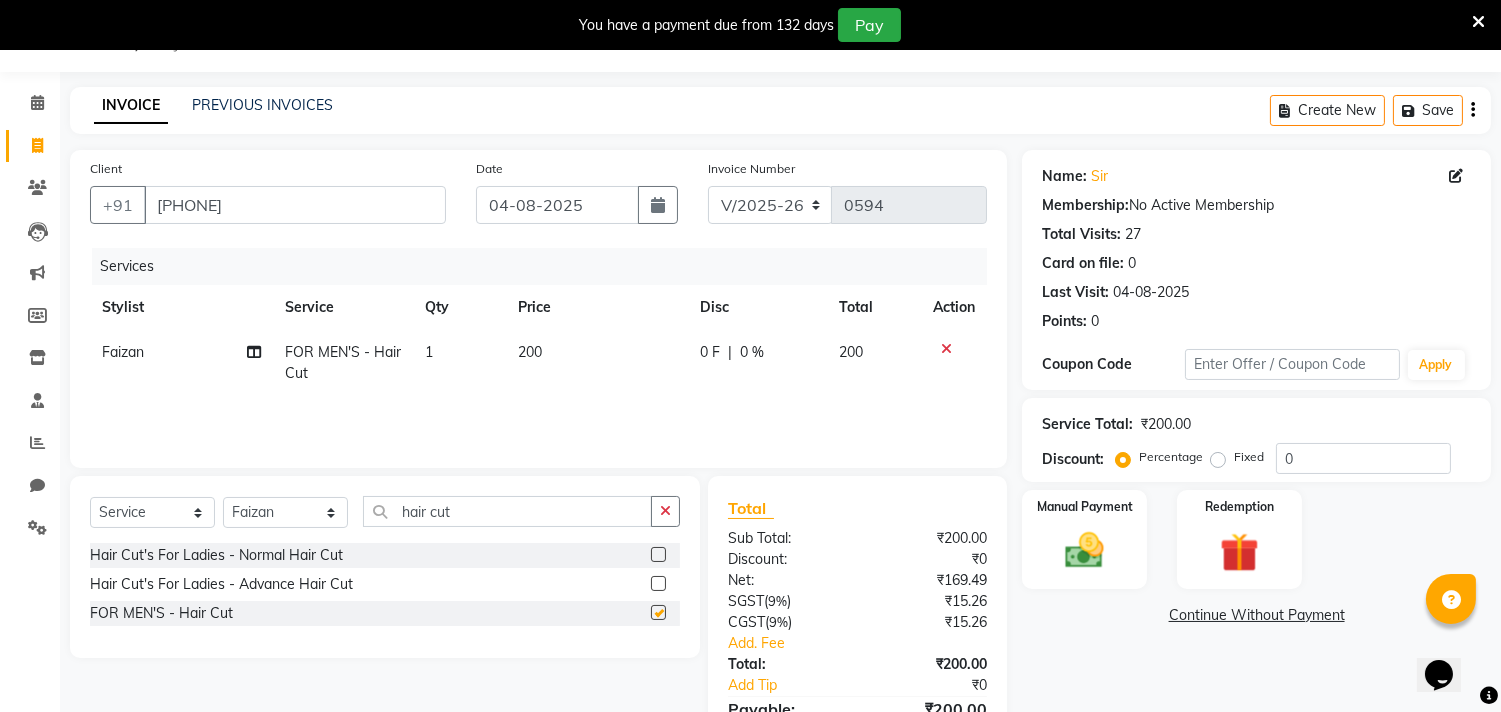 checkbox on "false" 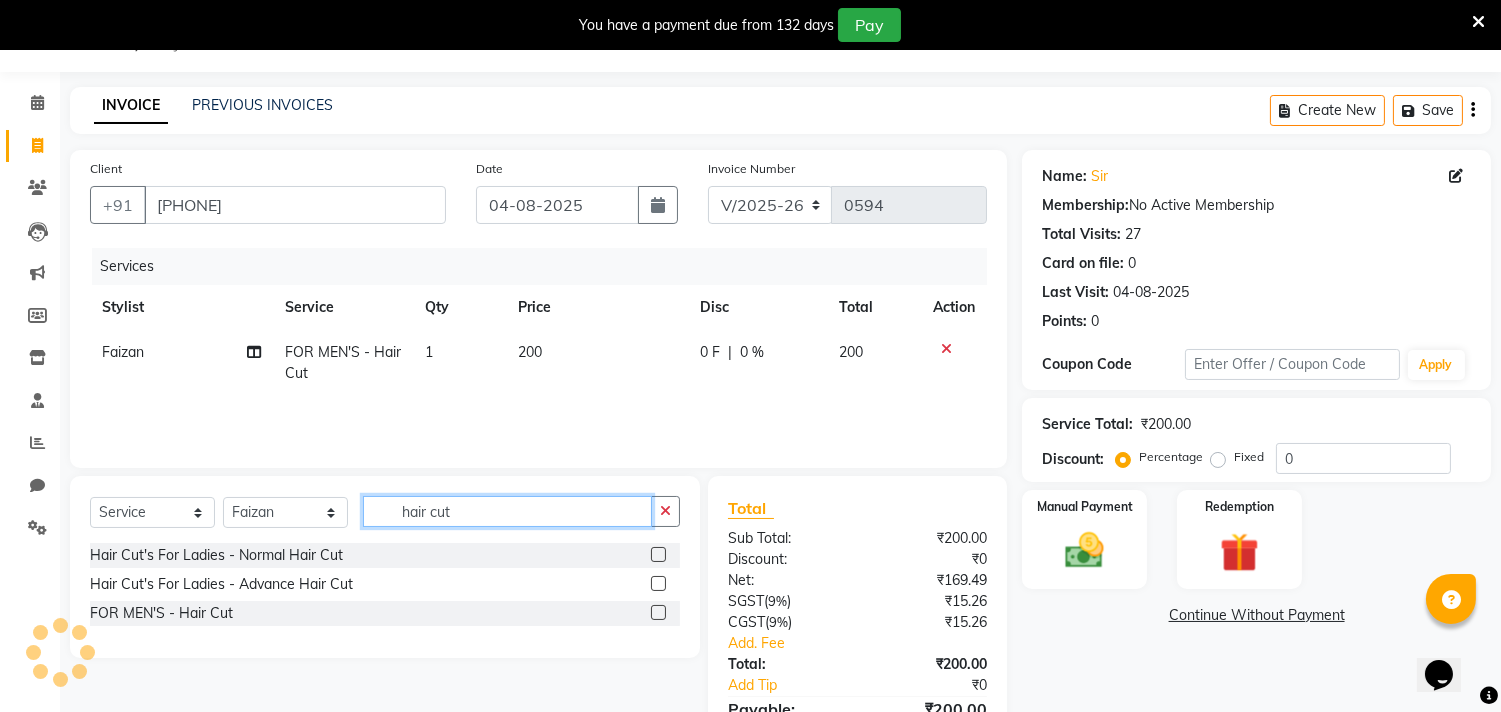 click on "hair cut" 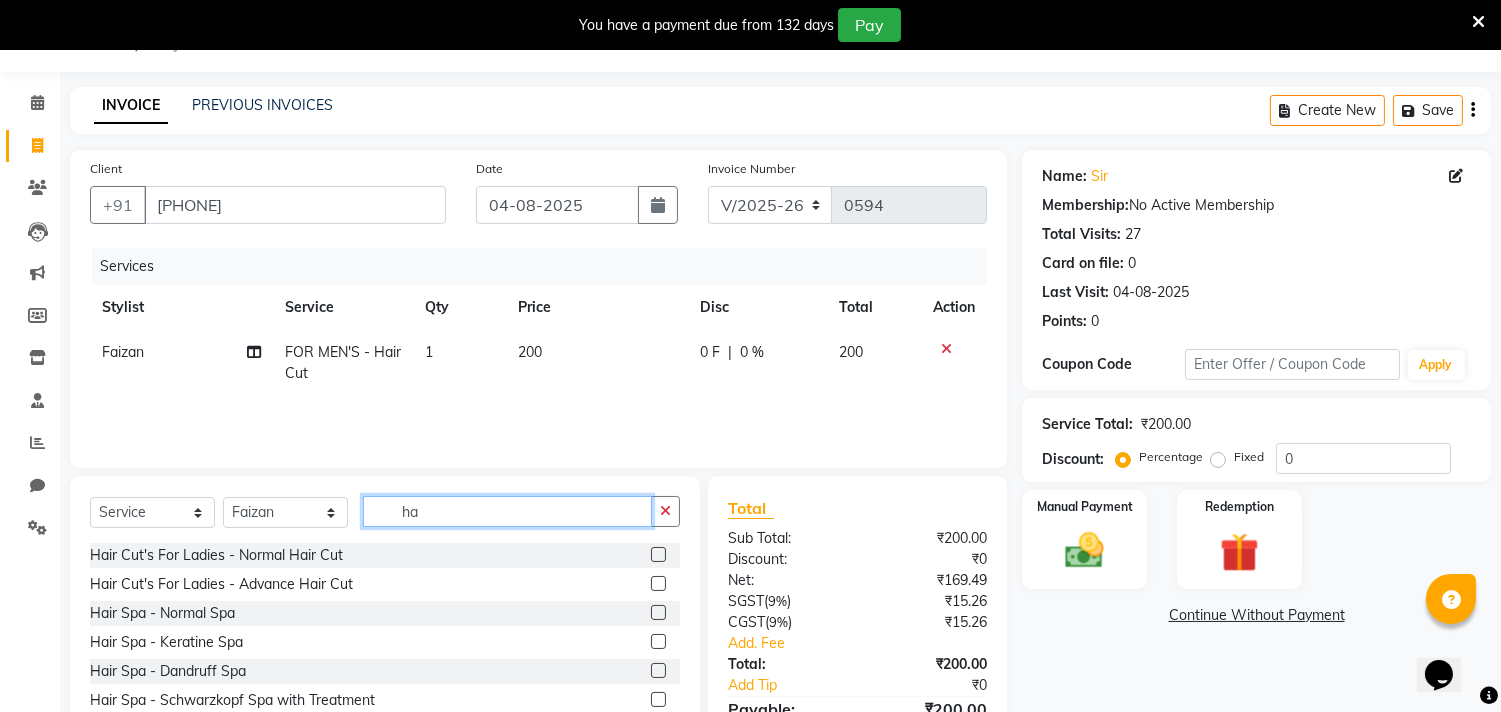 type on "h" 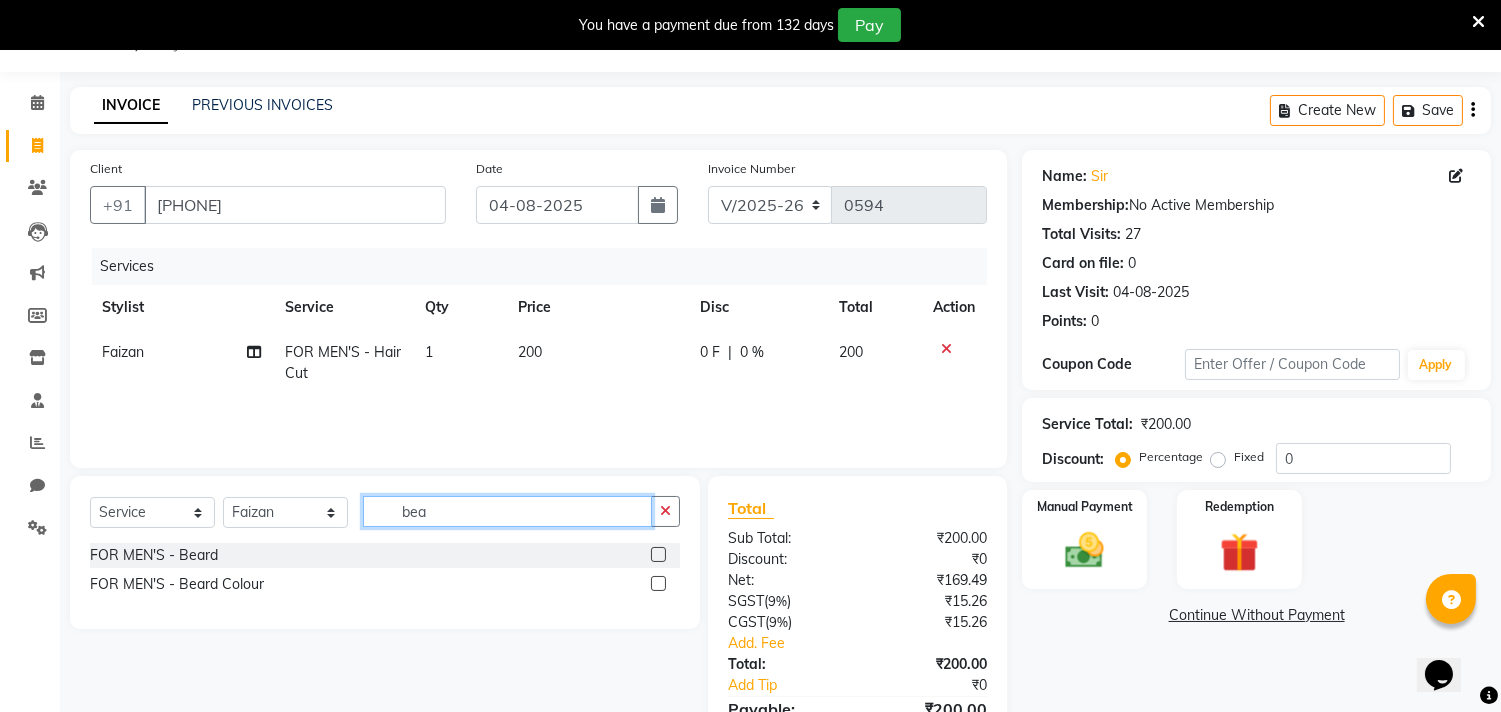 type on "bea" 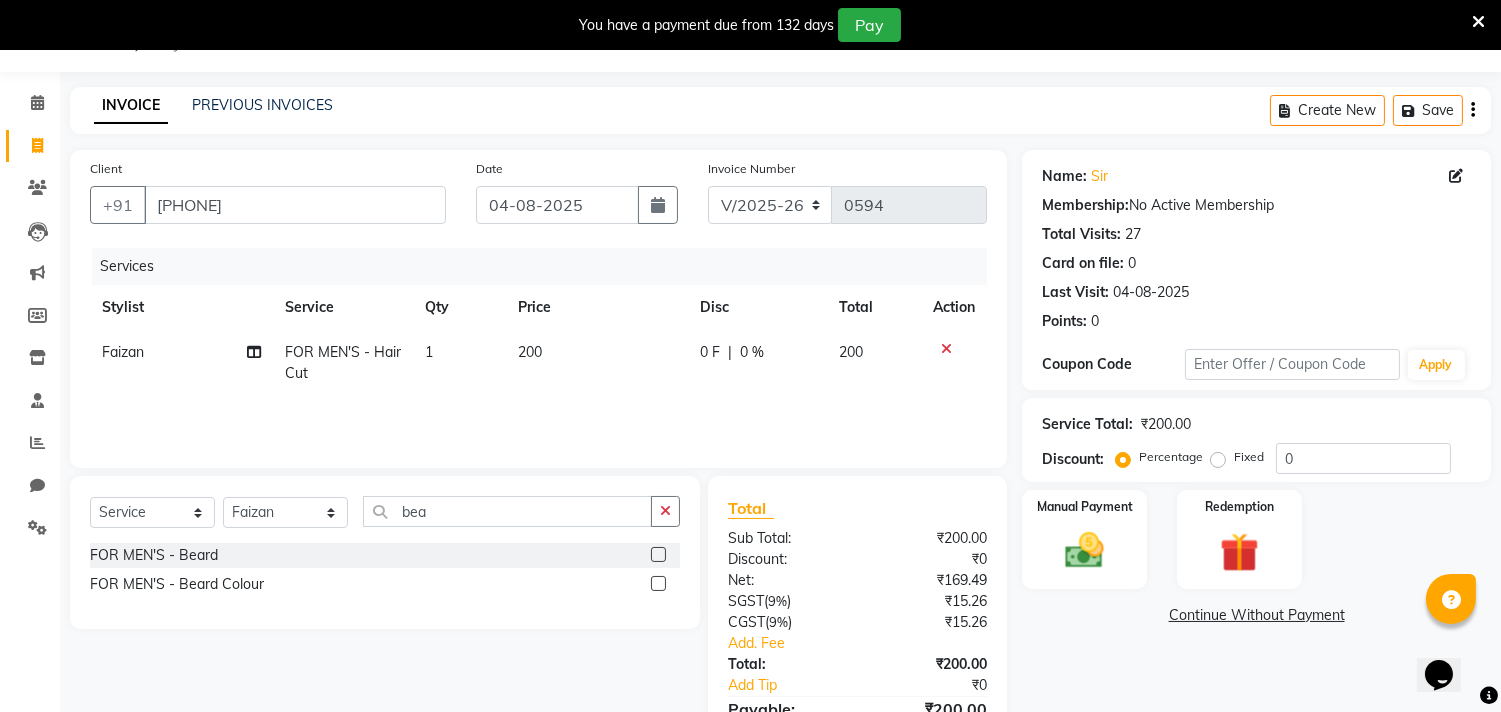 click 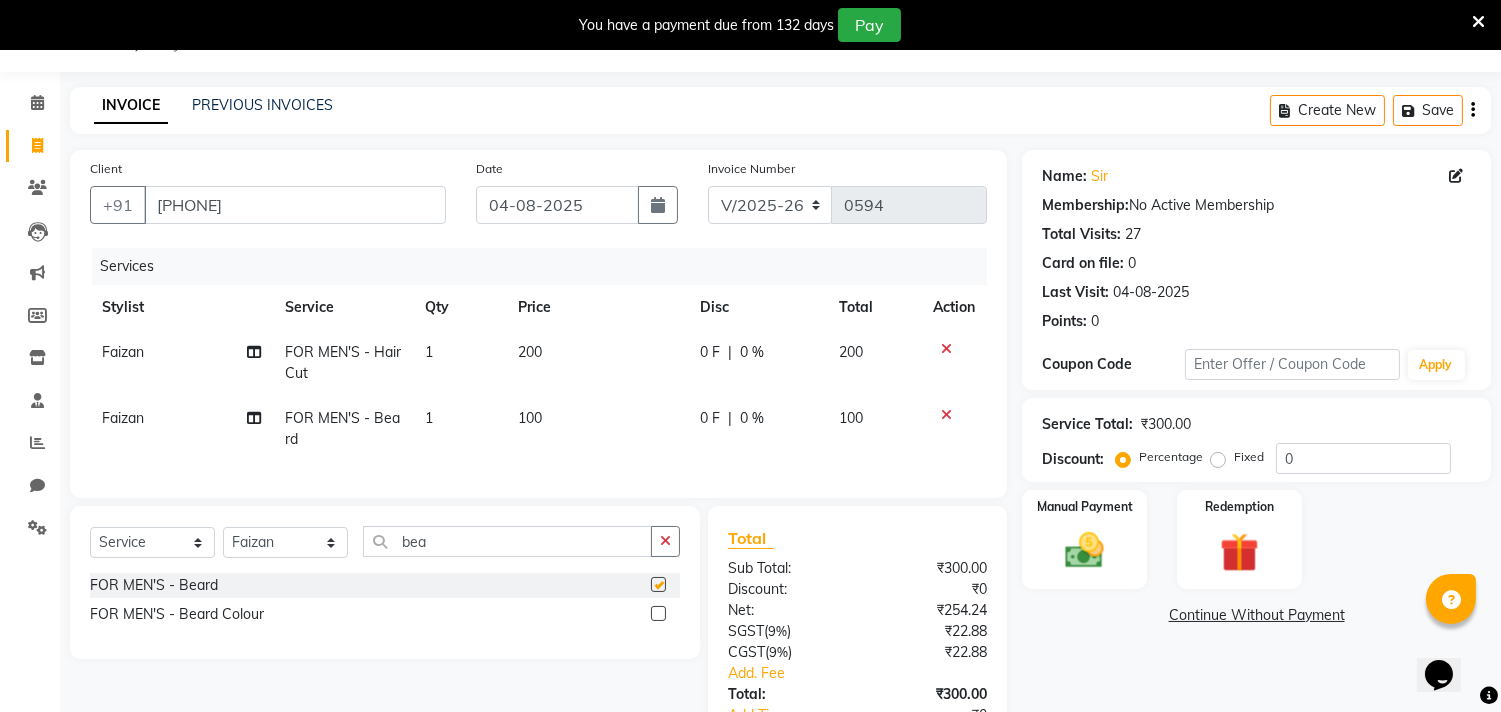 checkbox on "false" 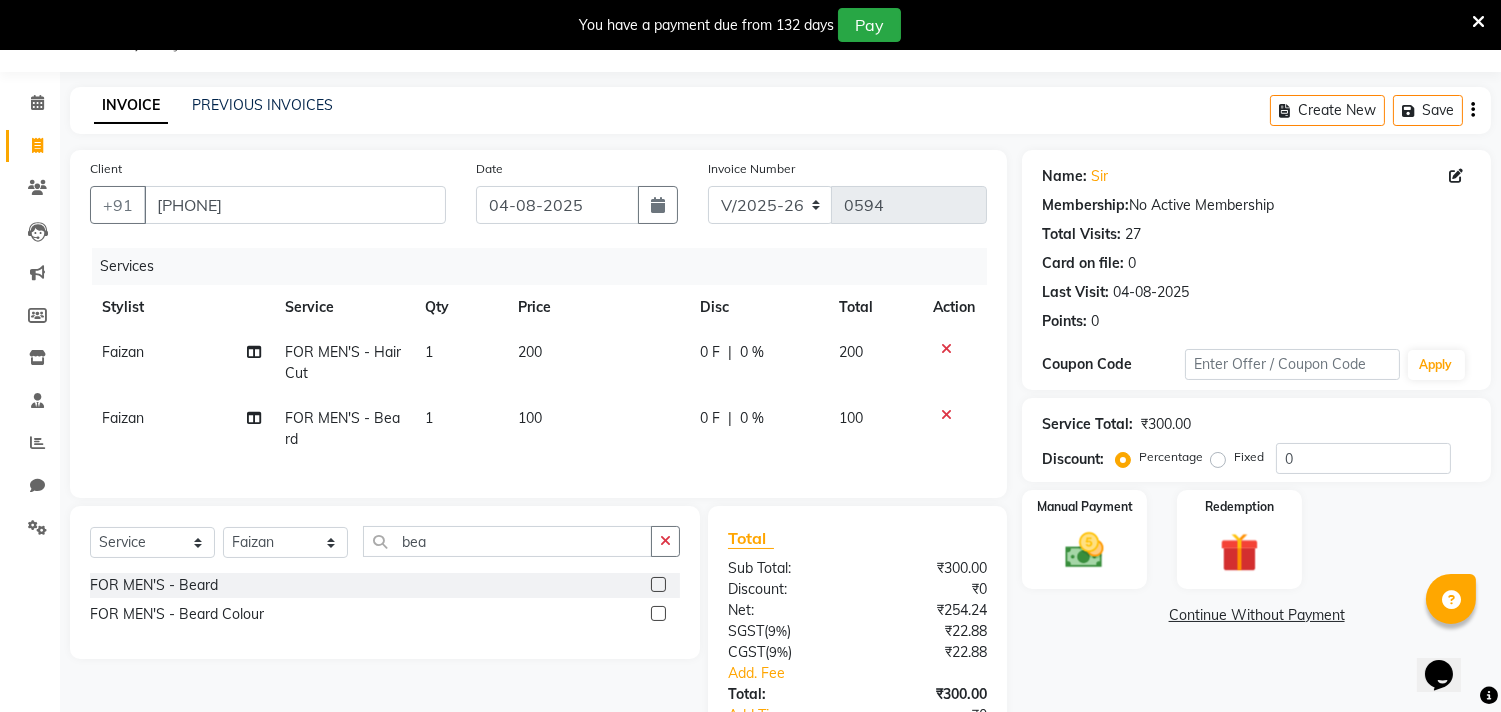 click 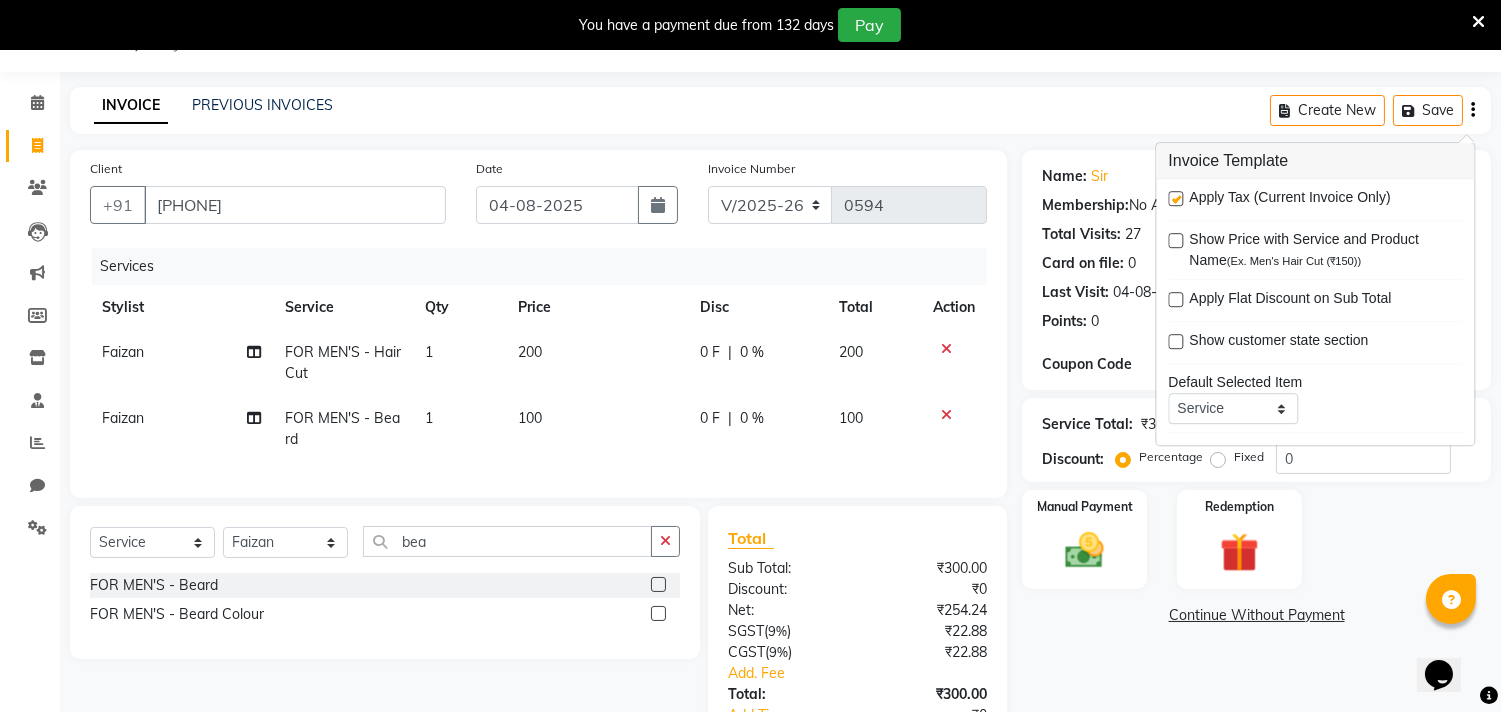 click at bounding box center (1175, 198) 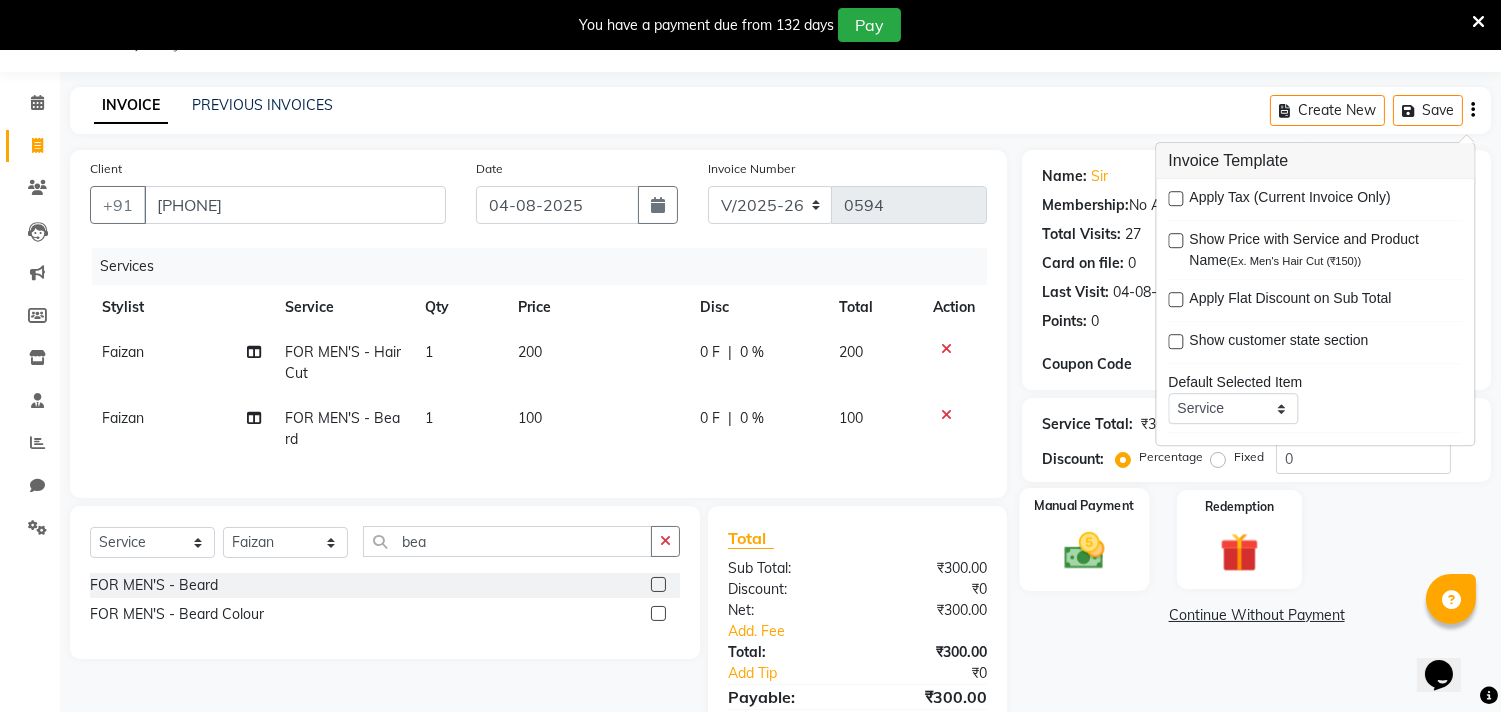 click 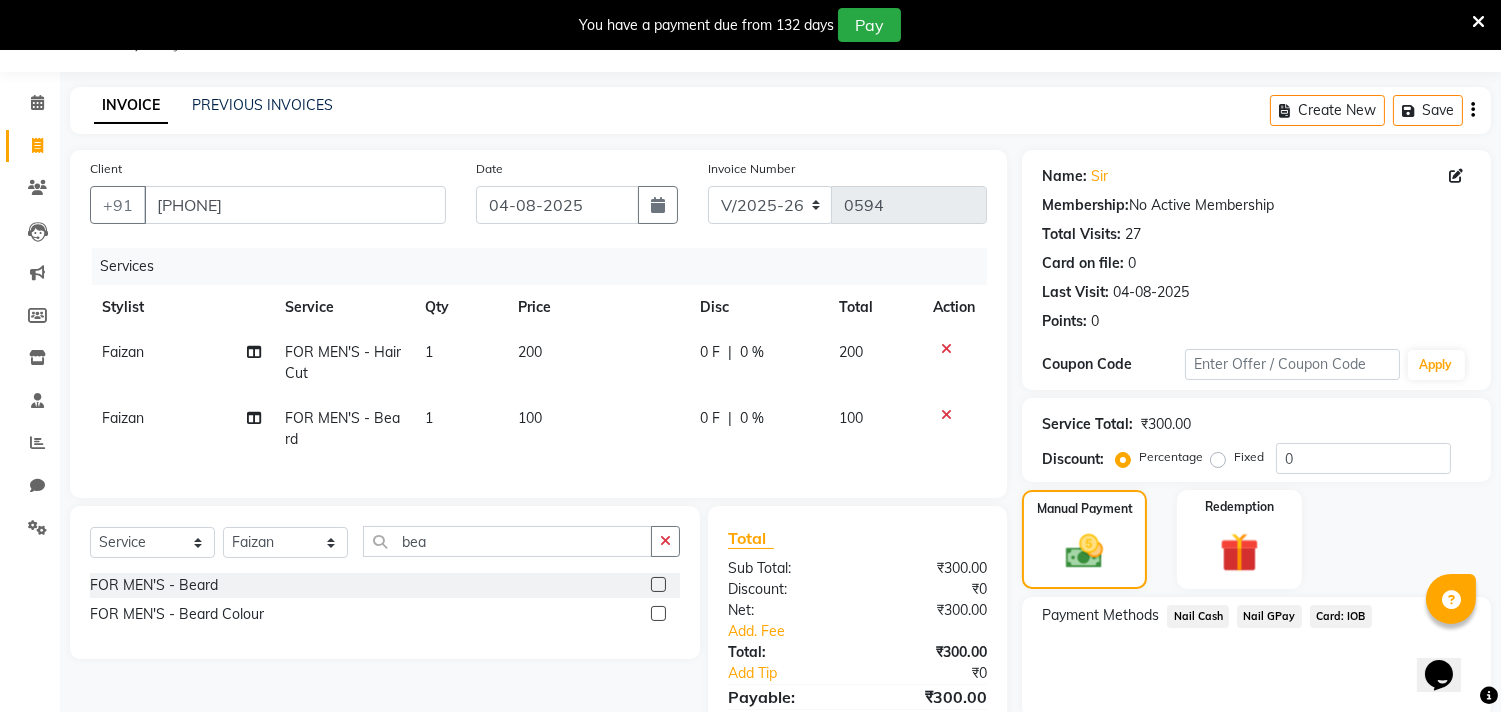 click on "Nail Cash" 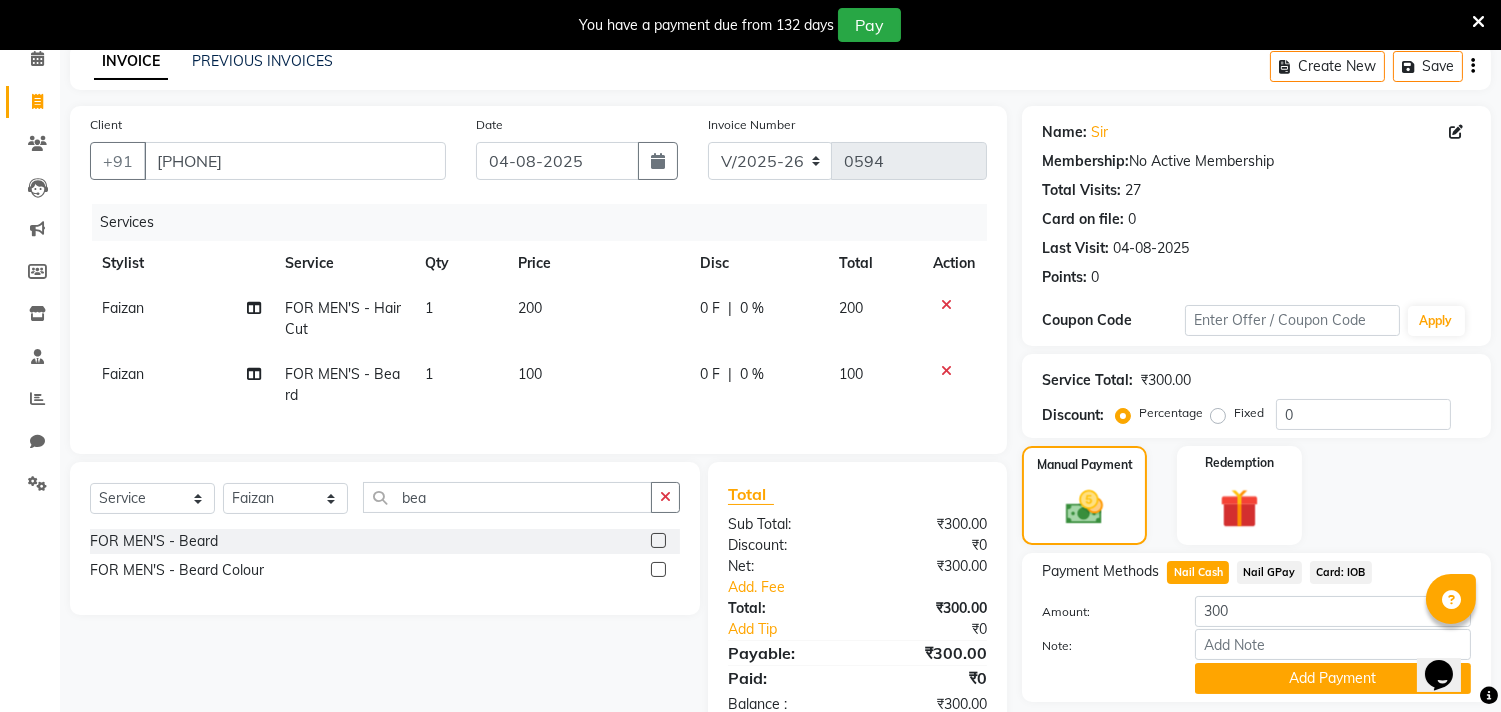 scroll, scrollTop: 138, scrollLeft: 0, axis: vertical 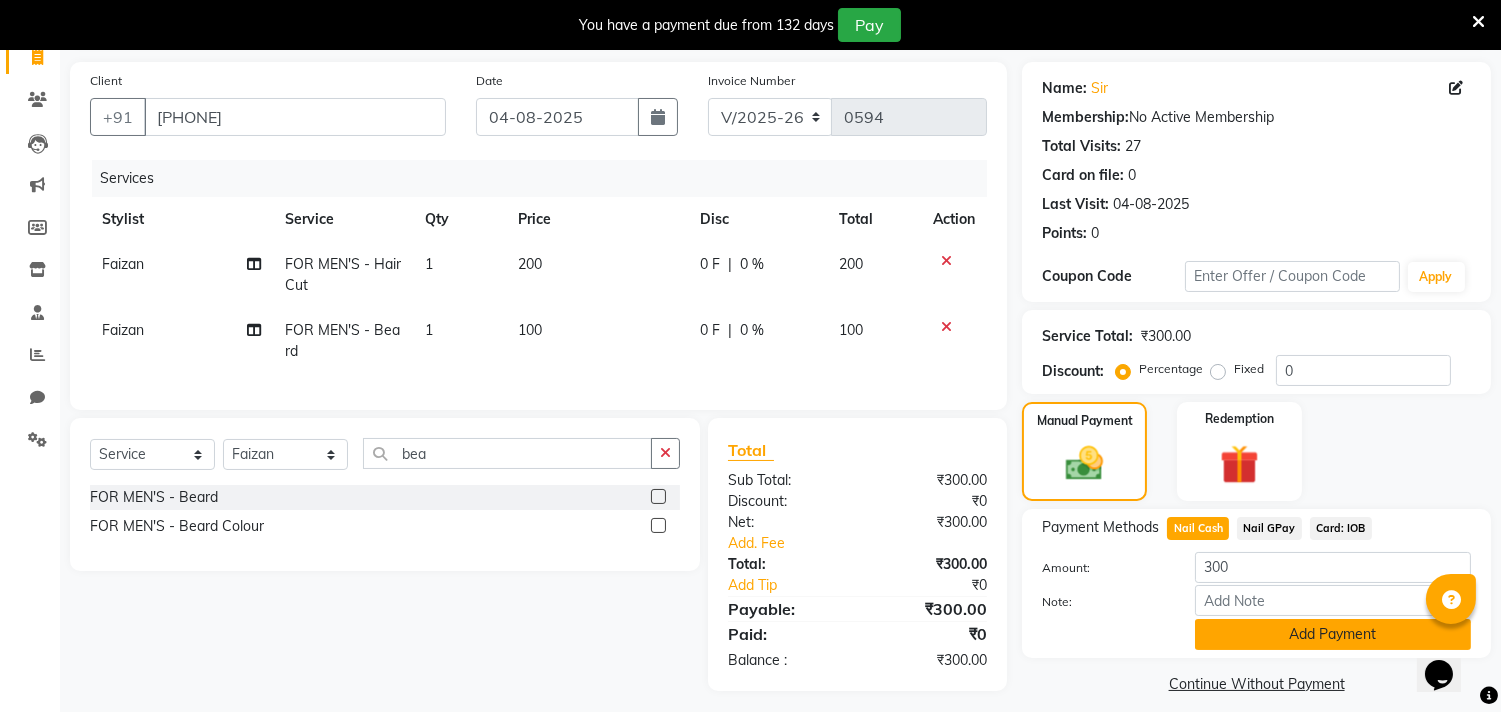 click on "Add Payment" 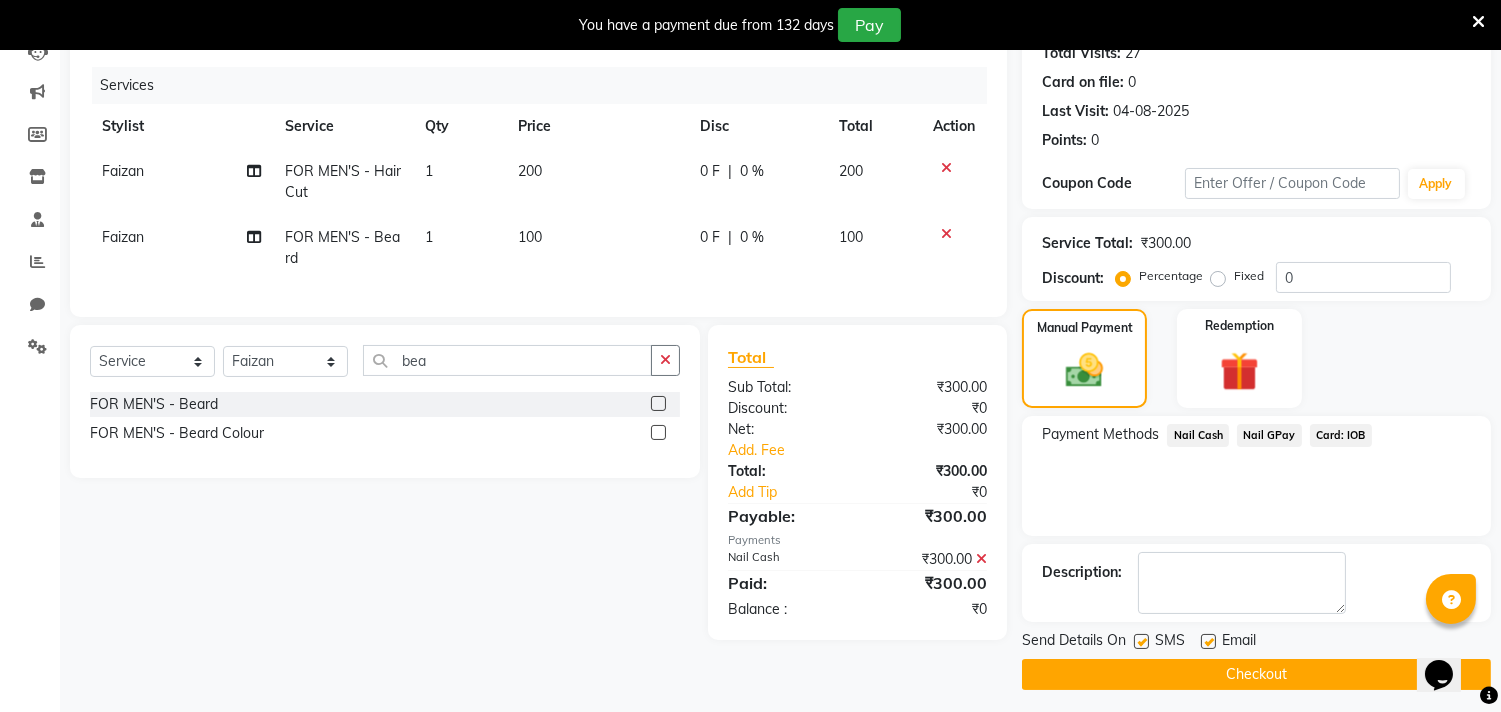 scroll, scrollTop: 237, scrollLeft: 0, axis: vertical 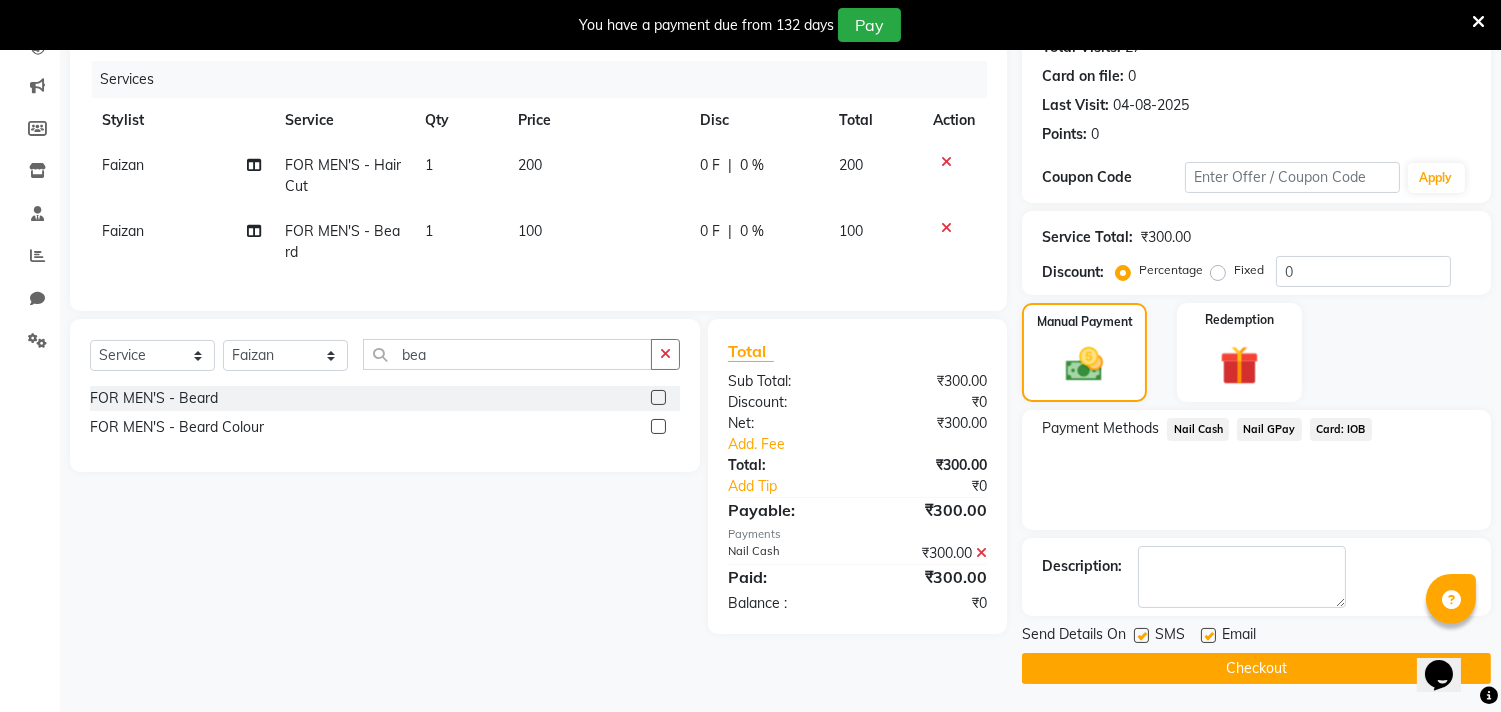 click on "Checkout" 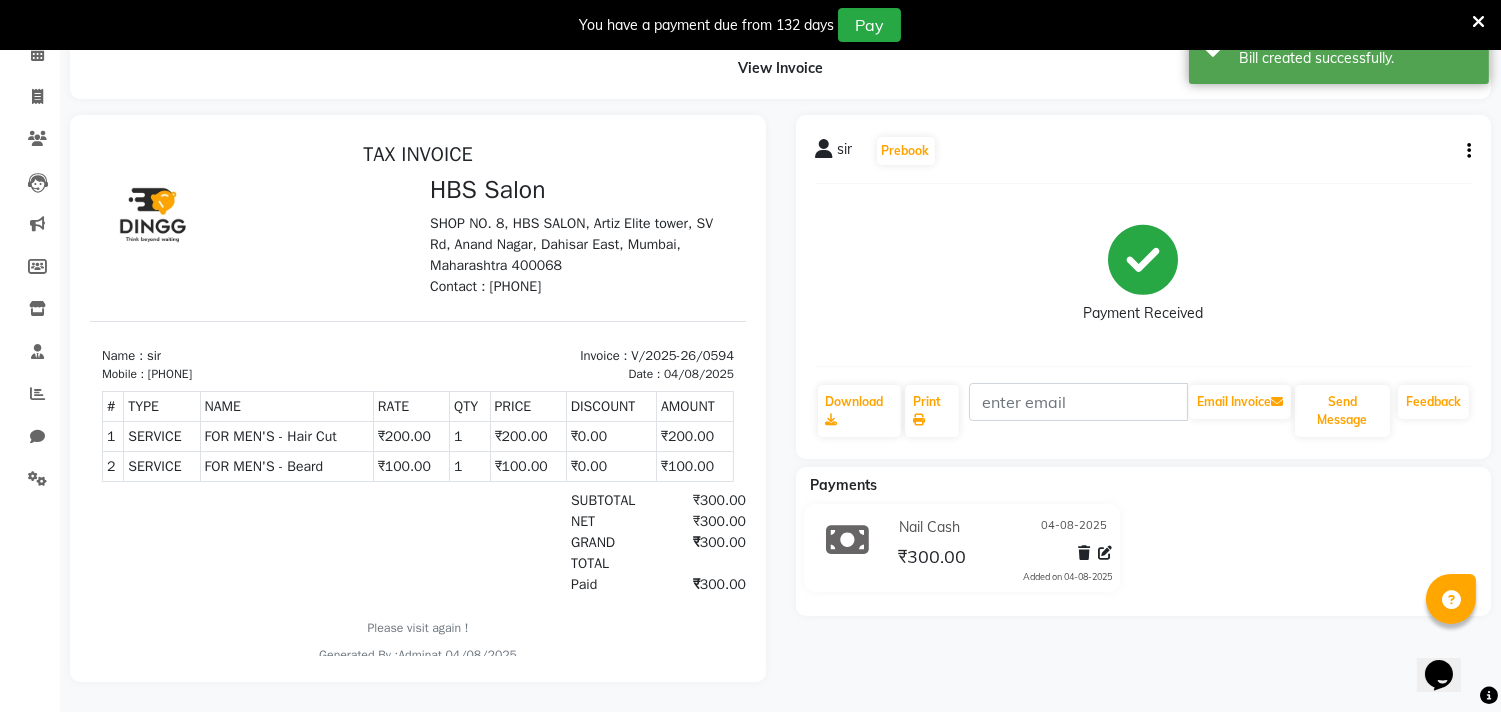 scroll, scrollTop: 0, scrollLeft: 0, axis: both 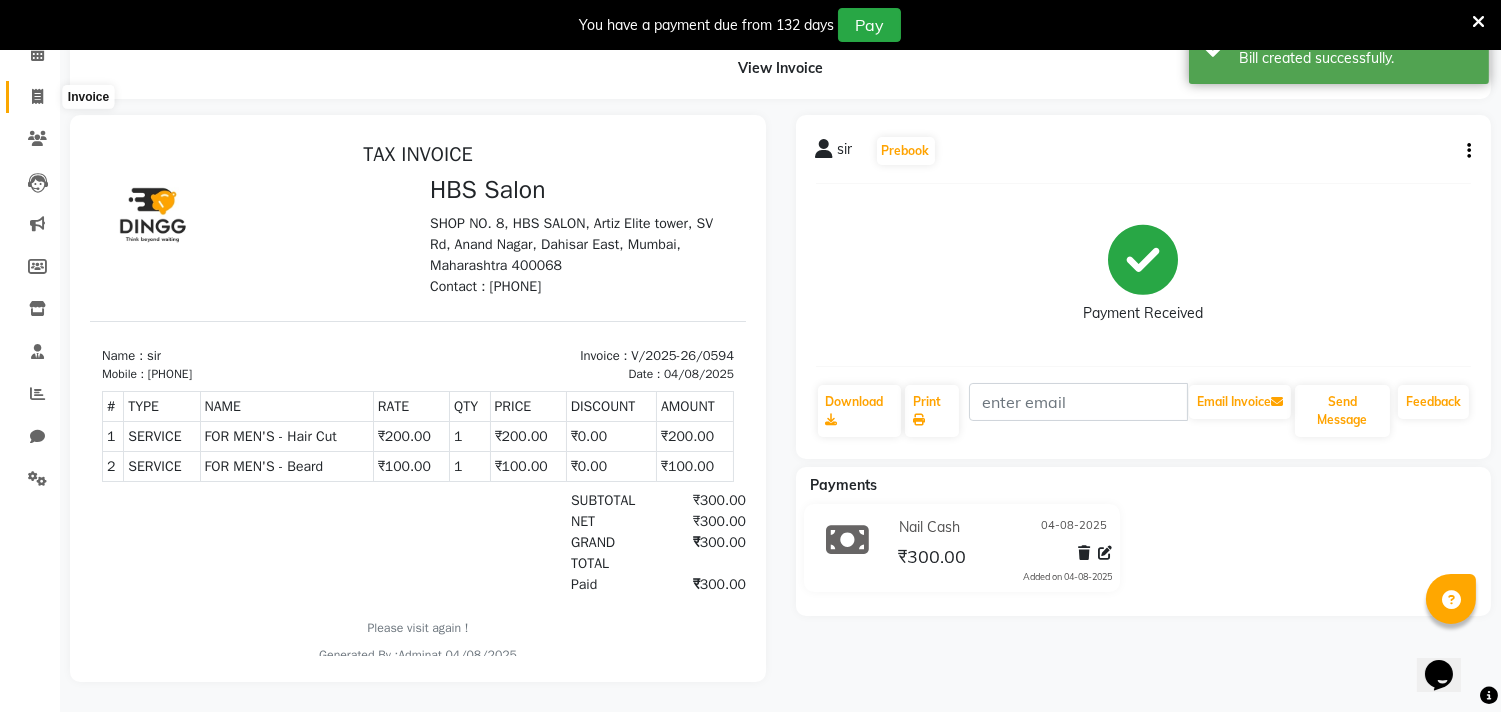 click 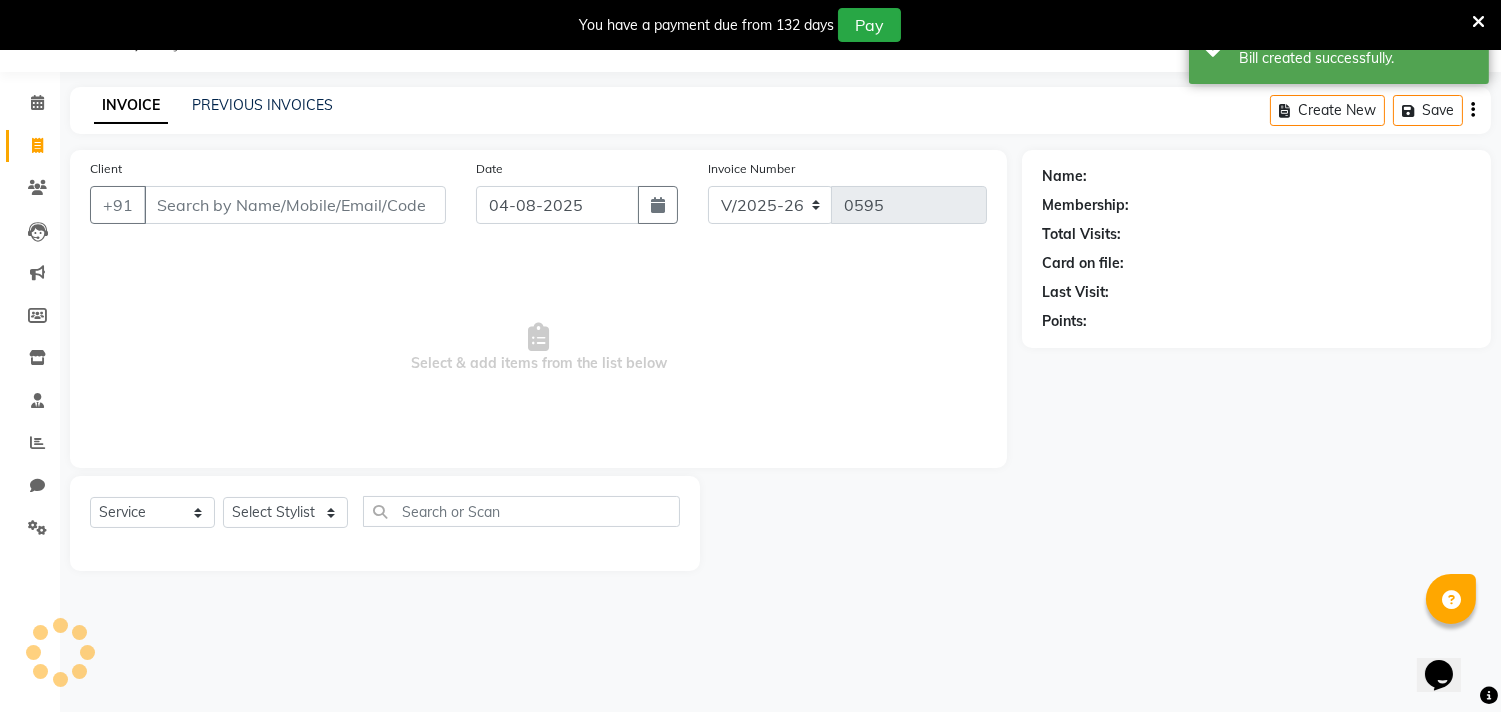 scroll, scrollTop: 50, scrollLeft: 0, axis: vertical 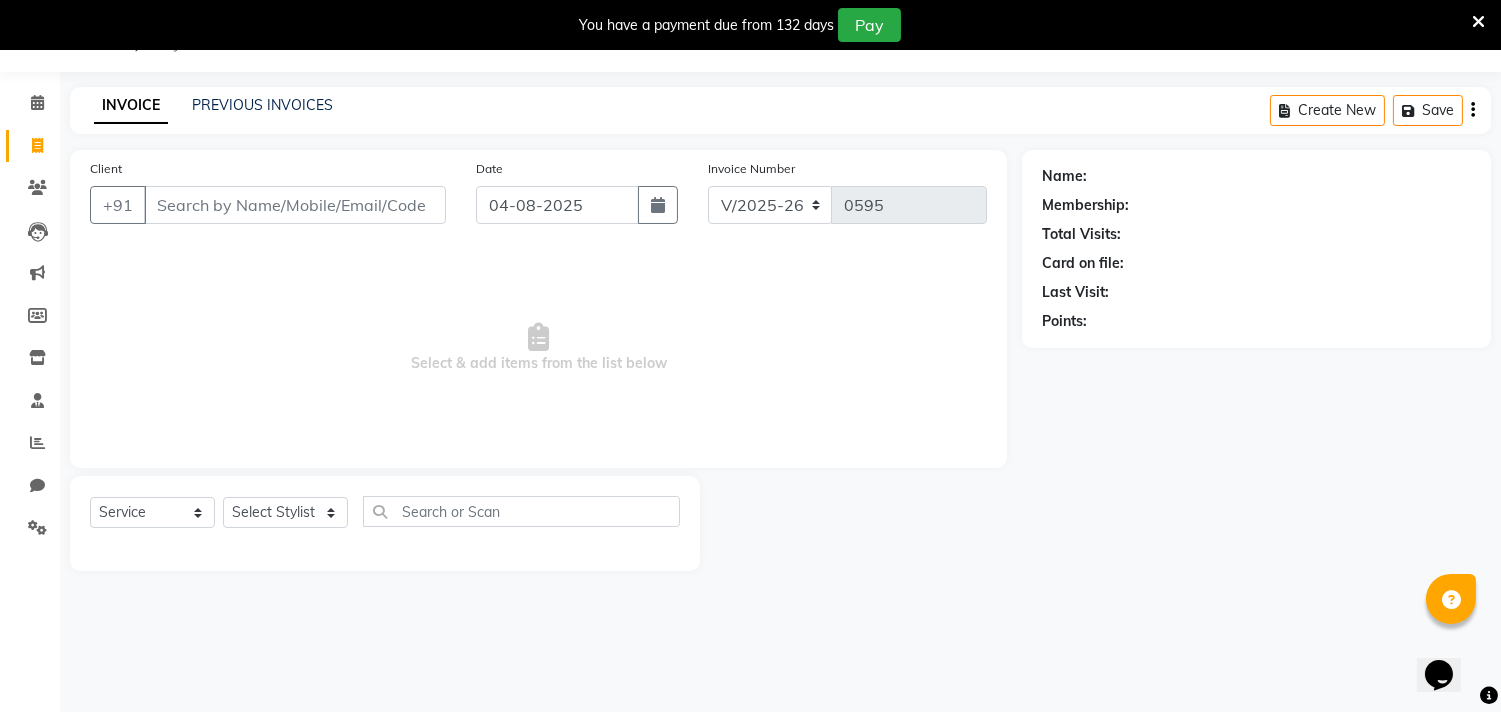 click on "Client" at bounding box center (295, 205) 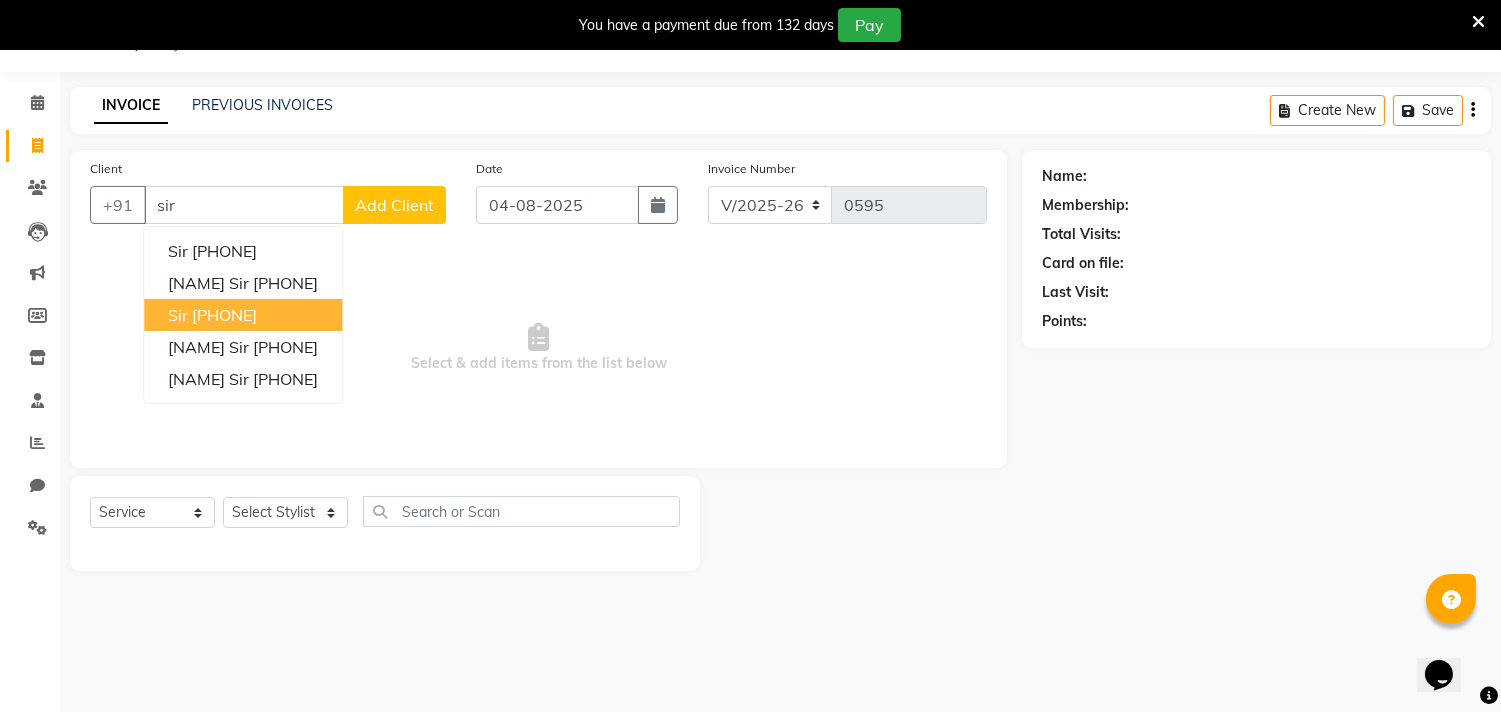 click on "[PHONE]" at bounding box center [224, 315] 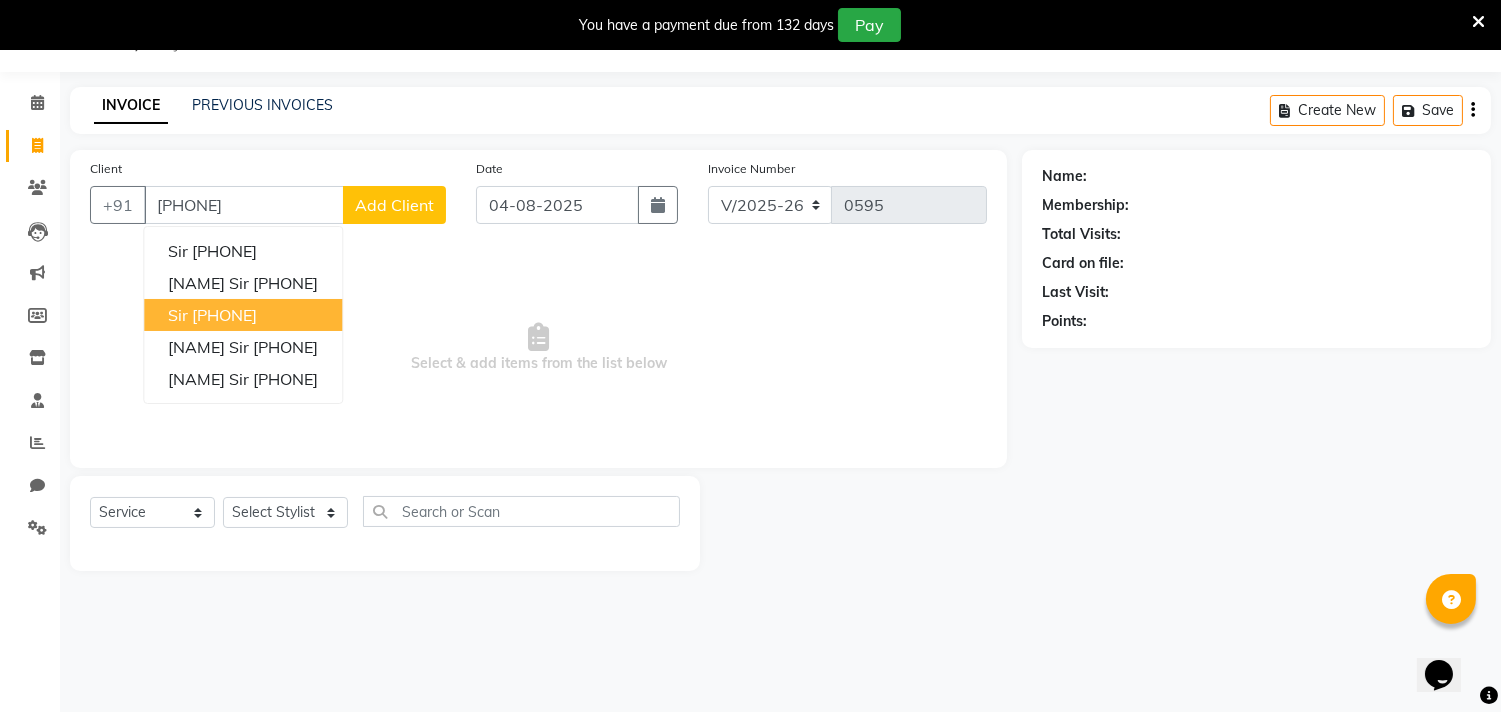type on "[PHONE]" 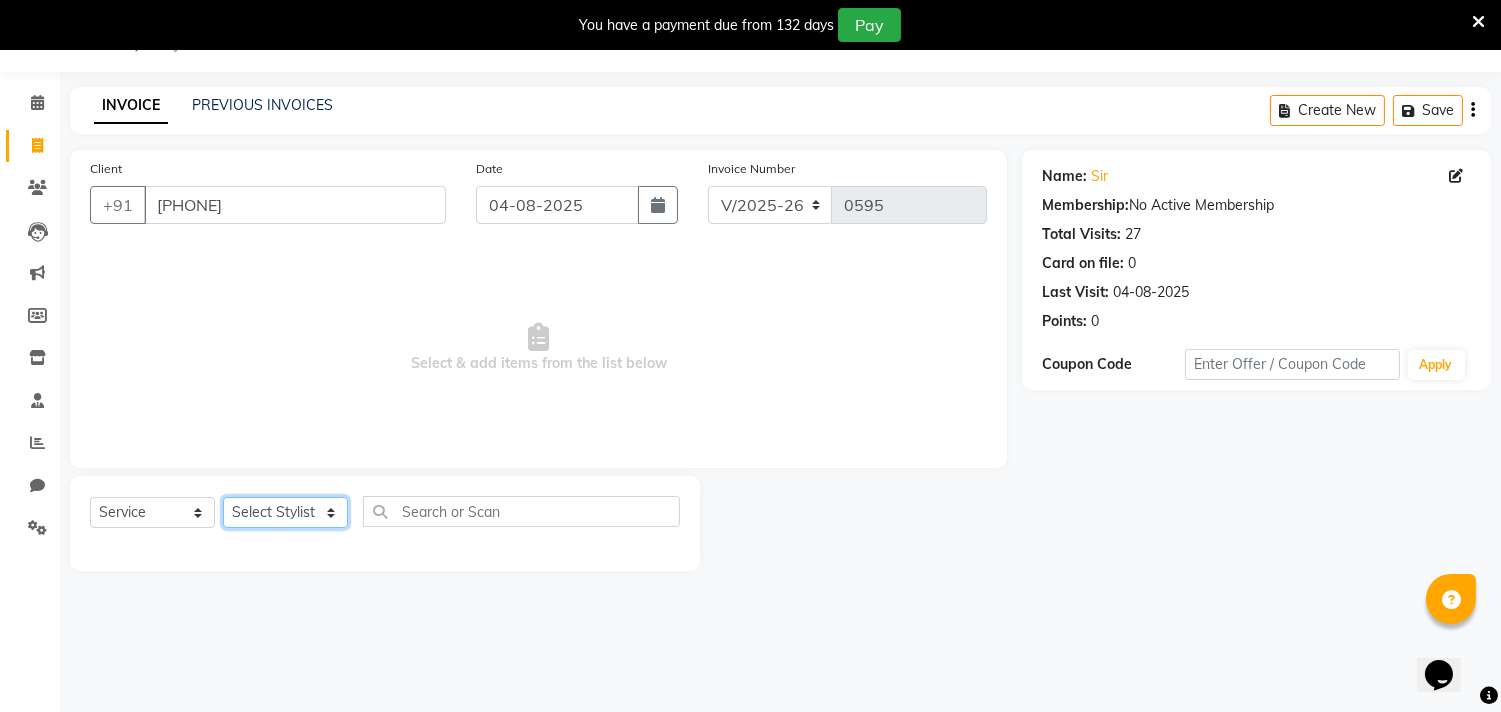 click on "Select Stylist [NAME] [NAME]                                                                                                                                                  [NAME] [NAME] [NAME] [NAME] [NAME] [NAME]                                                                                                                                                                 [NAME] [NAME] [NAME] [NAME] [NAME] [NAME]                                                                                                                                                                 [NAME] [NAME] [NAME] [NAME]" 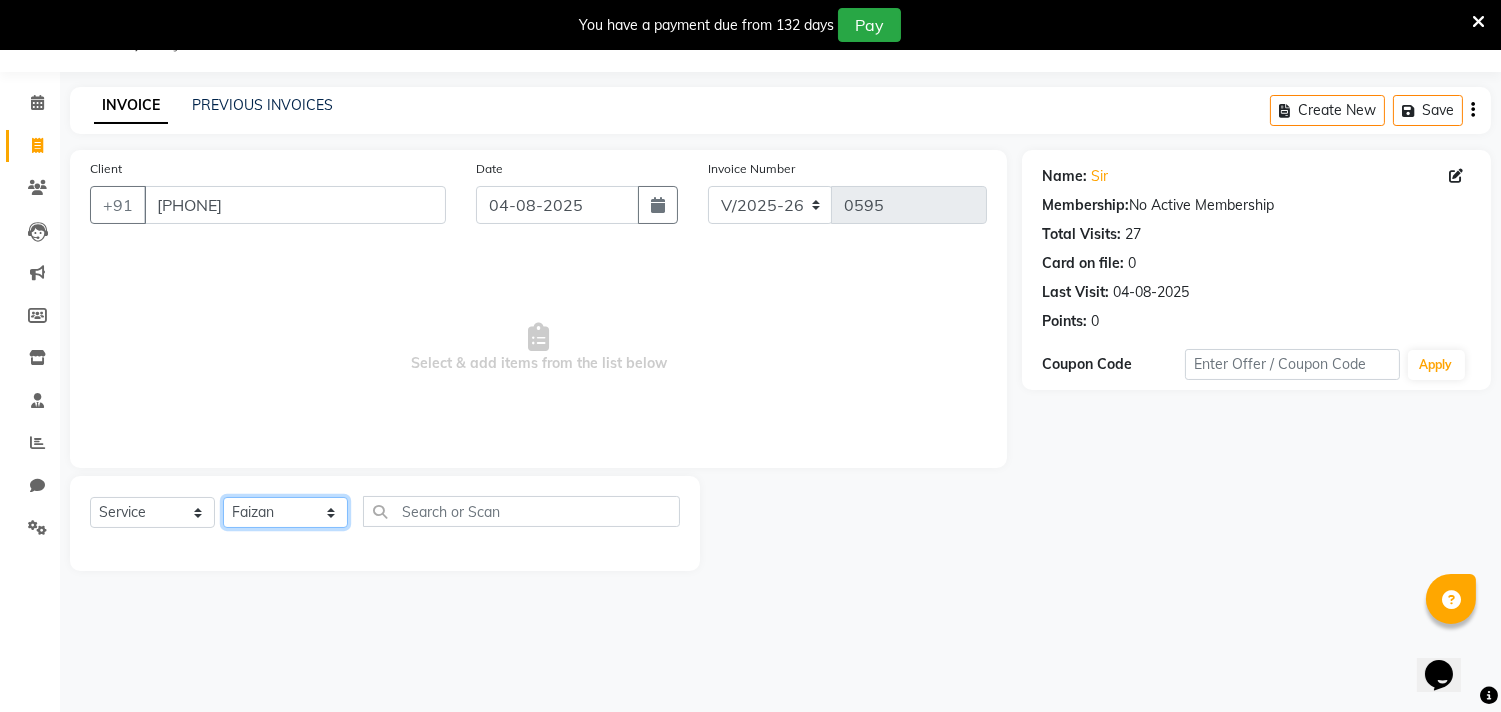 click on "Select Stylist [NAME] [NAME]                                                                                                                                                  [NAME] [NAME] [NAME] [NAME] [NAME] [NAME]                                                                                                                                                                 [NAME] [NAME] [NAME] [NAME] [NAME] [NAME]                                                                                                                                                                 [NAME] [NAME] [NAME] [NAME]" 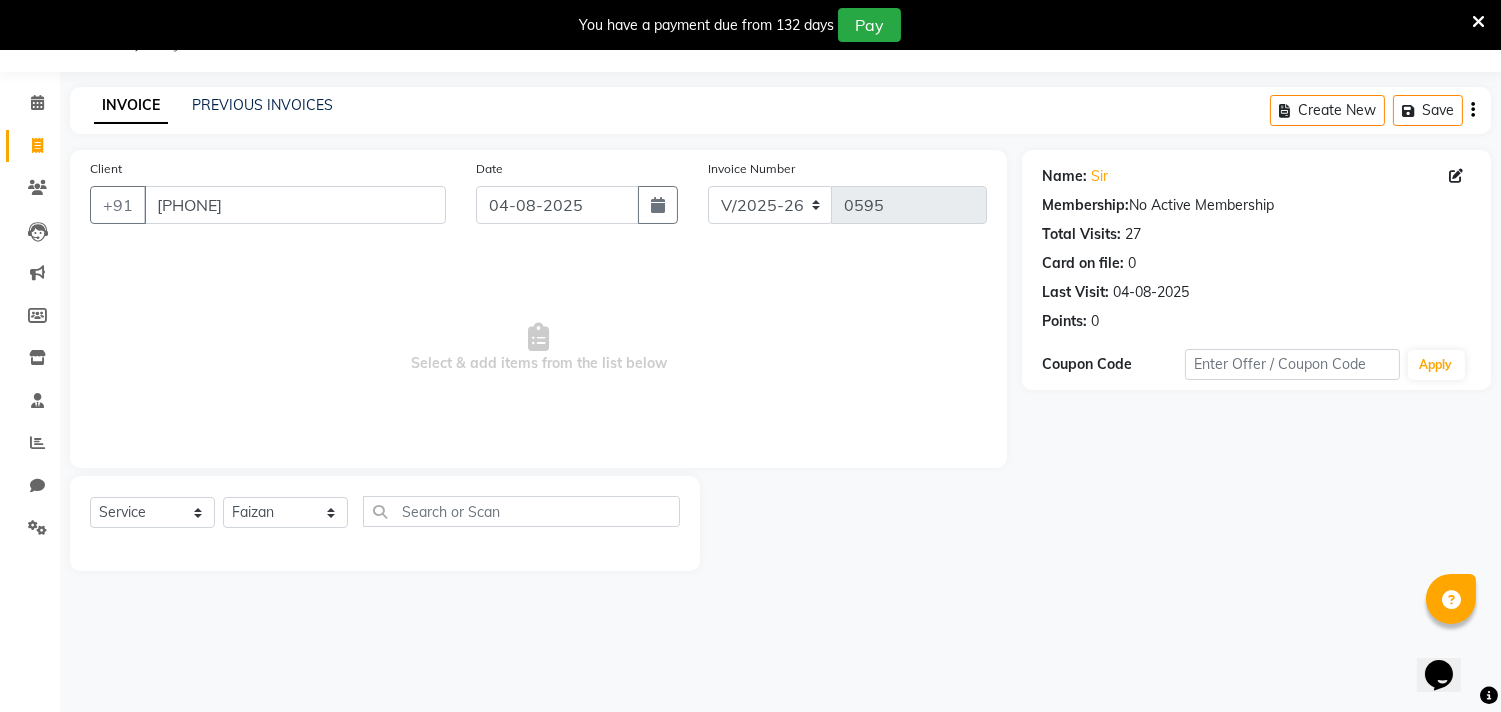 click on "Select & add items from the list below" at bounding box center (538, 348) 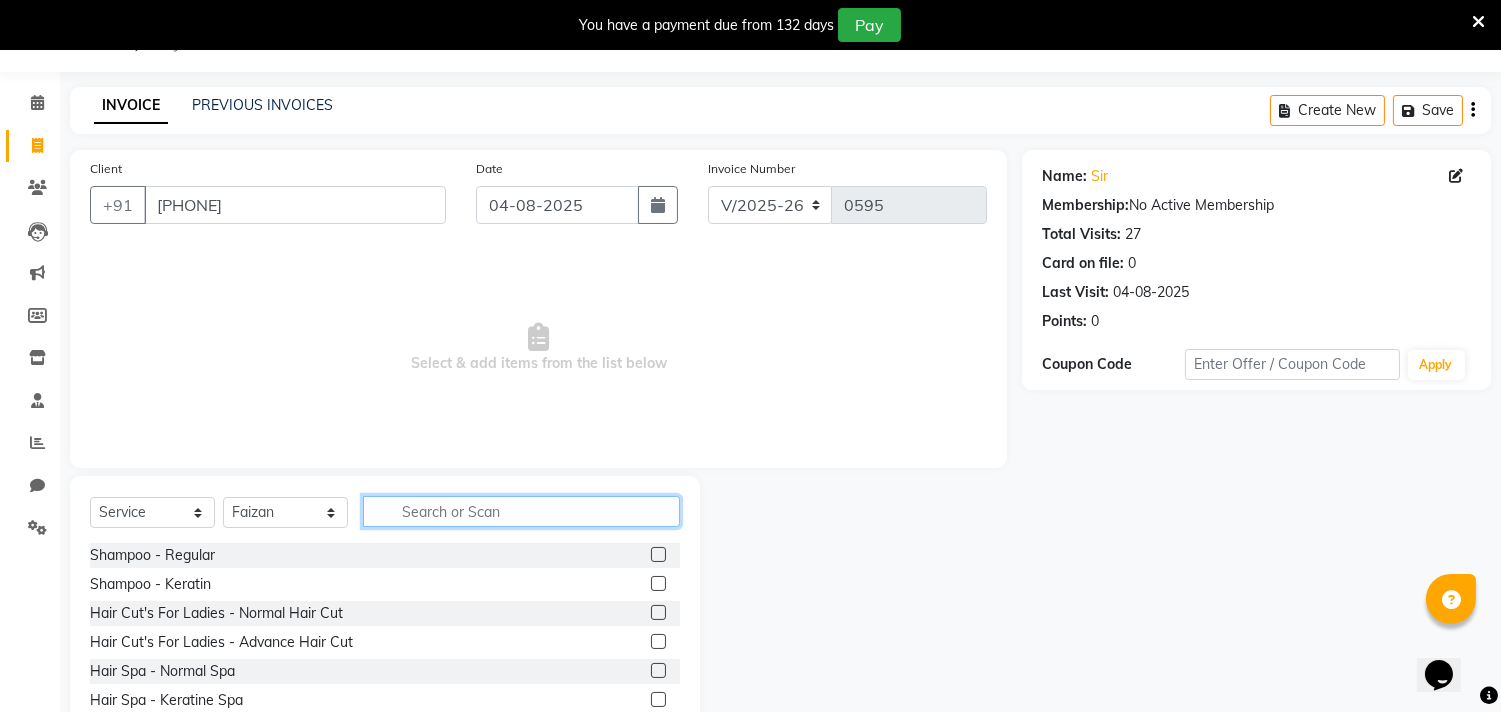 click 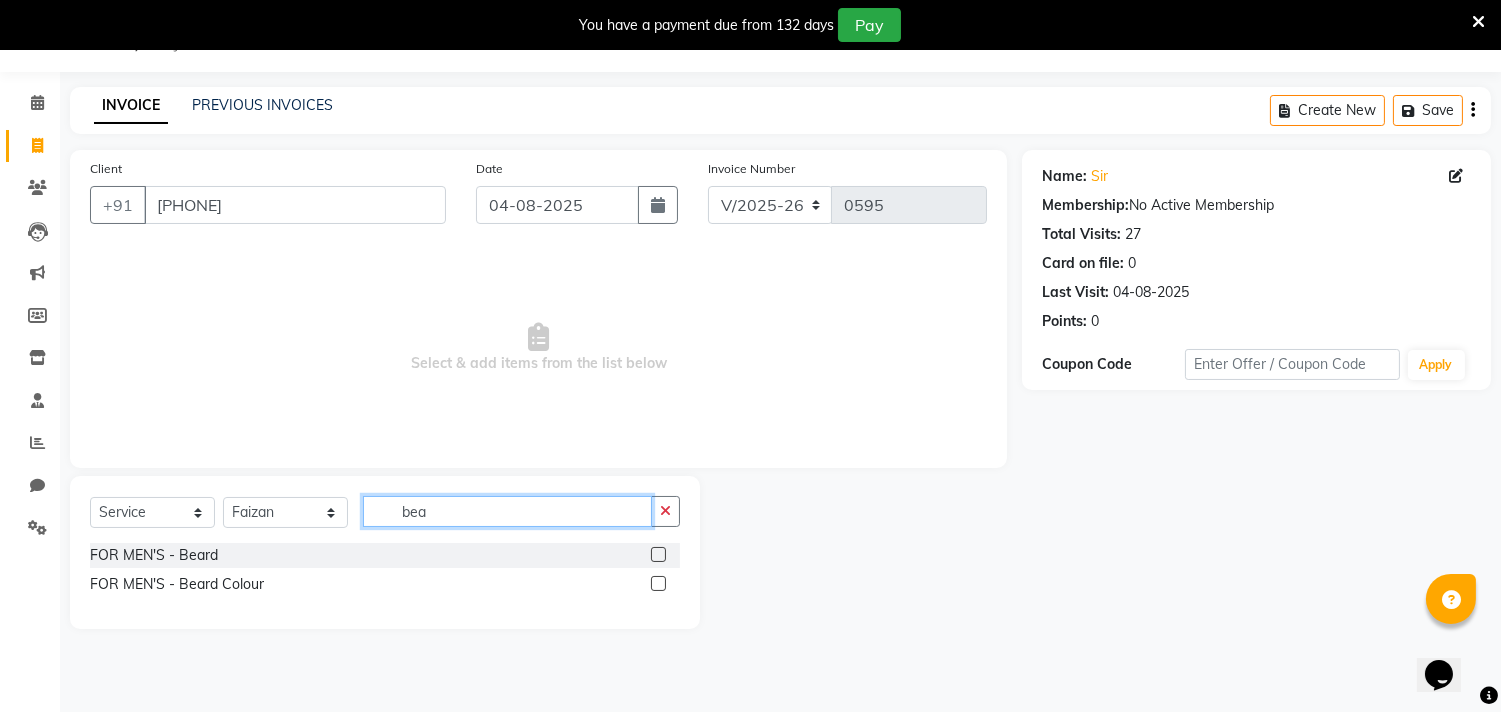 type on "bea" 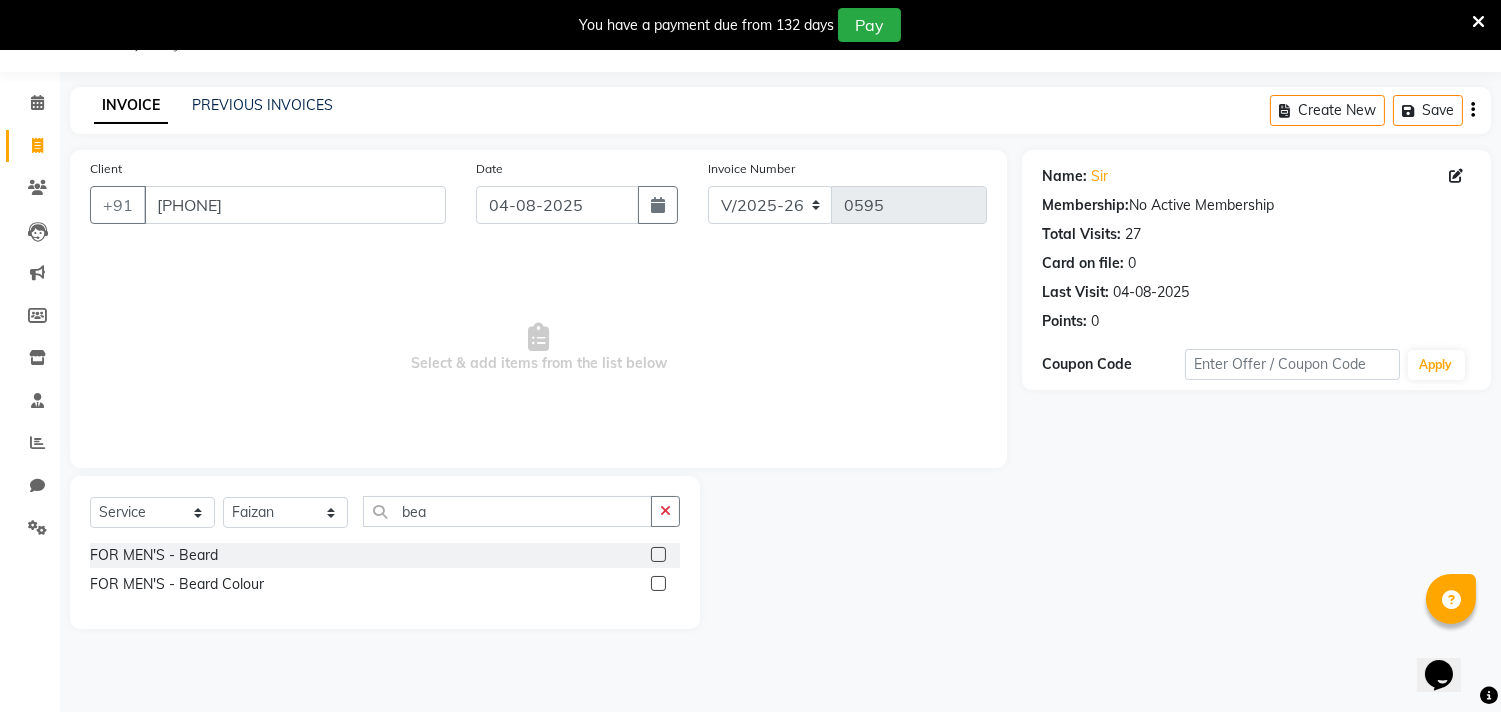 click 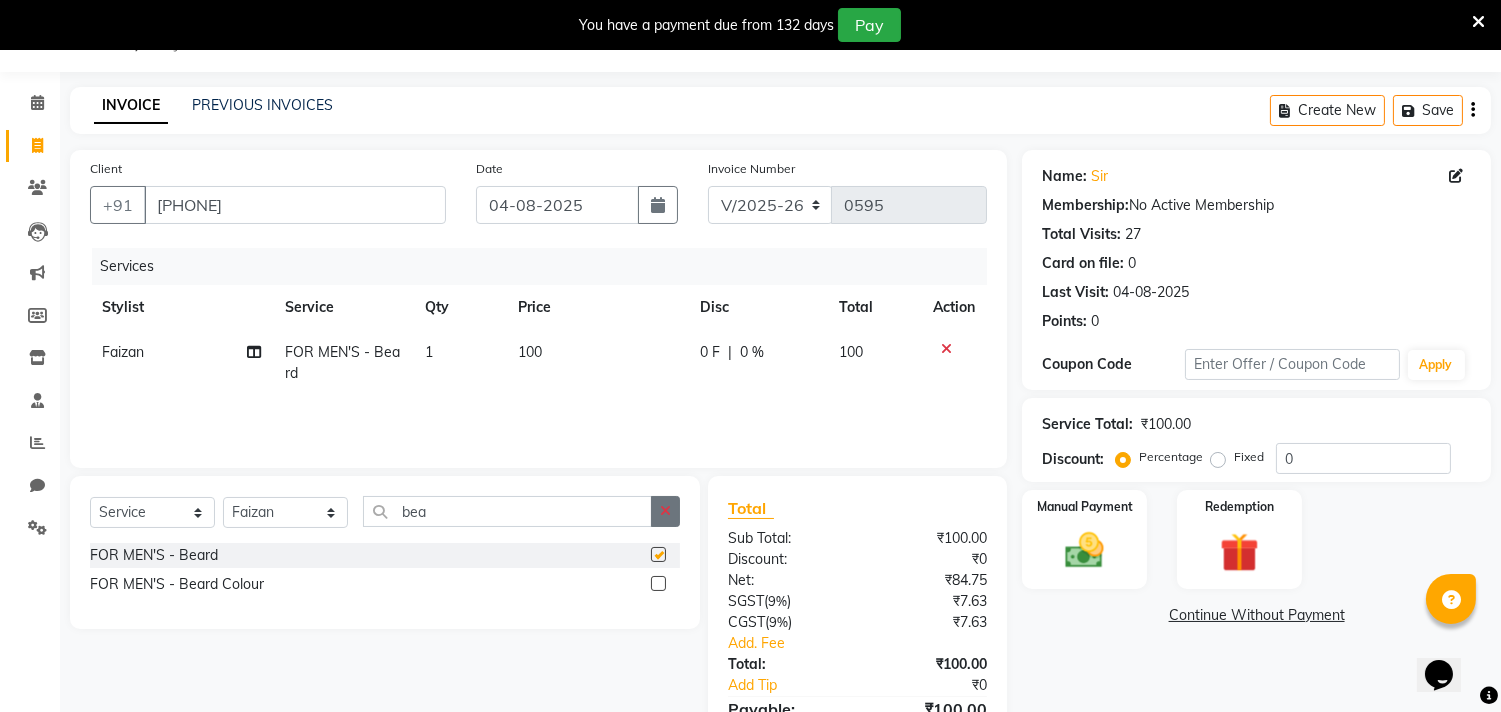 checkbox on "false" 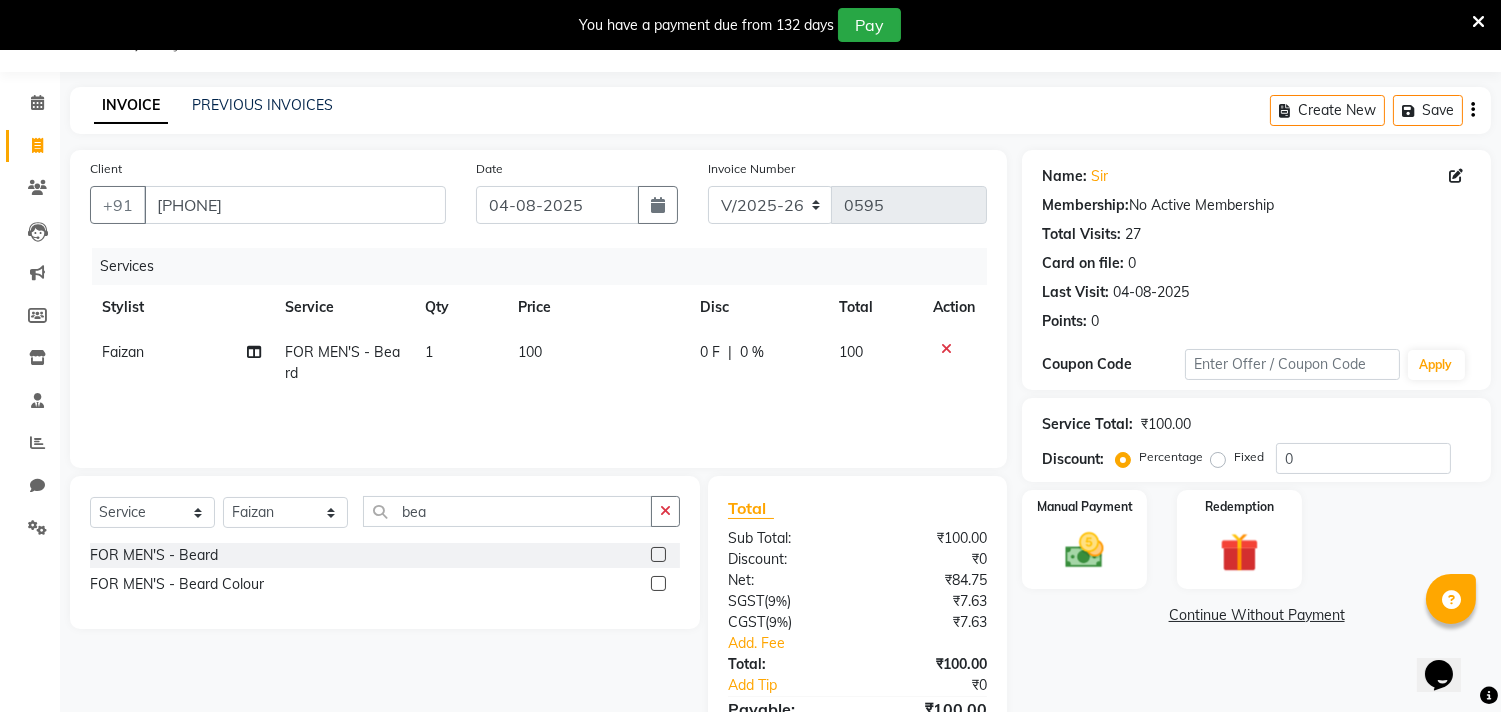 click 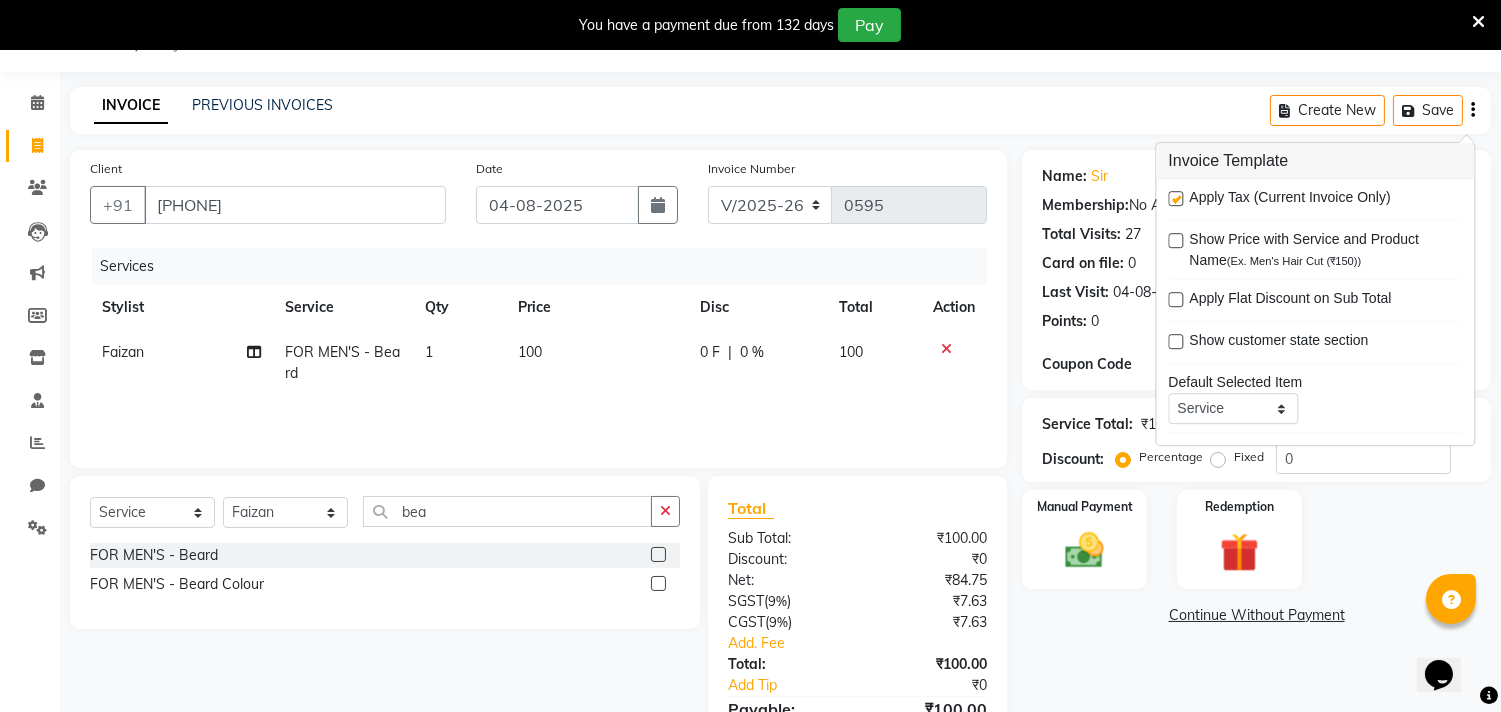 click at bounding box center [1175, 198] 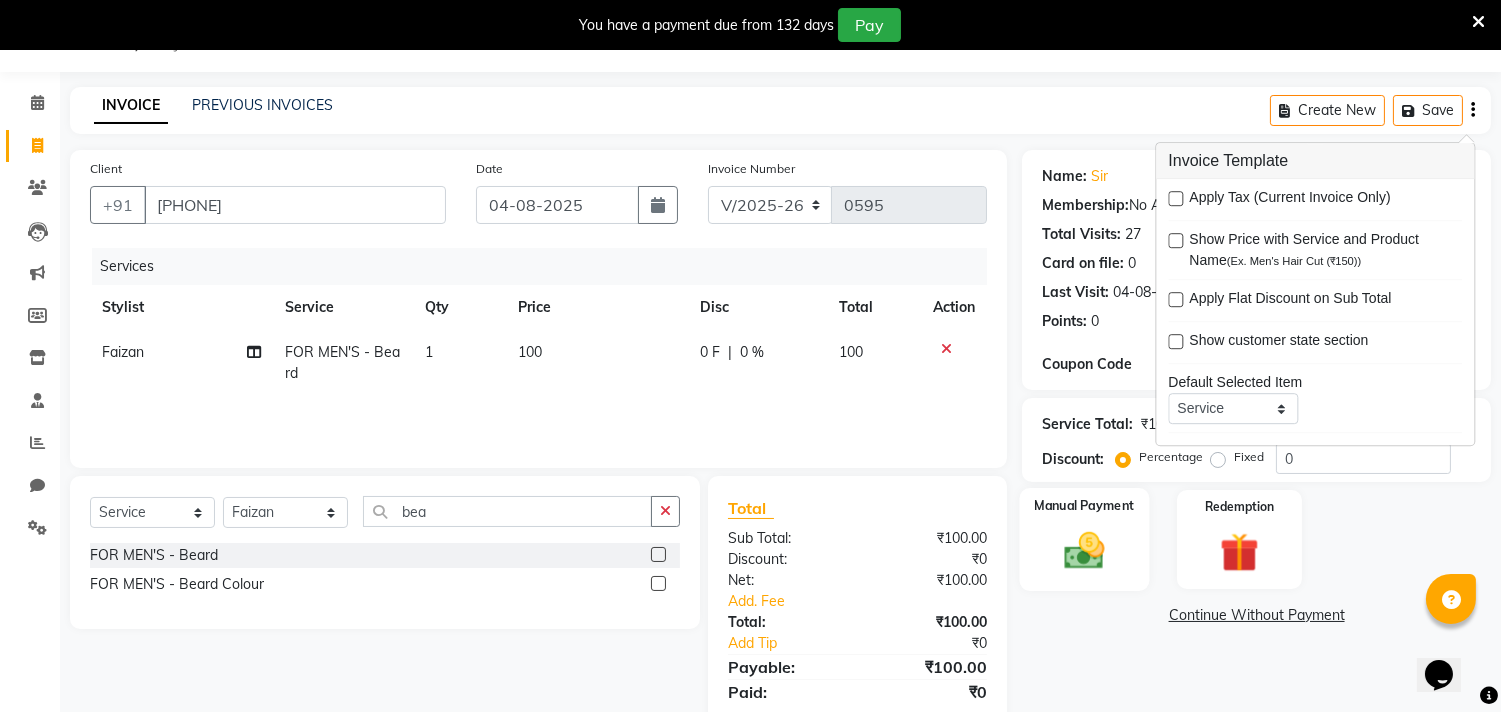 click on "Manual Payment" 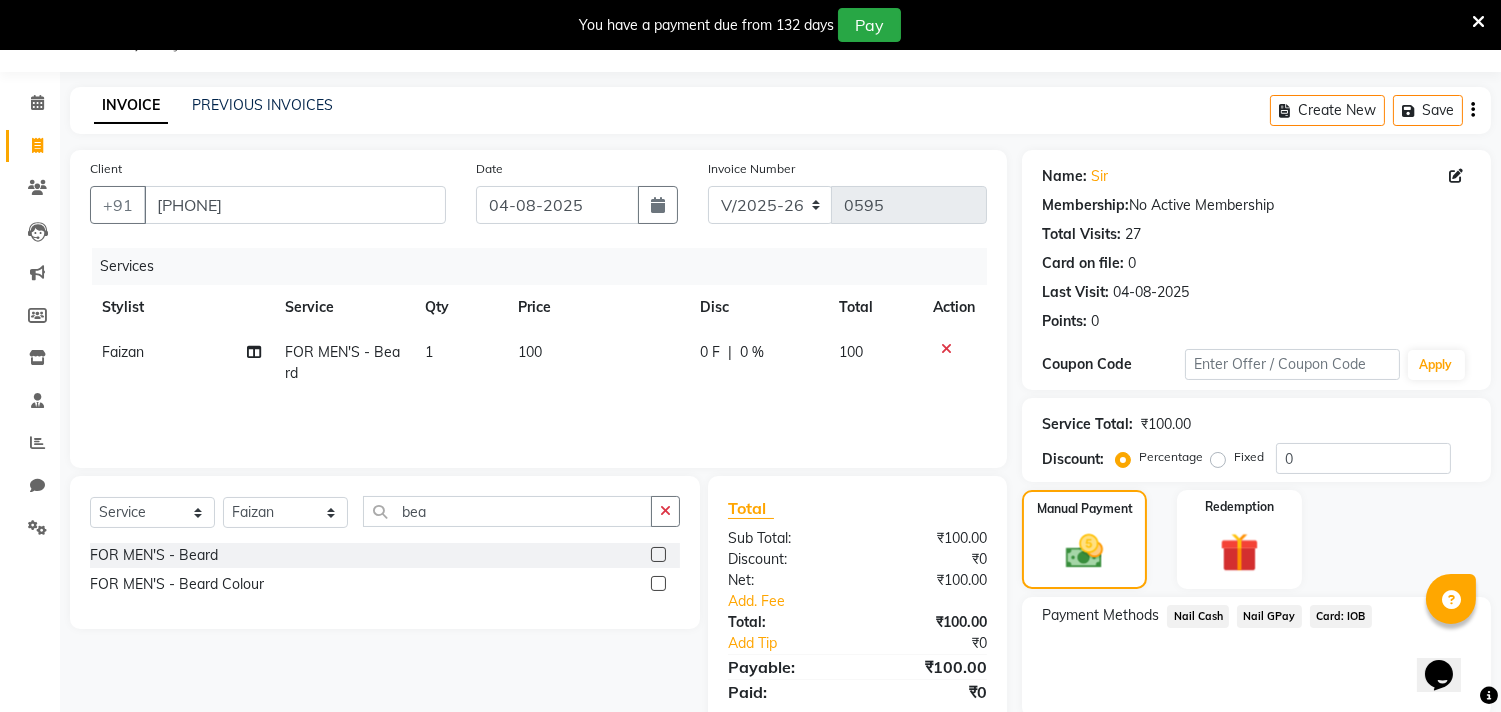 click on "Nail Cash" 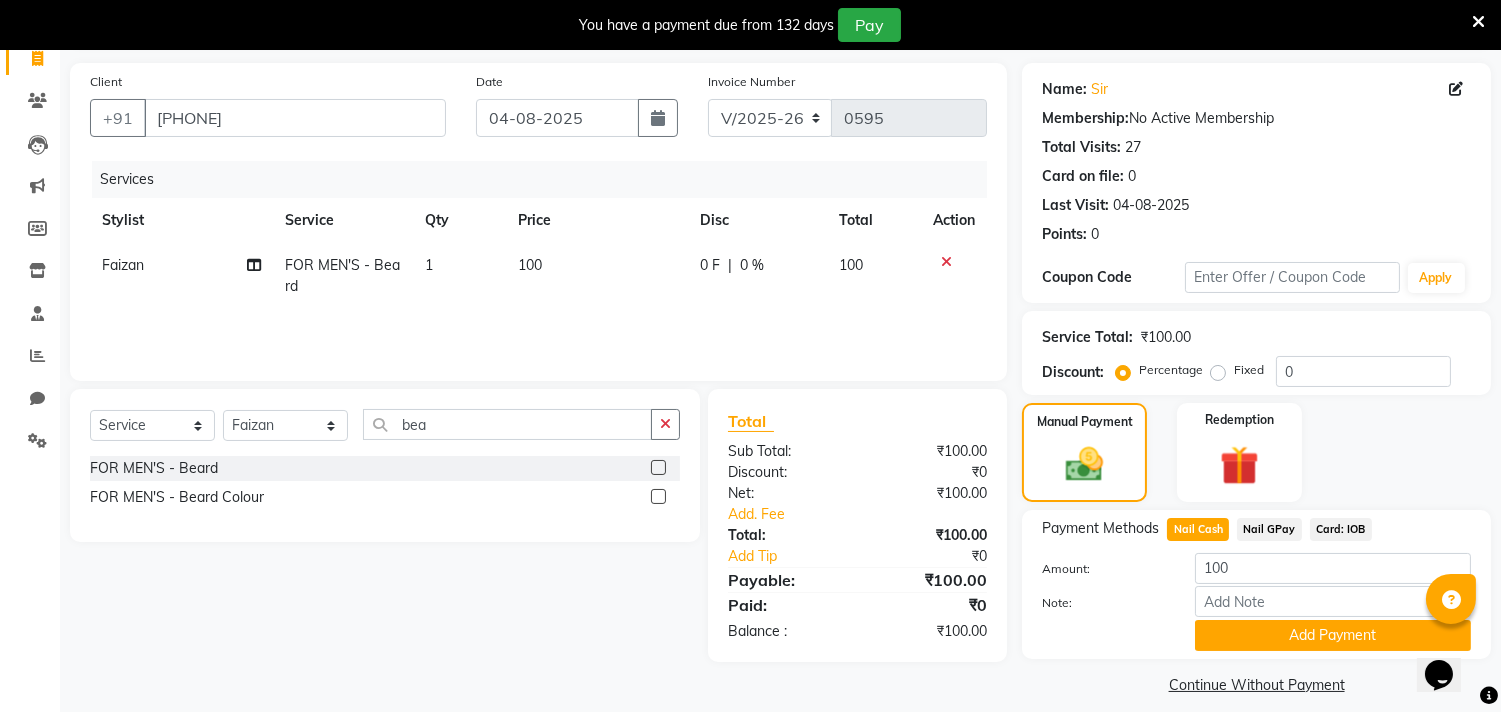 scroll, scrollTop: 138, scrollLeft: 0, axis: vertical 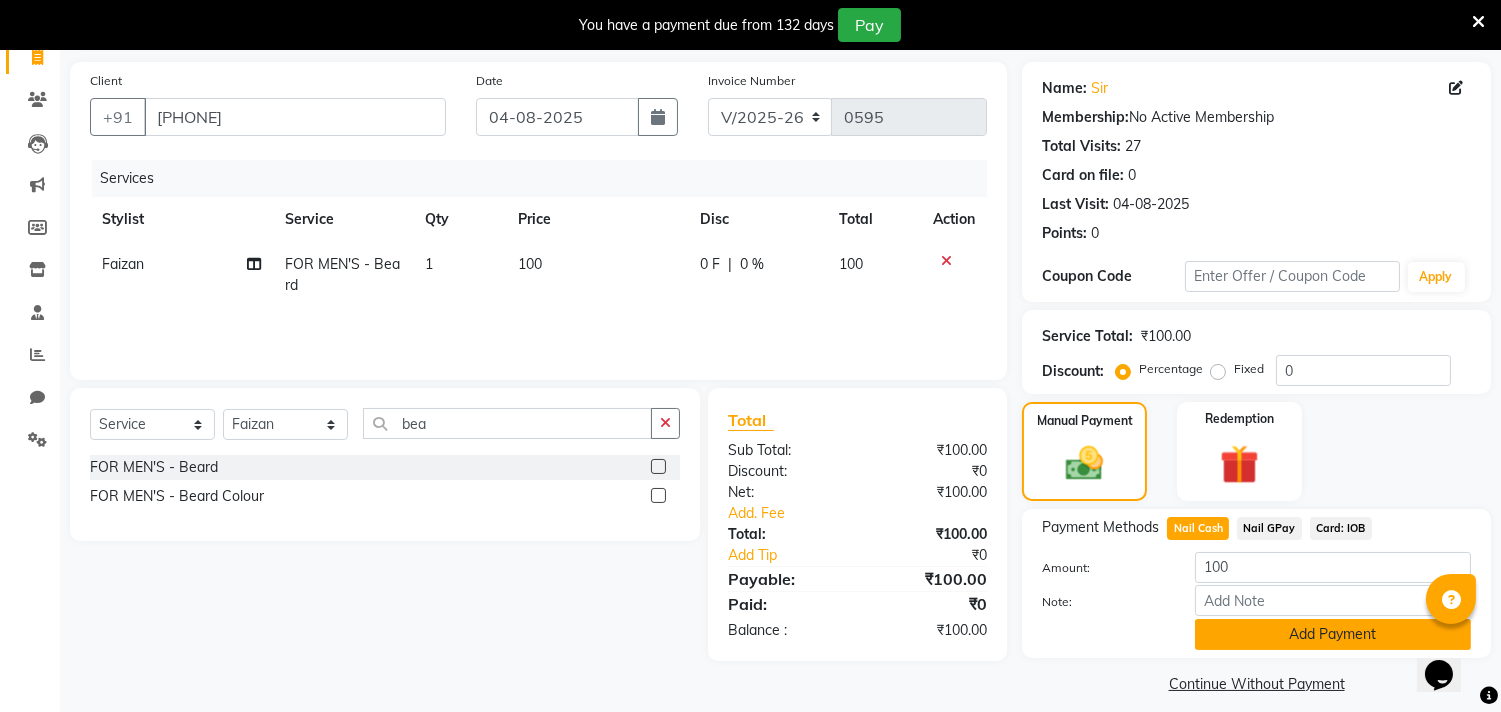 click on "Add Payment" 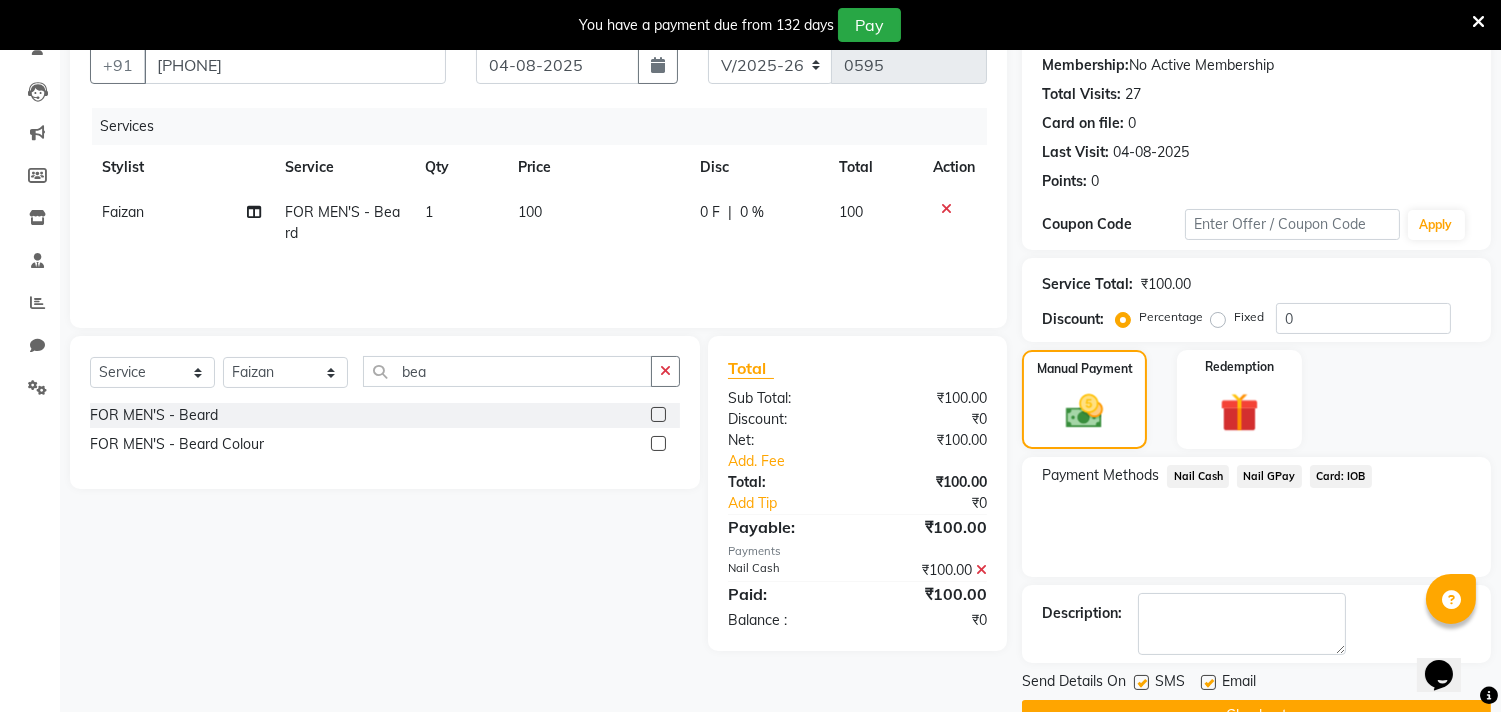 scroll, scrollTop: 227, scrollLeft: 0, axis: vertical 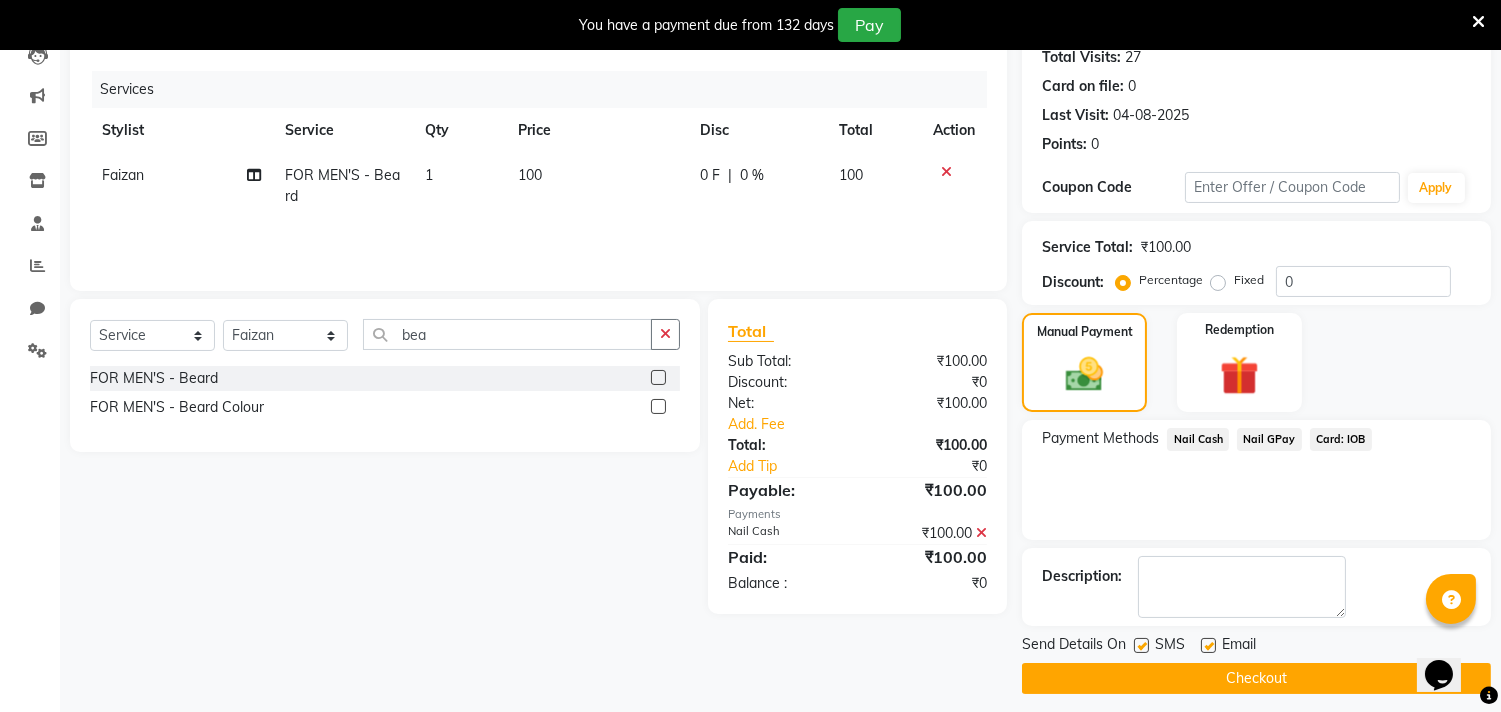 click on "Checkout" 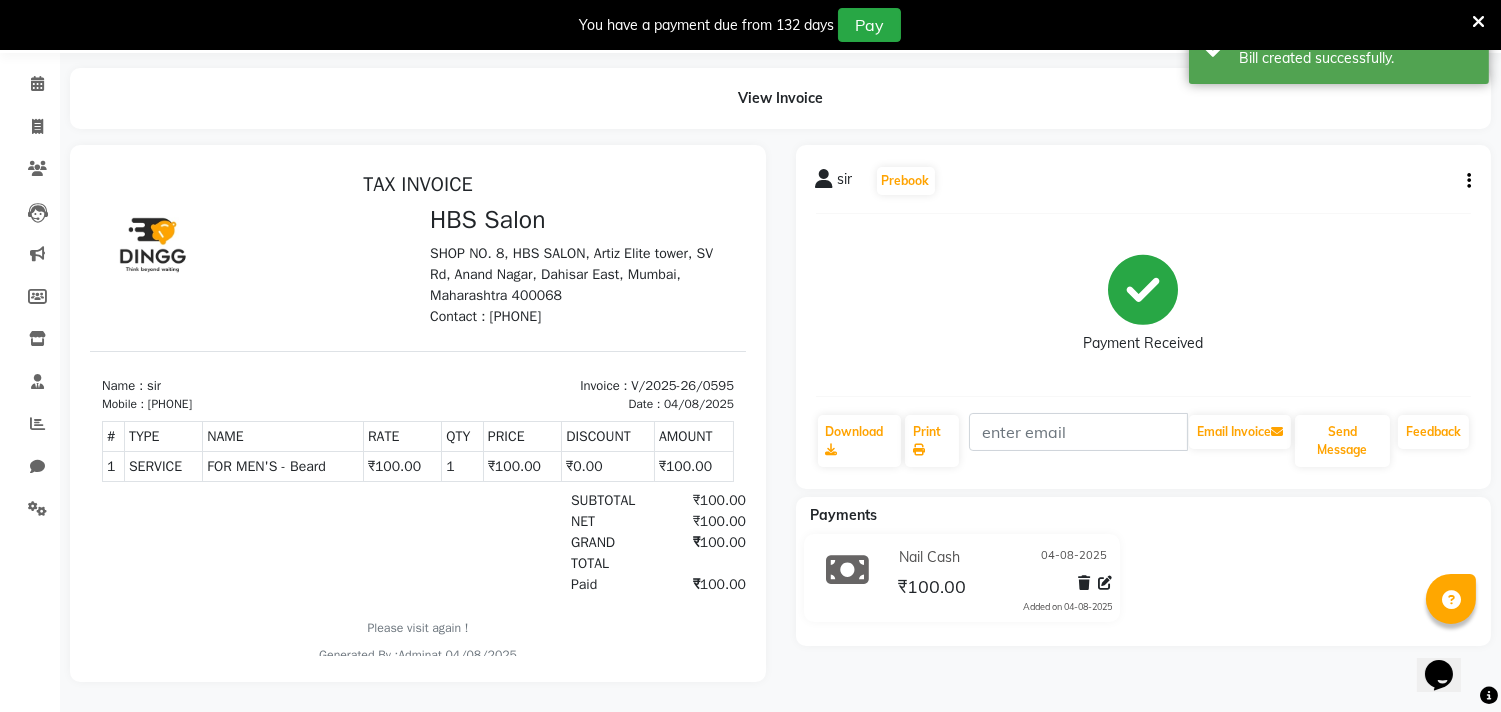 scroll, scrollTop: 0, scrollLeft: 0, axis: both 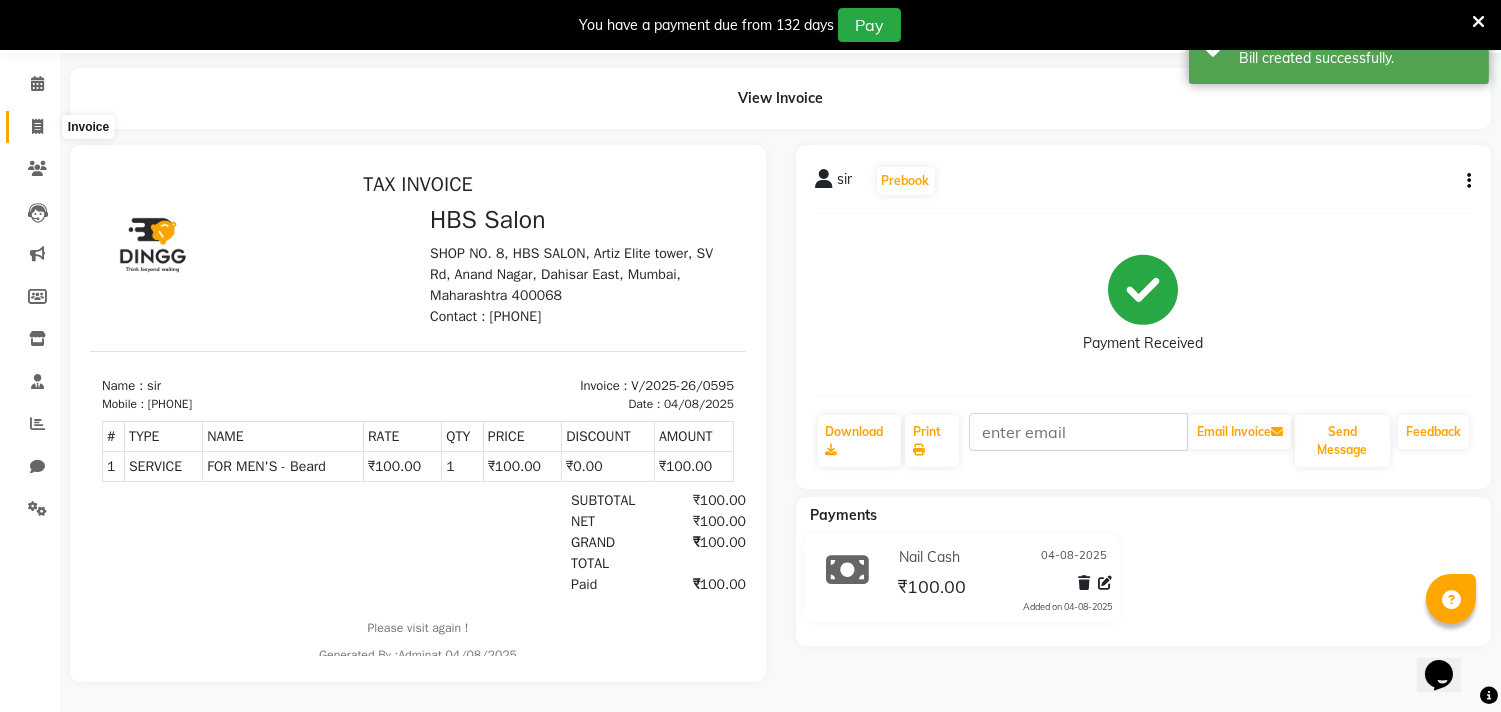 click 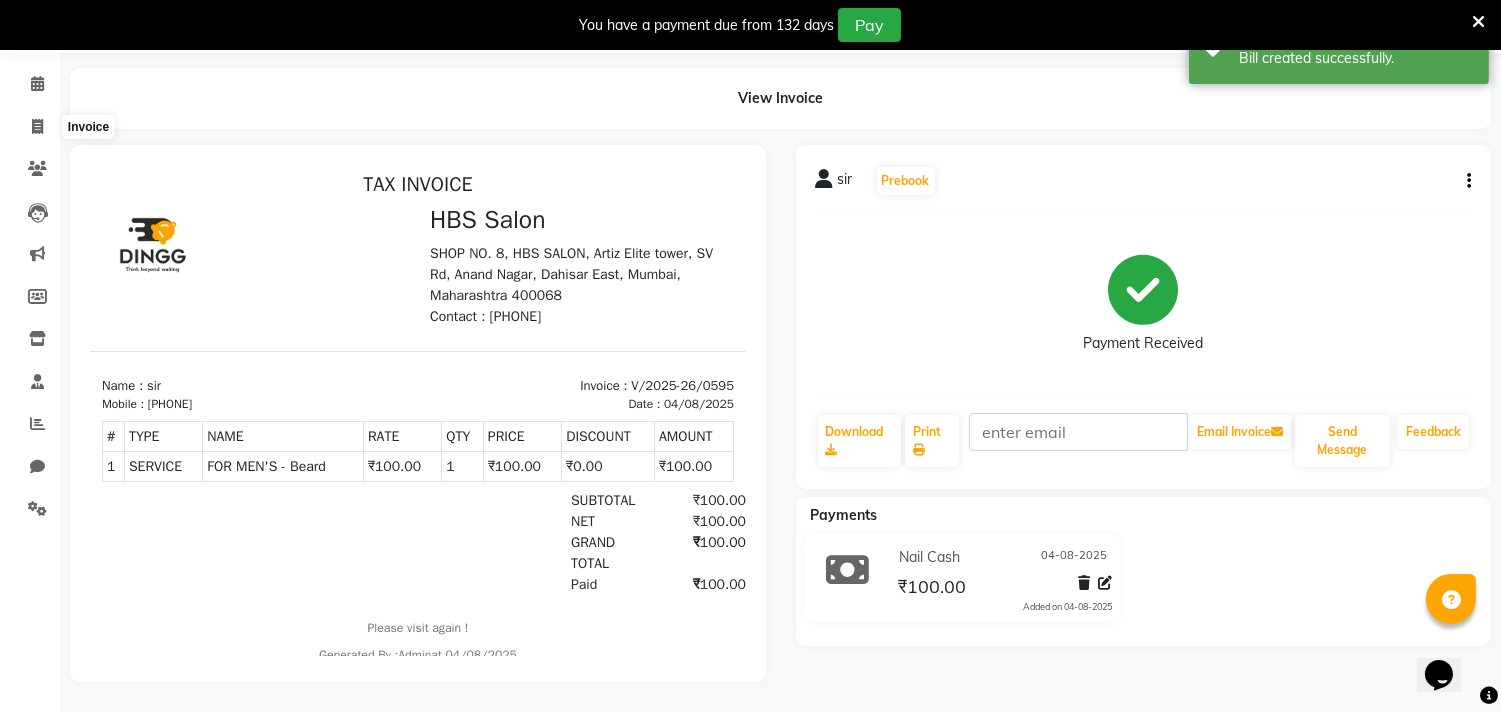 select on "service" 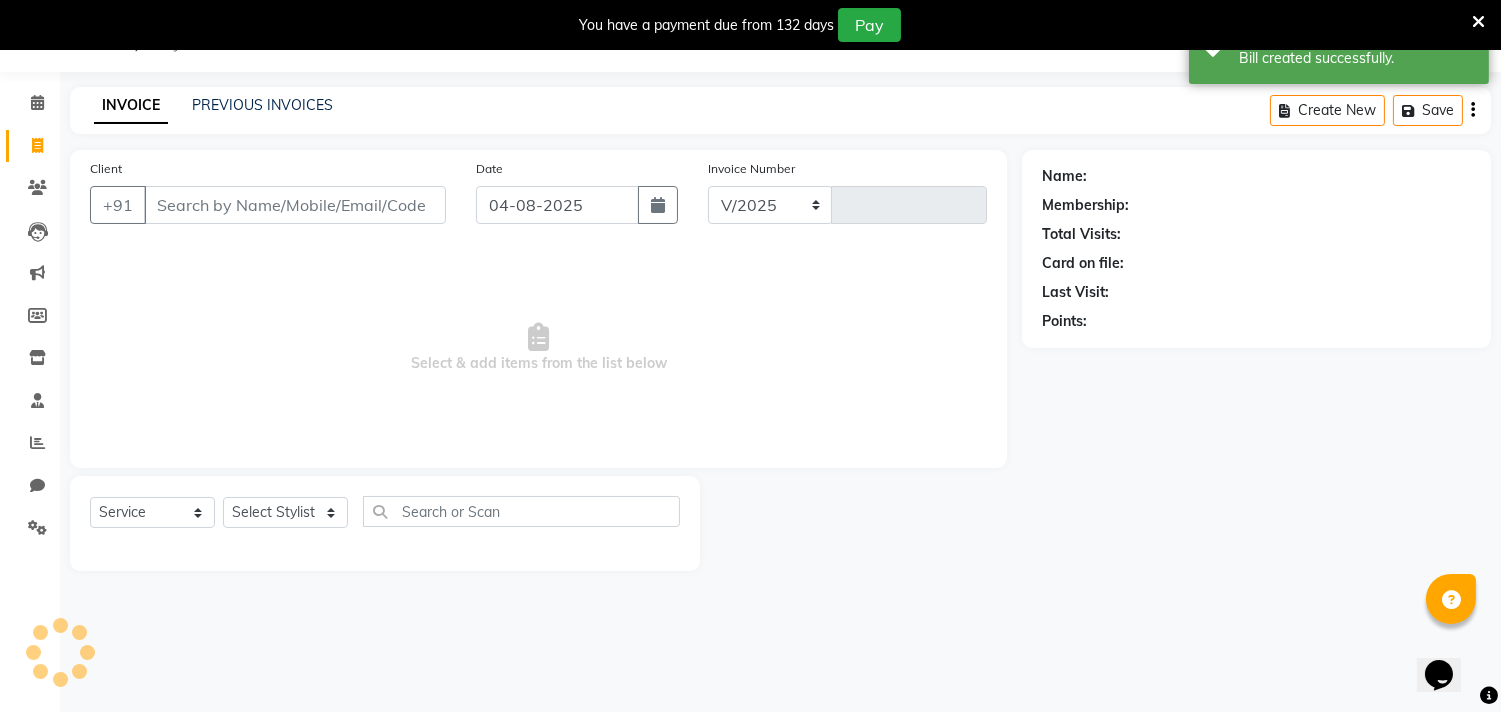 select on "7935" 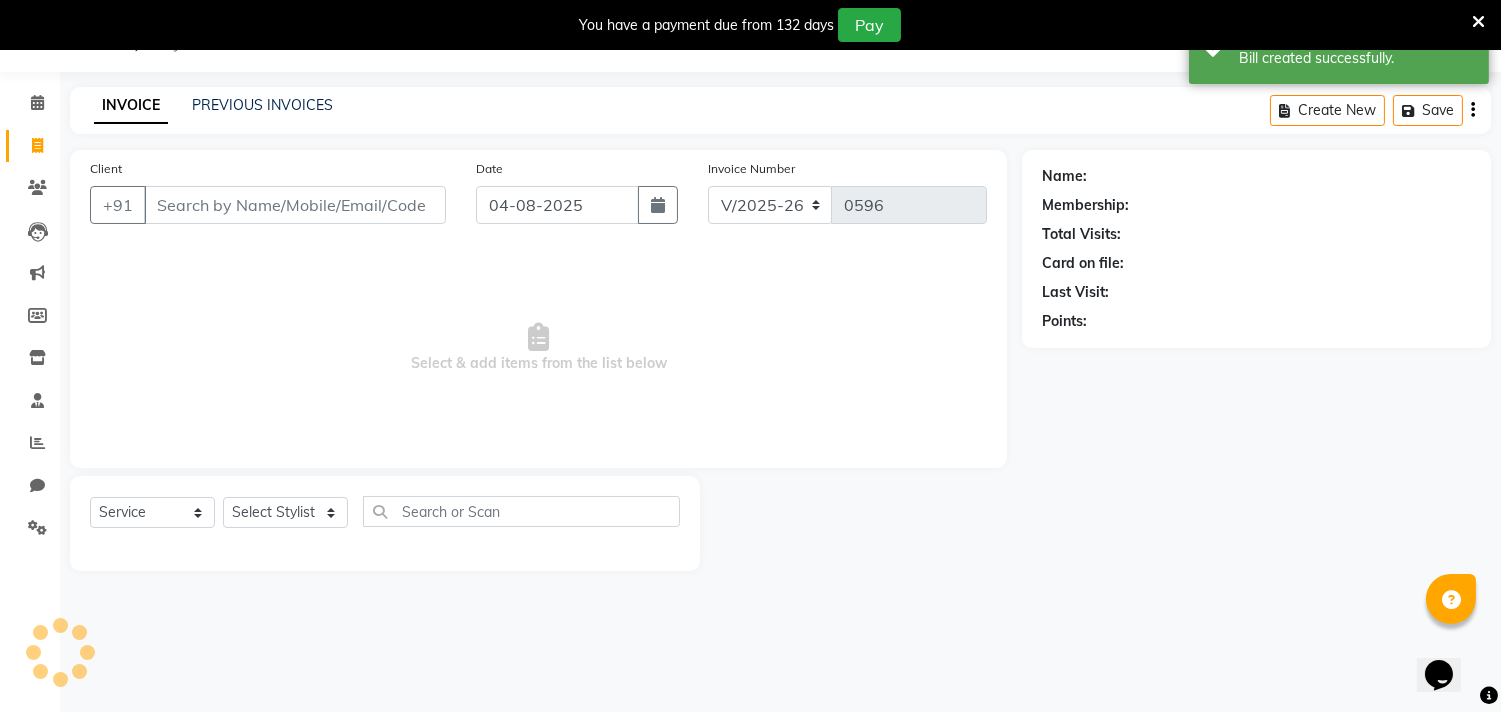 scroll, scrollTop: 50, scrollLeft: 0, axis: vertical 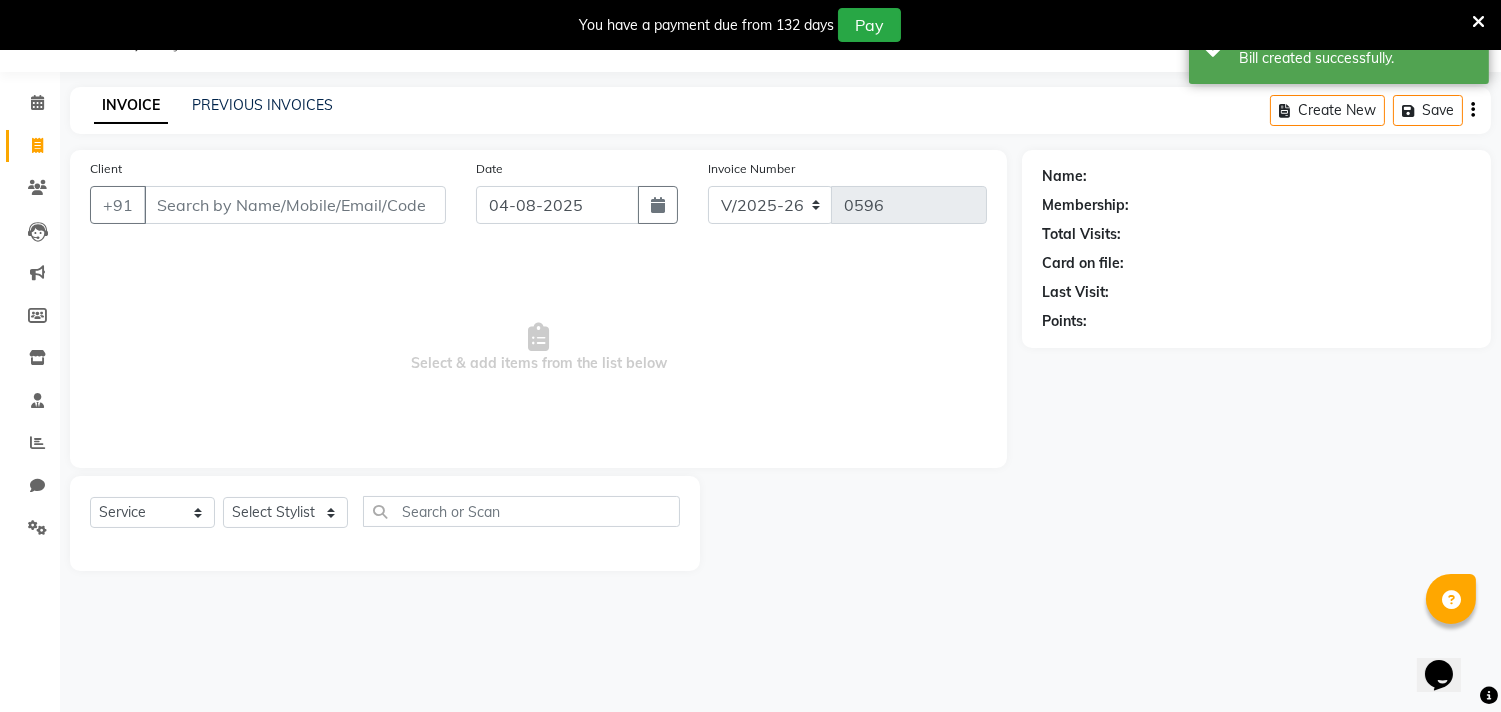 click on "Client" at bounding box center [295, 205] 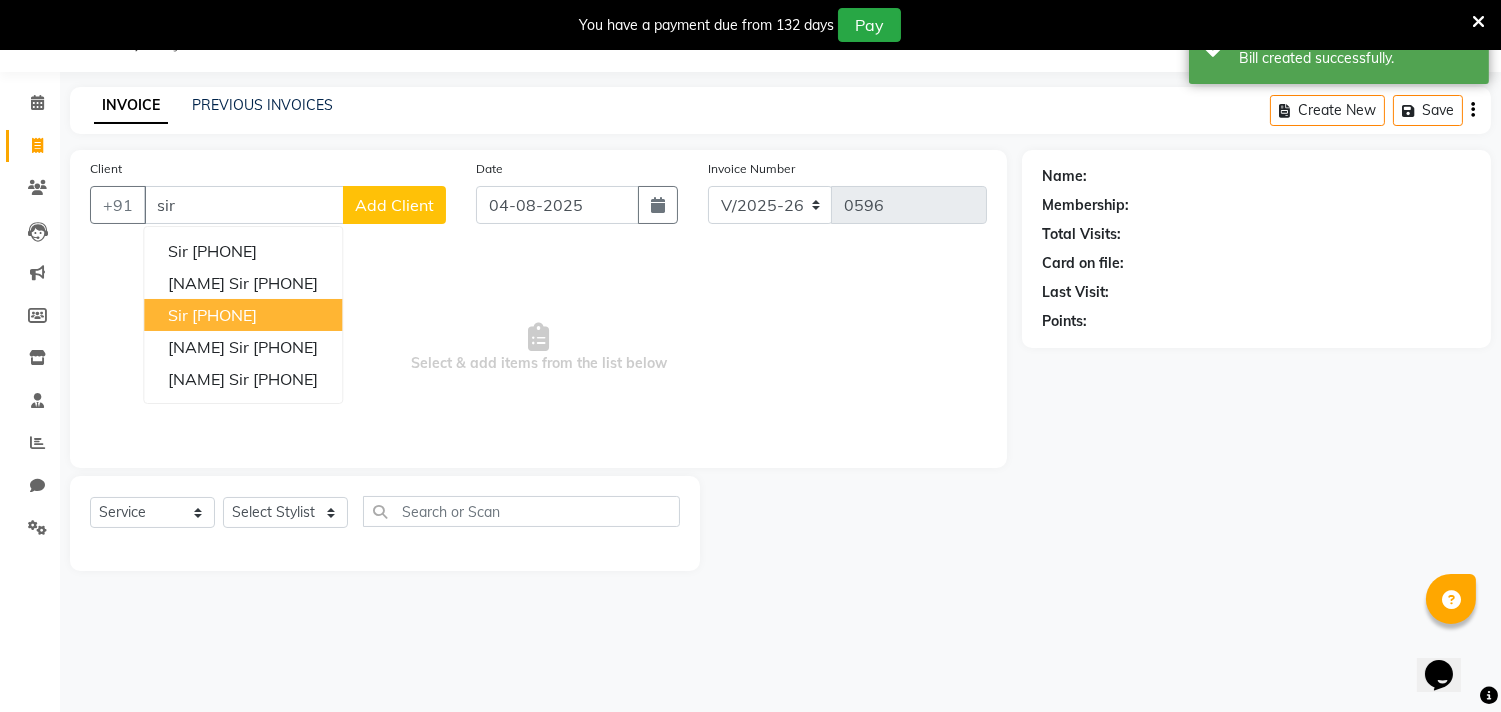 click on "[PHONE]" at bounding box center (224, 315) 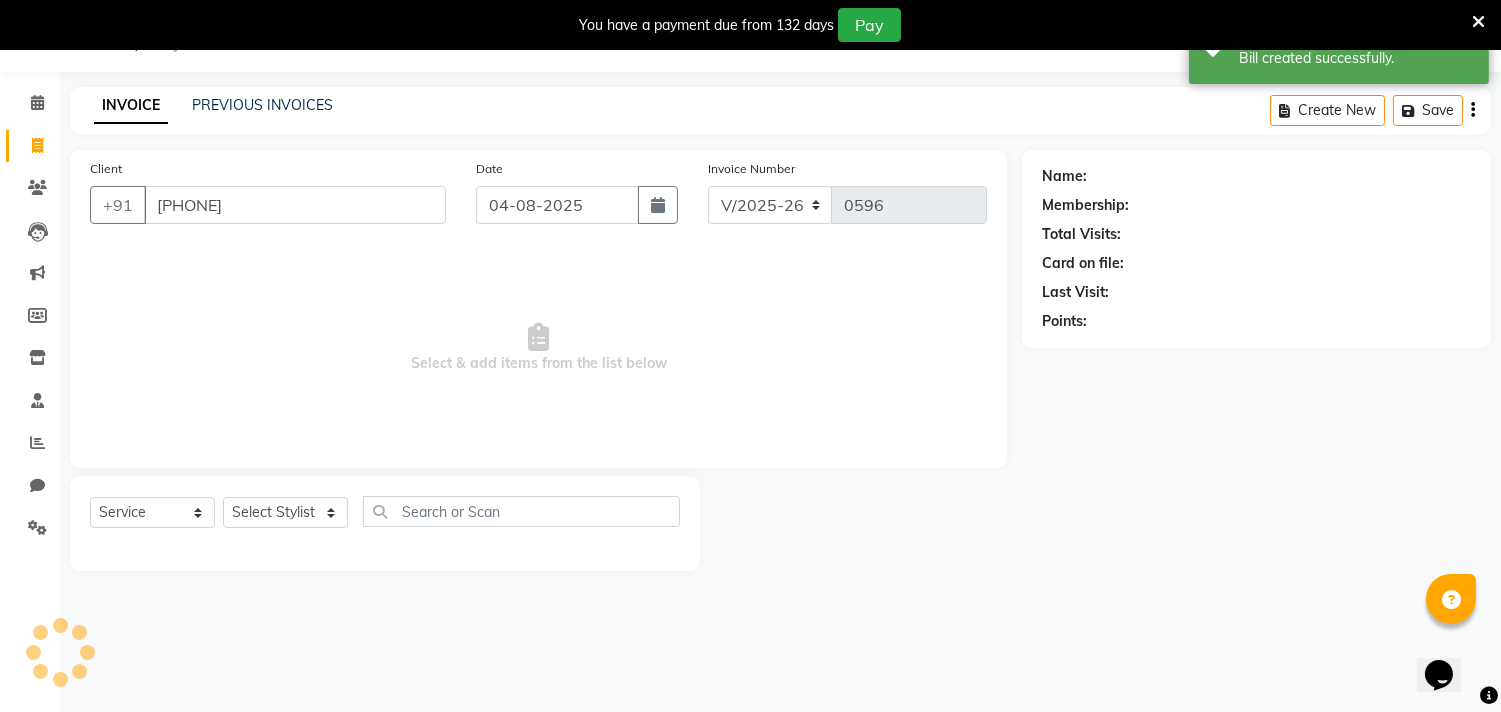 type on "[PHONE]" 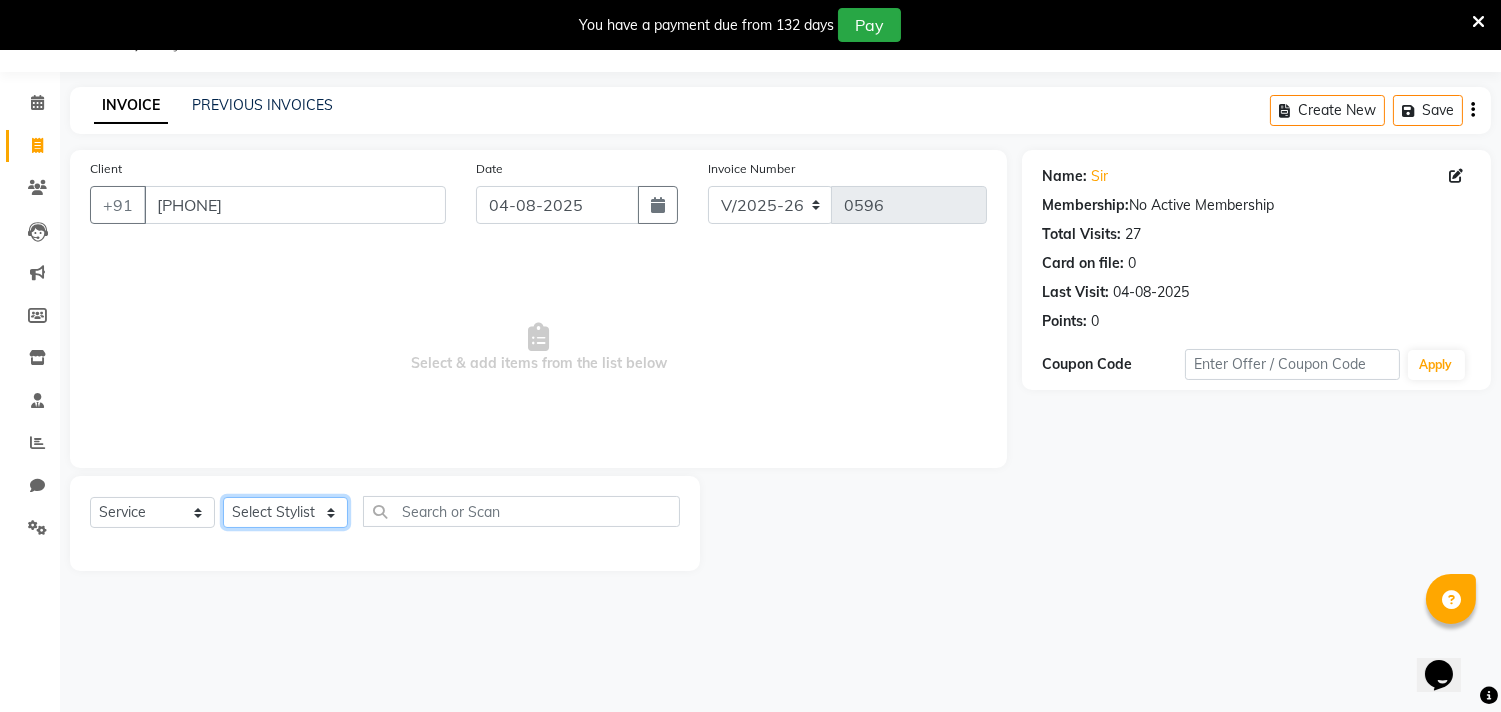 click on "Select Stylist [NAME] [NAME]                                                                                                                                                  [NAME] [NAME] [NAME] [NAME] [NAME] [NAME]                                                                                                                                                                 [NAME] [NAME] [NAME] [NAME] [NAME] [NAME]                                                                                                                                                                 [NAME] [NAME] [NAME] [NAME]" 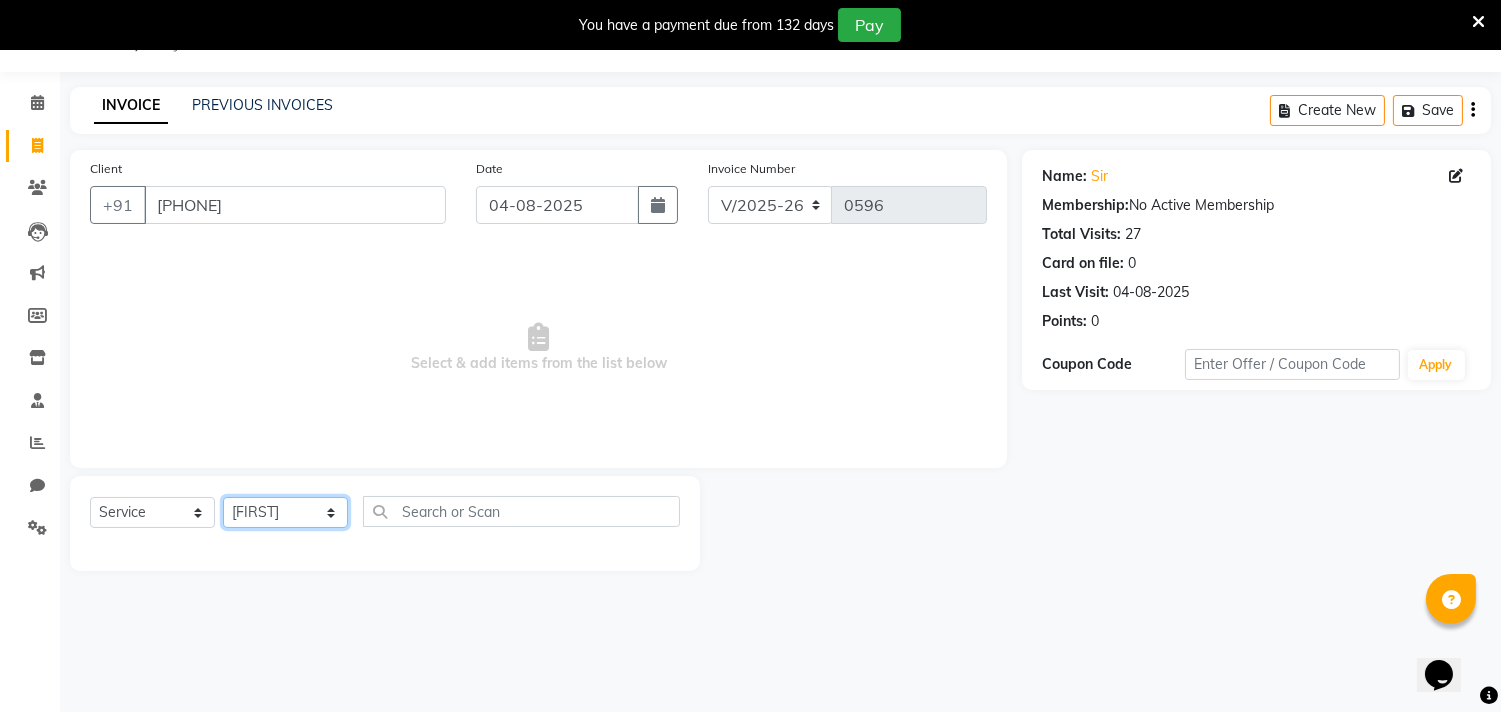 click on "Select Stylist [NAME] [NAME]                                                                                                                                                  [NAME] [NAME] [NAME] [NAME] [NAME] [NAME]                                                                                                                                                                 [NAME] [NAME] [NAME] [NAME] [NAME] [NAME]                                                                                                                                                                 [NAME] [NAME] [NAME] [NAME]" 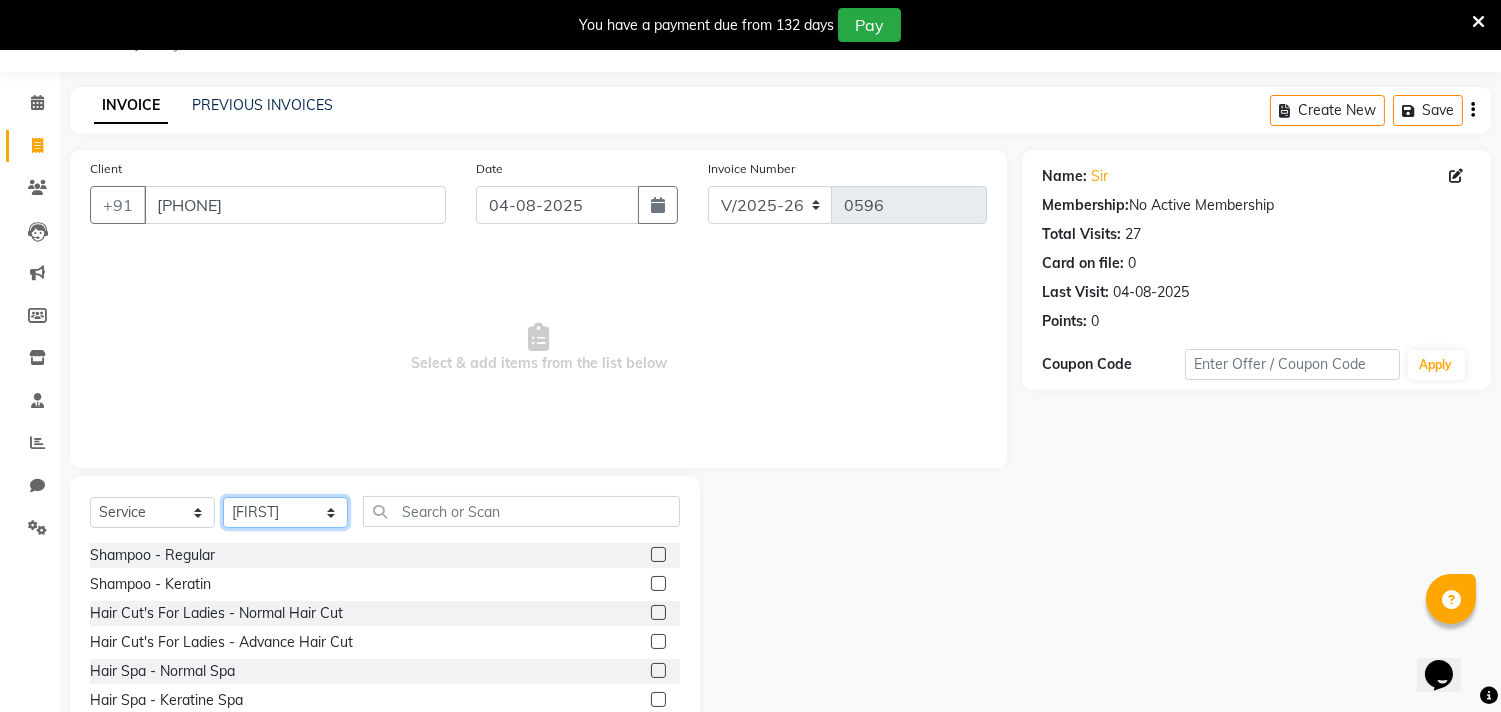 click on "Select Stylist [NAME] [NAME]                                                                                                                                                  [NAME] [NAME] [NAME] [NAME] [NAME] [NAME]                                                                                                                                                                 [NAME] [NAME] [NAME] [NAME] [NAME] [NAME]                                                                                                                                                                 [NAME] [NAME] [NAME] [NAME]" 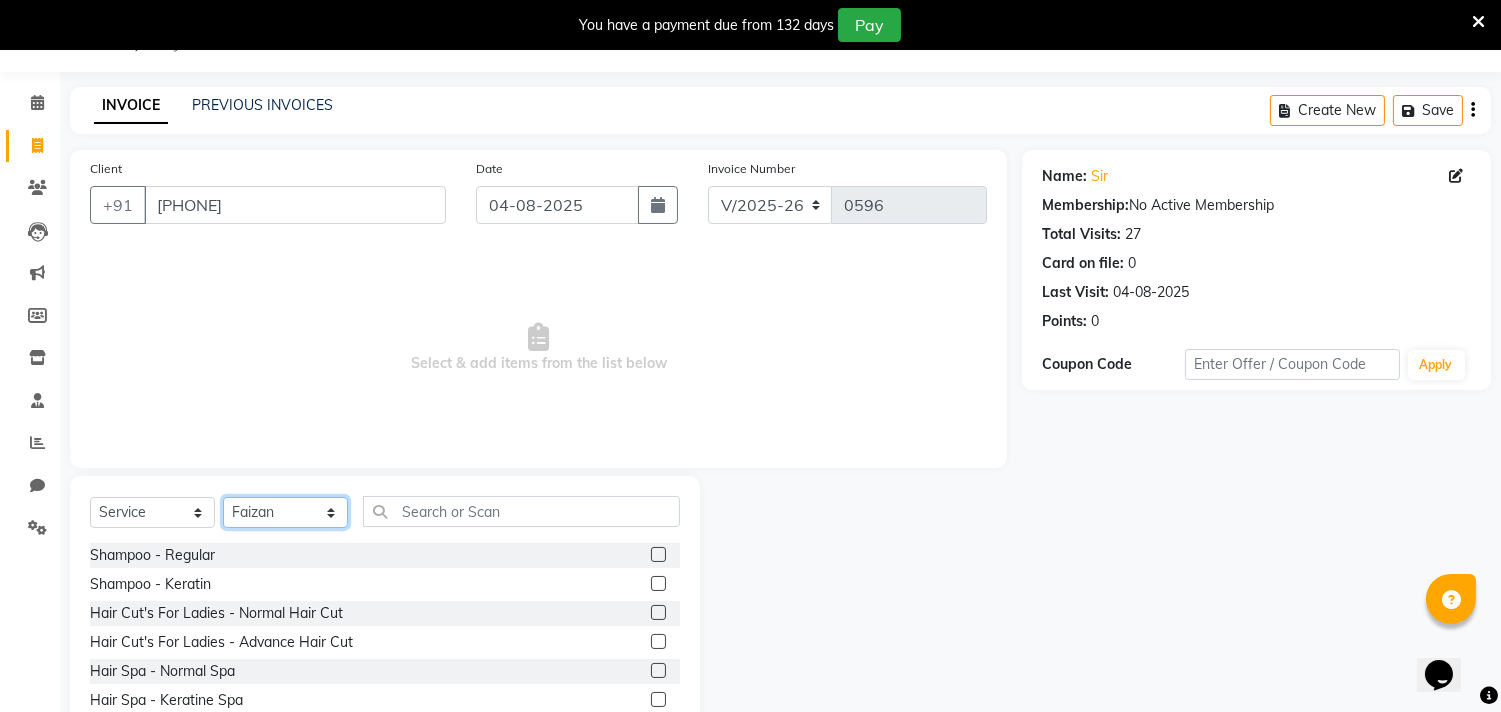 click on "Select Stylist [NAME] [NAME]                                                                                                                                                  [NAME] [NAME] [NAME] [NAME] [NAME] [NAME]                                                                                                                                                                 [NAME] [NAME] [NAME] [NAME] [NAME] [NAME]                                                                                                                                                                 [NAME] [NAME] [NAME] [NAME]" 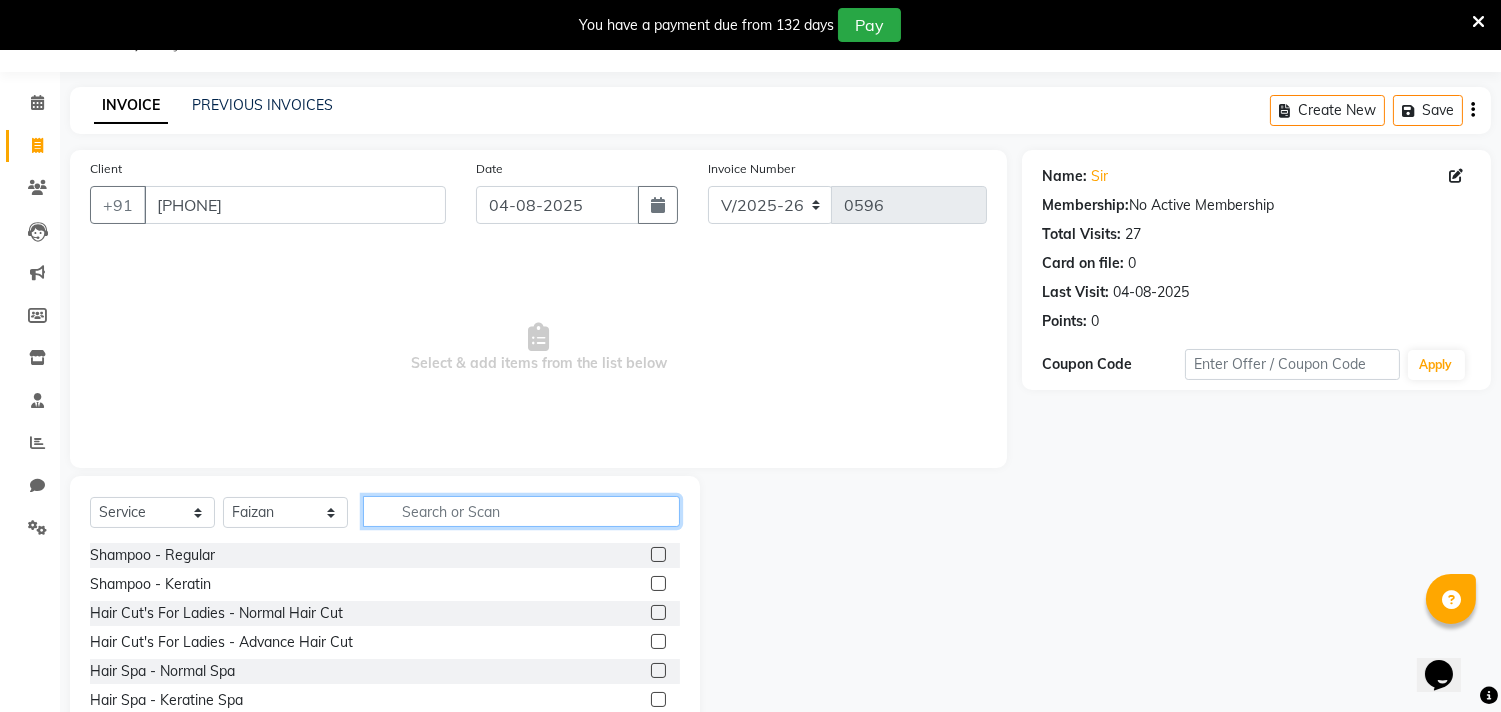 click 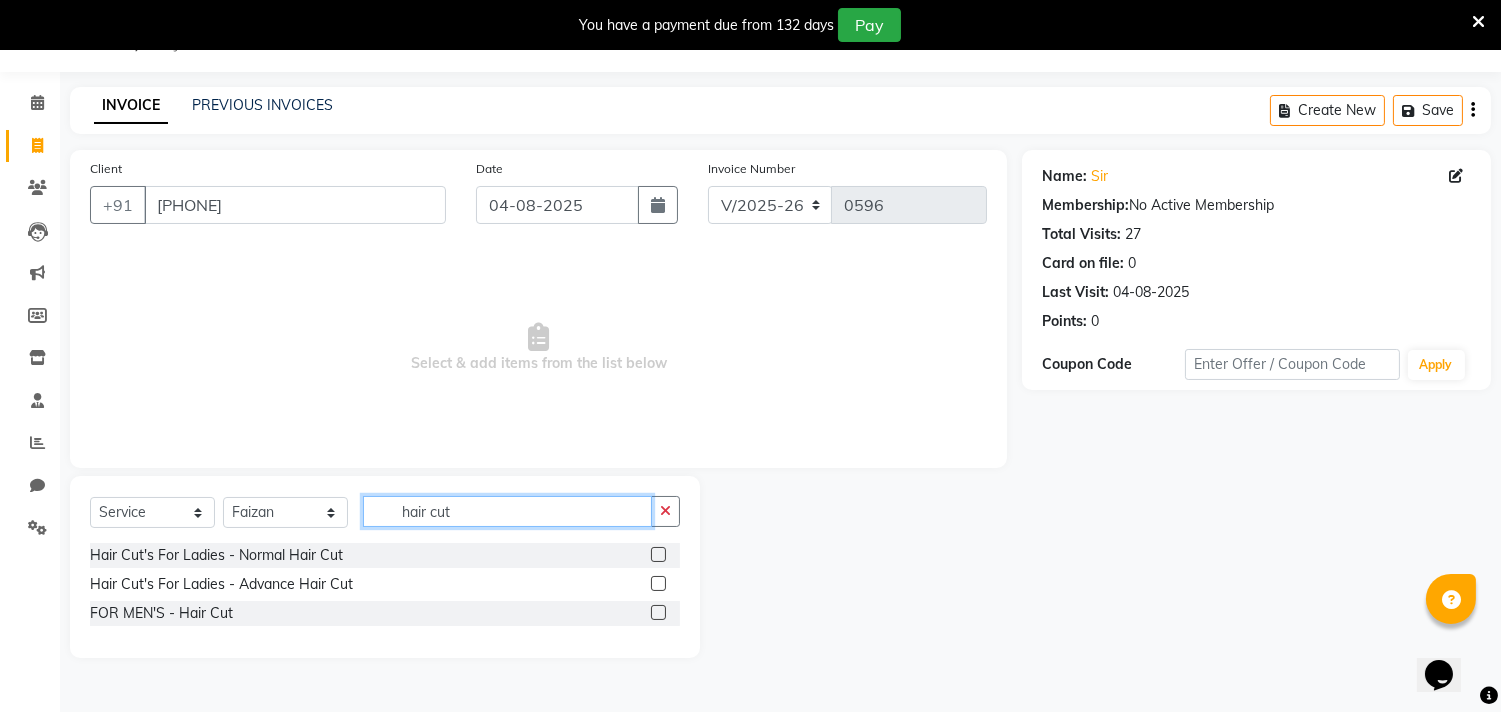 type on "hair cut" 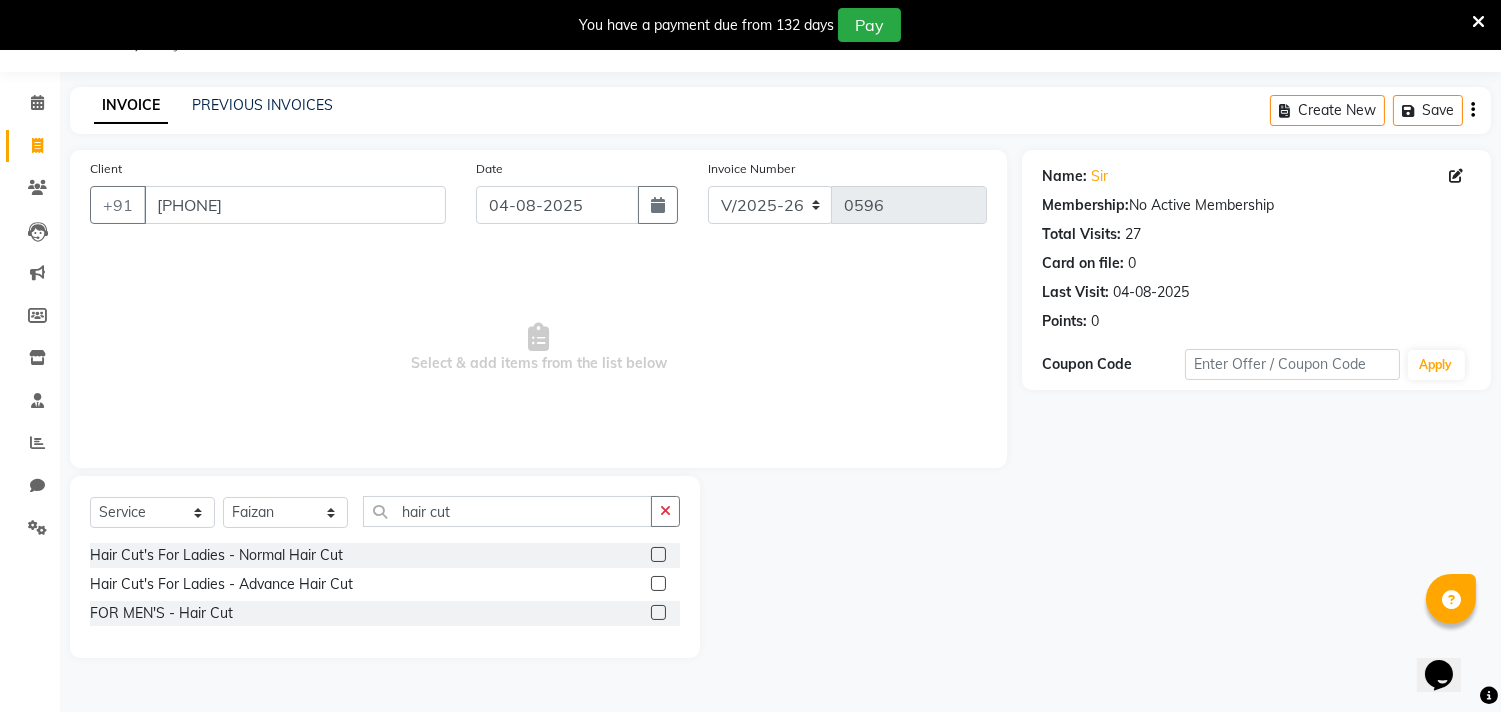 click 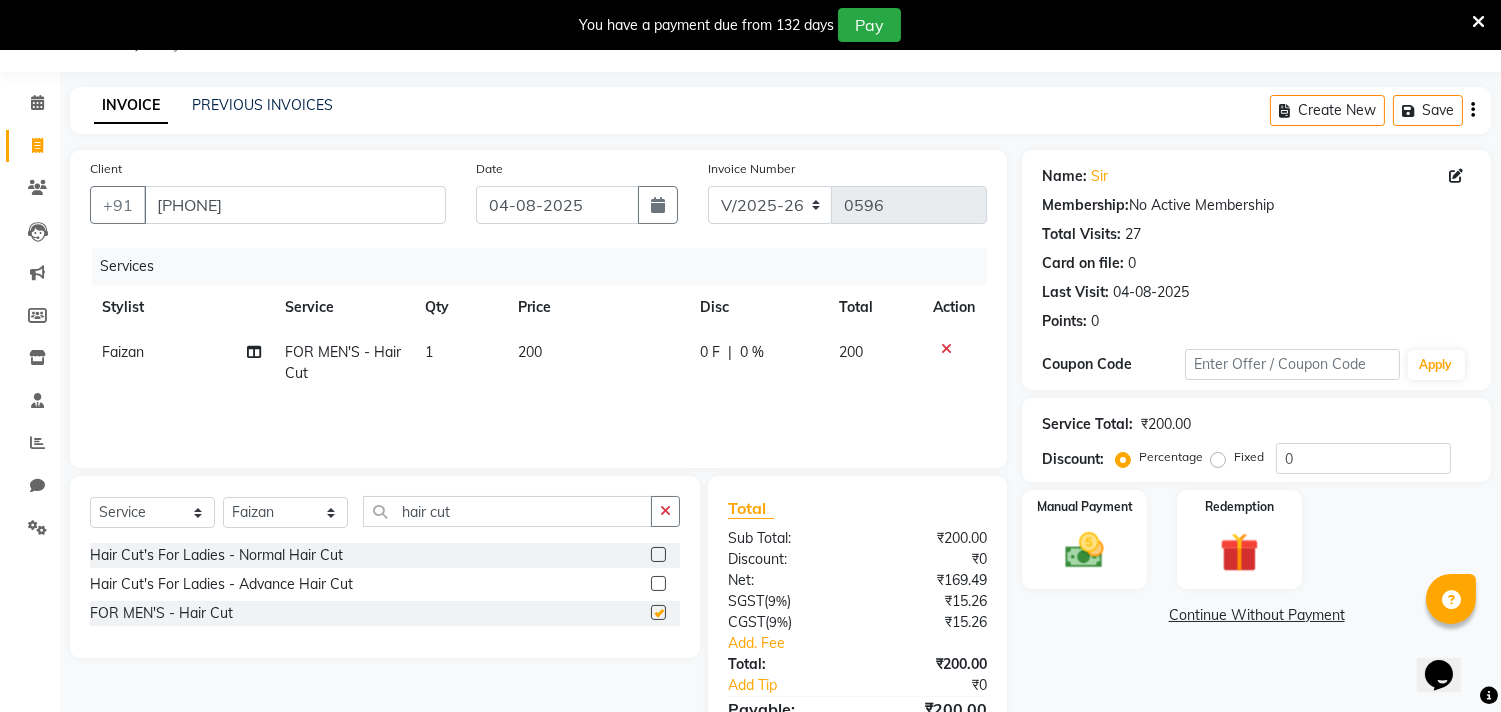 checkbox on "false" 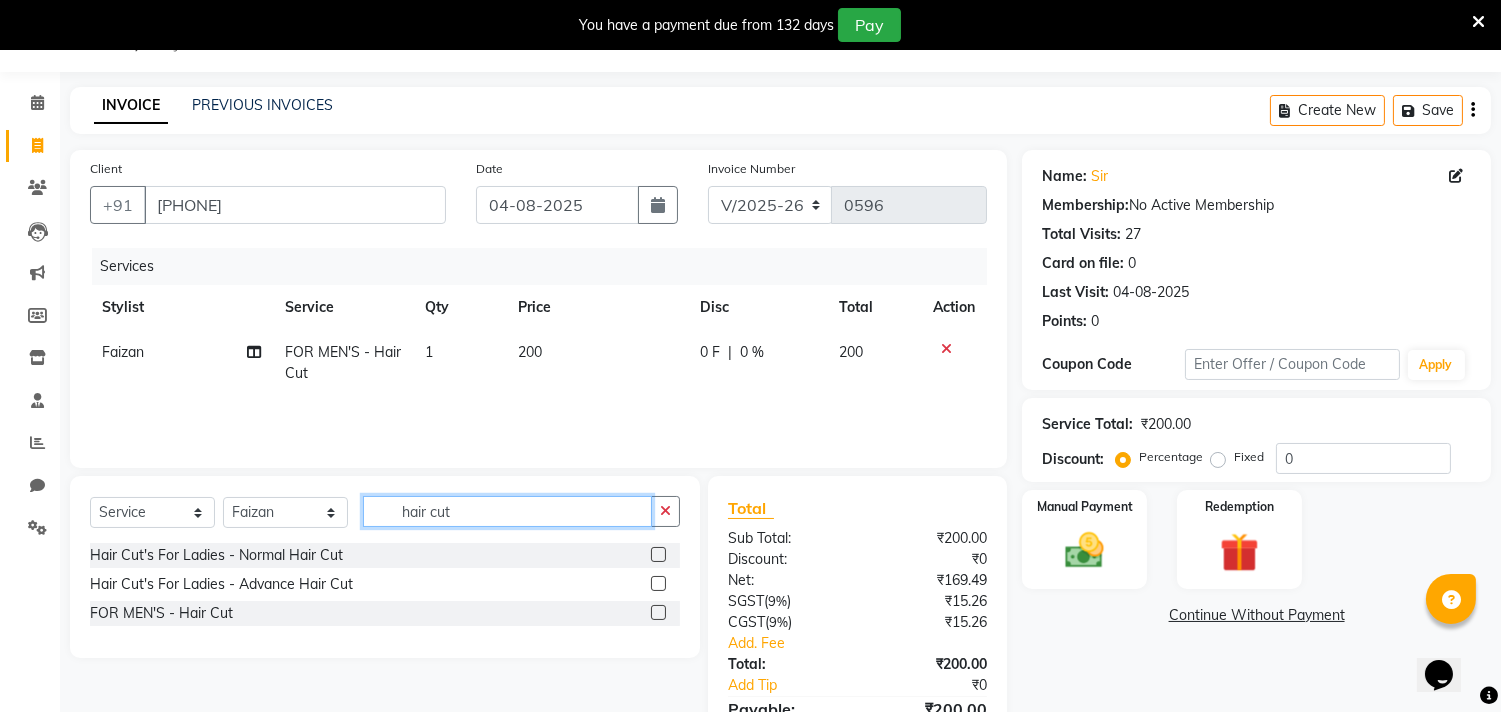 click on "hair cut" 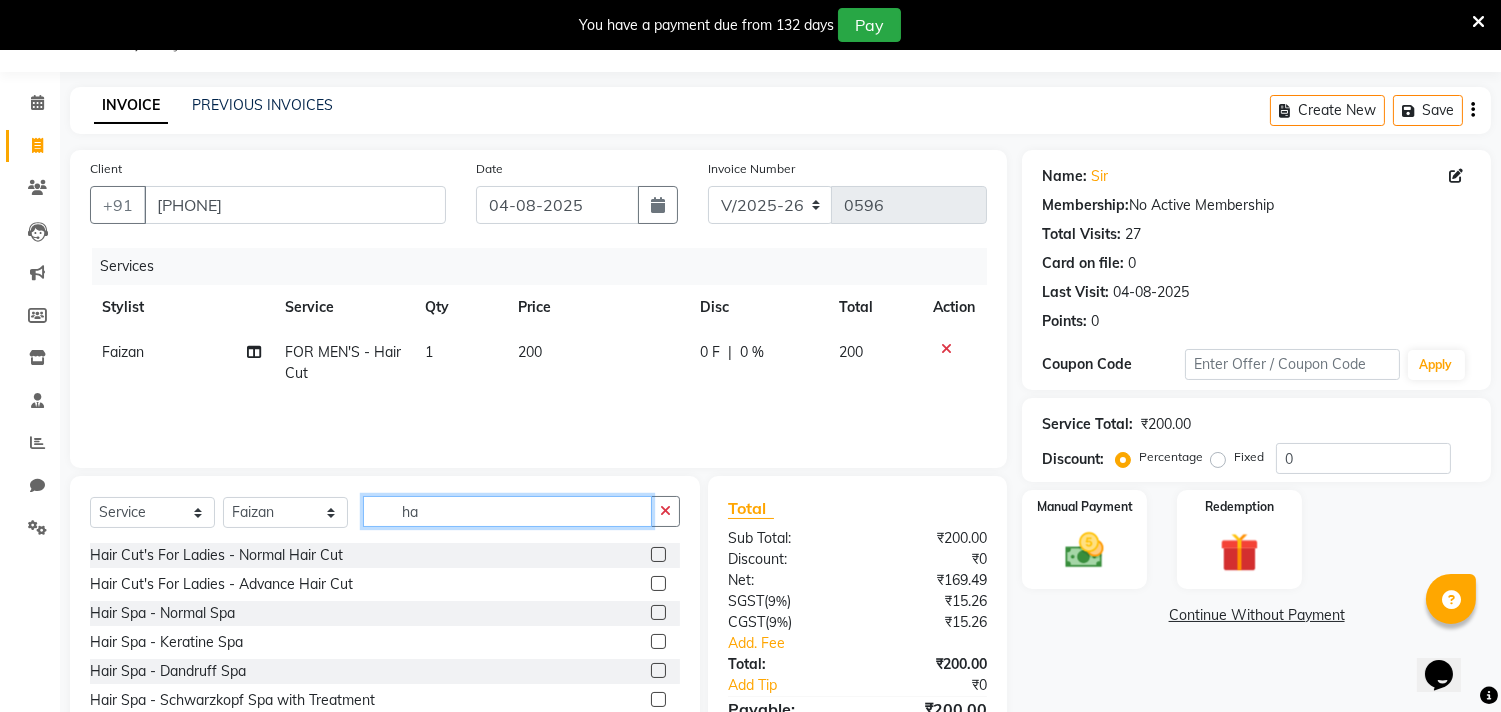 type on "h" 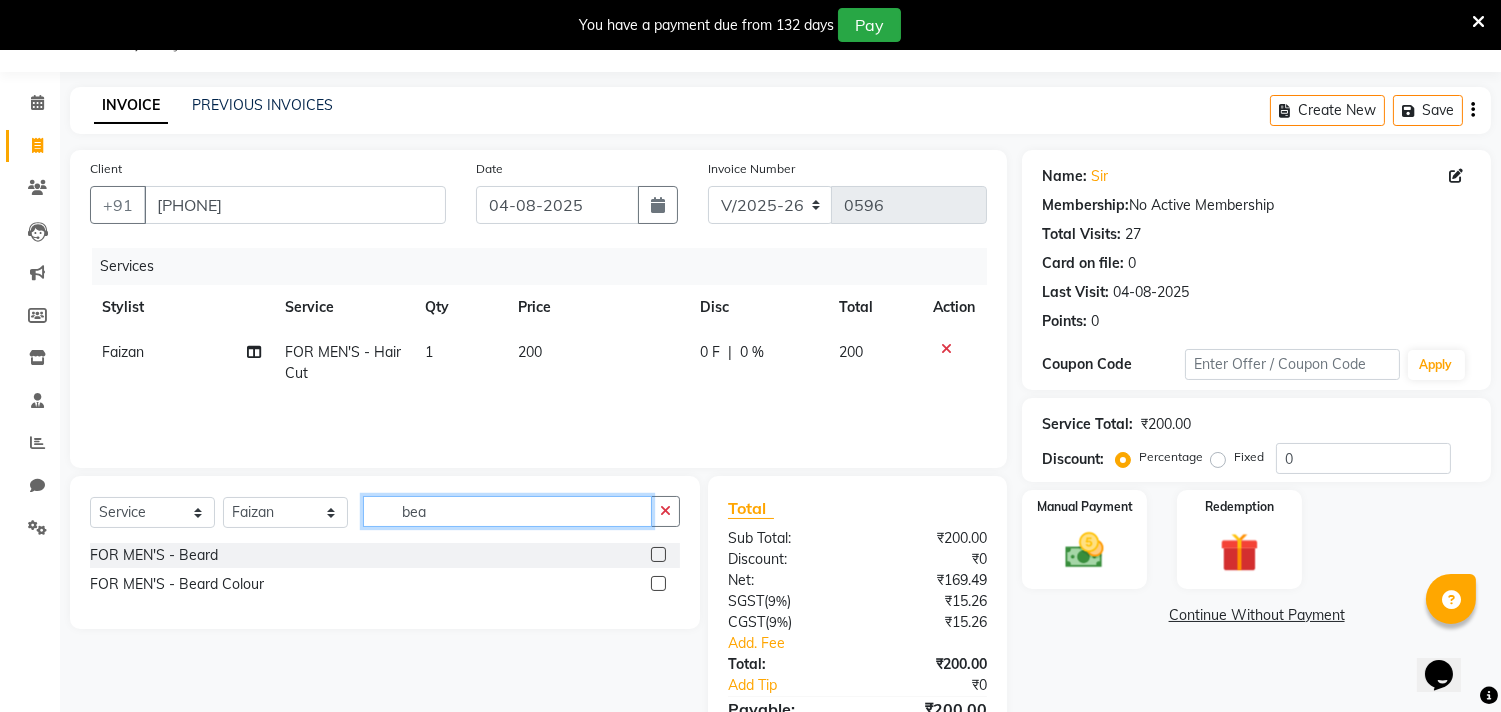 type on "bea" 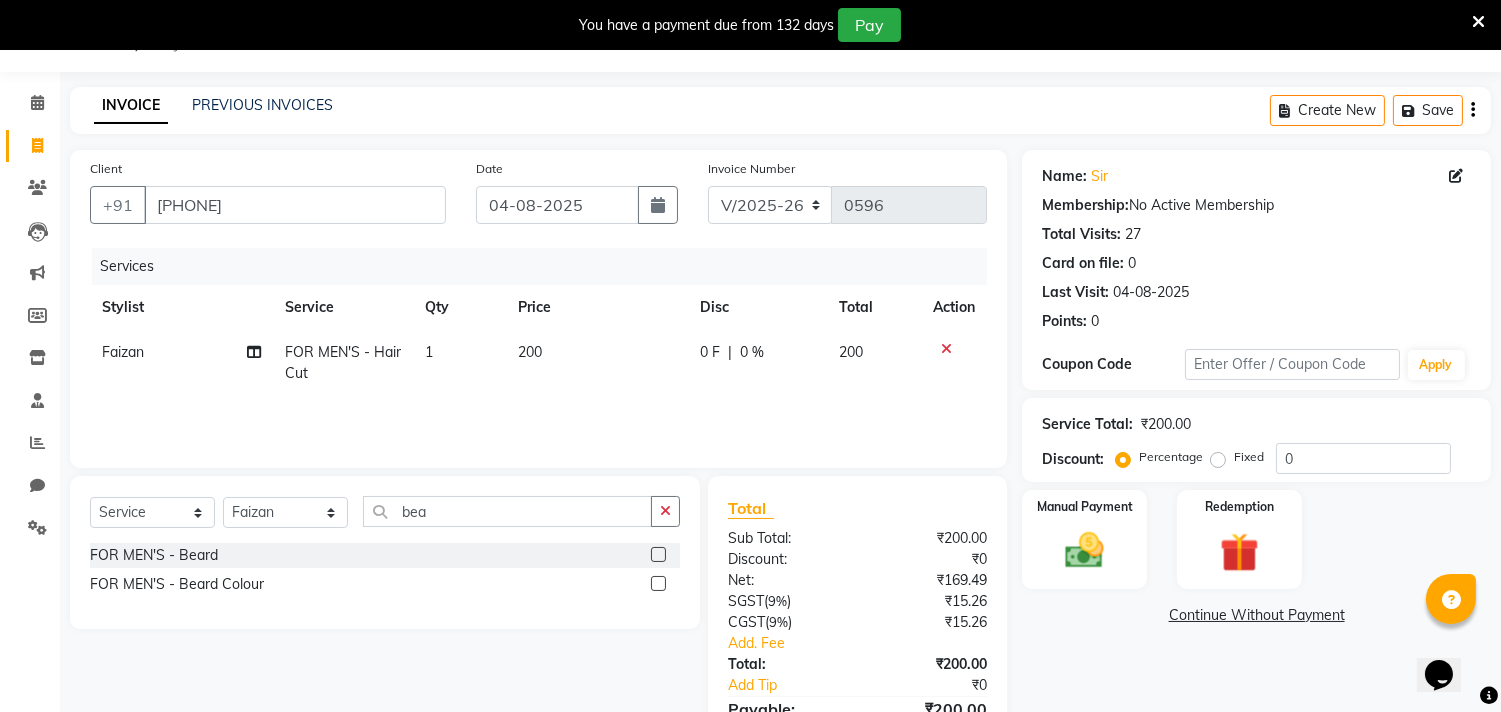 click 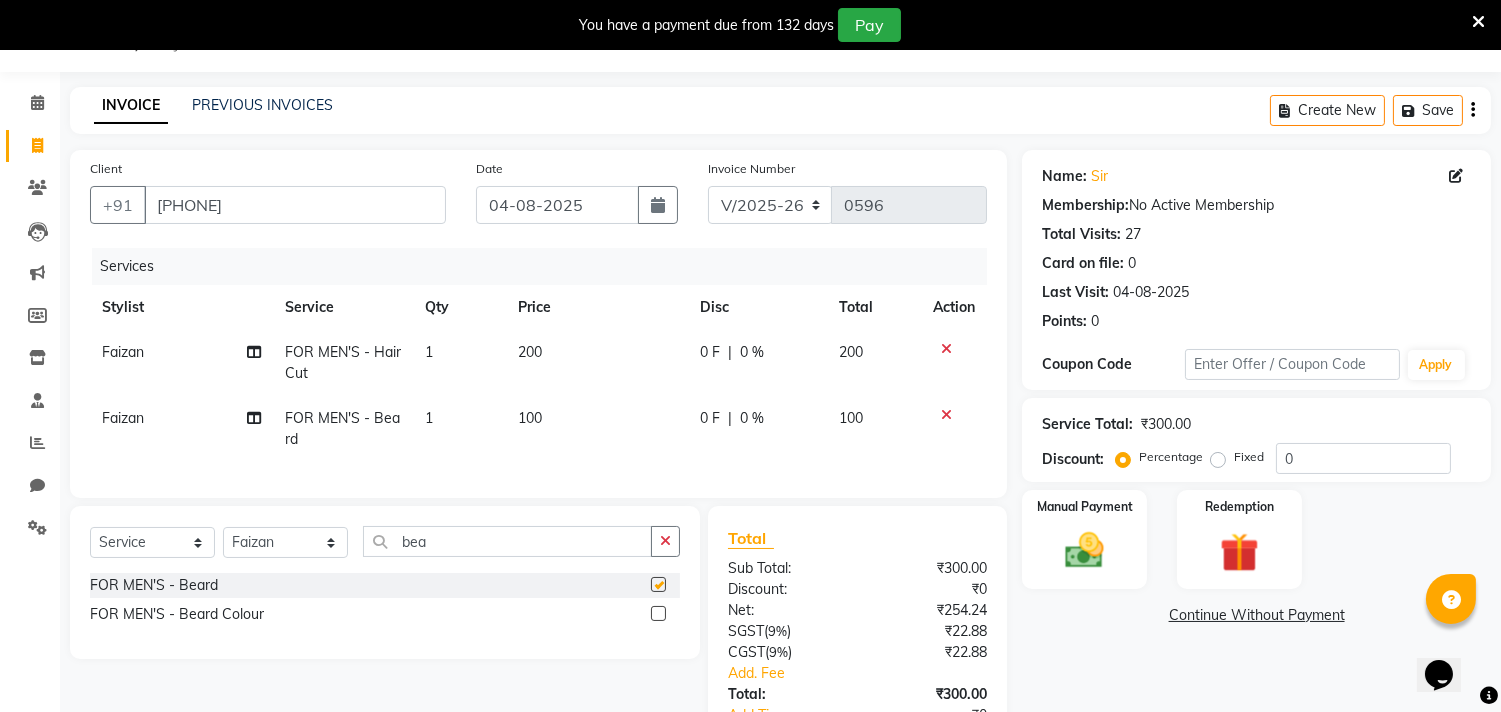 checkbox on "false" 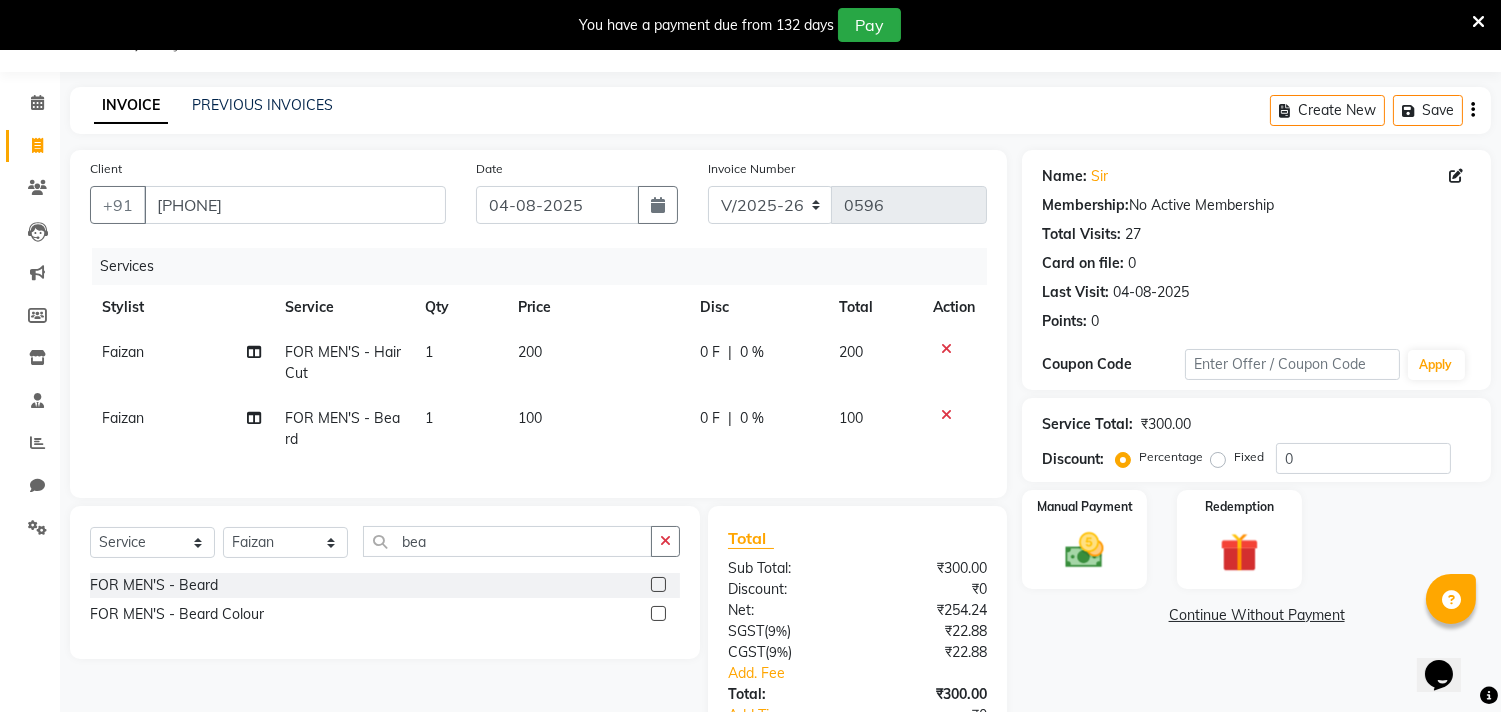 click on "Create New   Save" 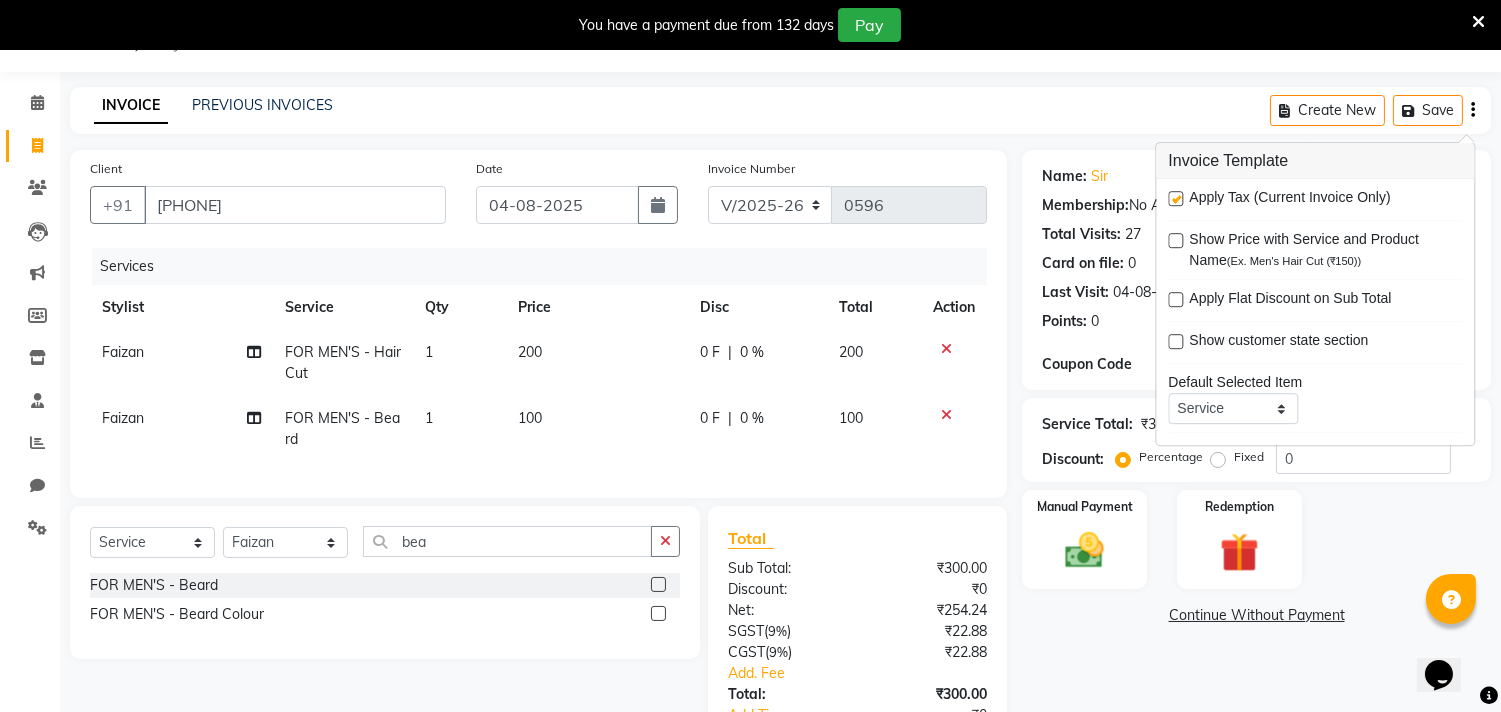 click at bounding box center [1175, 198] 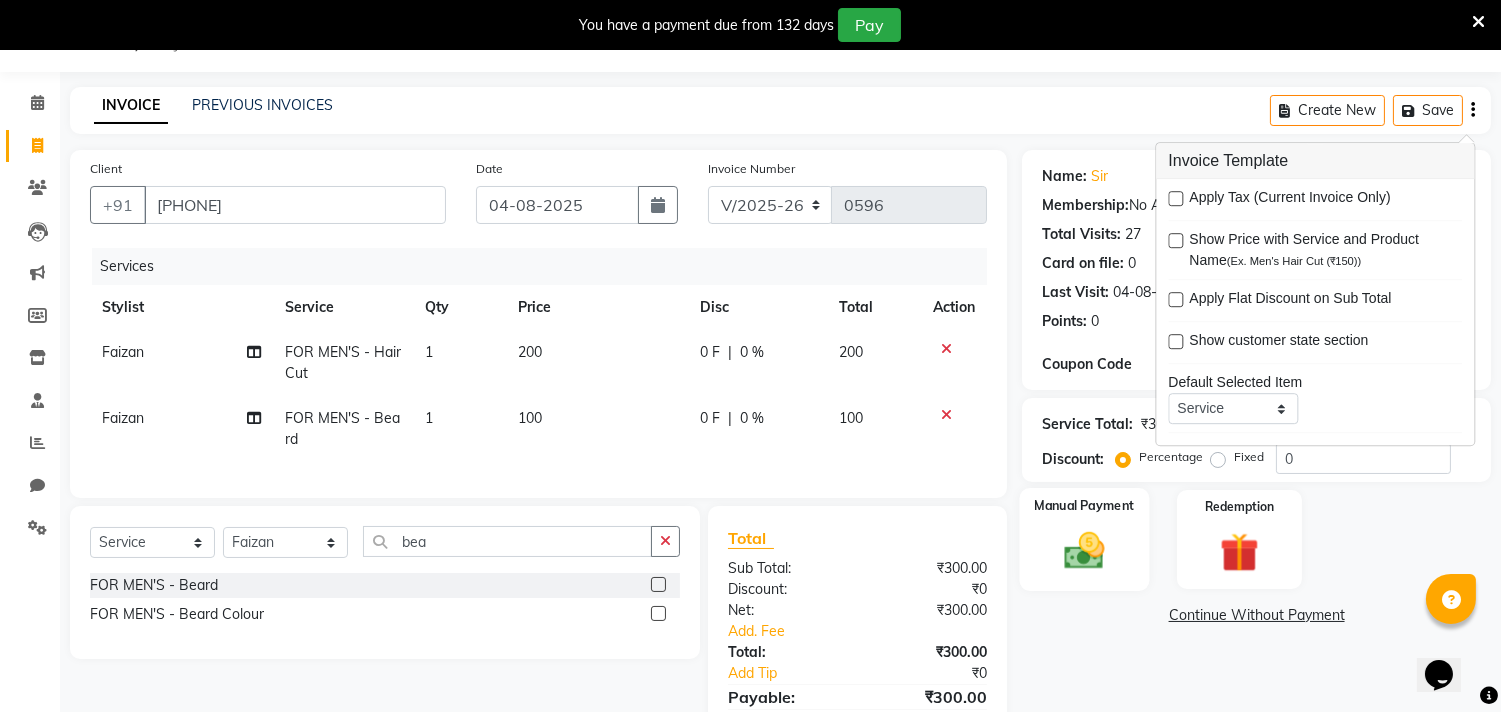 click 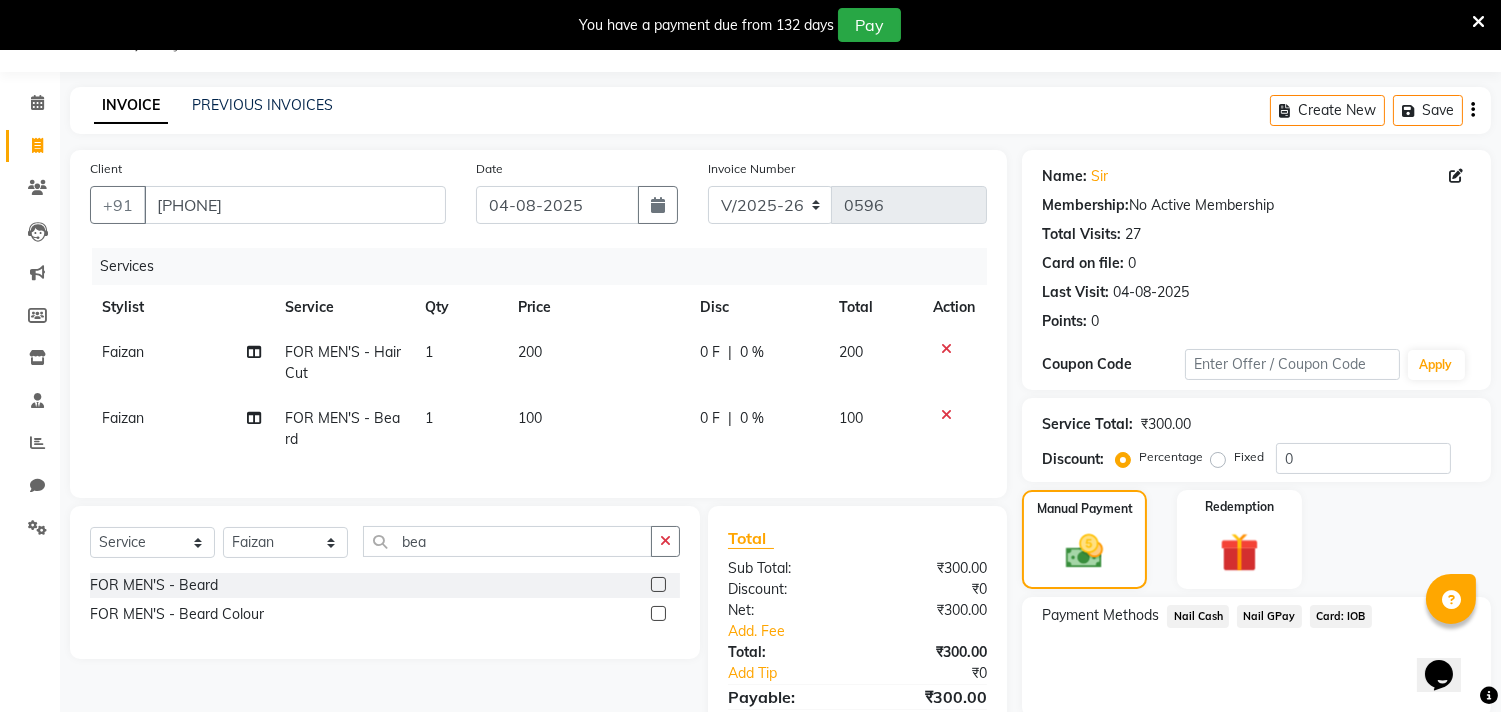 click on "Nail GPay" 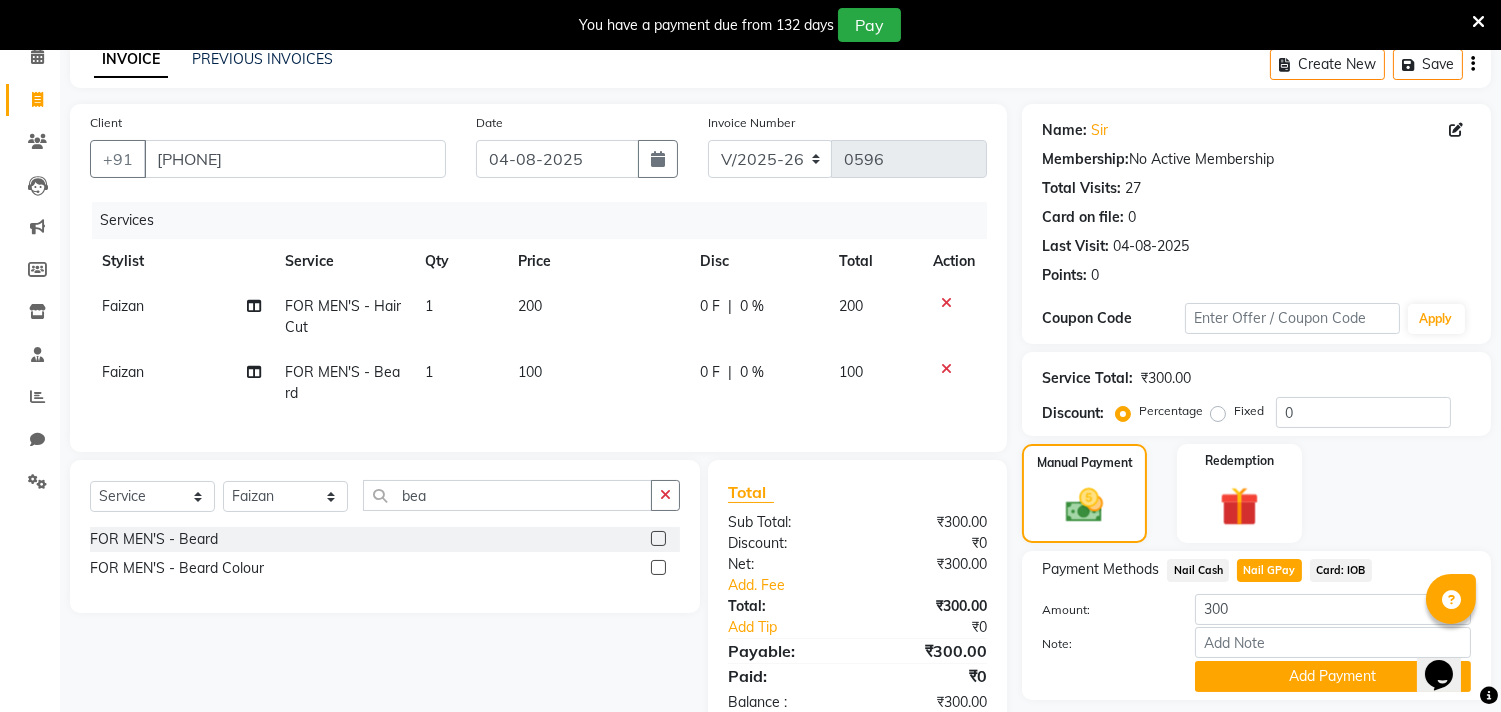 scroll, scrollTop: 138, scrollLeft: 0, axis: vertical 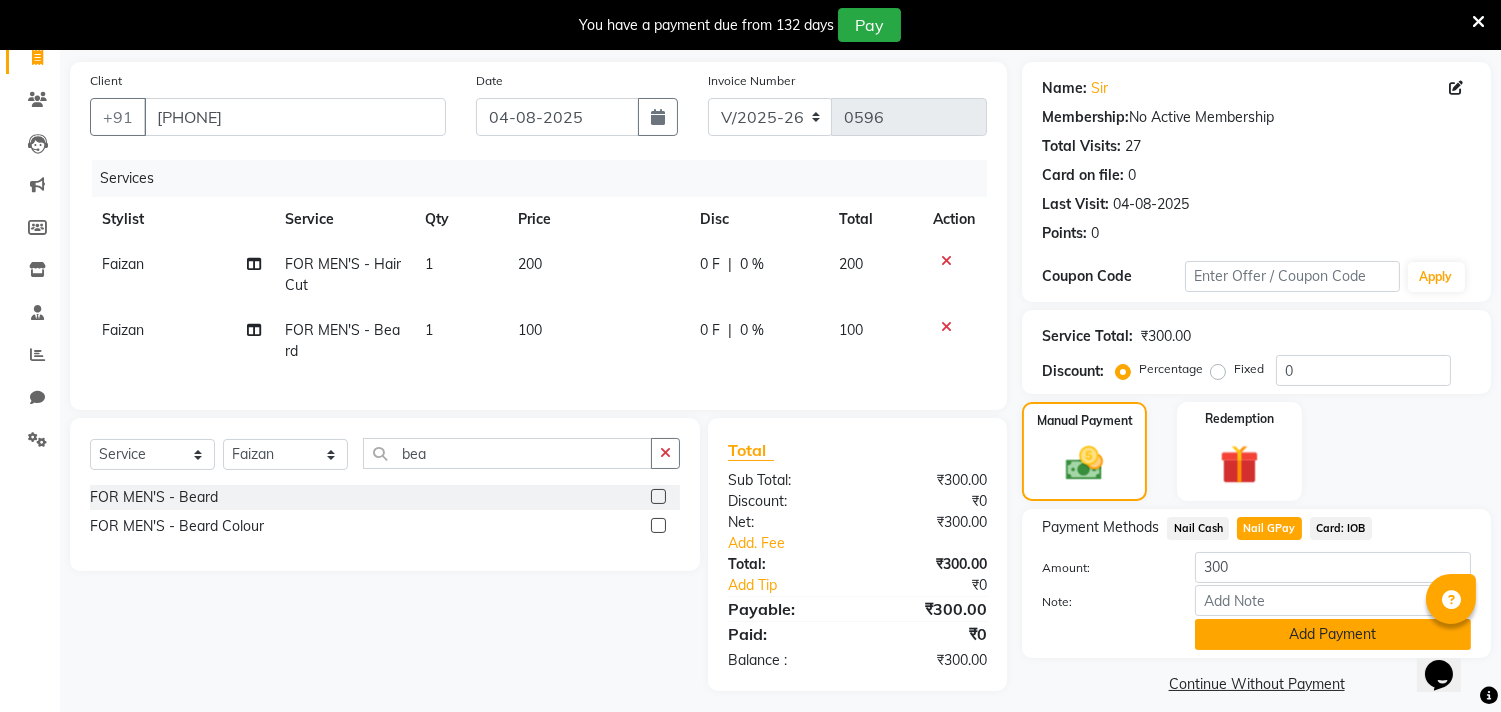 click on "Add Payment" 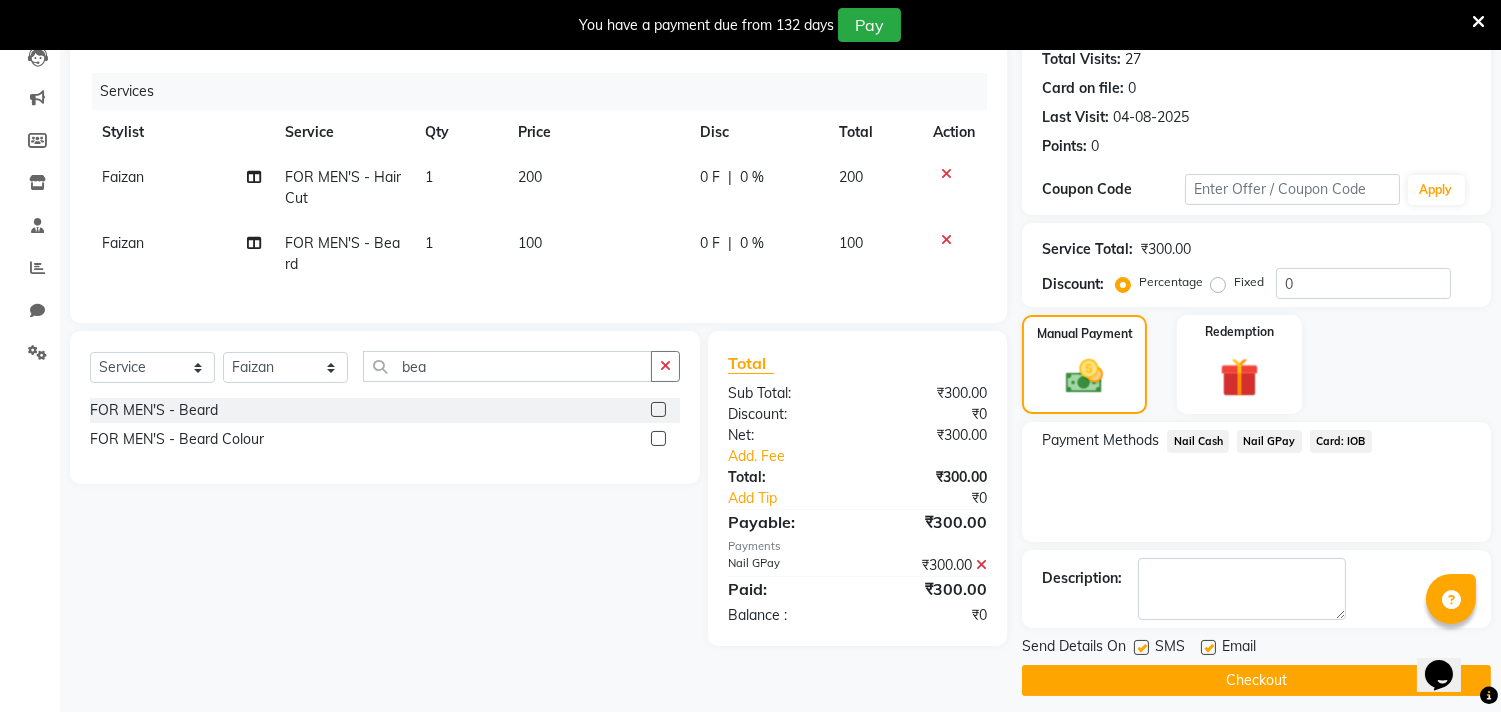 scroll, scrollTop: 227, scrollLeft: 0, axis: vertical 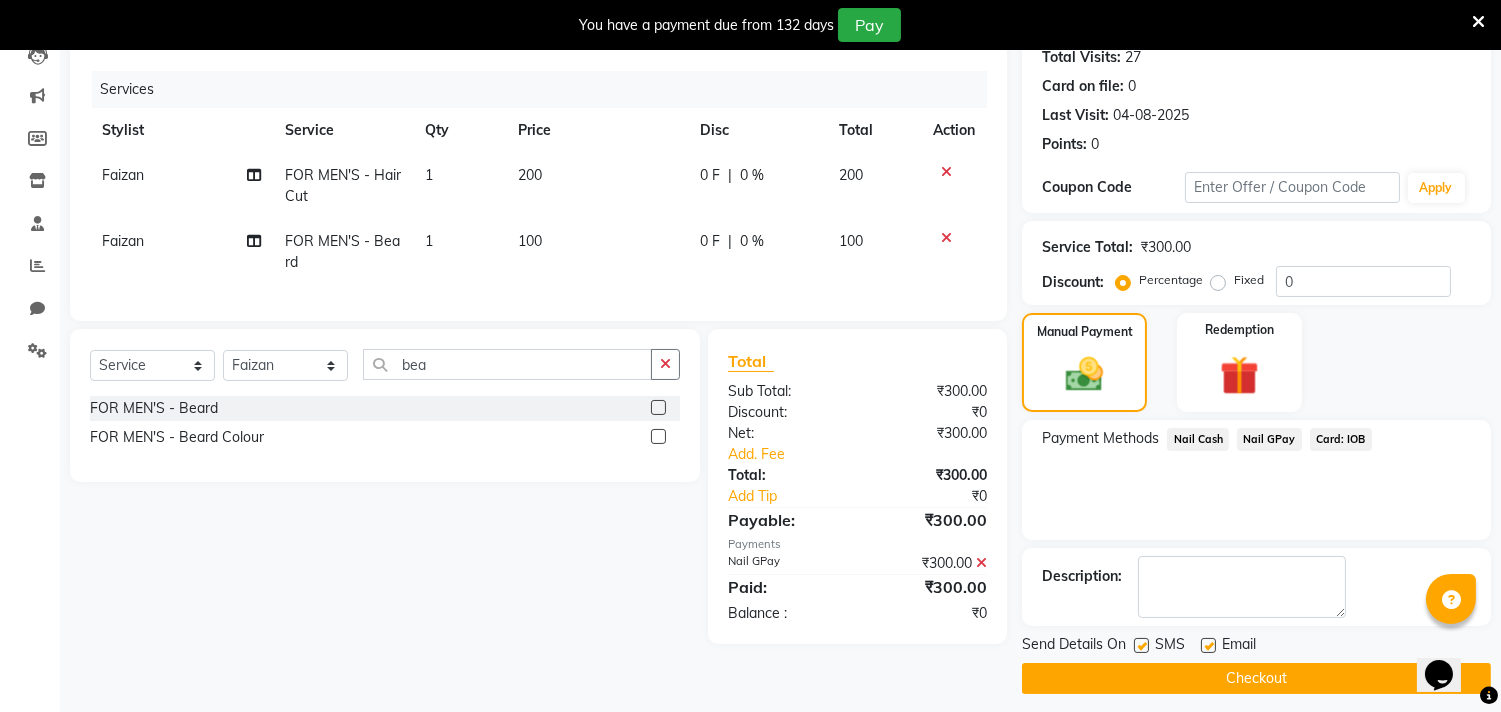 click on "Checkout" 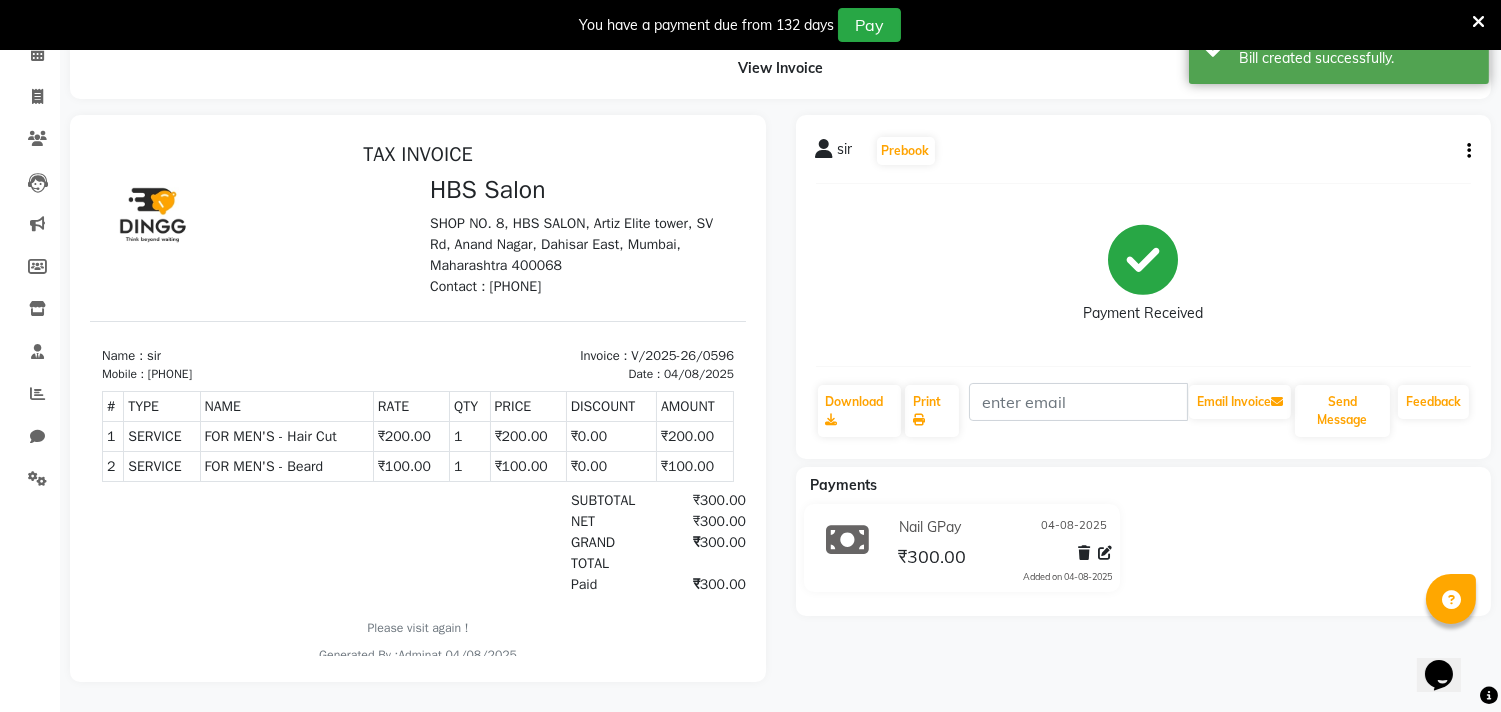 scroll, scrollTop: 0, scrollLeft: 0, axis: both 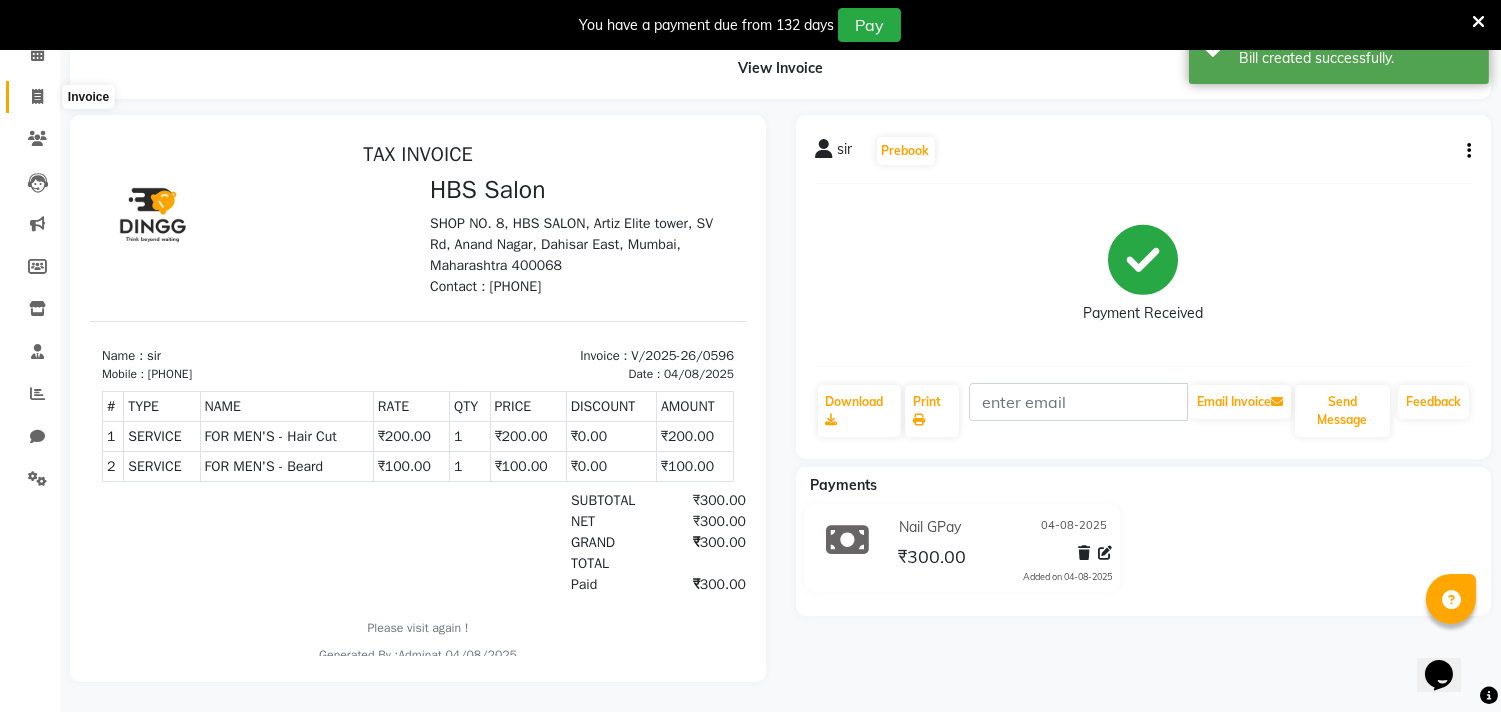 click 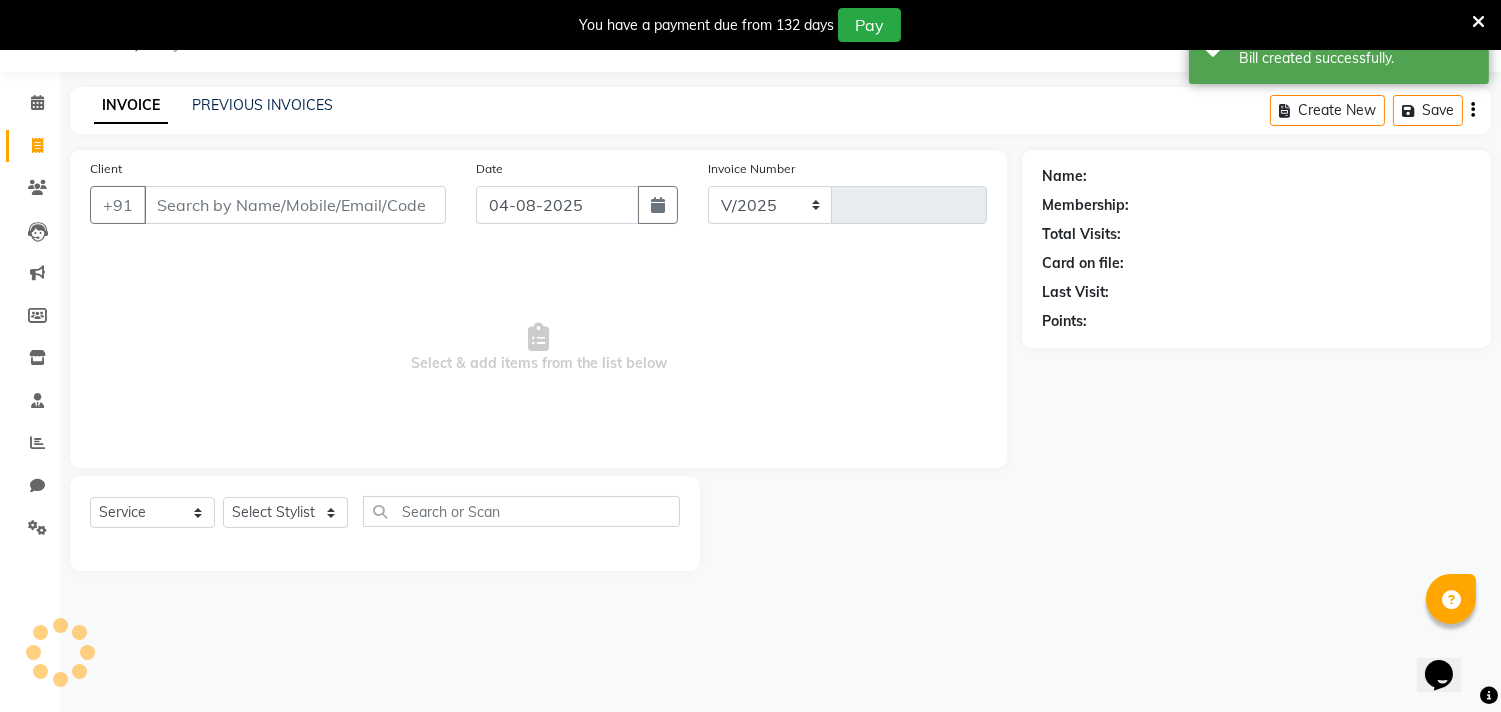 select on "7935" 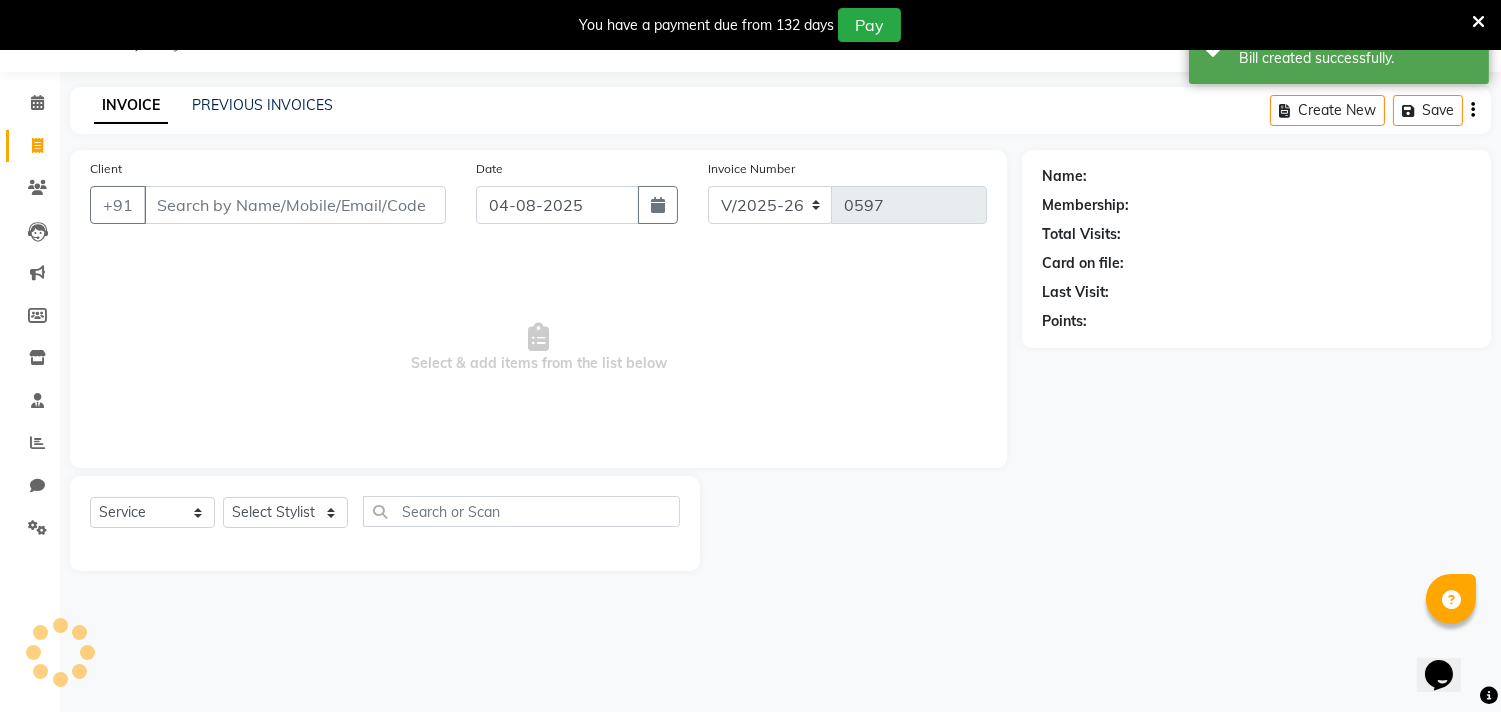 scroll, scrollTop: 50, scrollLeft: 0, axis: vertical 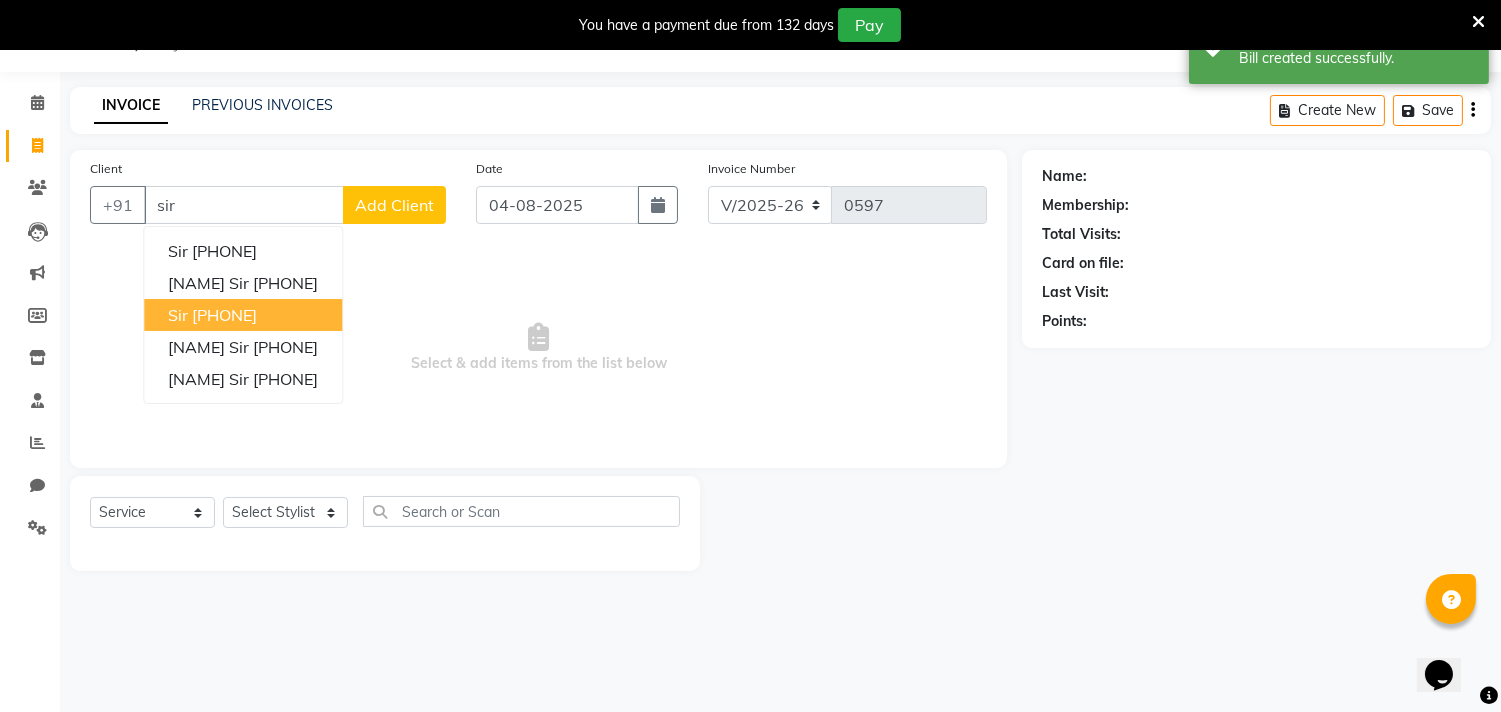 click on "sir  [PHONE]" at bounding box center [243, 315] 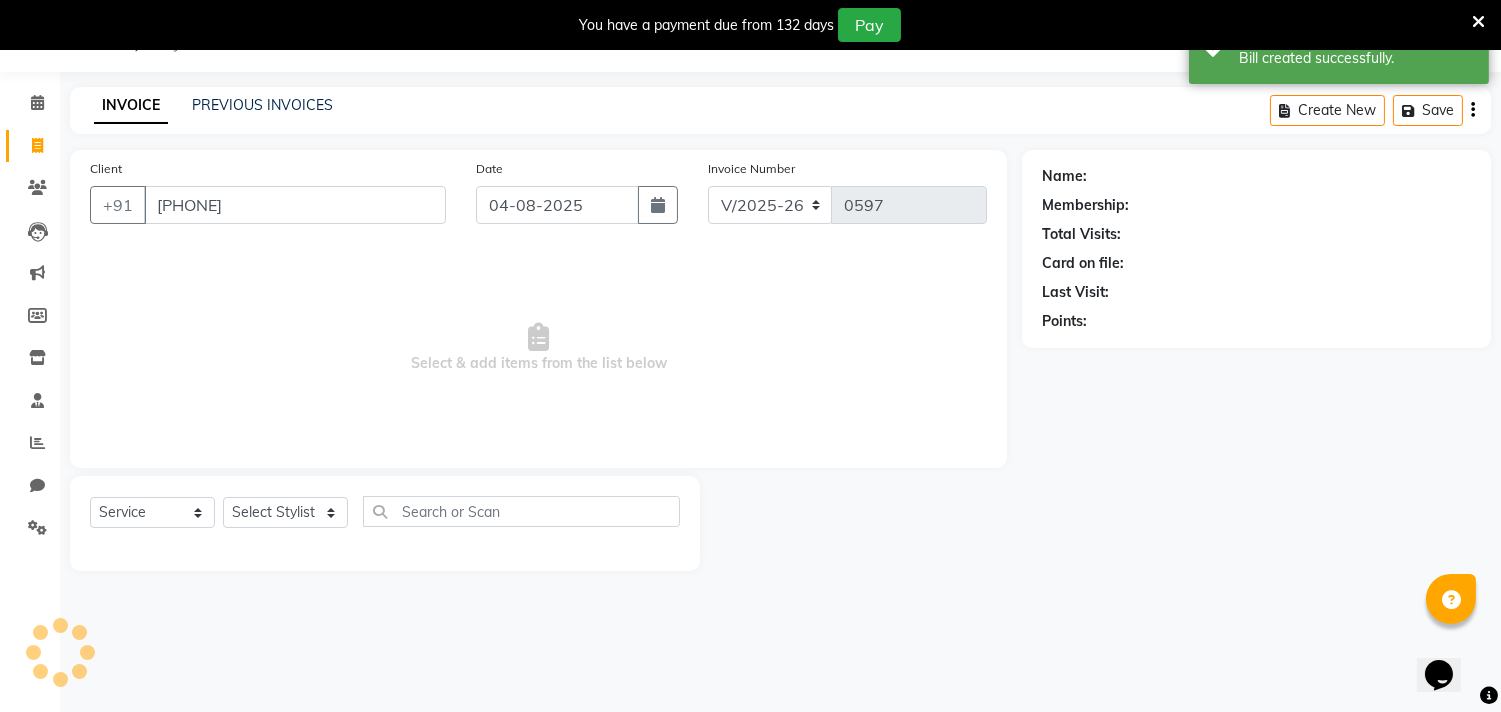 type on "[PHONE]" 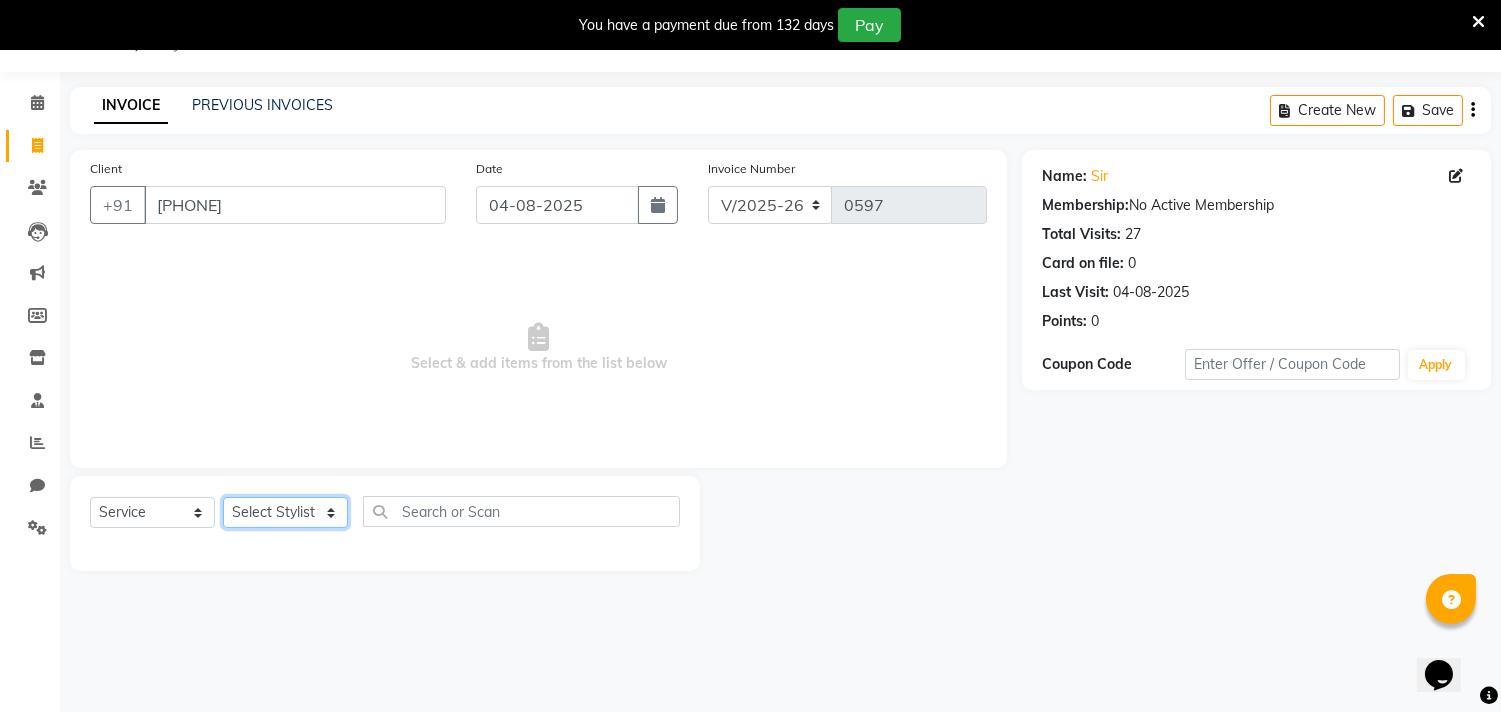 click on "Select Stylist [NAME] [NAME]                                                                                                                                                  [NAME] [NAME] [NAME] [NAME] [NAME] [NAME]                                                                                                                                                                 [NAME] [NAME] [NAME] [NAME] [NAME] [NAME]                                                                                                                                                                 [NAME] [NAME] [NAME] [NAME]" 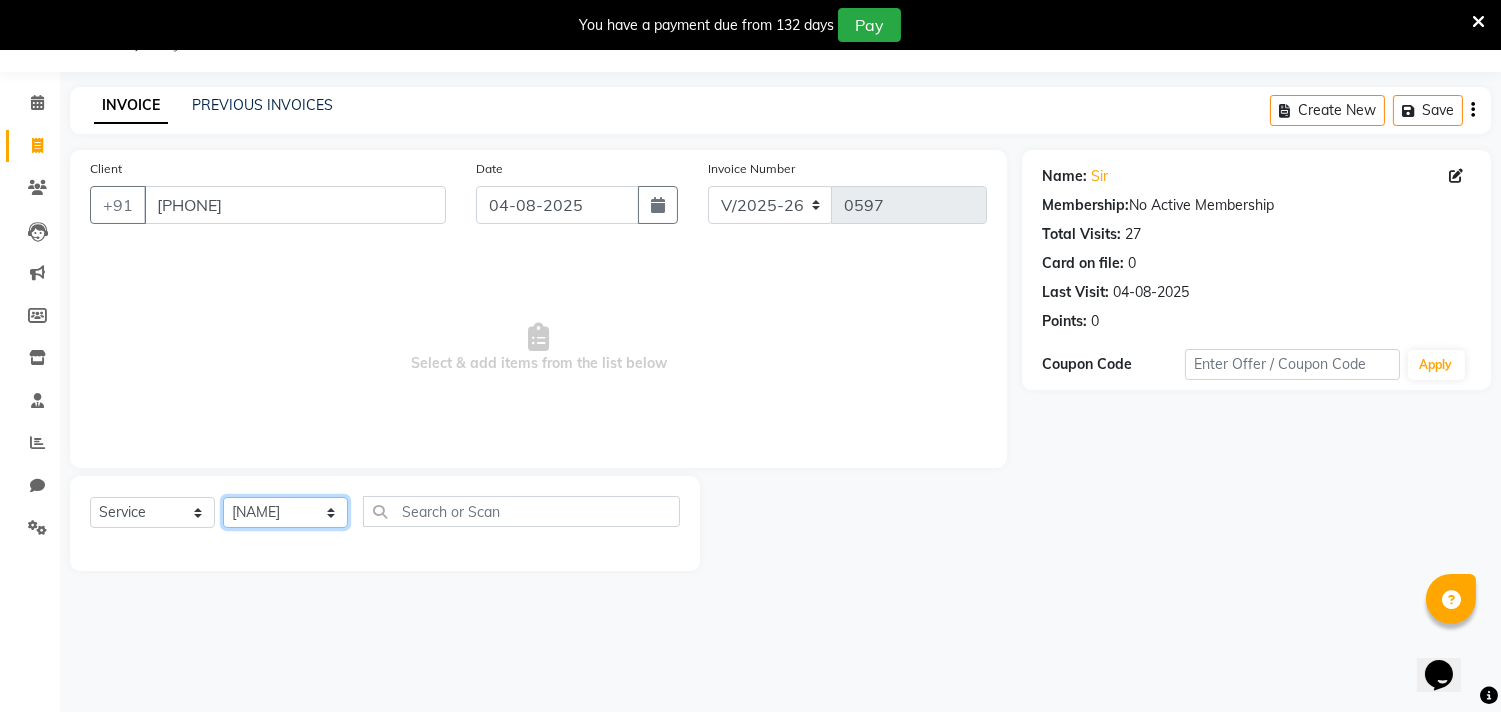 click on "Select Stylist [NAME] [NAME]                                                                                                                                                  [NAME] [NAME] [NAME] [NAME] [NAME] [NAME]                                                                                                                                                                 [NAME] [NAME] [NAME] [NAME] [NAME] [NAME]                                                                                                                                                                 [NAME] [NAME] [NAME] [NAME]" 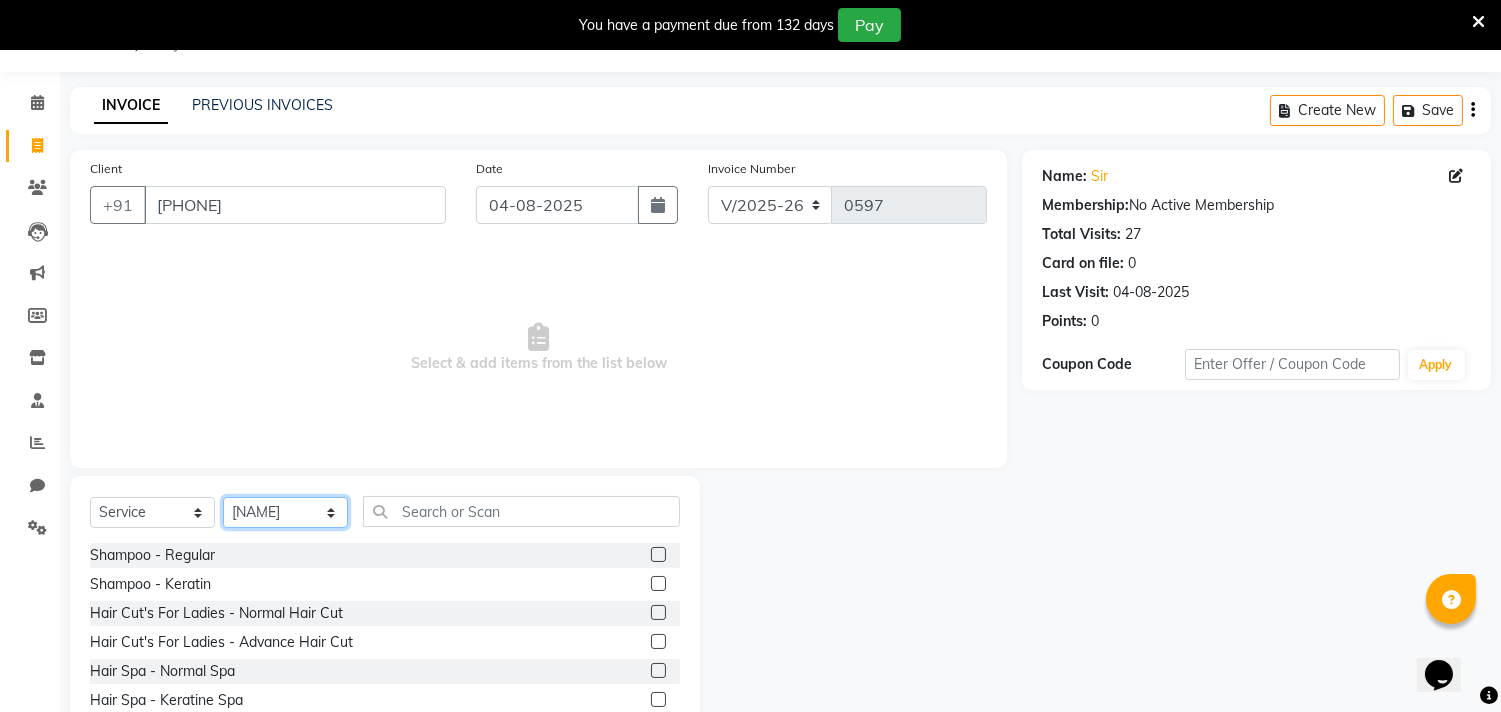 click on "Select Stylist [NAME] [NAME]                                                                                                                                                  [NAME] [NAME] [NAME] [NAME] [NAME] [NAME]                                                                                                                                                                 [NAME] [NAME] [NAME] [NAME] [NAME] [NAME]                                                                                                                                                                 [NAME] [NAME] [NAME] [NAME]" 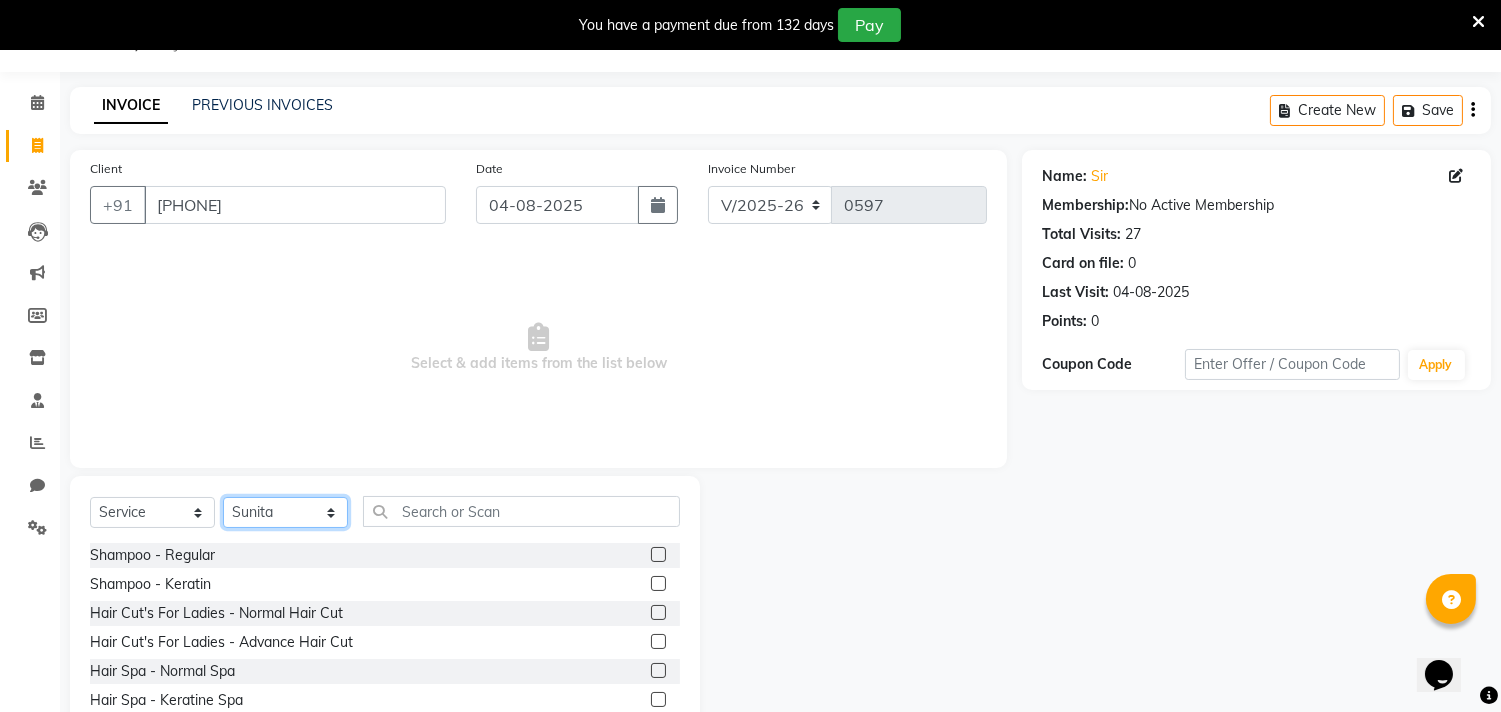 click on "Select Stylist [NAME] [NAME]                                                                                                                                                  [NAME] [NAME] [NAME] [NAME] [NAME] [NAME]                                                                                                                                                                 [NAME] [NAME] [NAME] [NAME] [NAME] [NAME]                                                                                                                                                                 [NAME] [NAME] [NAME] [NAME]" 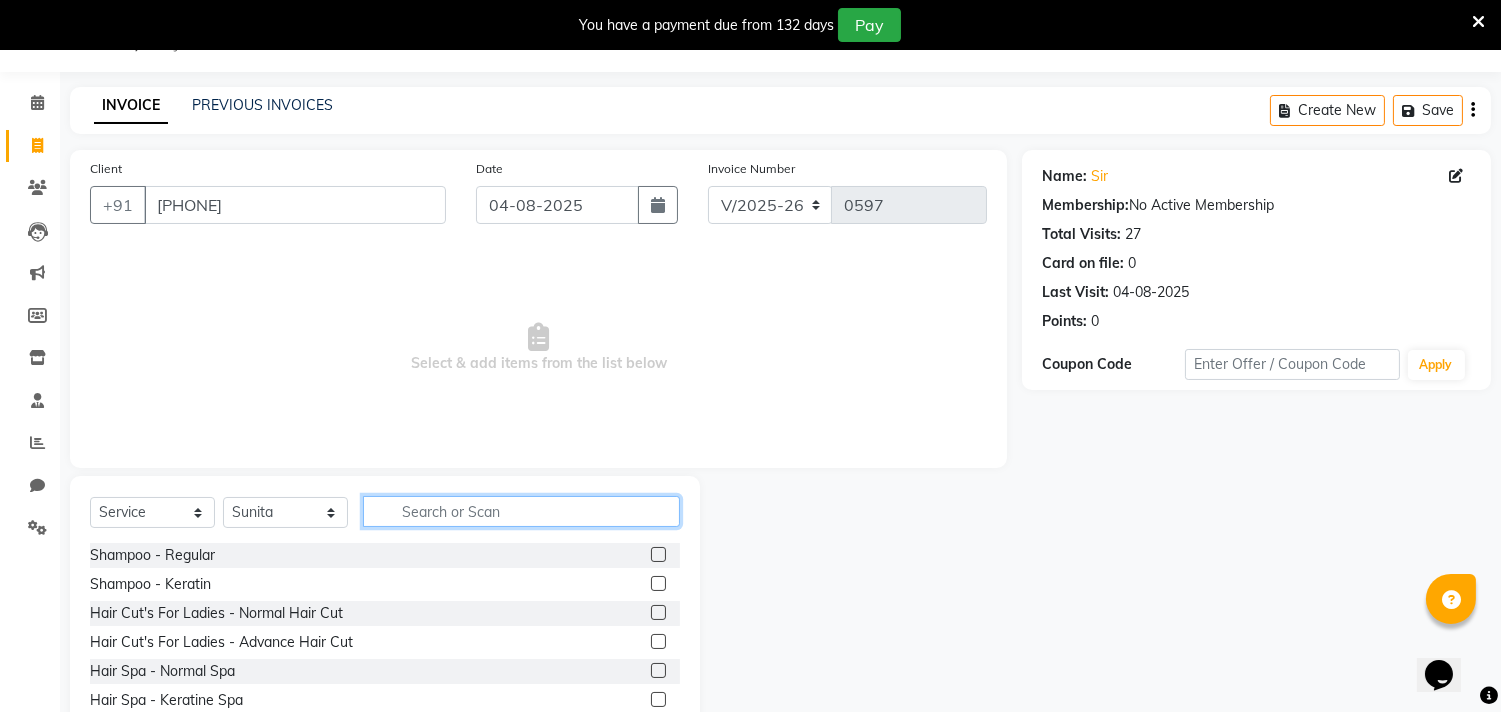 click 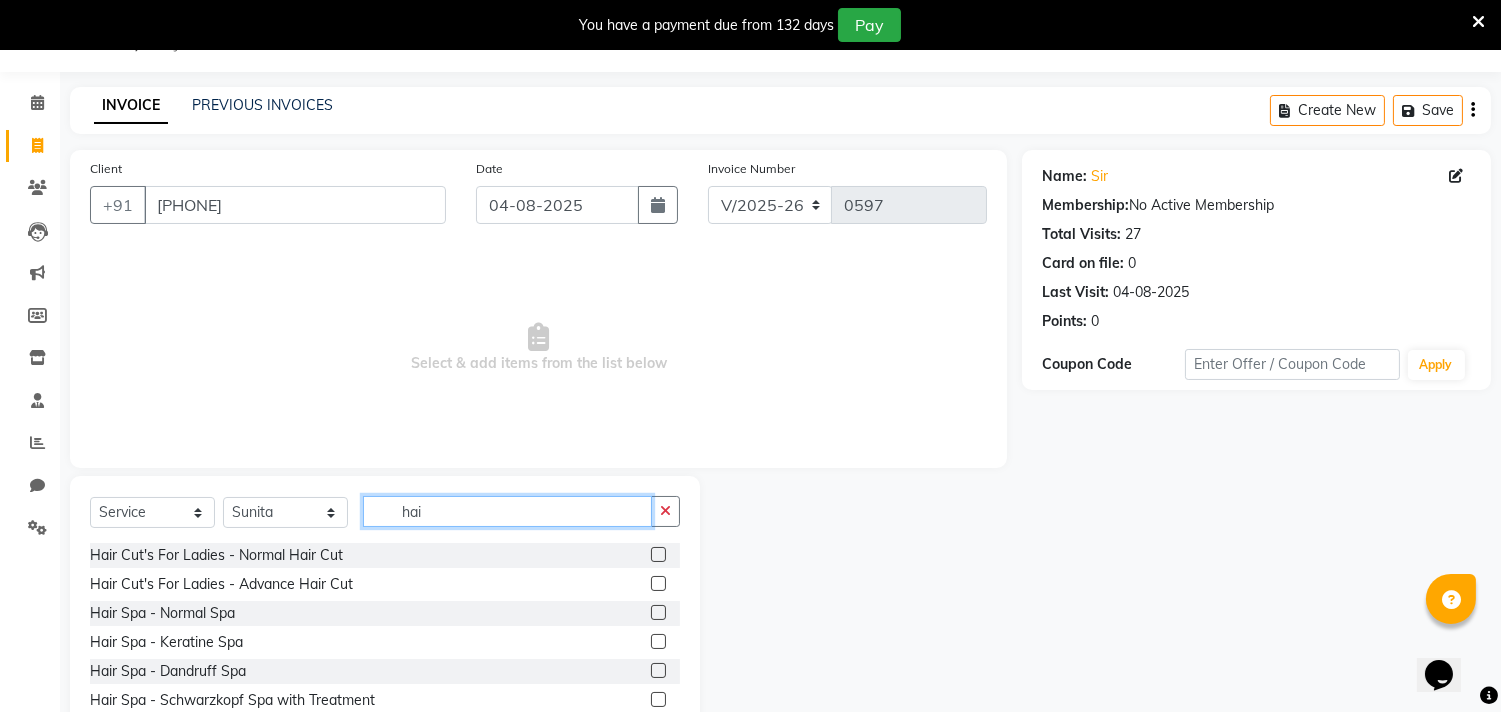 type on "hai" 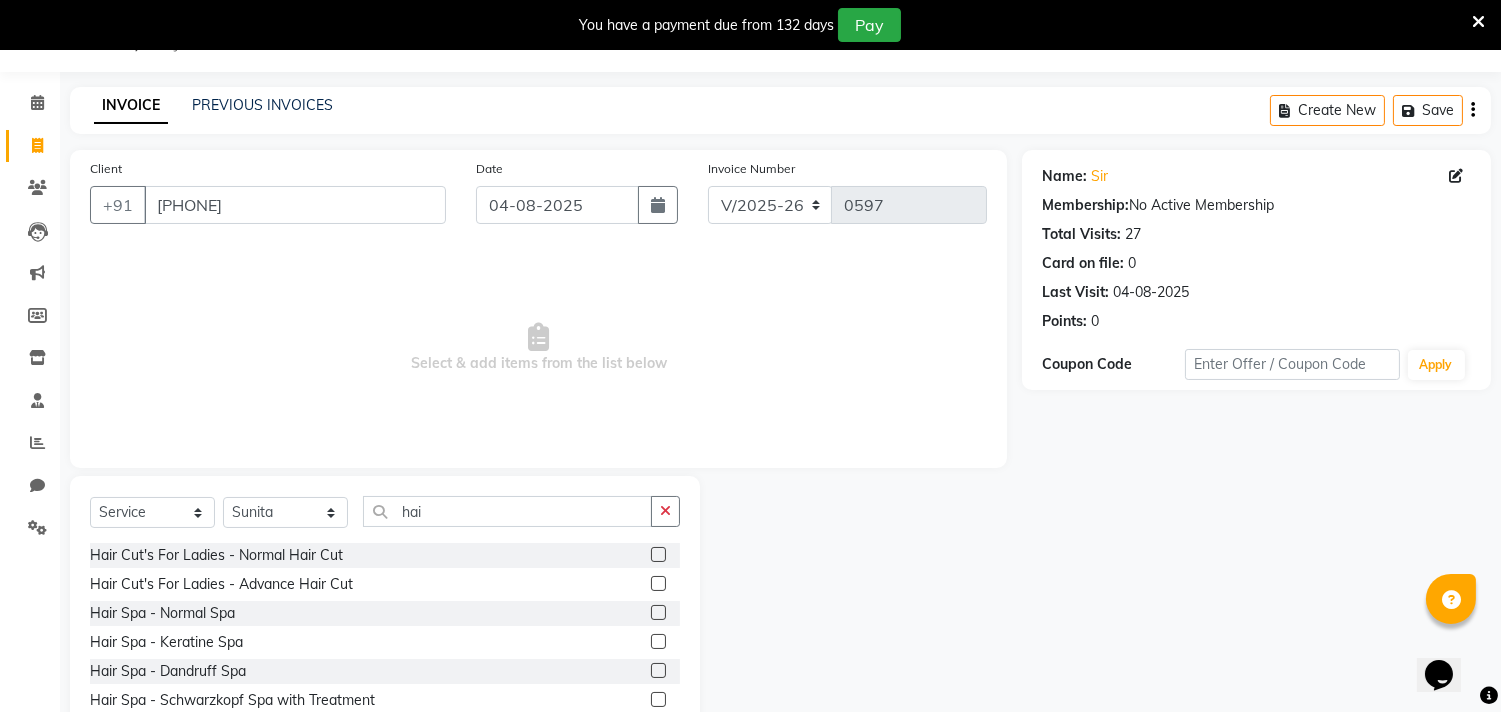 click 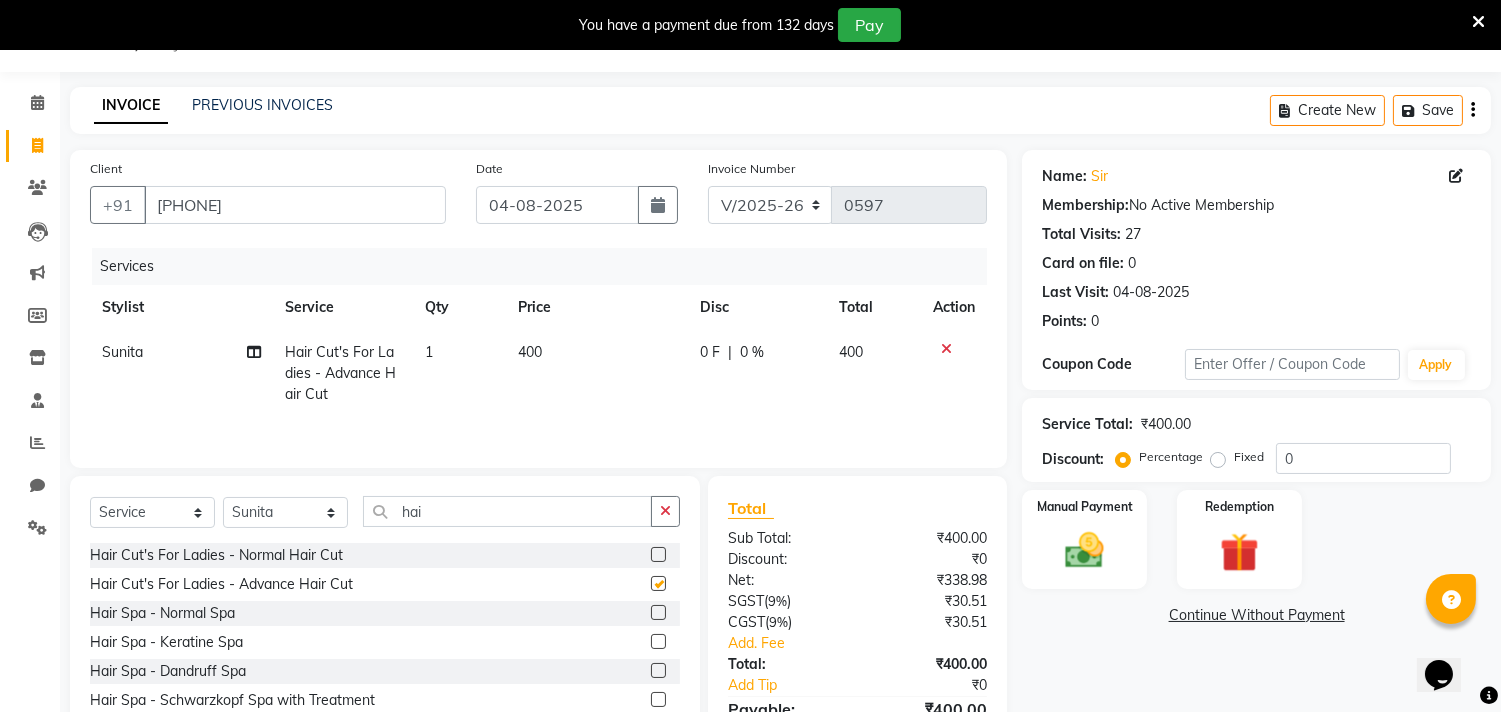 checkbox on "false" 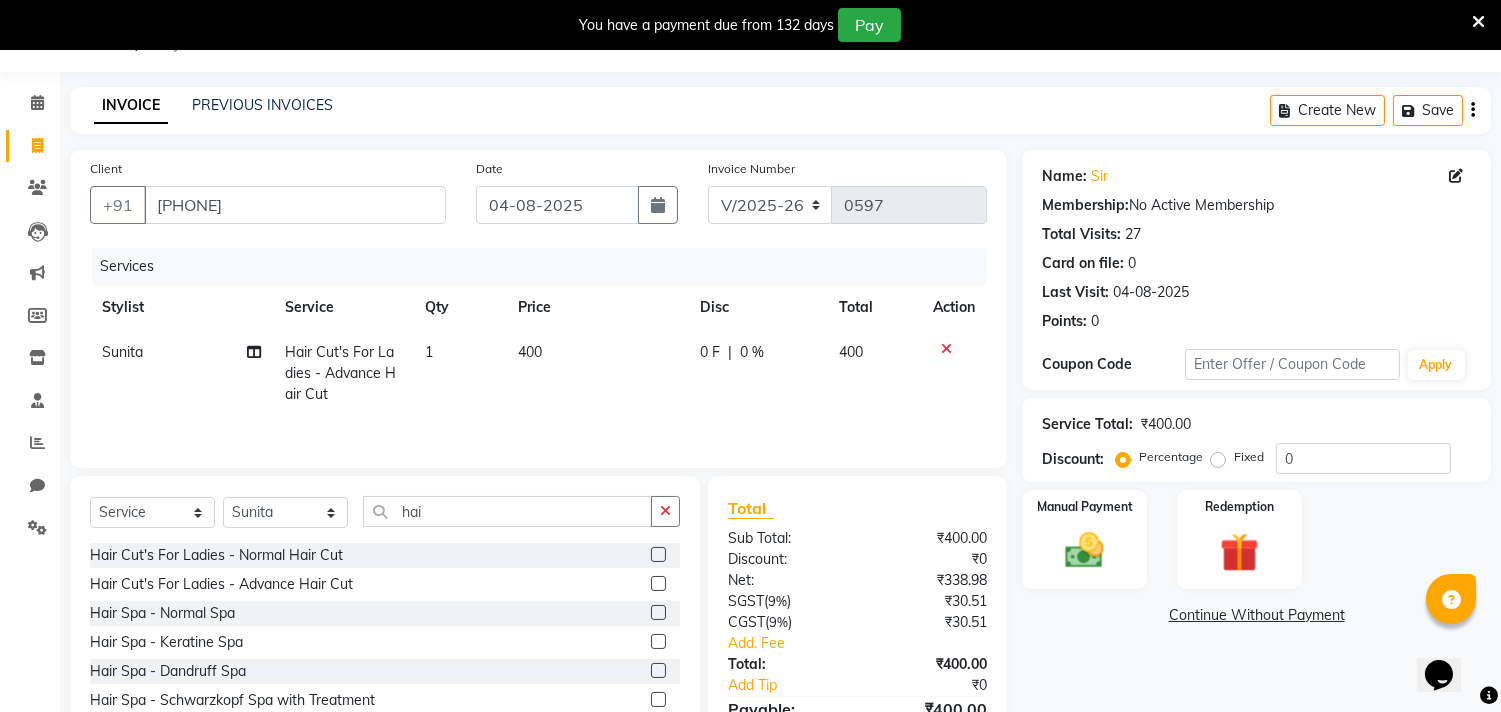 click 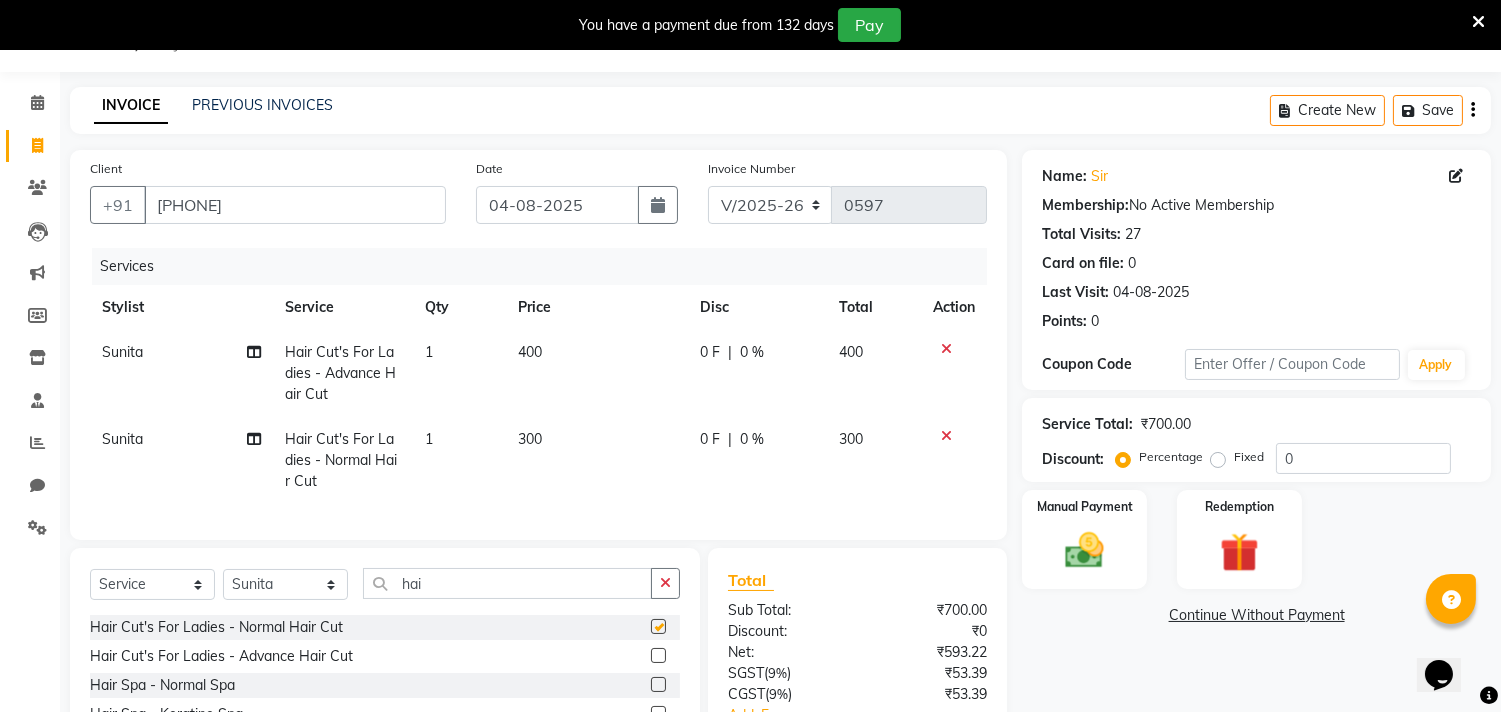 checkbox on "false" 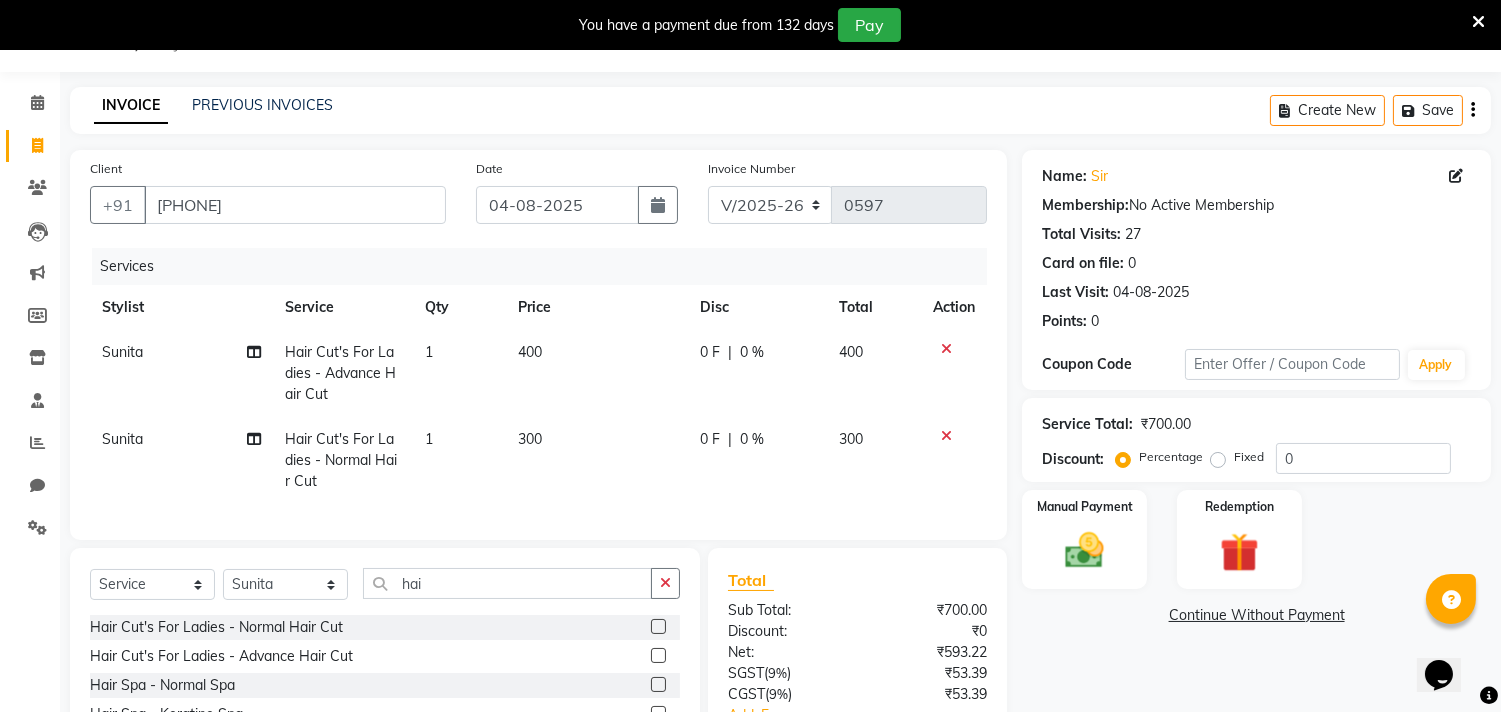 click 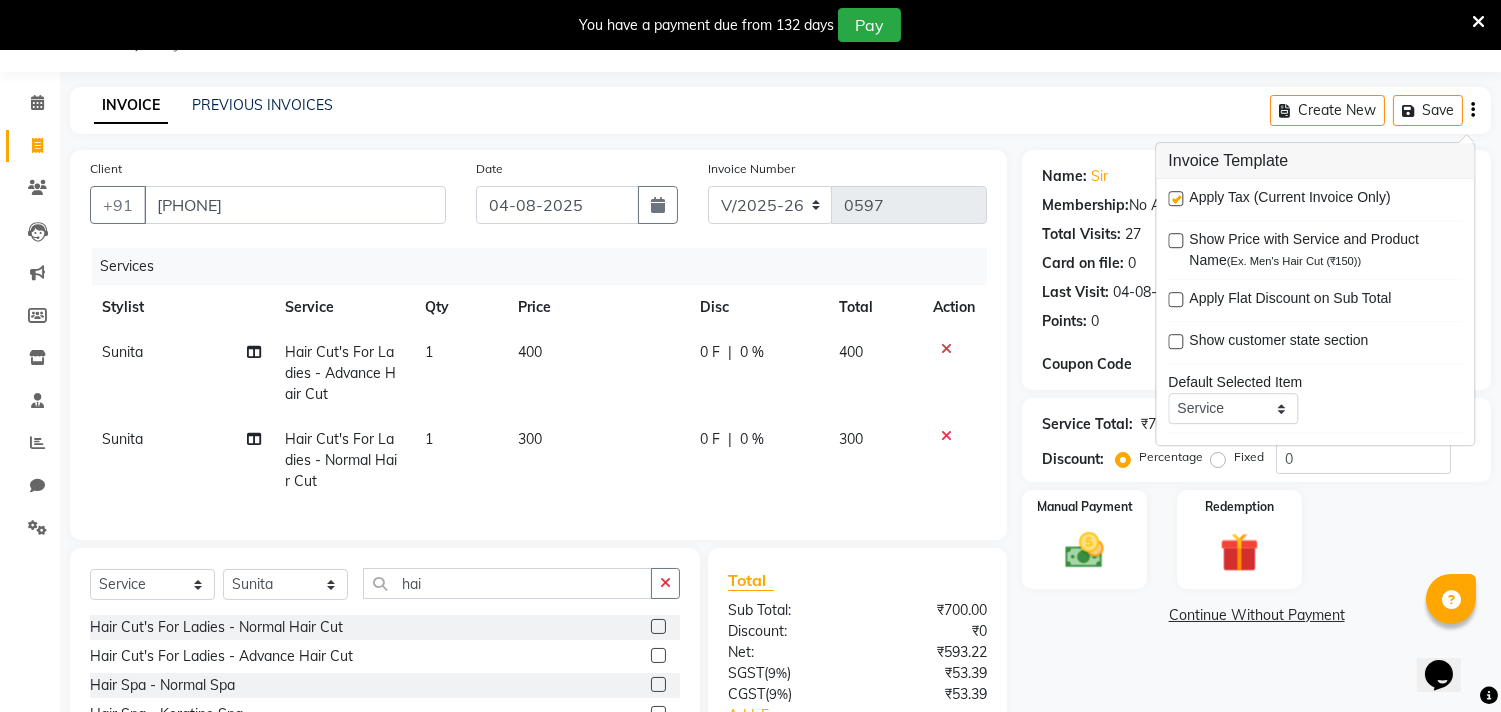 click at bounding box center (1175, 198) 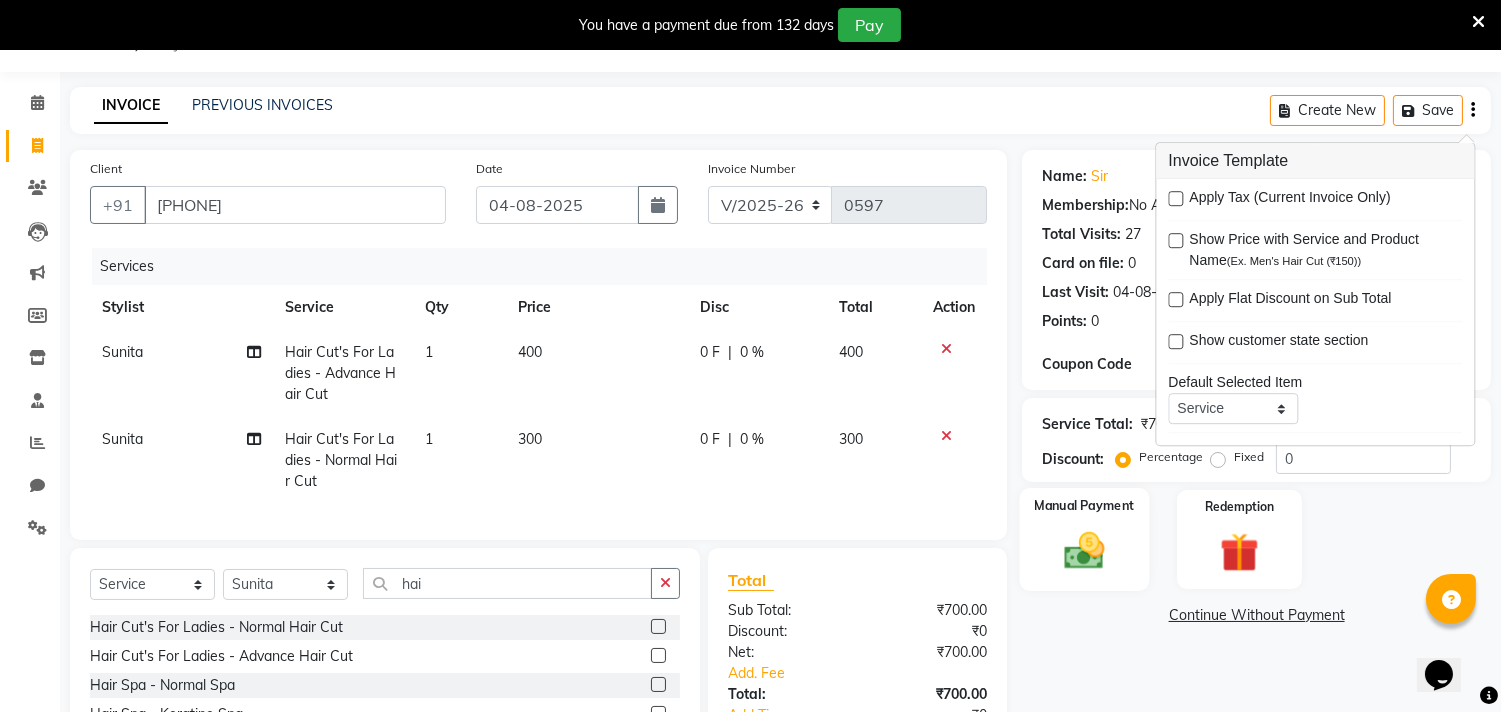 click 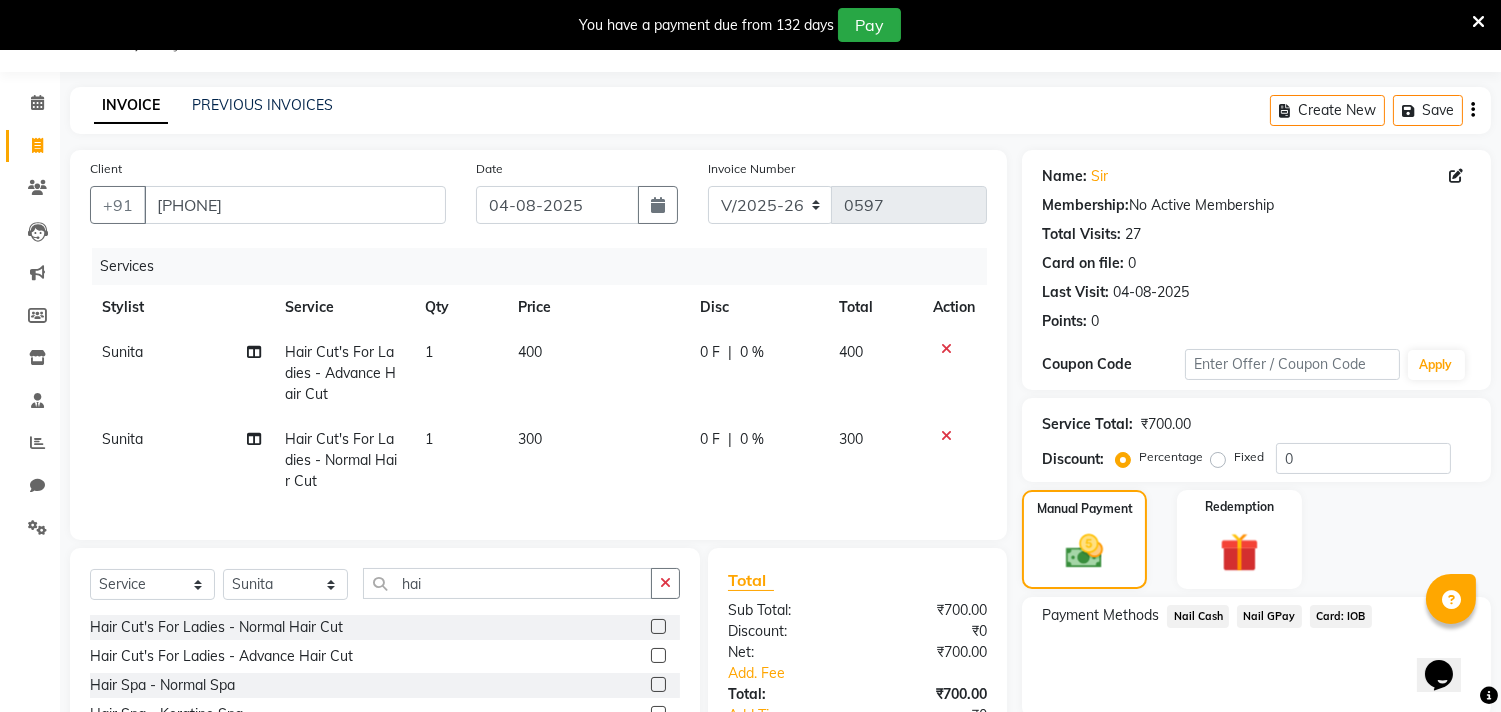 click on "Nail GPay" 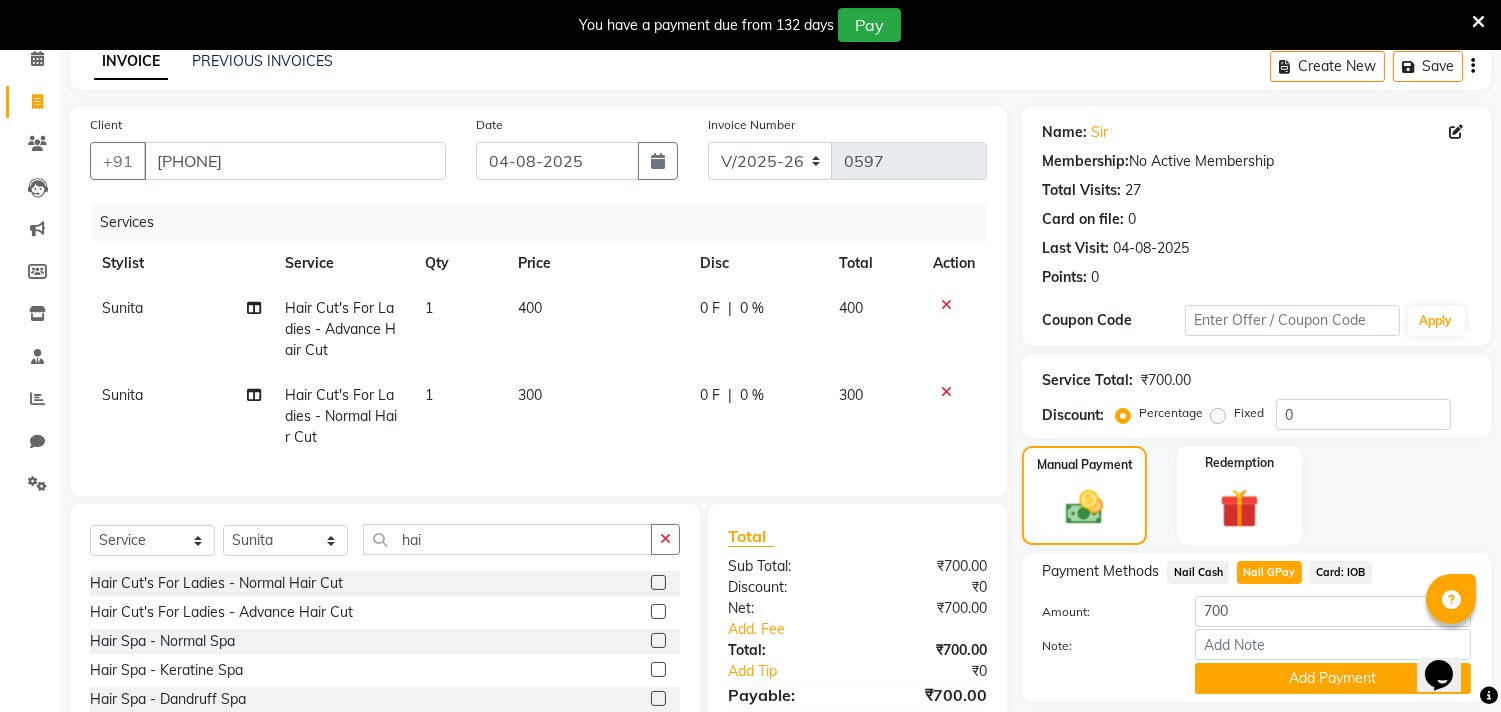 scroll, scrollTop: 138, scrollLeft: 0, axis: vertical 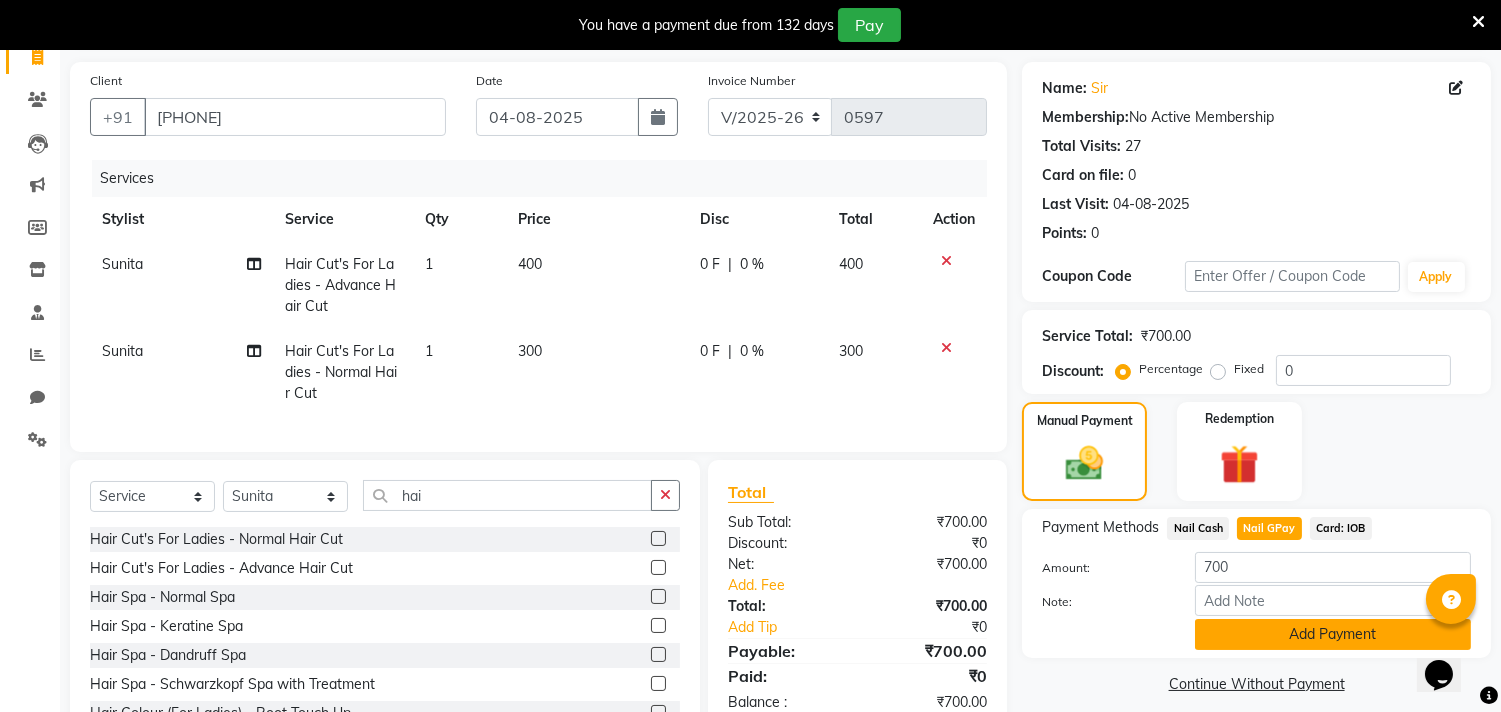 click on "Add Payment" 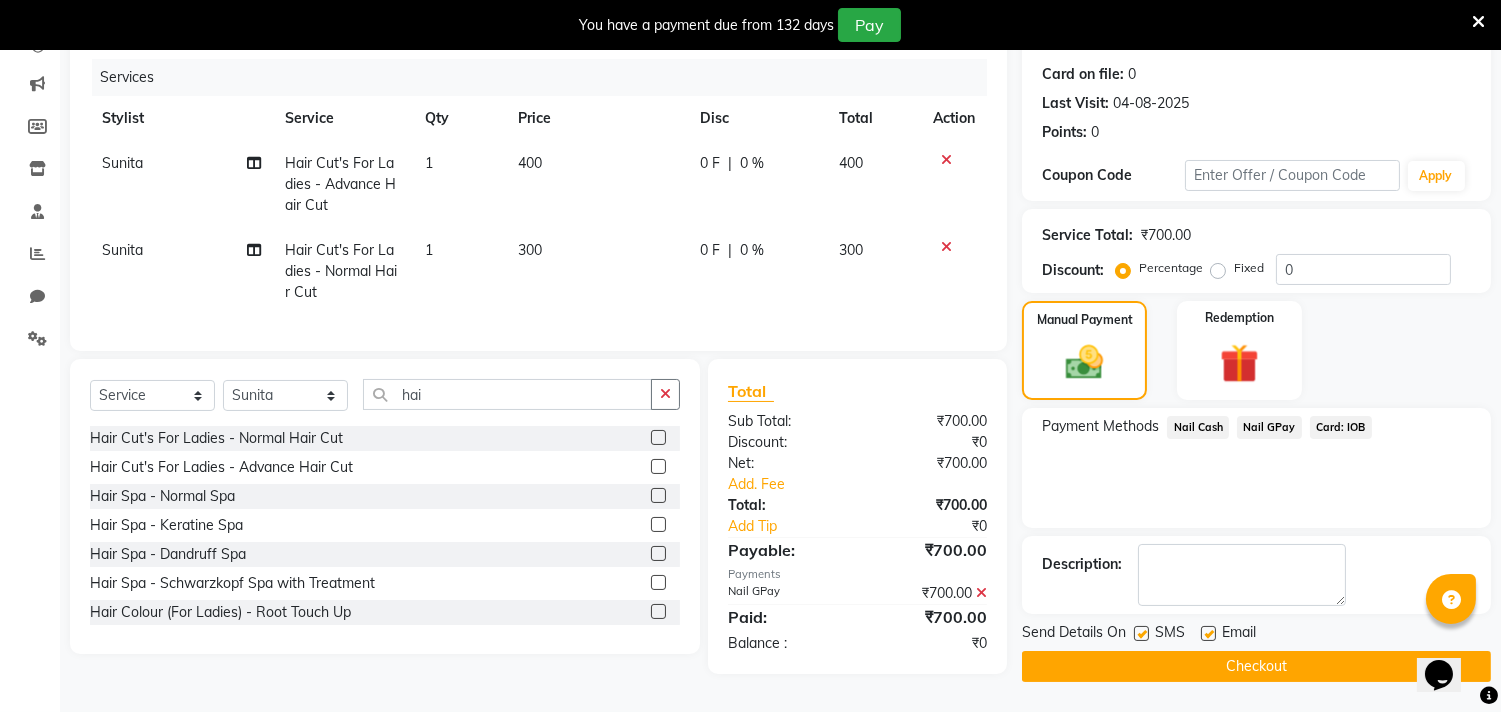 scroll, scrollTop: 247, scrollLeft: 0, axis: vertical 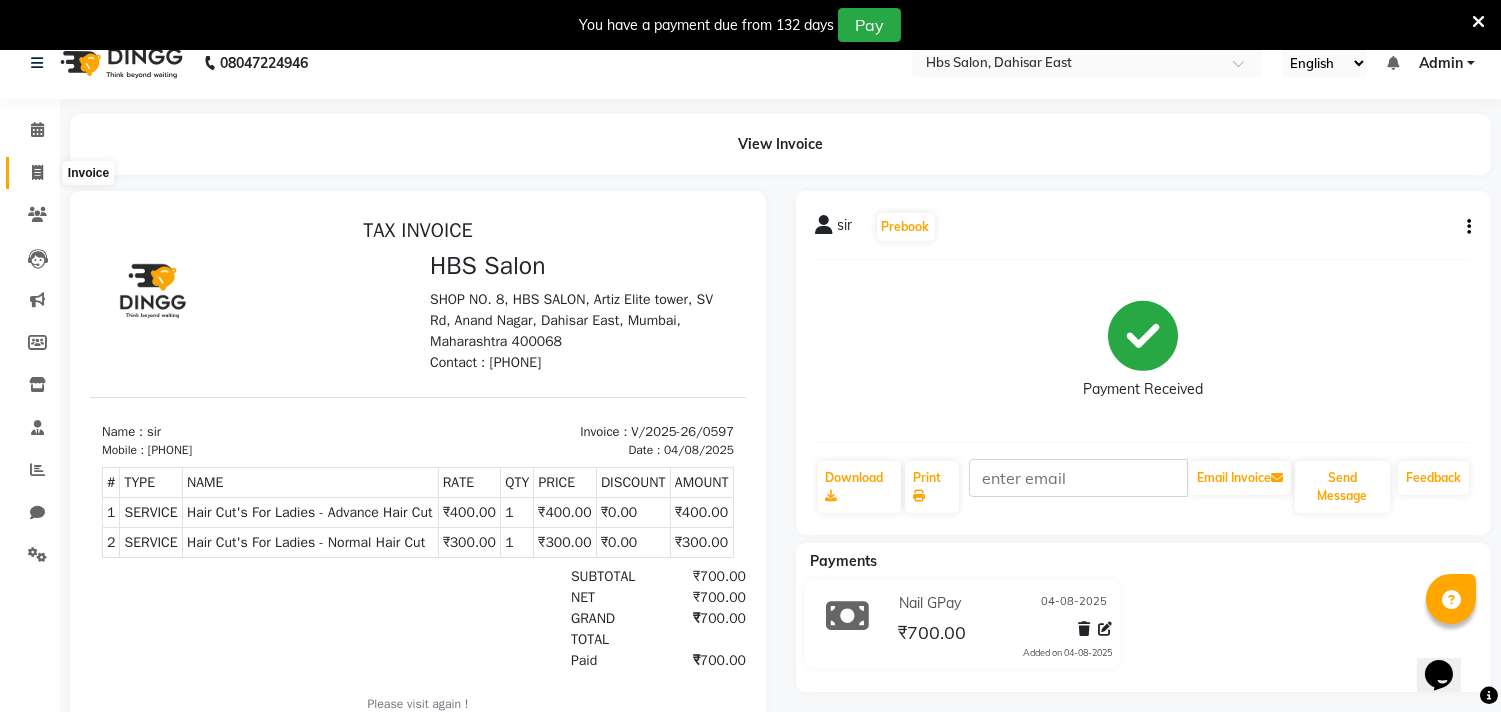click 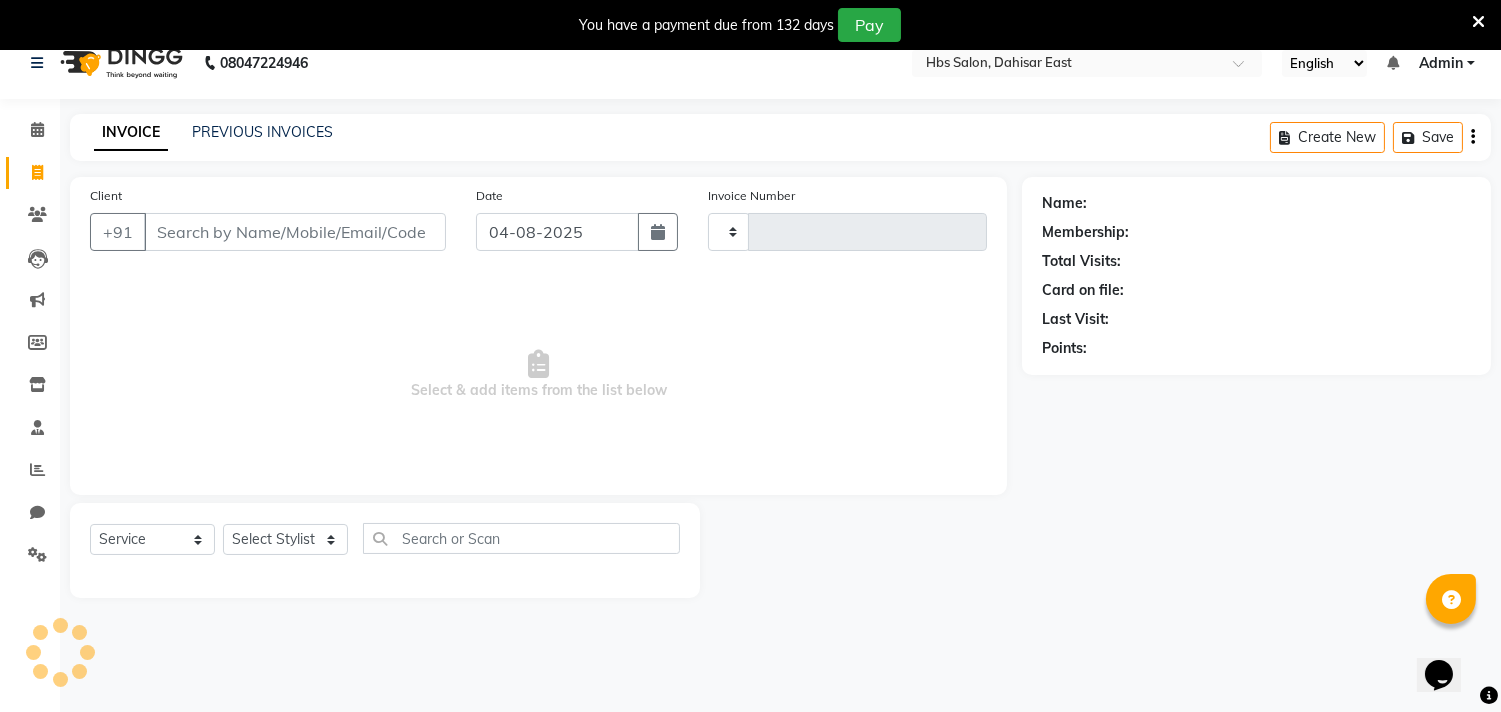 scroll, scrollTop: 50, scrollLeft: 0, axis: vertical 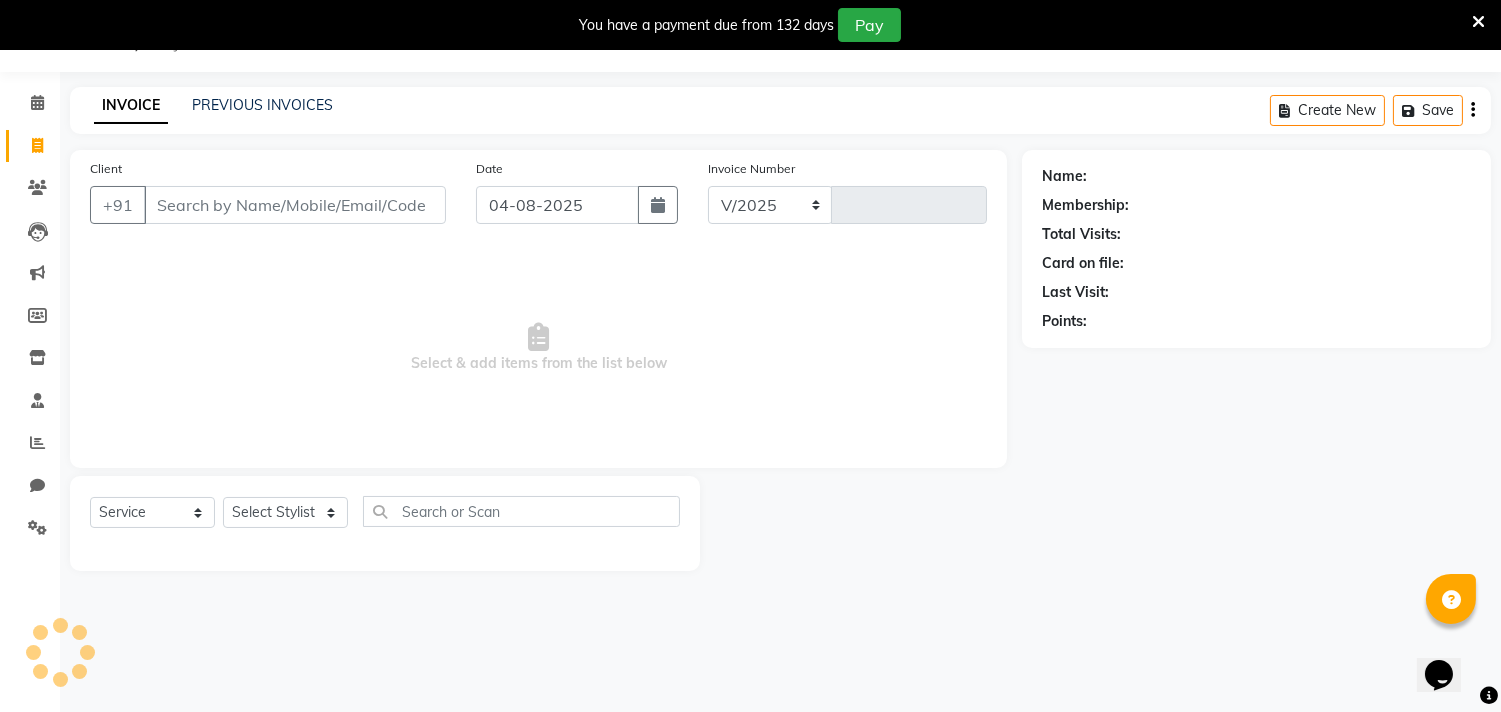 select on "7935" 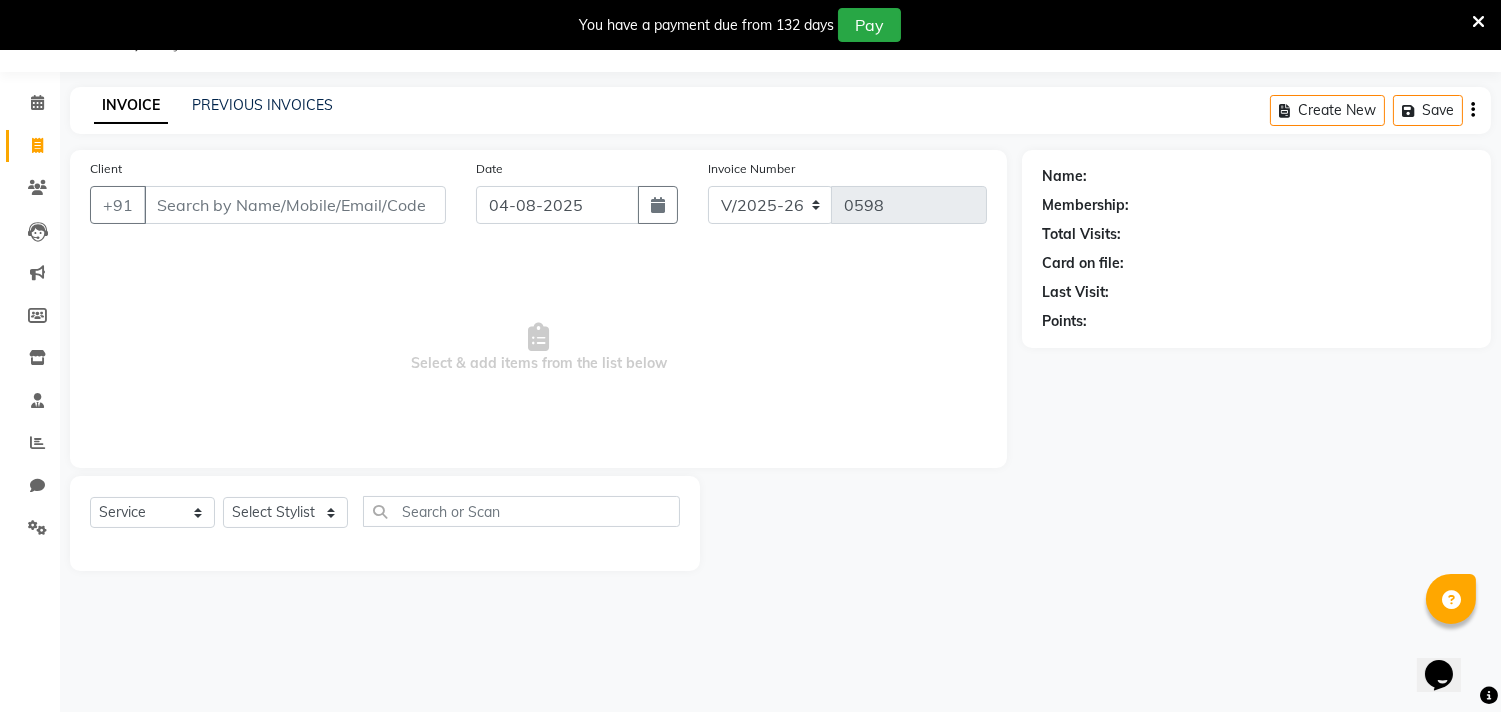 click on "Client" at bounding box center [295, 205] 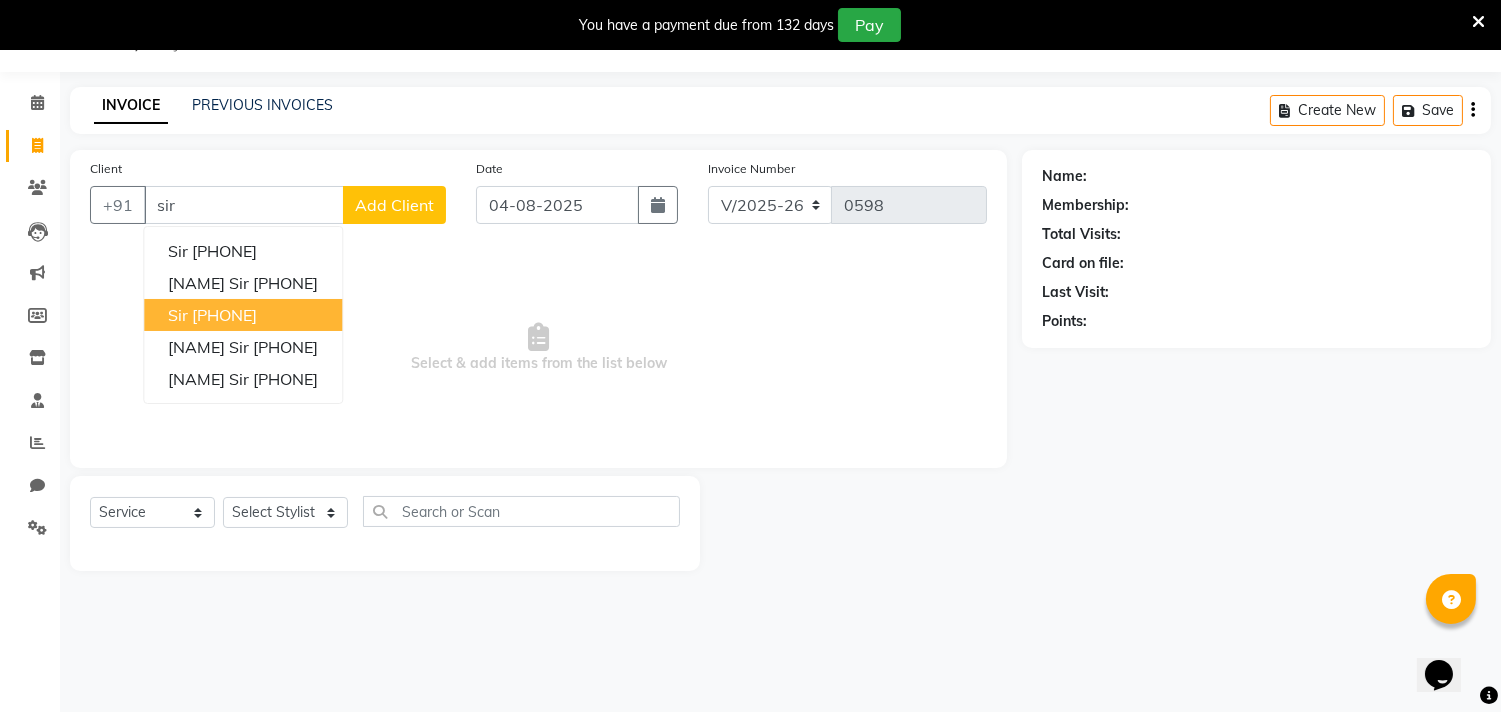 click on "[PHONE]" at bounding box center (224, 315) 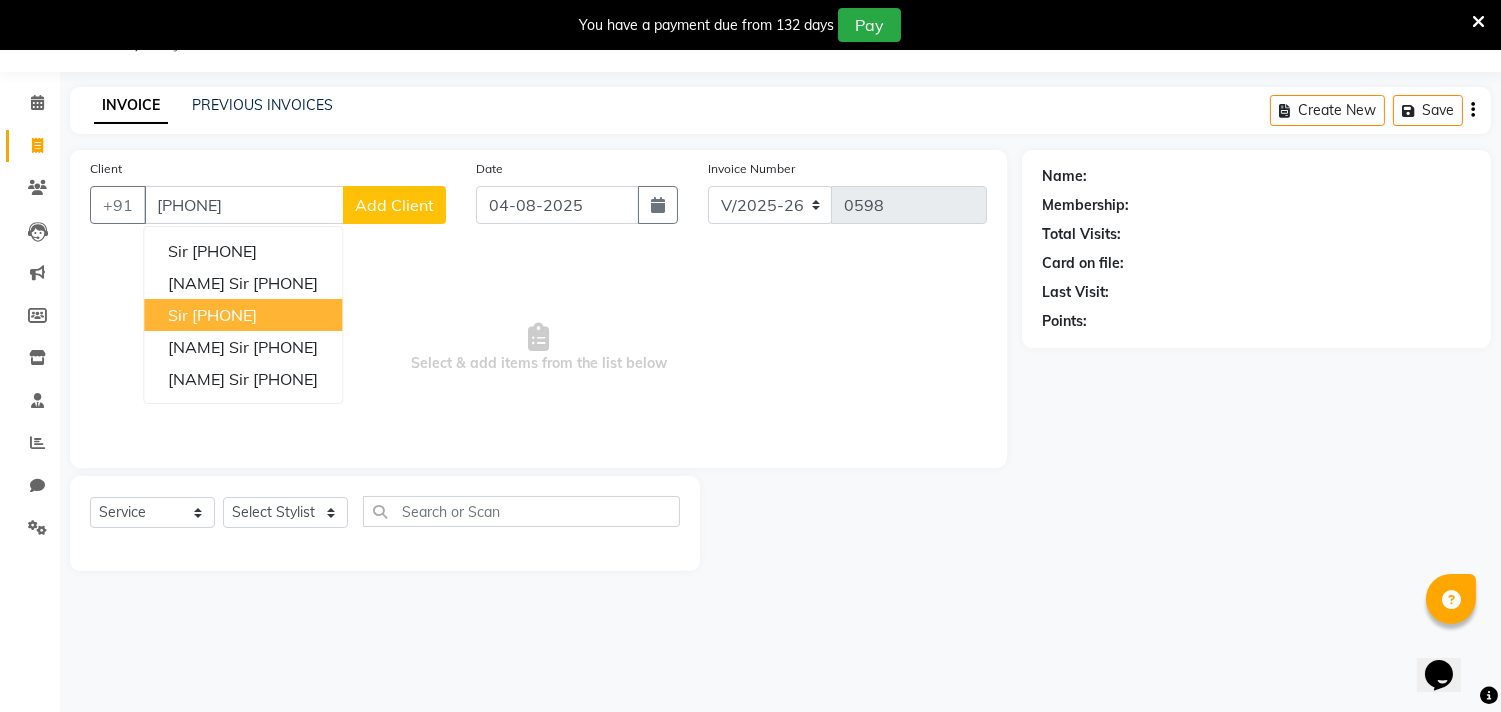 type on "[PHONE]" 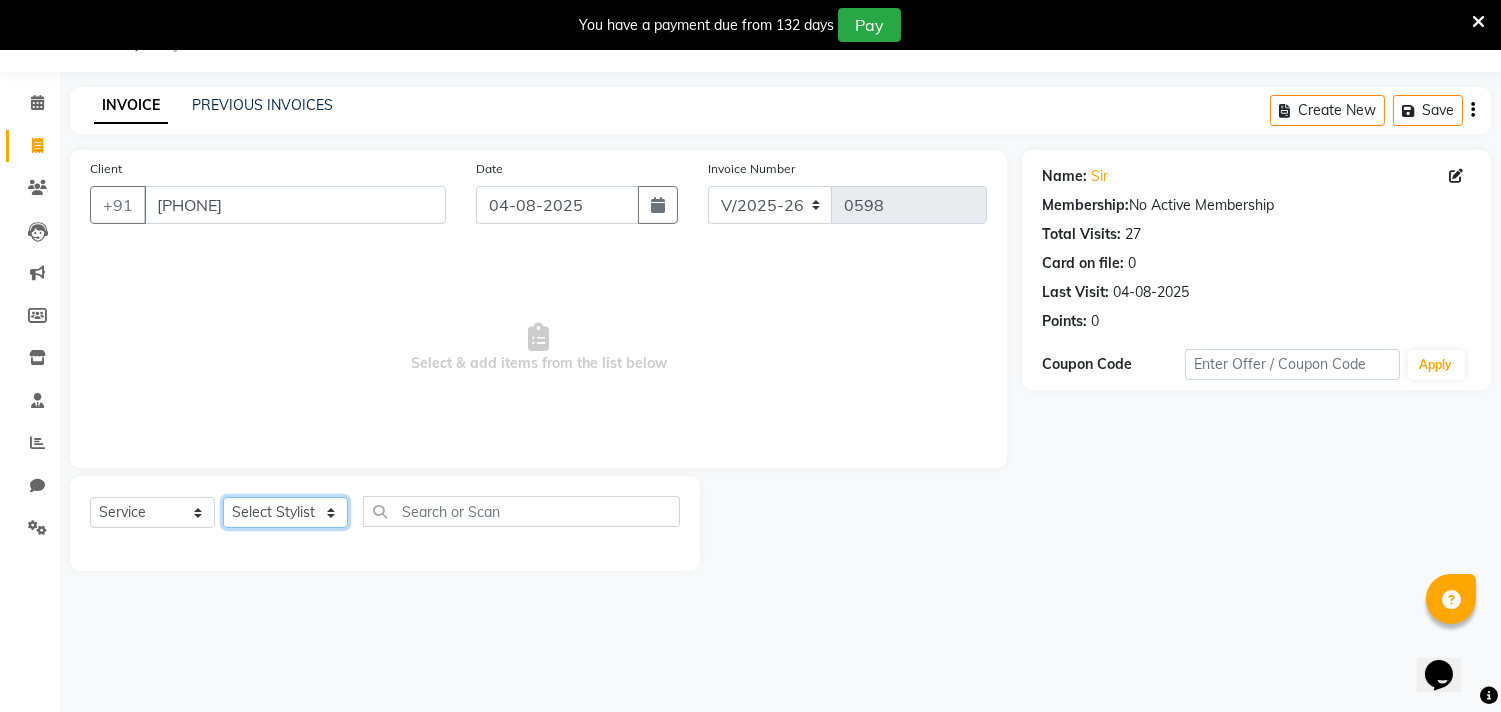 click on "Select Stylist [NAME] [NAME]                                                                                                                                                  [NAME] [NAME] [NAME] [NAME] [NAME] [NAME]                                                                                                                                                                 [NAME] [NAME] [NAME] [NAME] [NAME] [NAME]                                                                                                                                                                 [NAME] [NAME] [NAME] [NAME]" 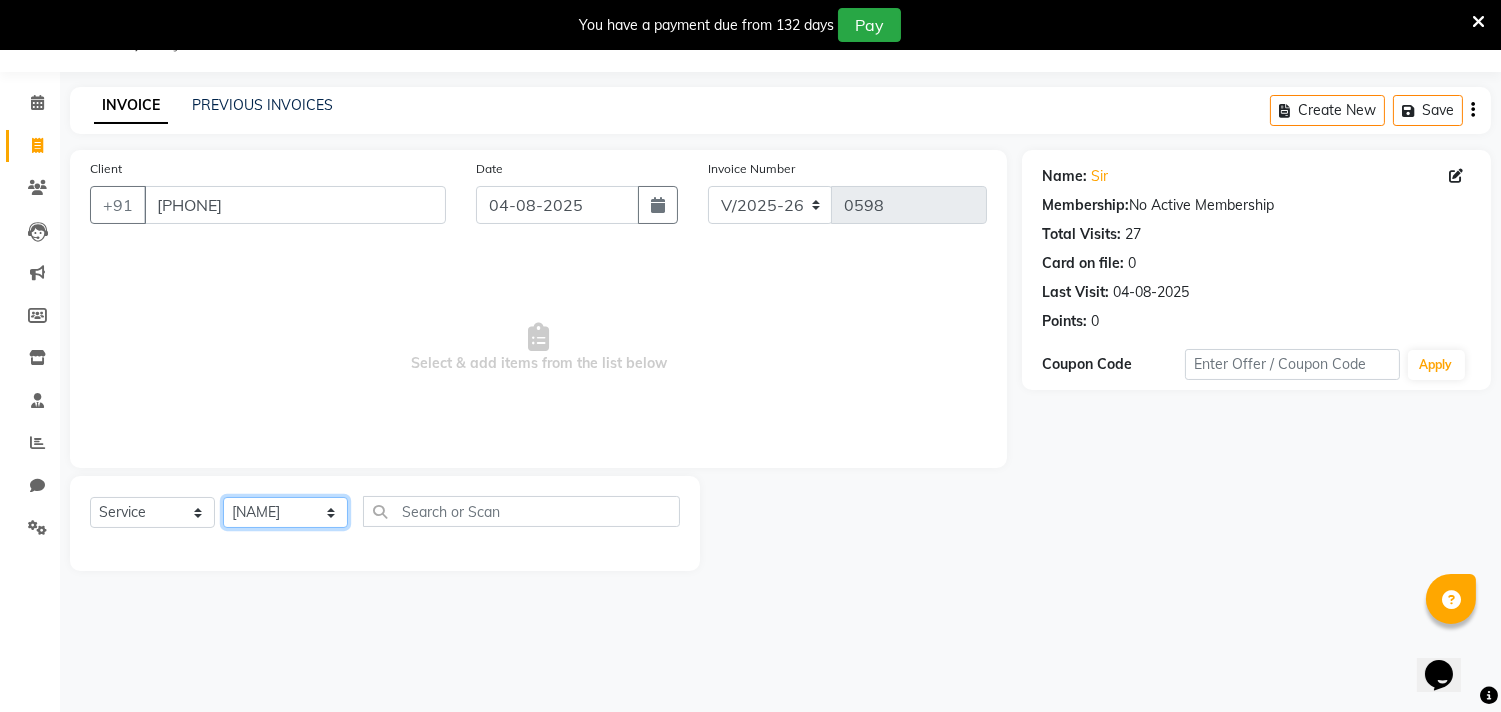 click on "Select Stylist [NAME] [NAME]                                                                                                                                                  [NAME] [NAME] [NAME] [NAME] [NAME] [NAME]                                                                                                                                                                 [NAME] [NAME] [NAME] [NAME] [NAME] [NAME]                                                                                                                                                                 [NAME] [NAME] [NAME] [NAME]" 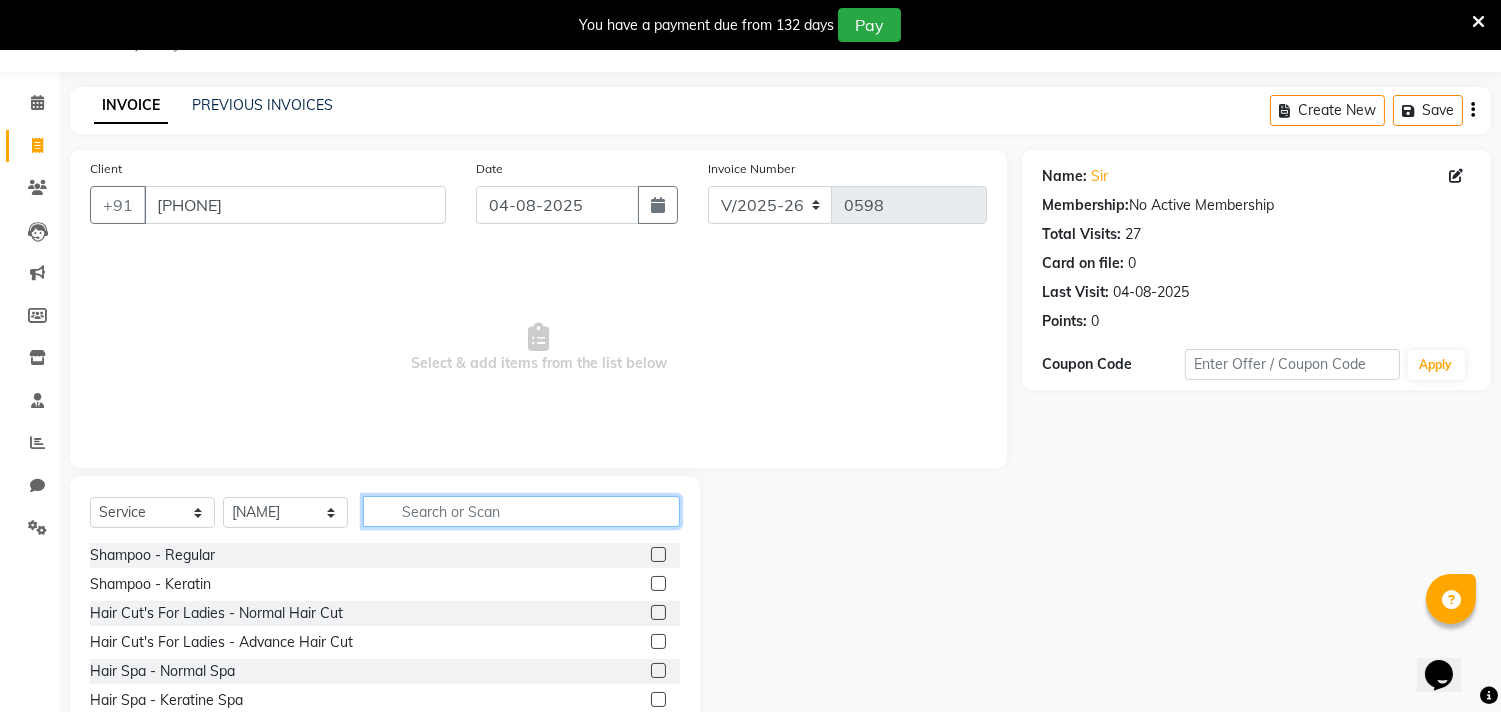 click 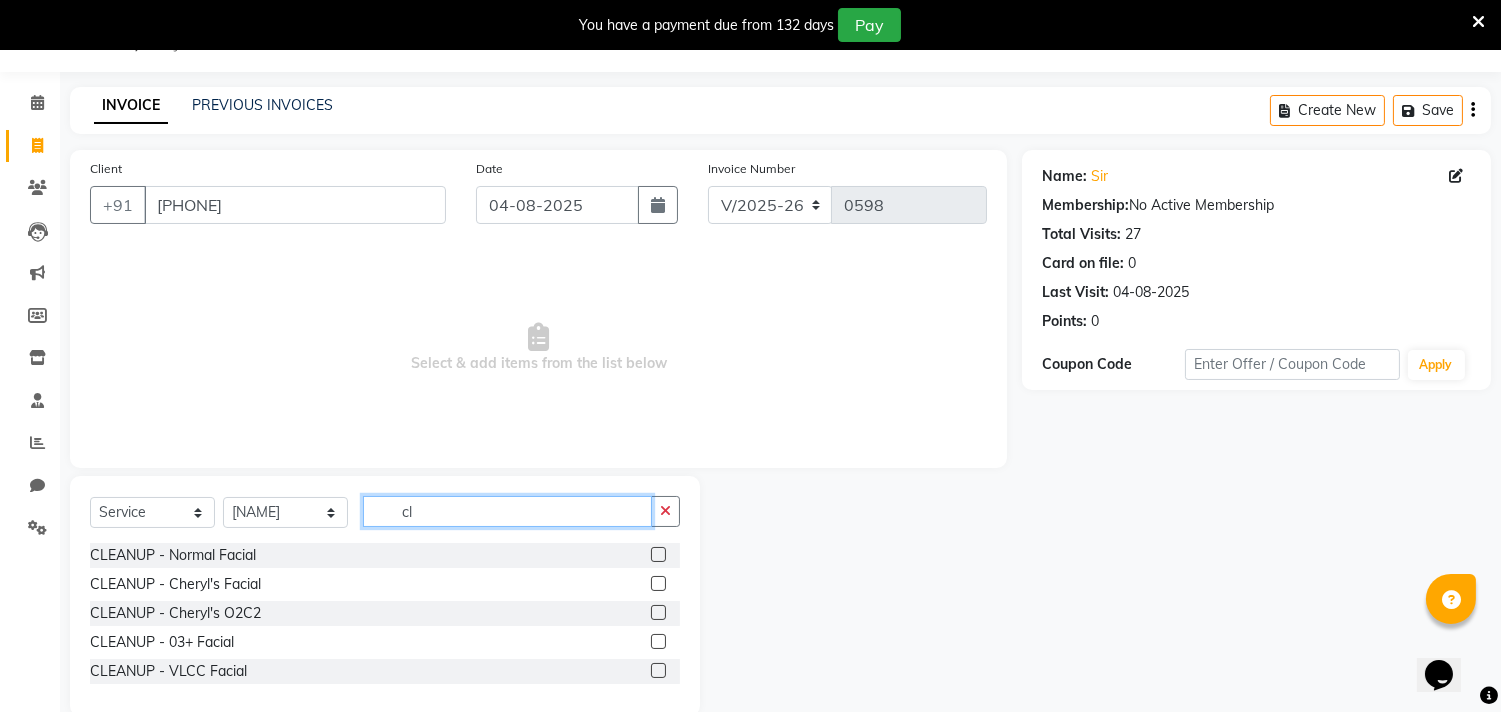 type on "cl" 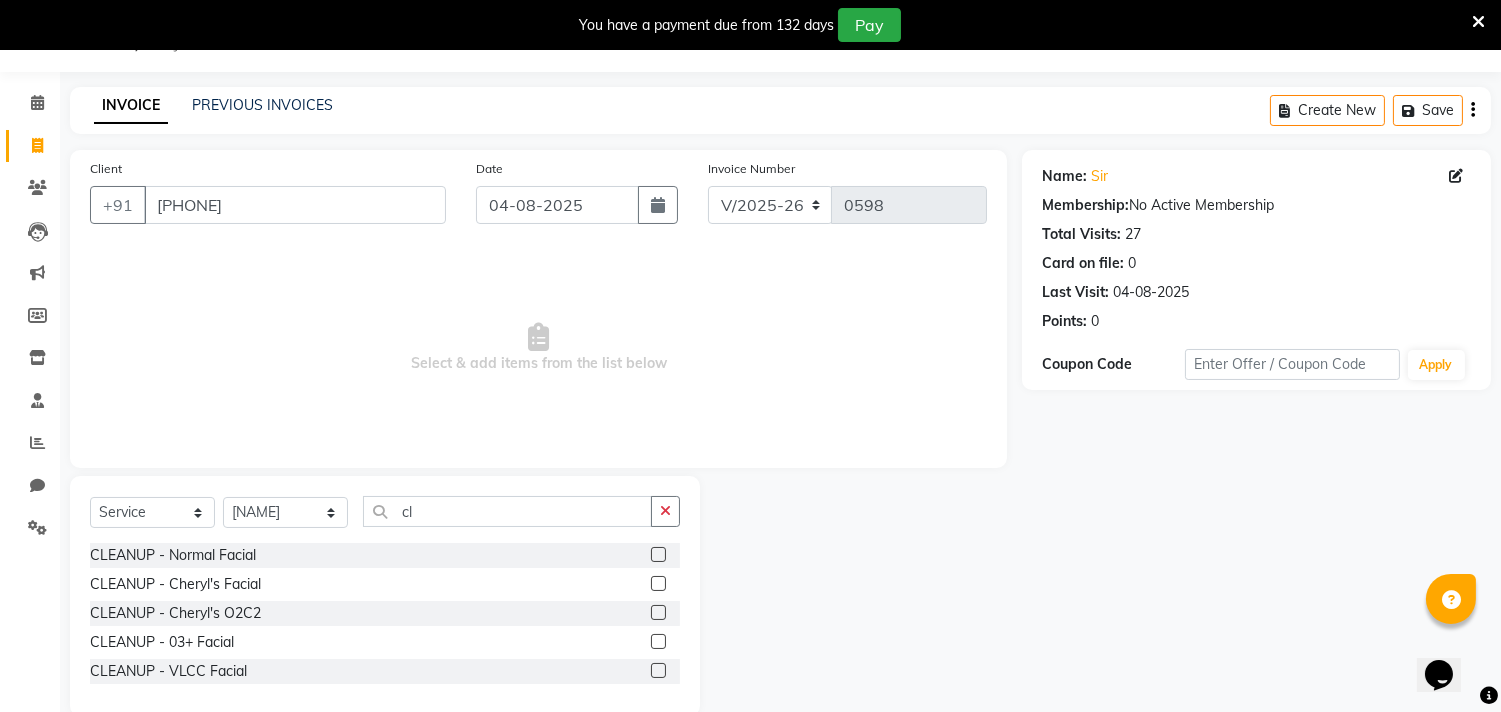 click 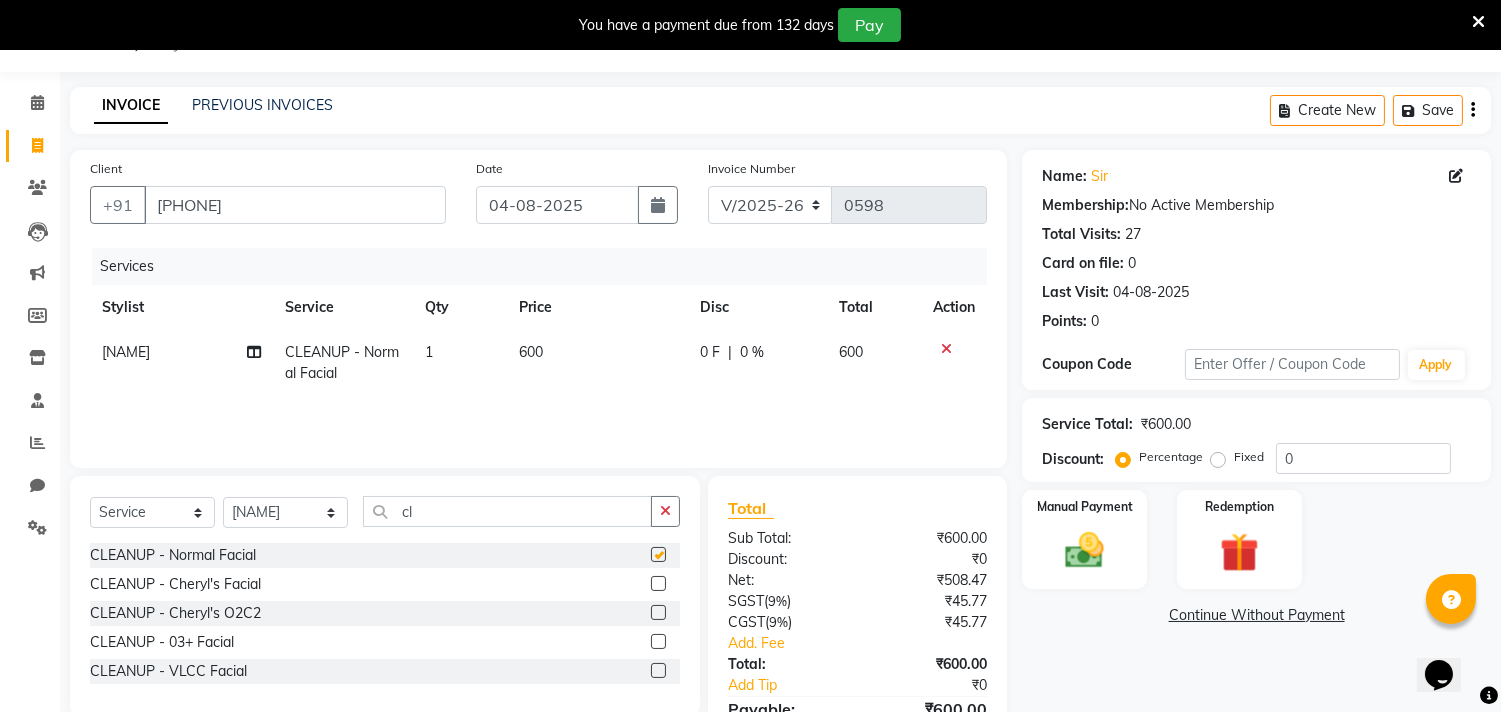 checkbox on "false" 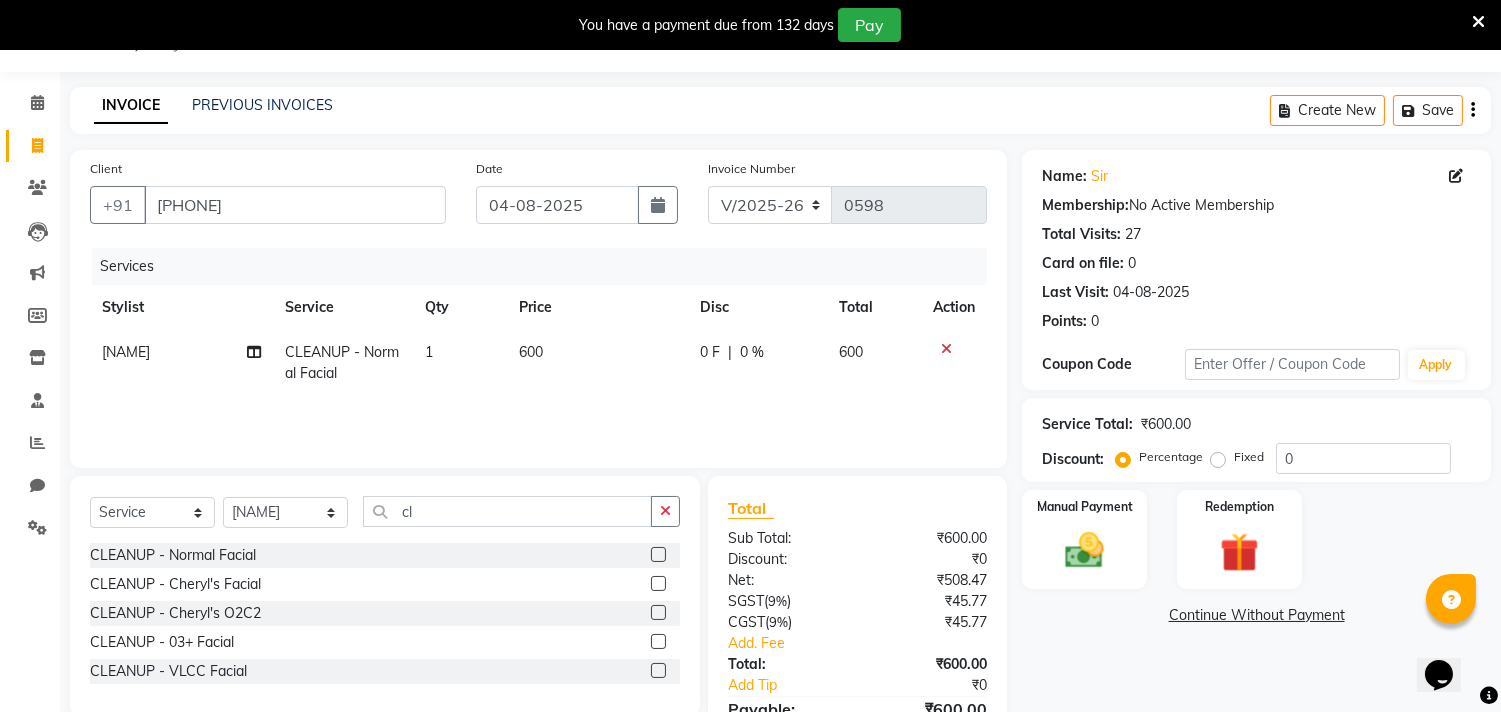 click 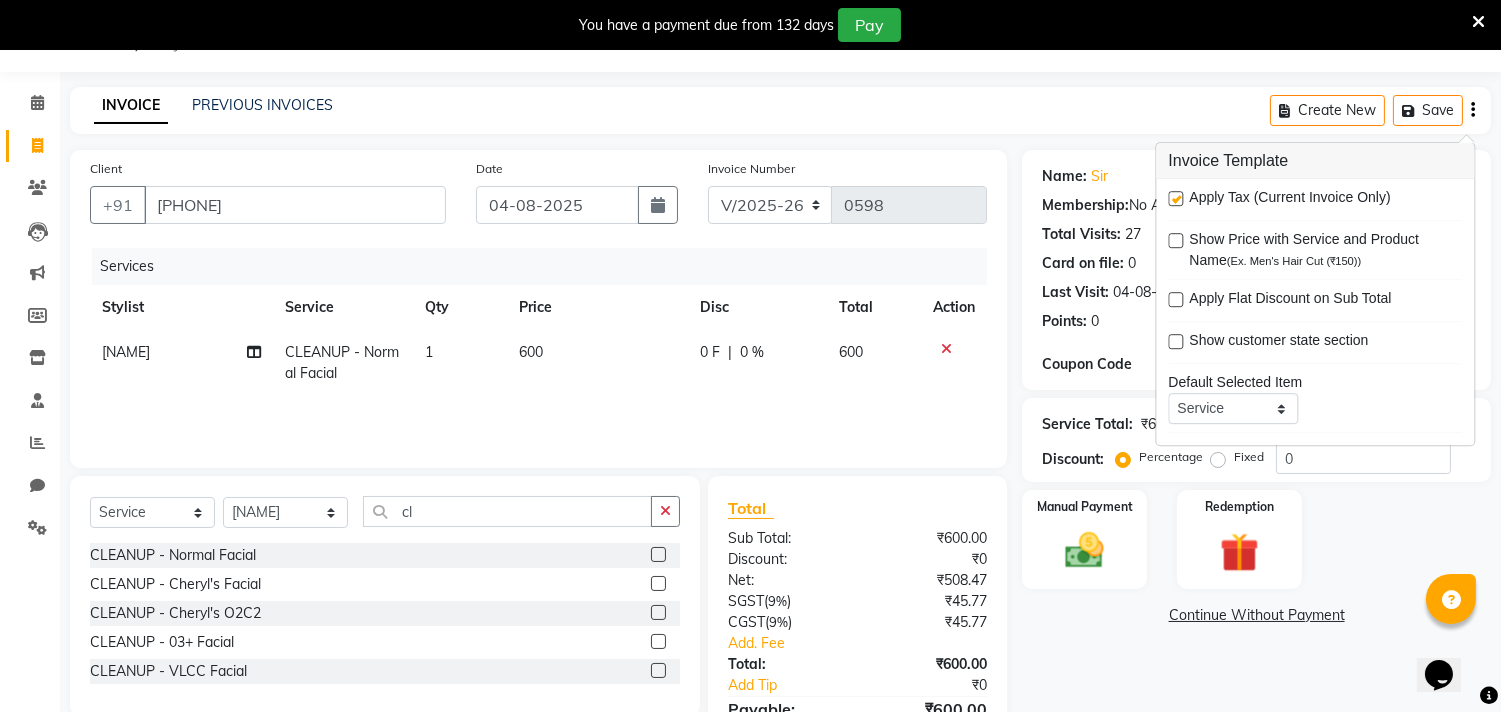 click at bounding box center (1175, 198) 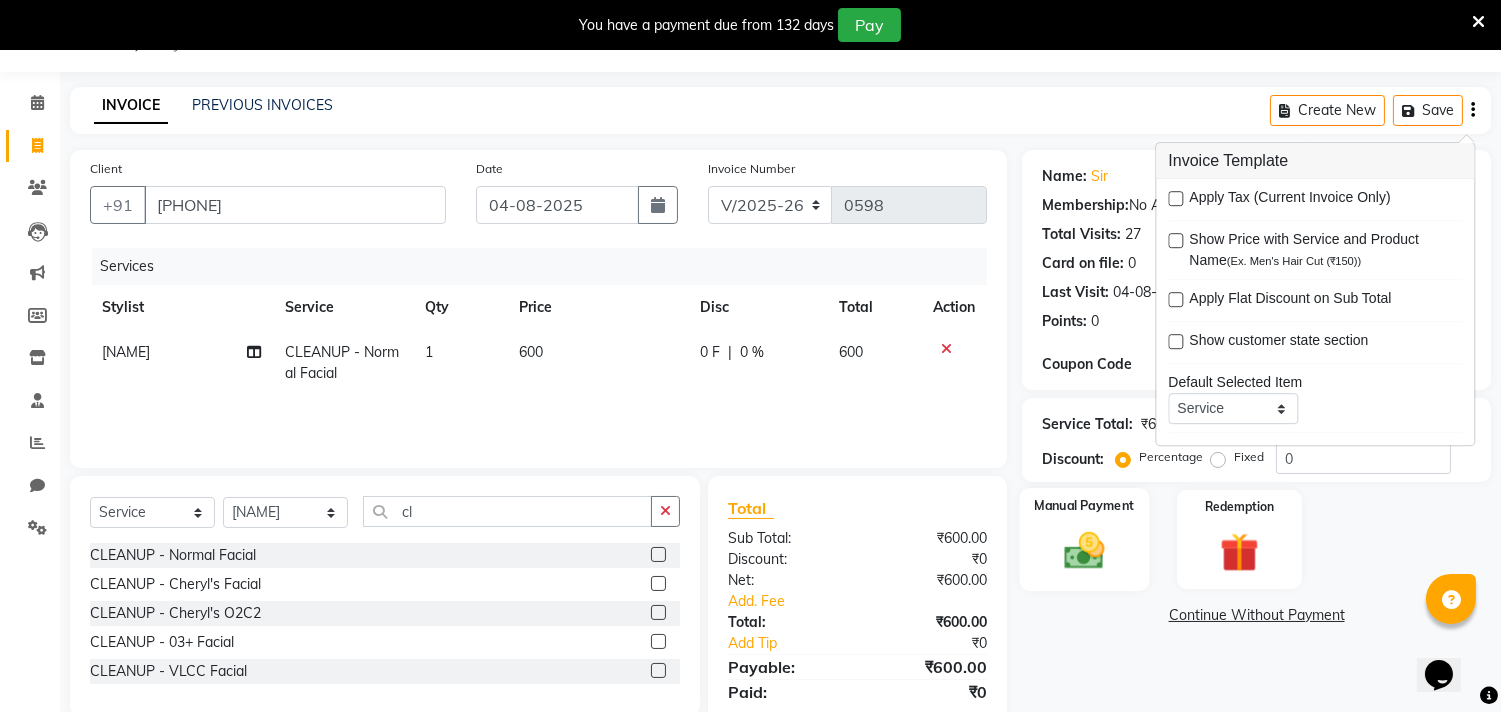 click 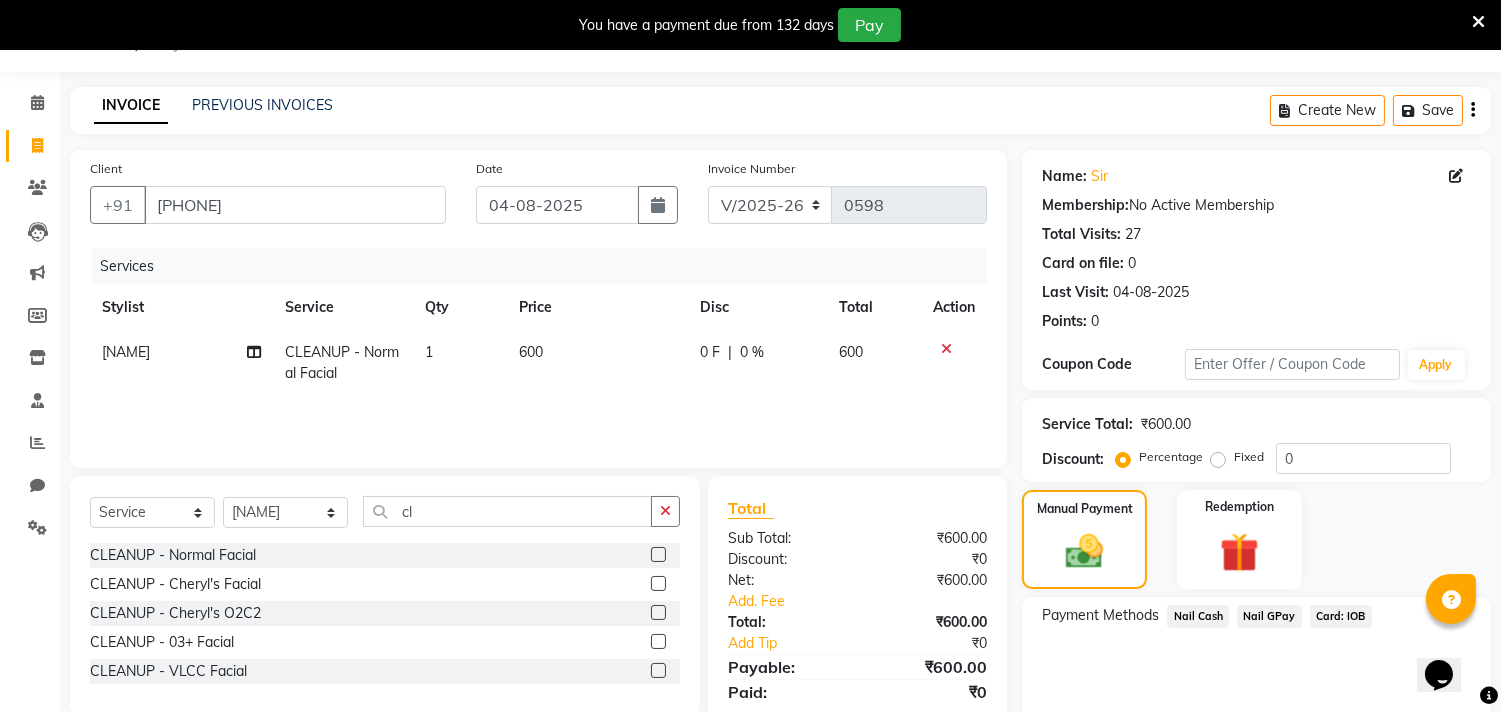 click on "Nail GPay" 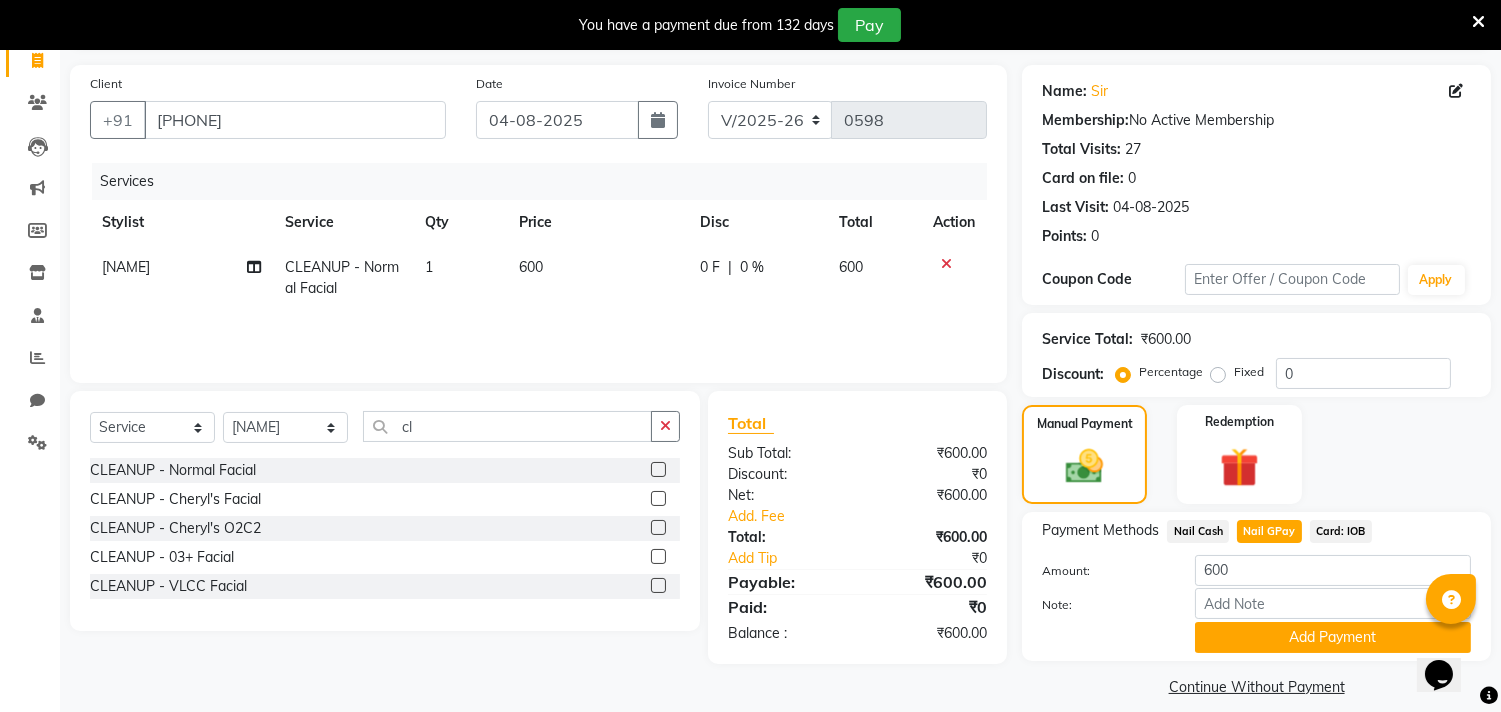 scroll, scrollTop: 138, scrollLeft: 0, axis: vertical 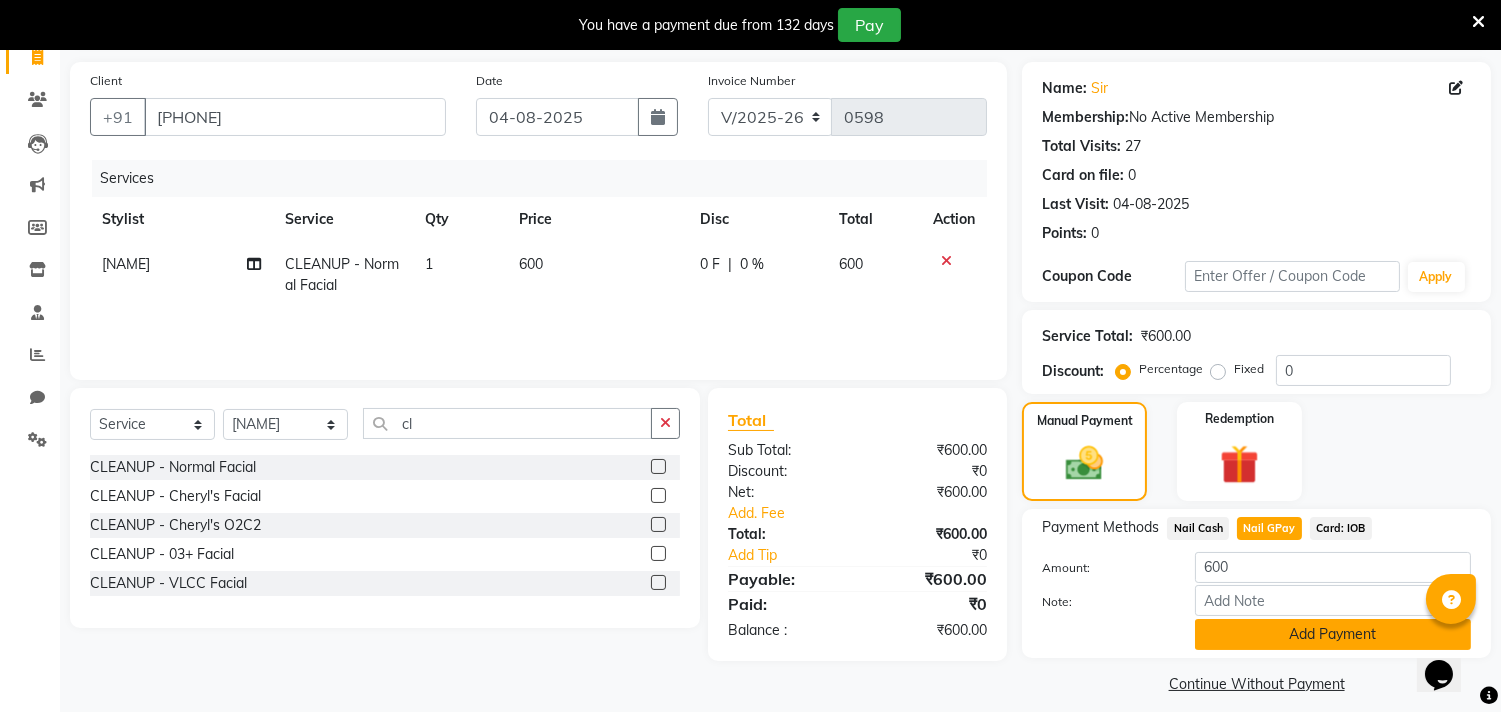 click on "Add Payment" 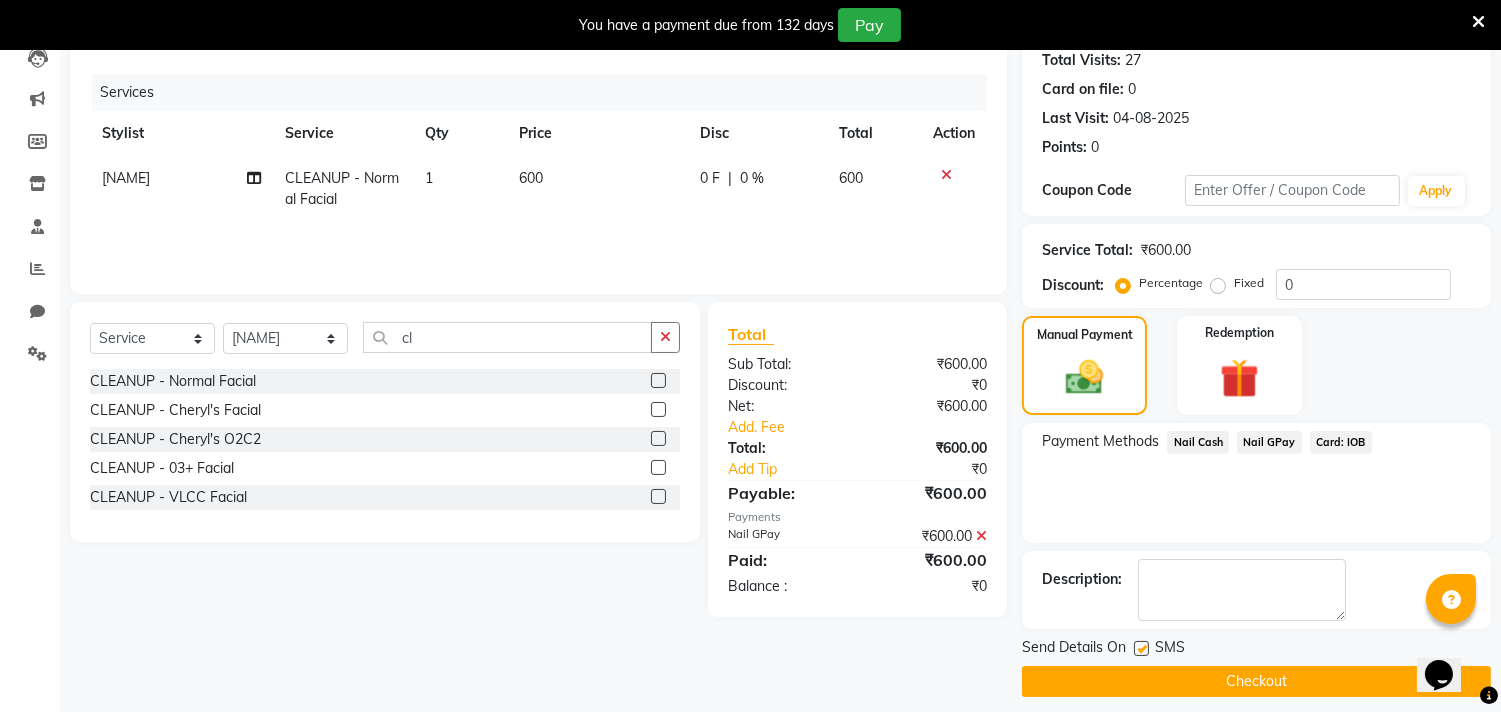scroll, scrollTop: 227, scrollLeft: 0, axis: vertical 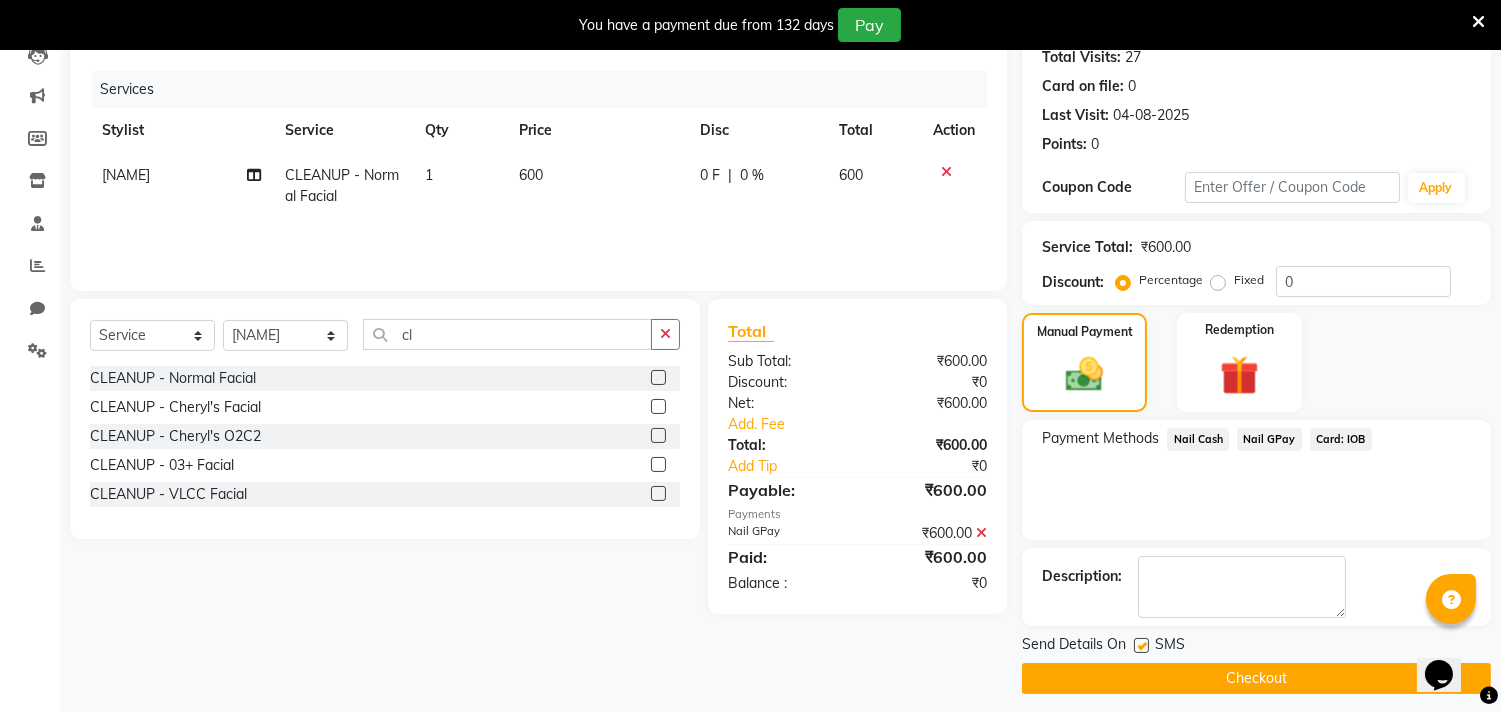 click on "Checkout" 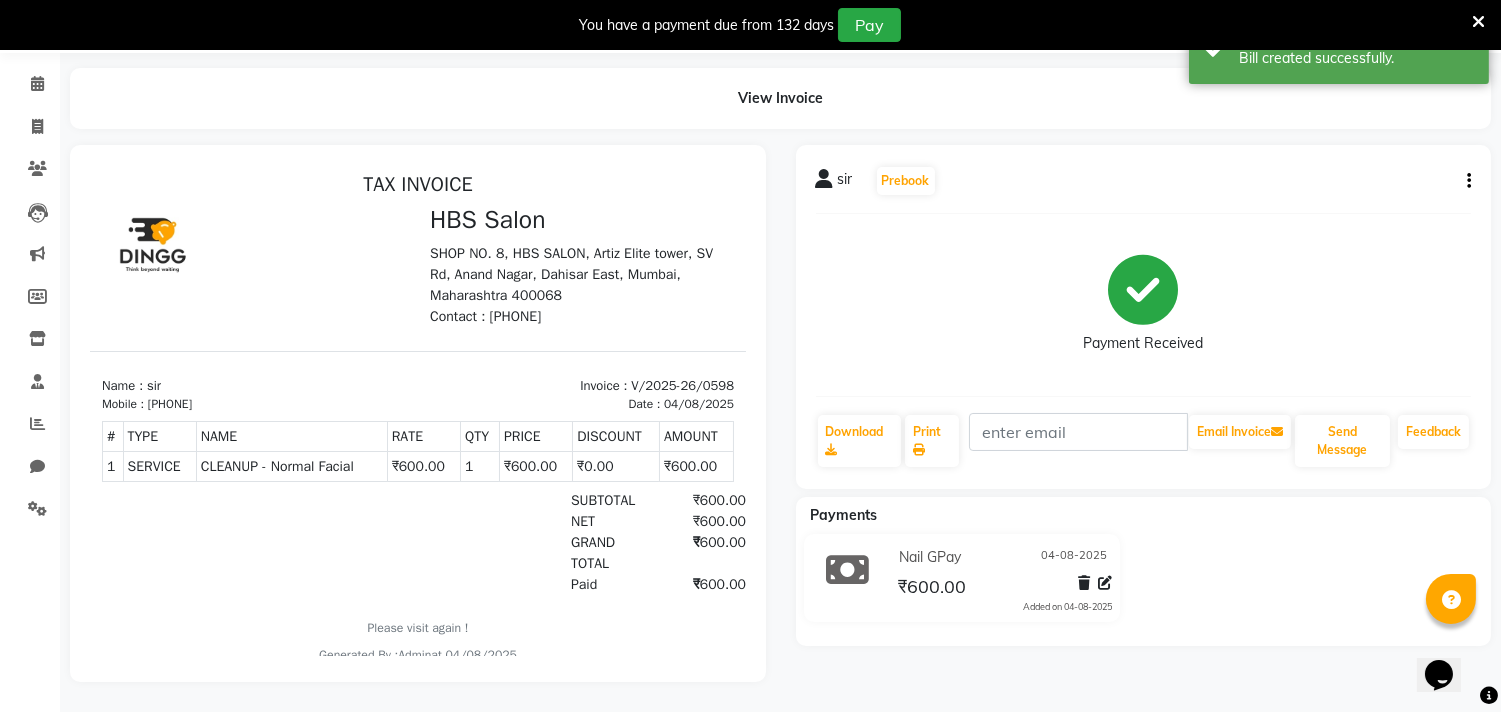 scroll, scrollTop: 0, scrollLeft: 0, axis: both 